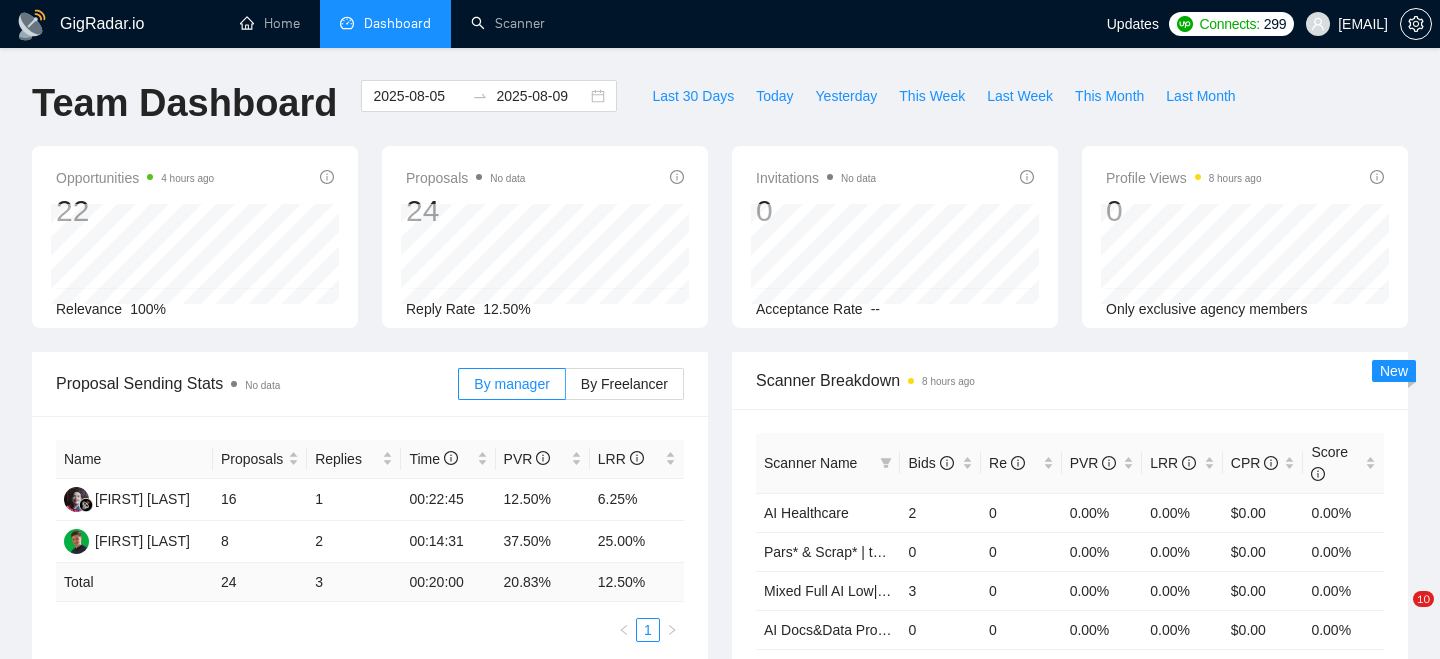 scroll, scrollTop: 976, scrollLeft: 0, axis: vertical 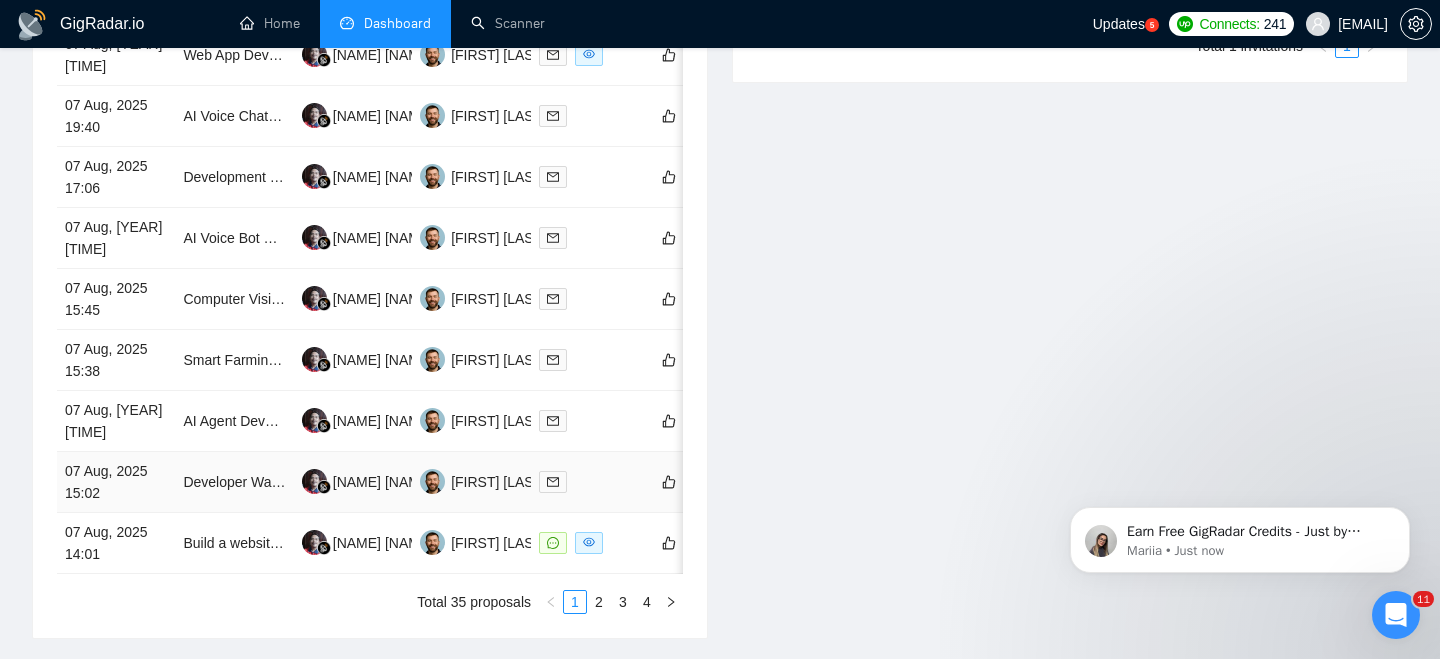 click on "Developer Wanted for Smart, Chat-Based AI App (iOS/Android/Web)" at bounding box center [234, 482] 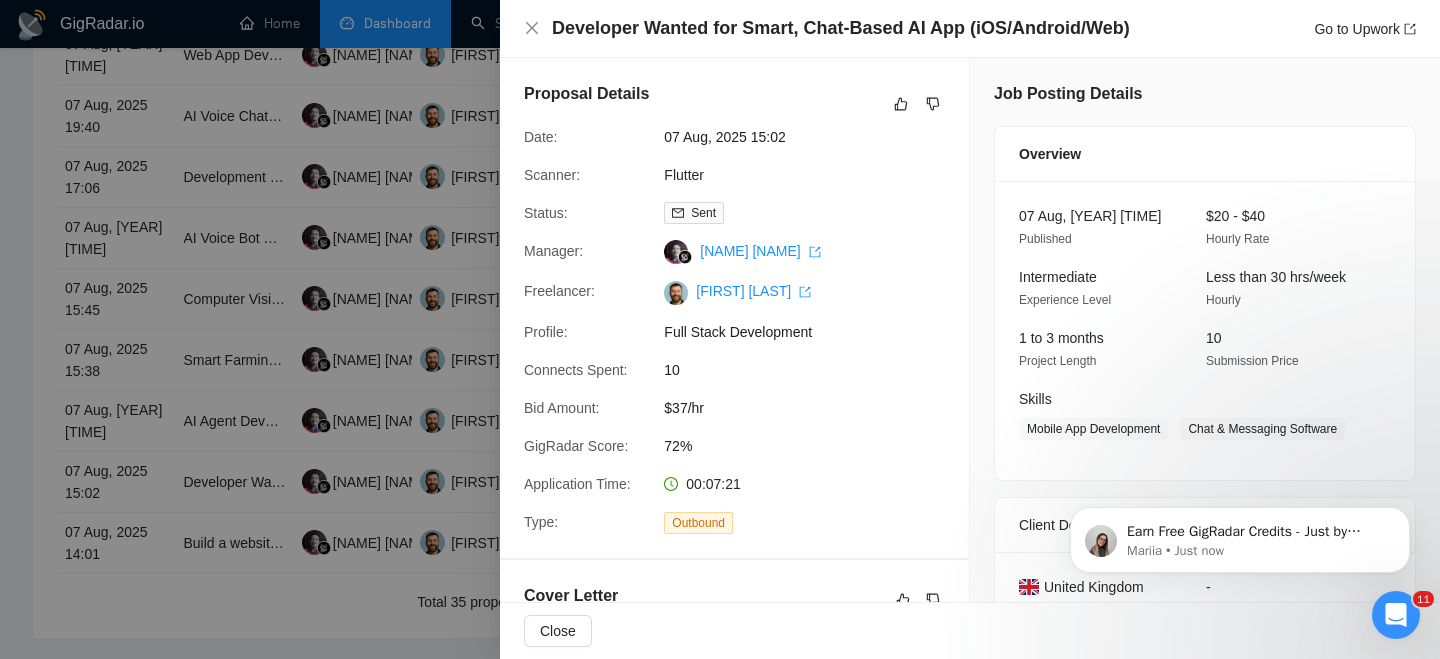 click on "Developer Wanted for Smart, Chat-Based AI App (iOS/Android/Web)" at bounding box center (841, 28) 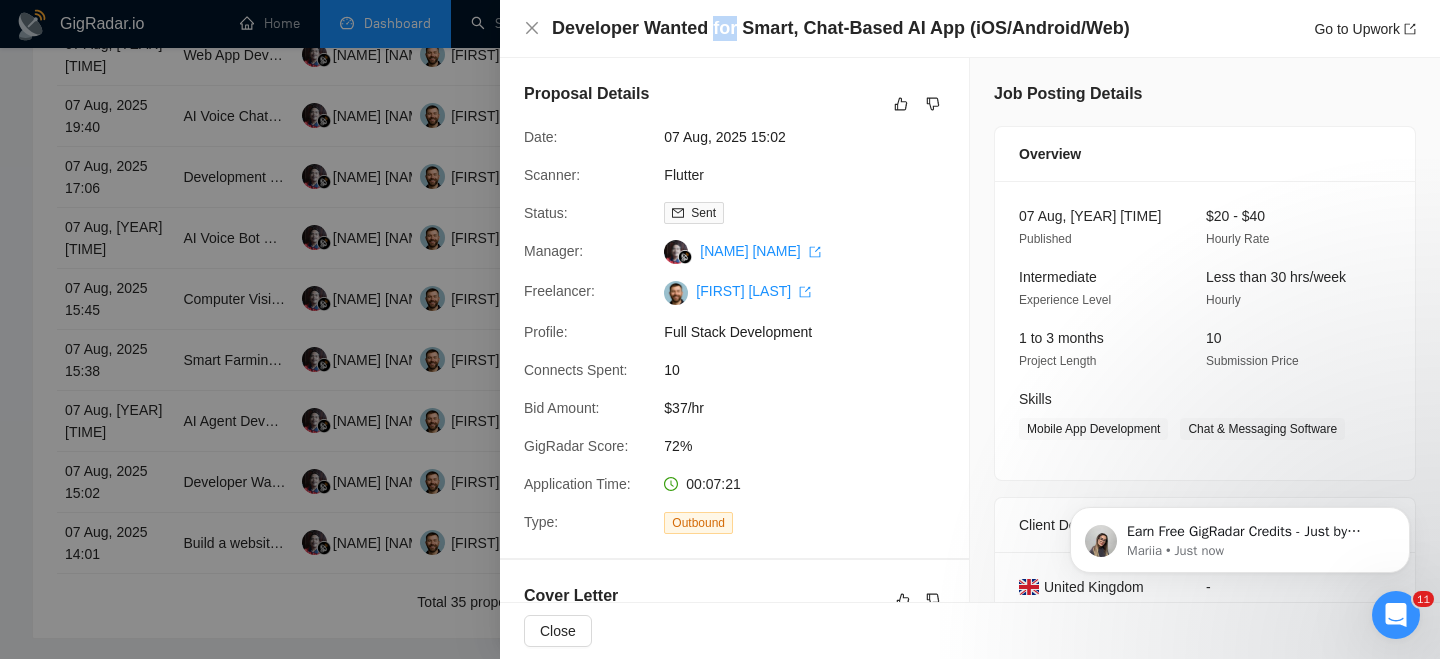 click on "Developer Wanted for Smart, Chat-Based AI App (iOS/Android/Web)" at bounding box center (841, 28) 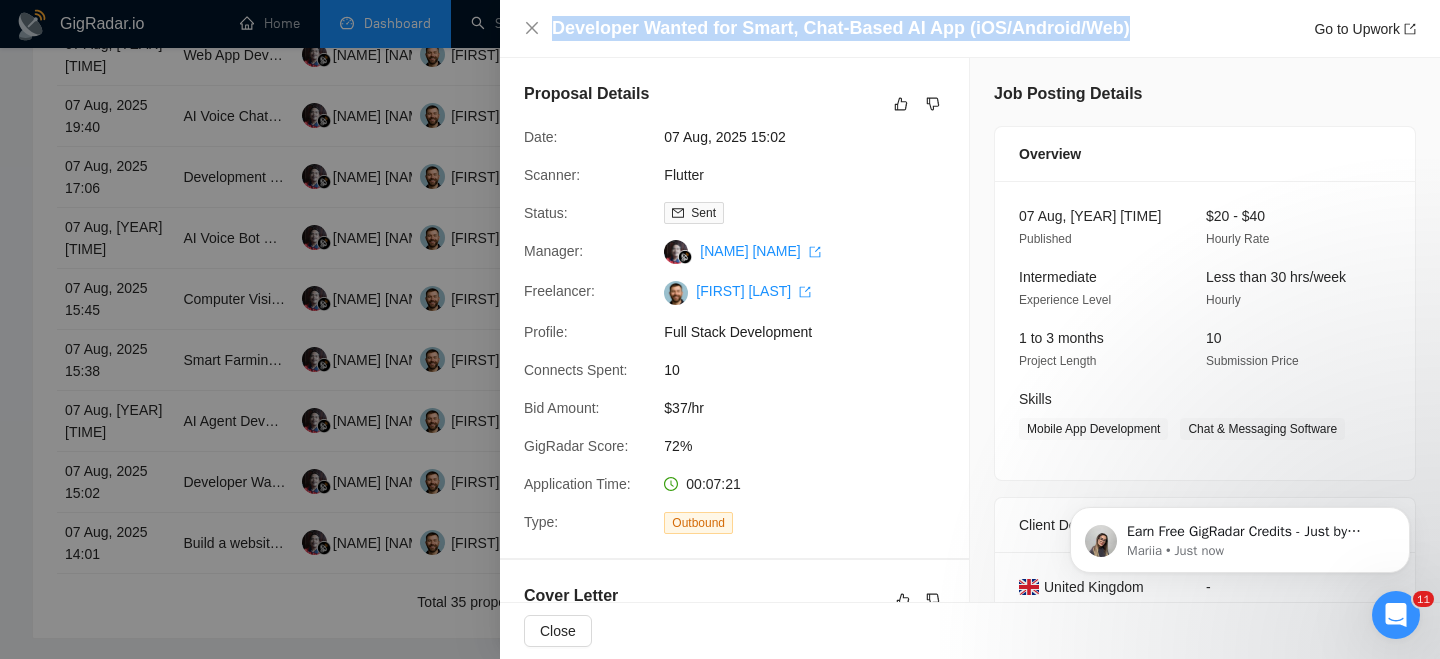 click on "Developer Wanted for Smart, Chat-Based AI App (iOS/Android/Web)" at bounding box center [841, 28] 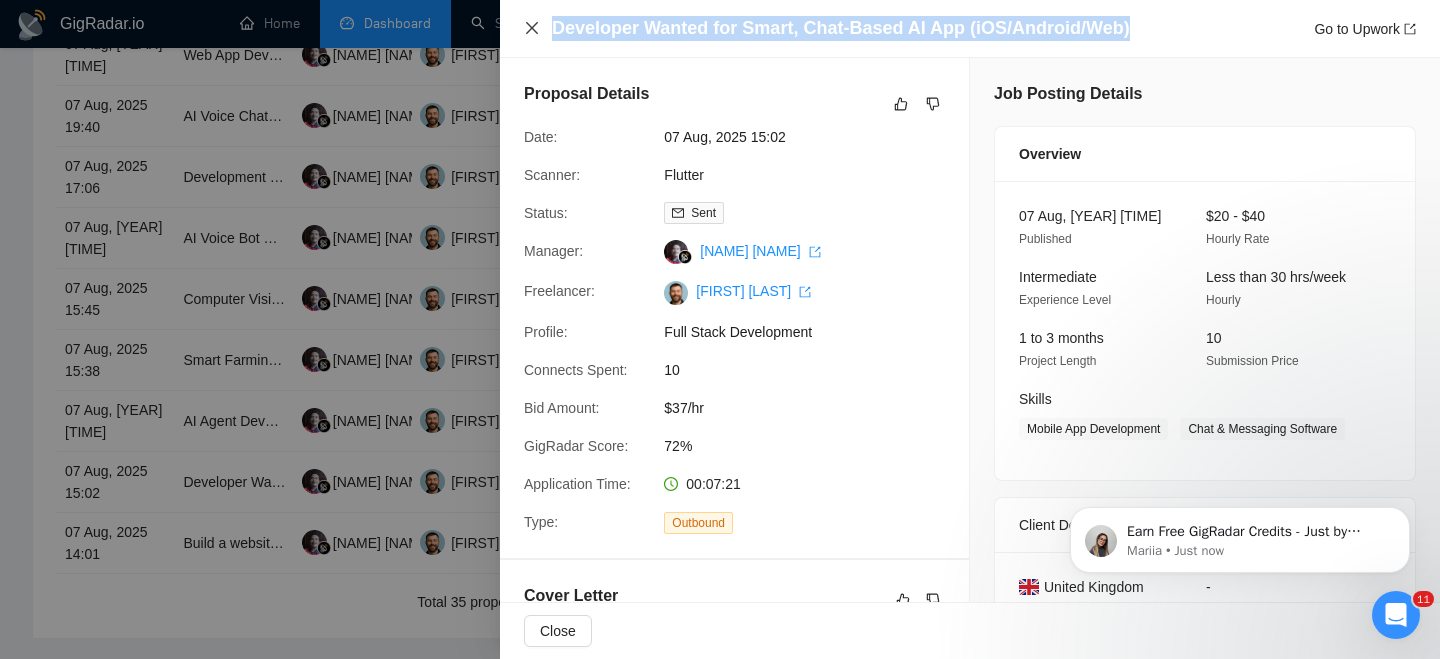 click 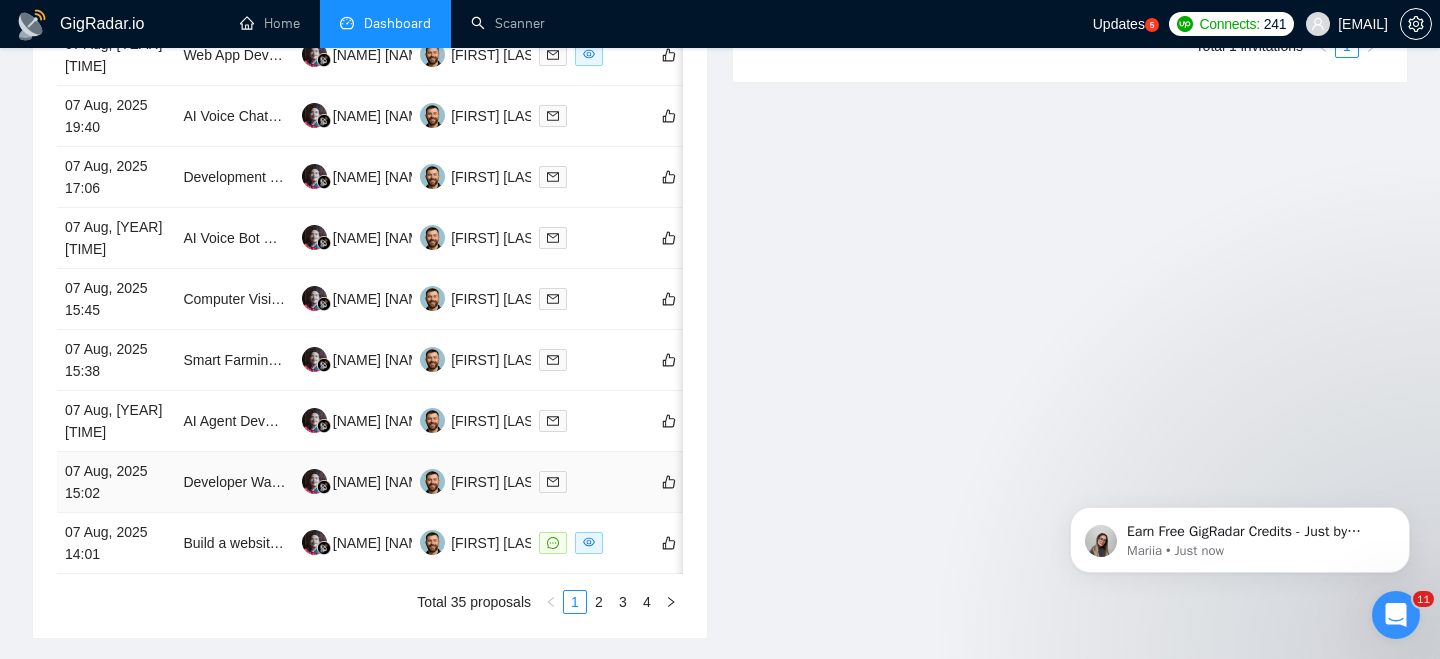 click on "07 Aug, 2025 15:02" at bounding box center [116, 482] 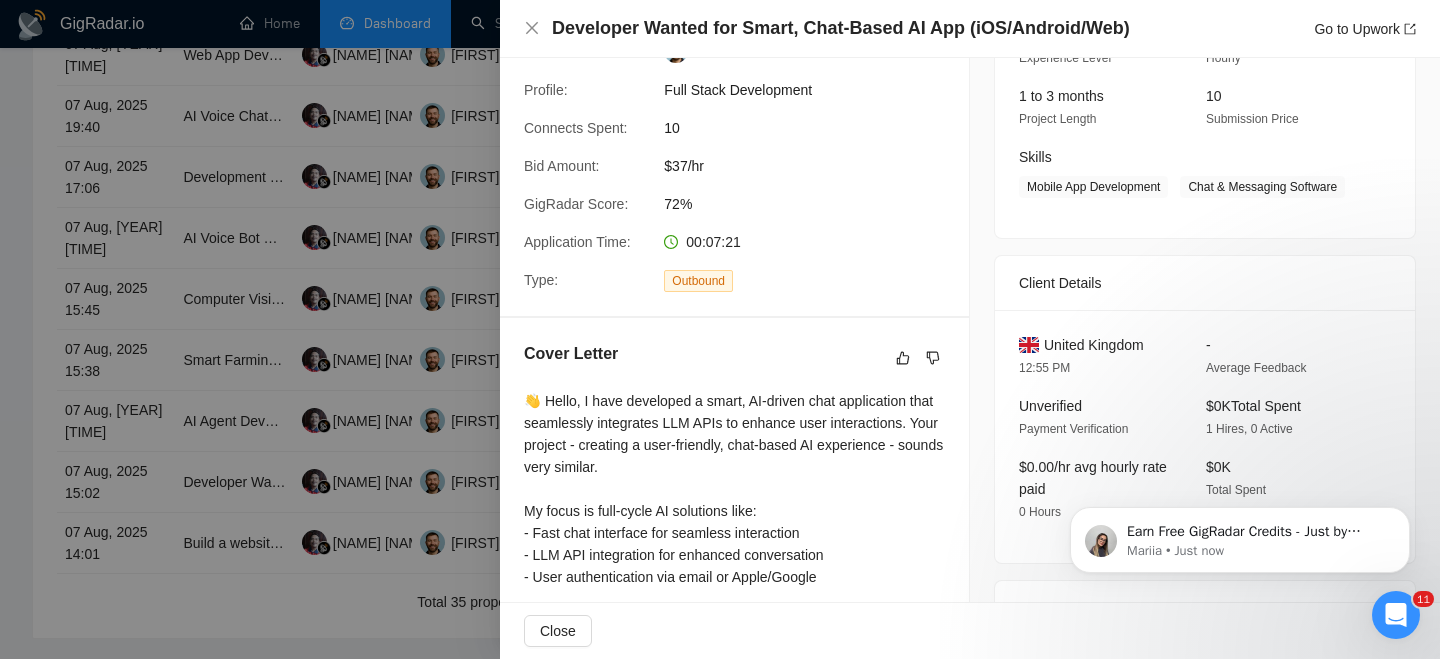 scroll, scrollTop: 269, scrollLeft: 0, axis: vertical 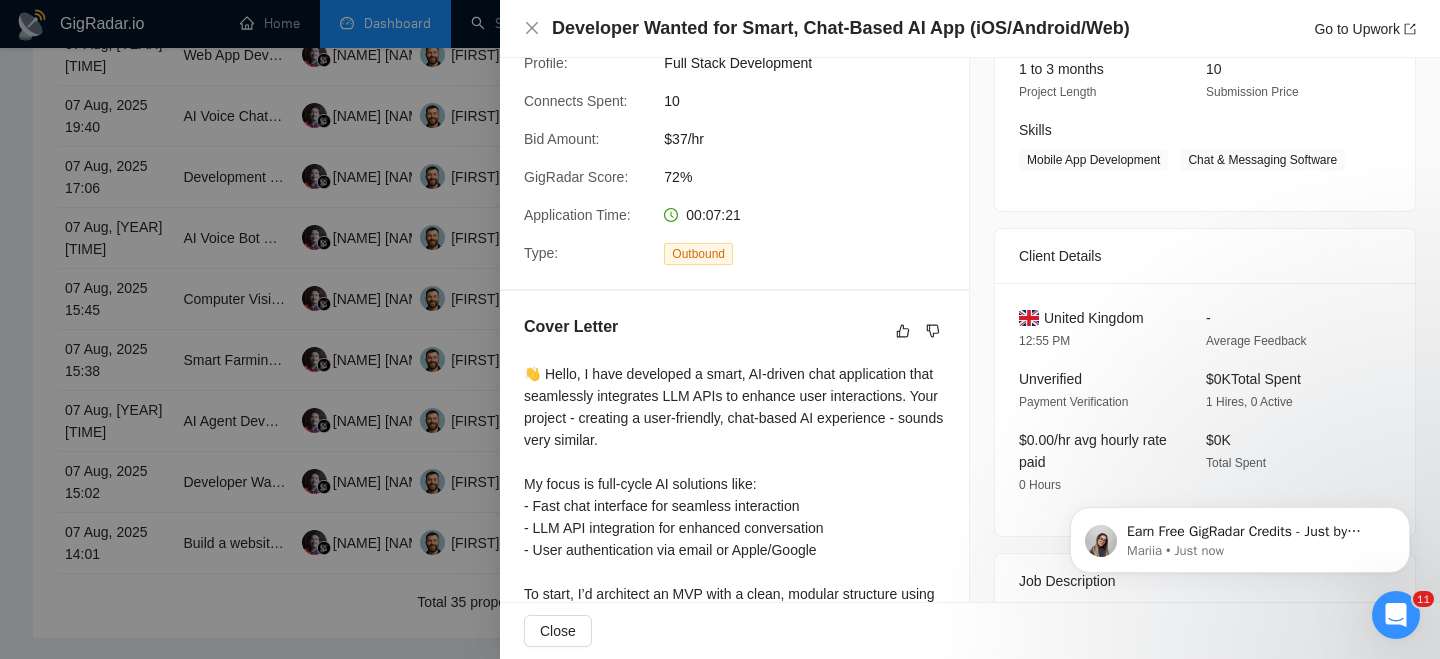 click on "United Kingdom" at bounding box center (1094, 318) 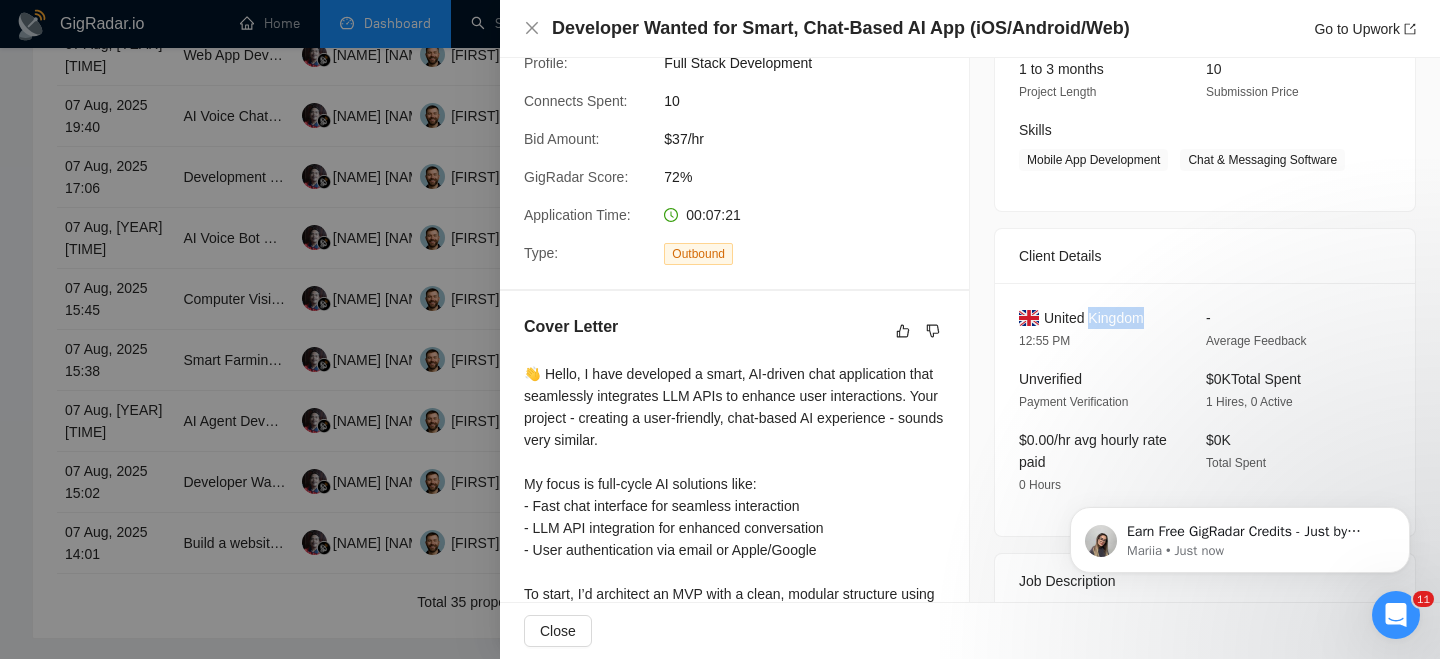 click on "United Kingdom" at bounding box center [1094, 318] 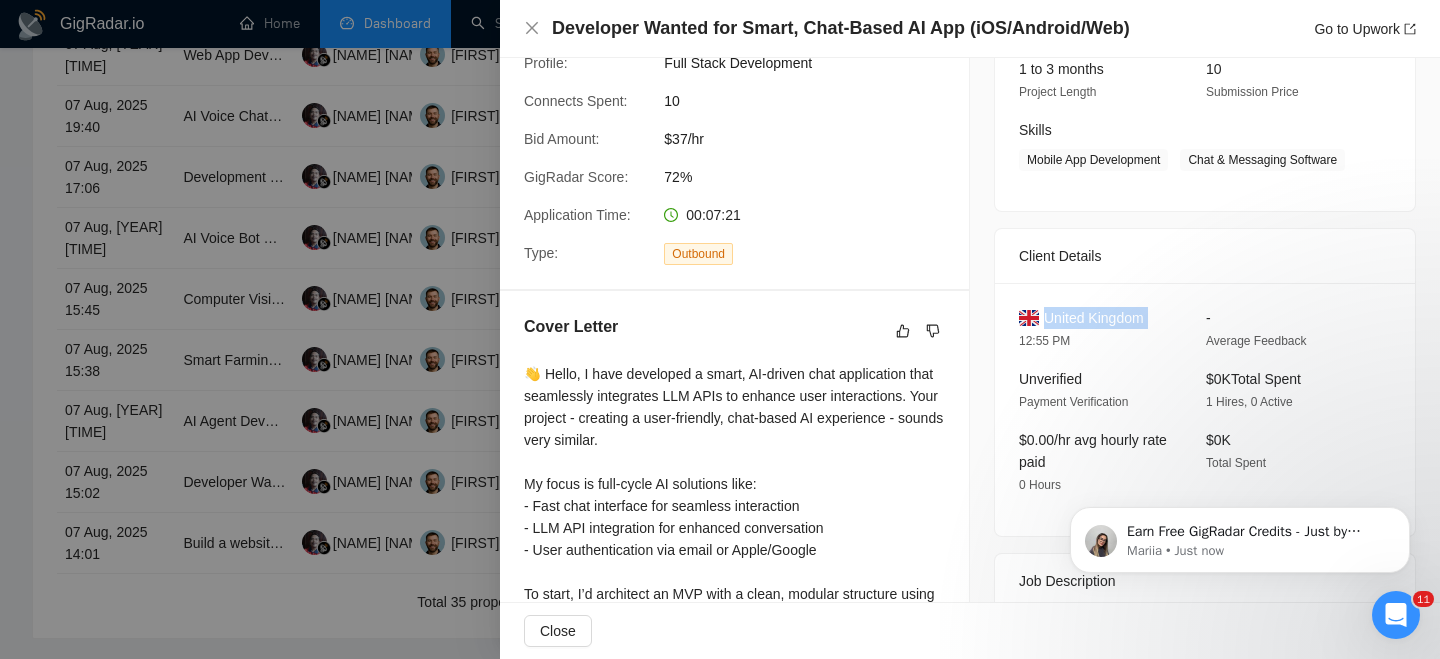 click on "United Kingdom" at bounding box center (1094, 318) 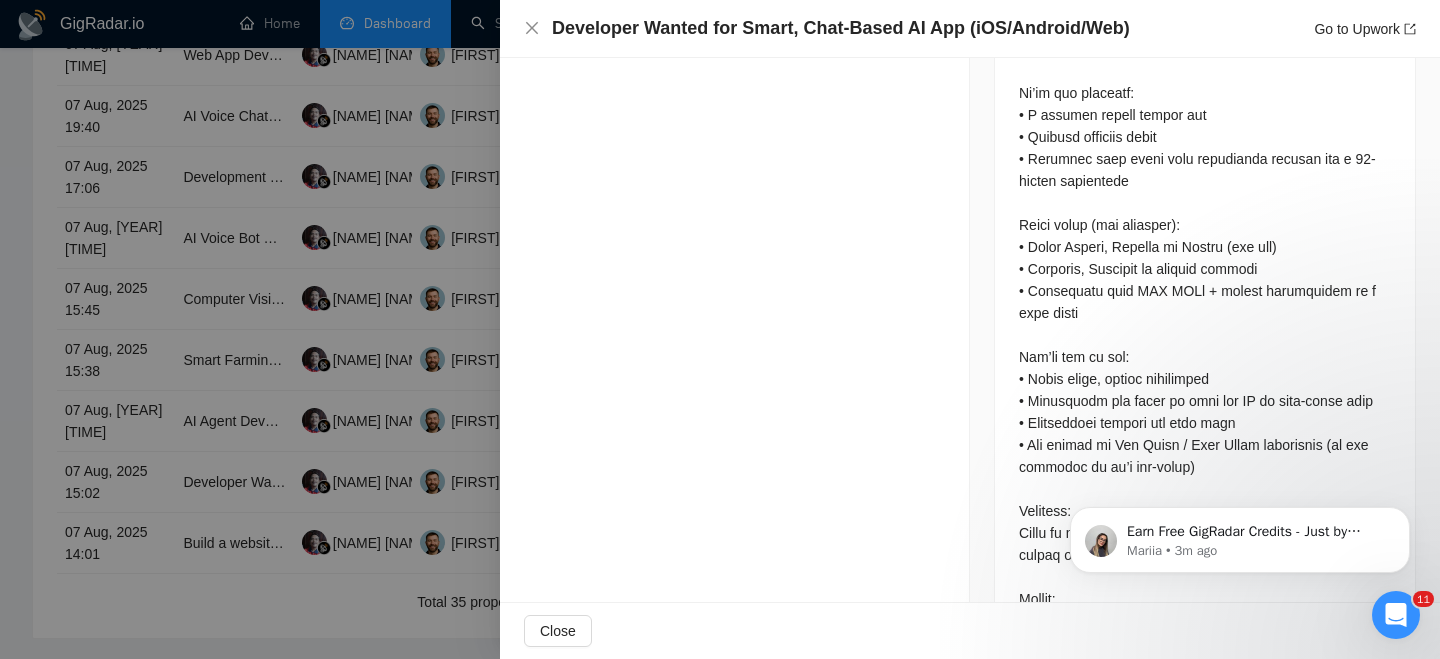 scroll, scrollTop: 1156, scrollLeft: 0, axis: vertical 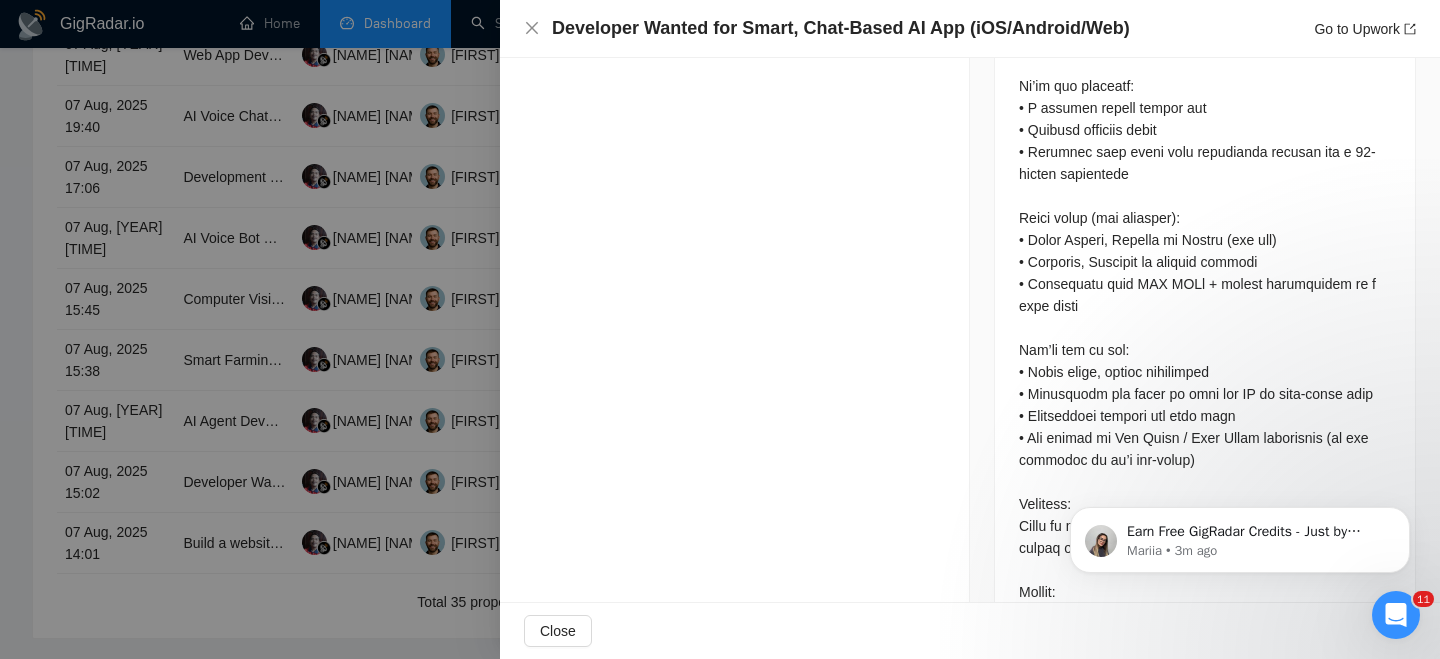 click at bounding box center (1205, 218) 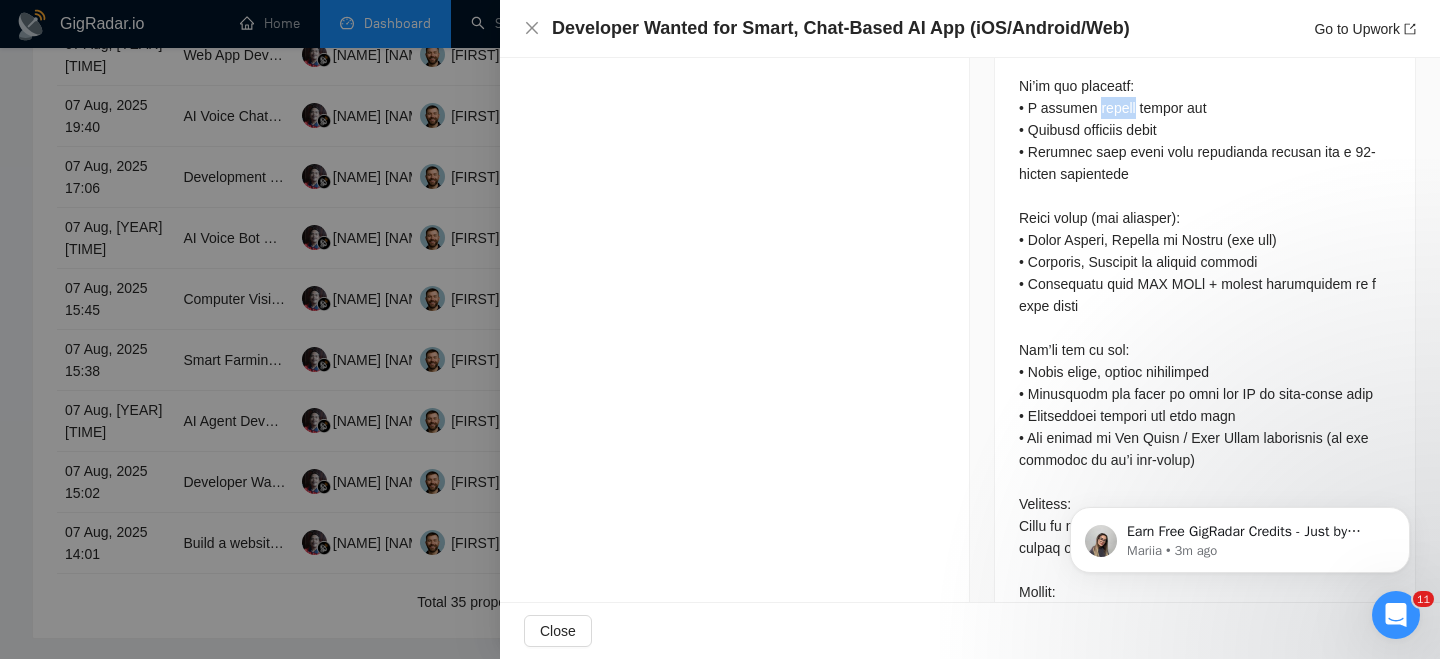click at bounding box center [1205, 218] 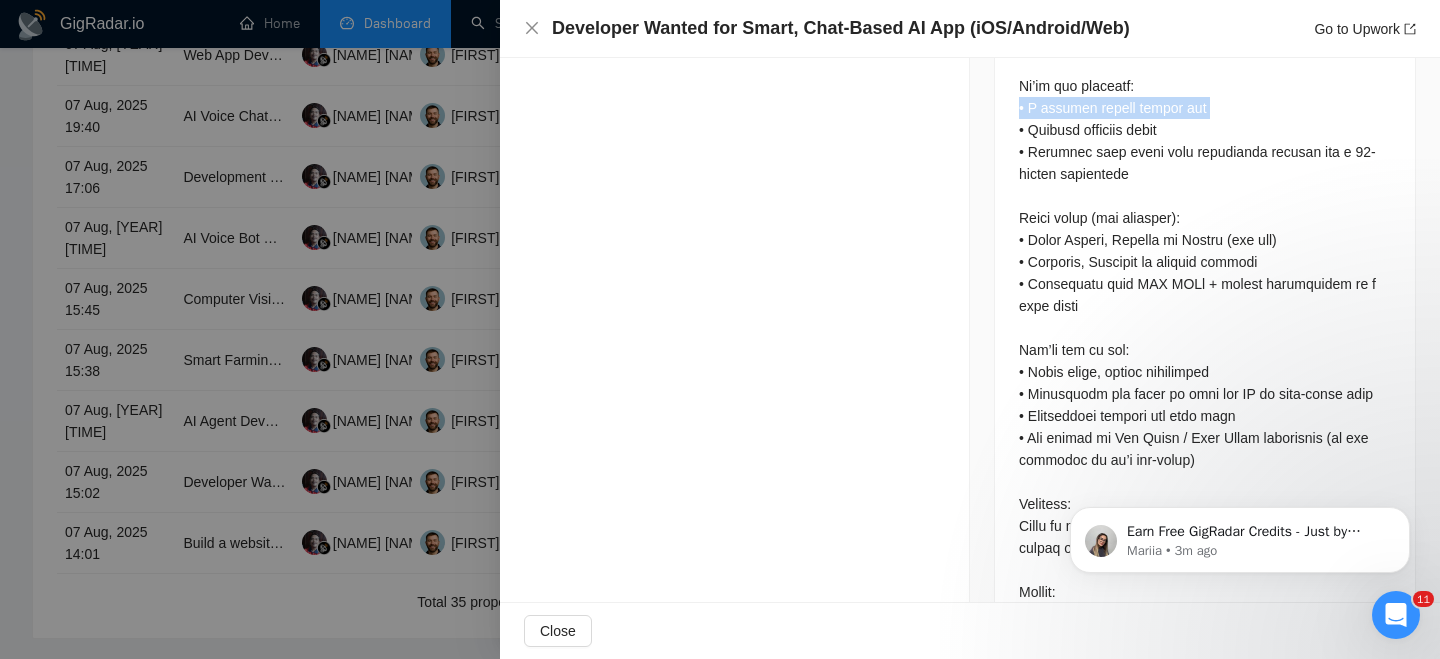 click at bounding box center [1205, 218] 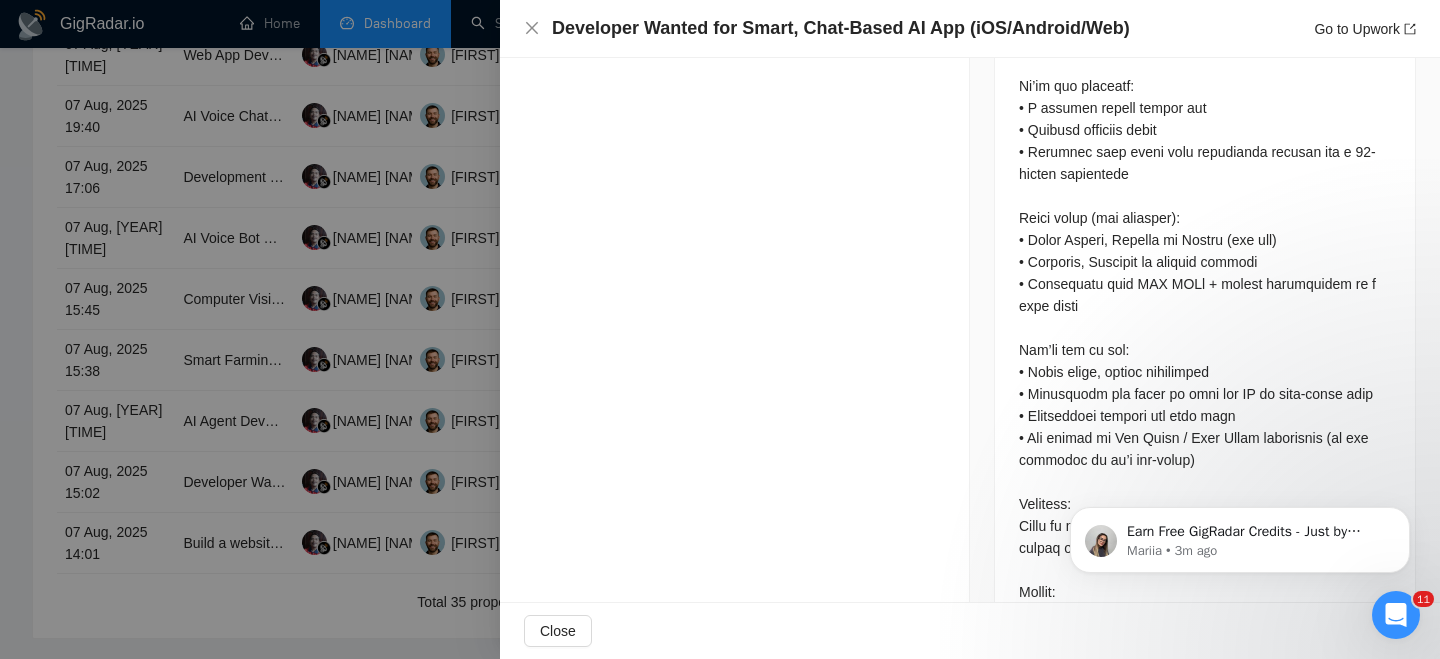 click at bounding box center (1205, 218) 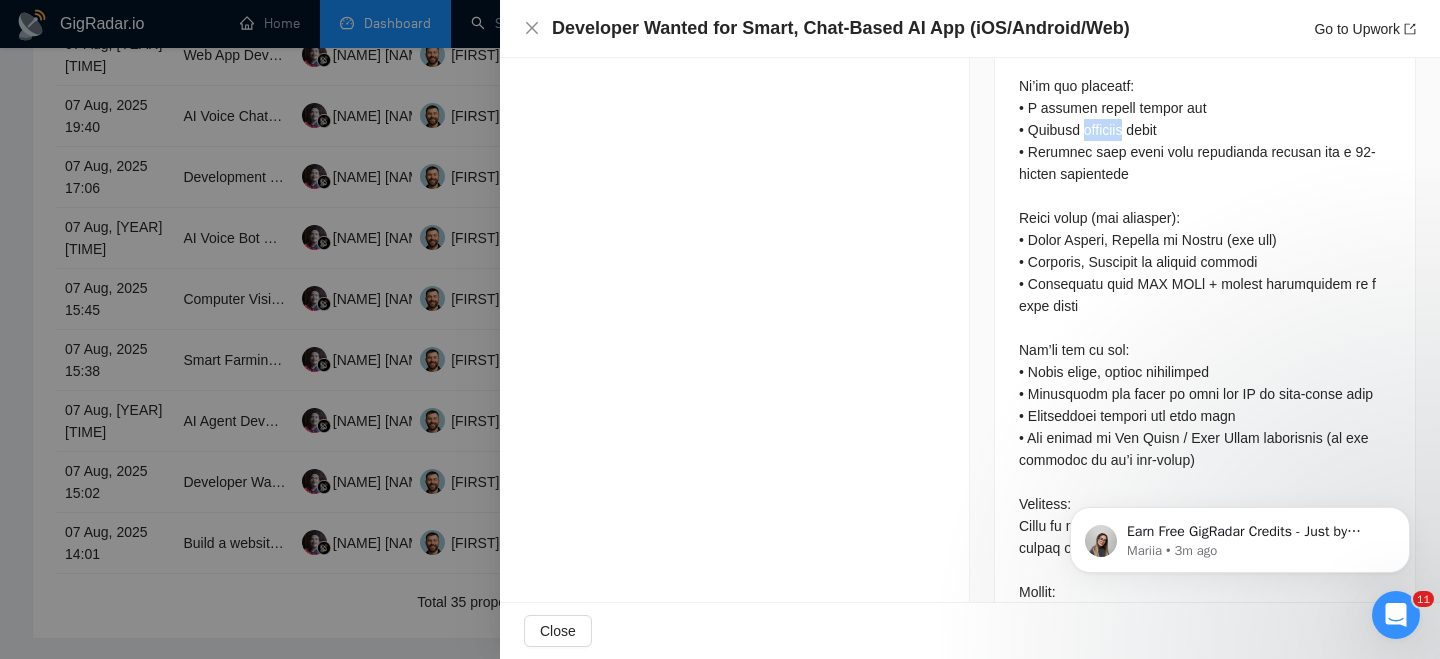 click at bounding box center [1205, 218] 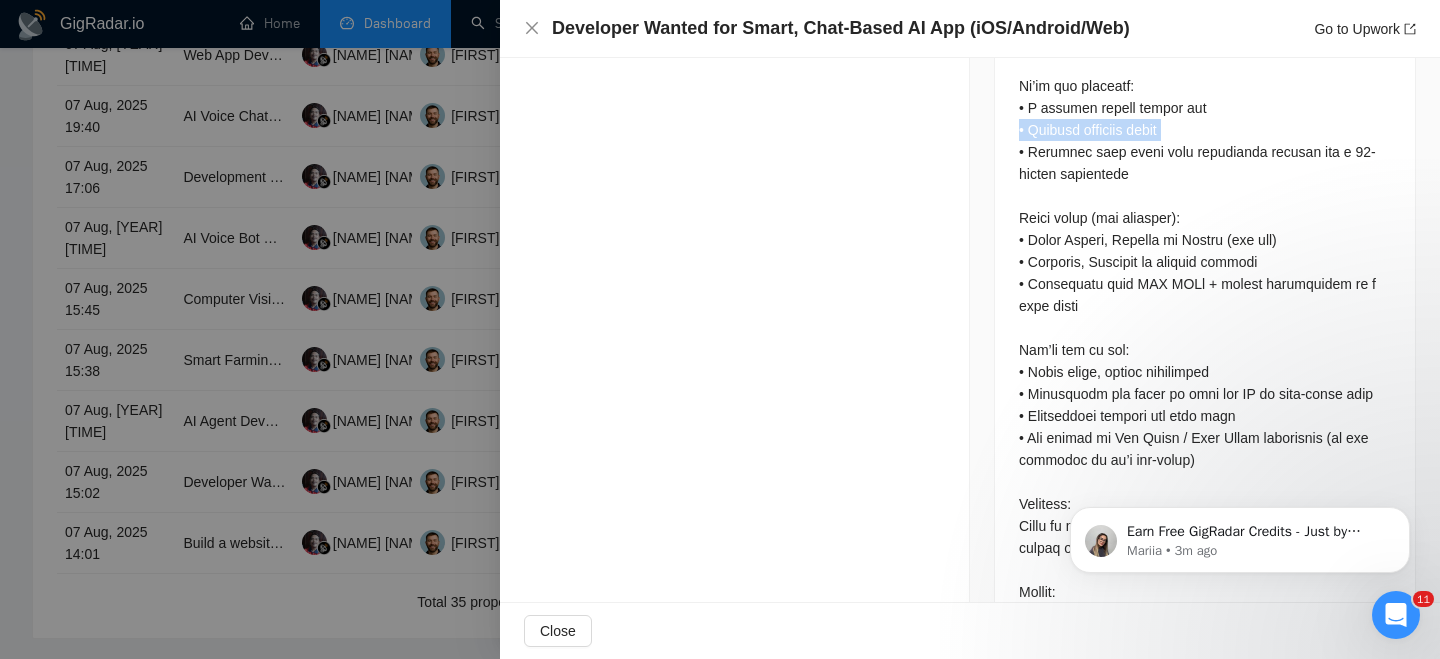 click at bounding box center (1205, 218) 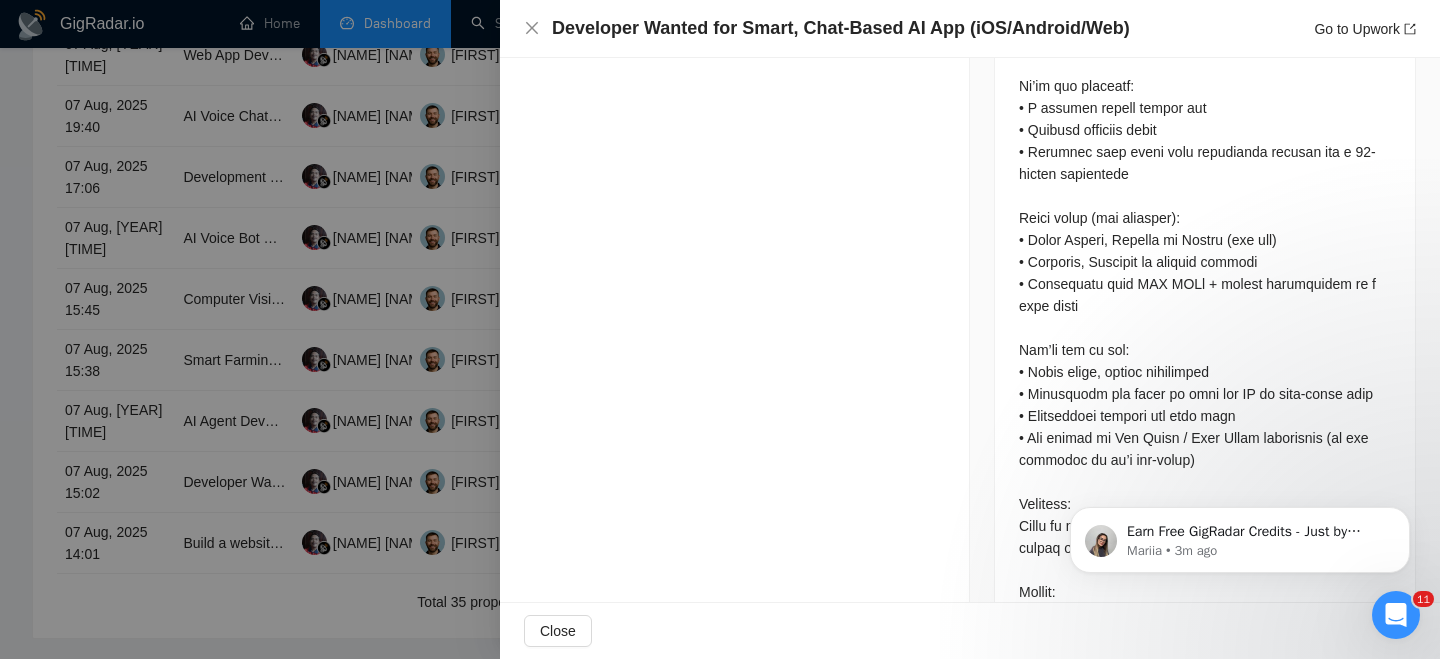 click at bounding box center [1205, 218] 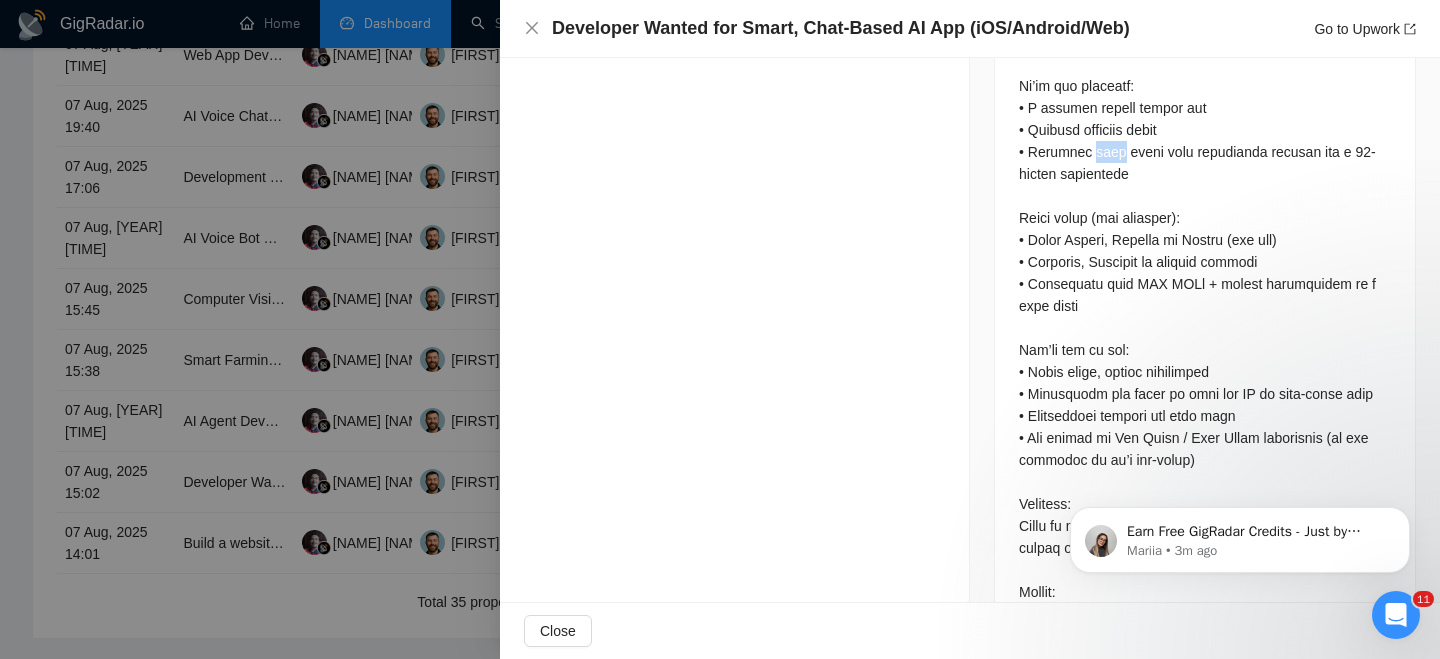 click at bounding box center [1205, 218] 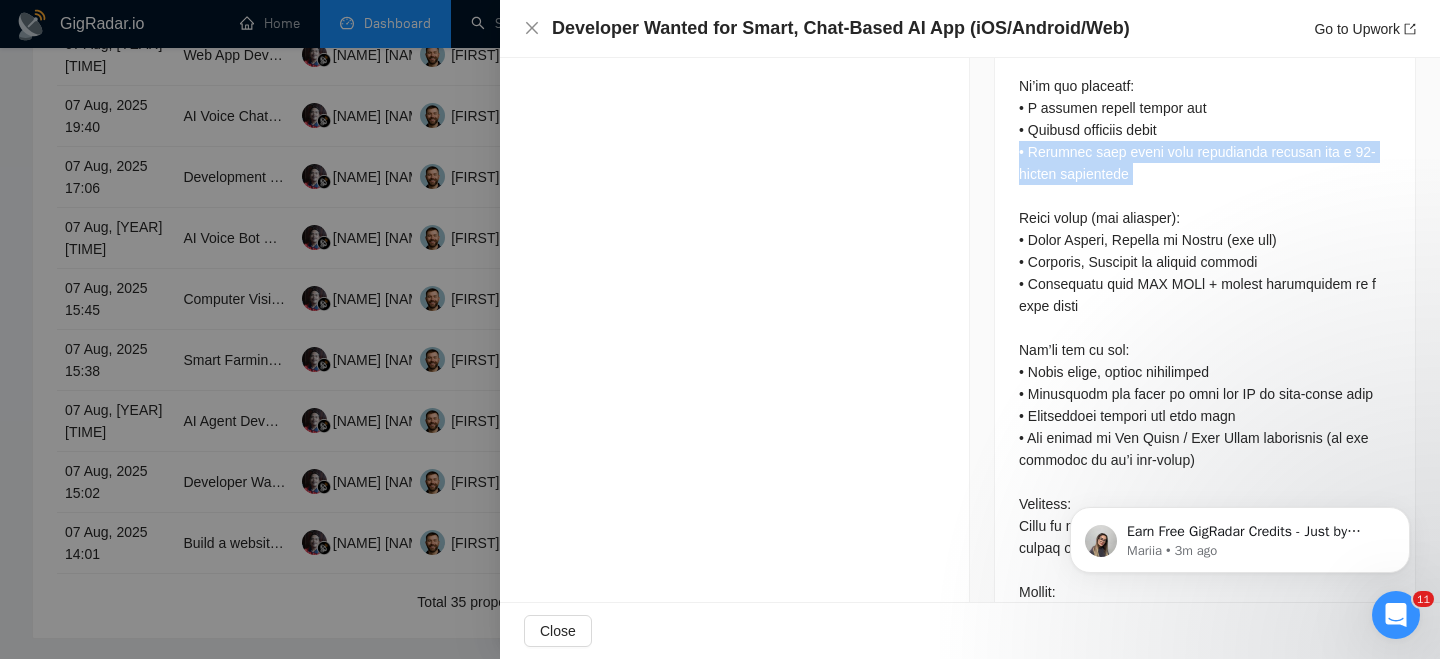 click at bounding box center (1205, 218) 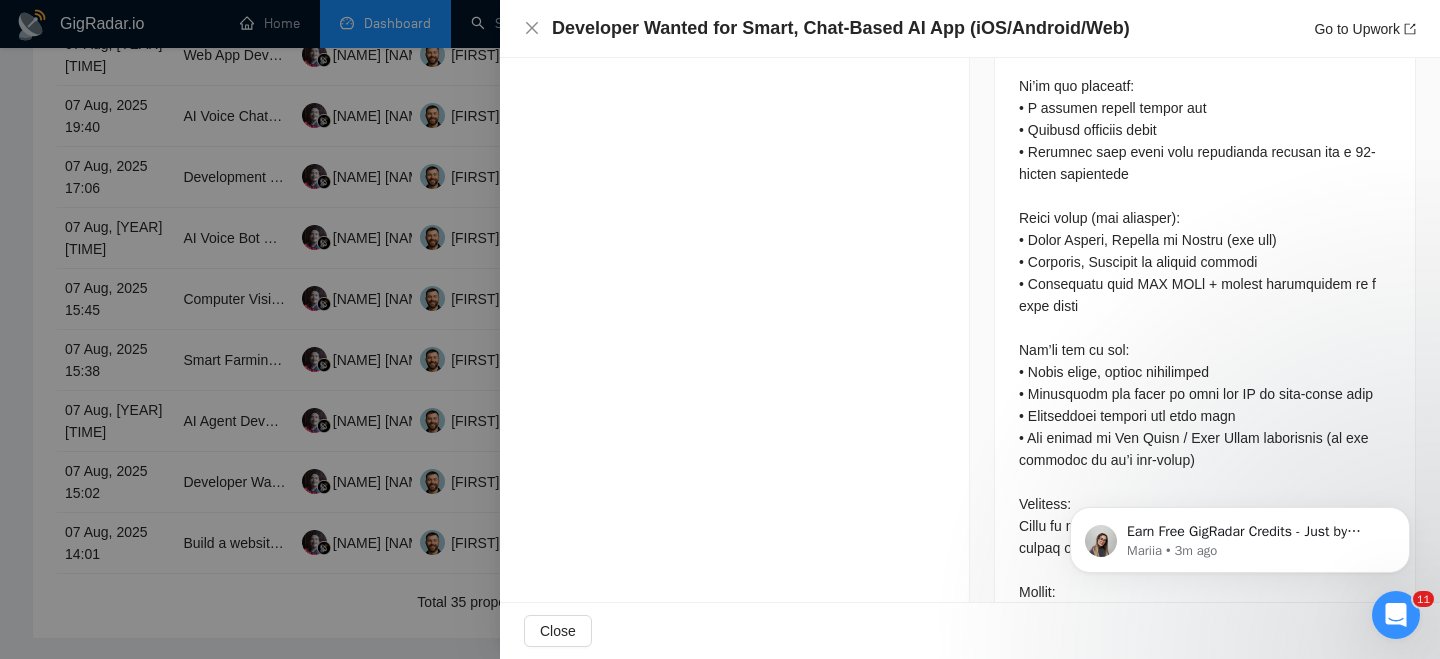 click at bounding box center (1205, 218) 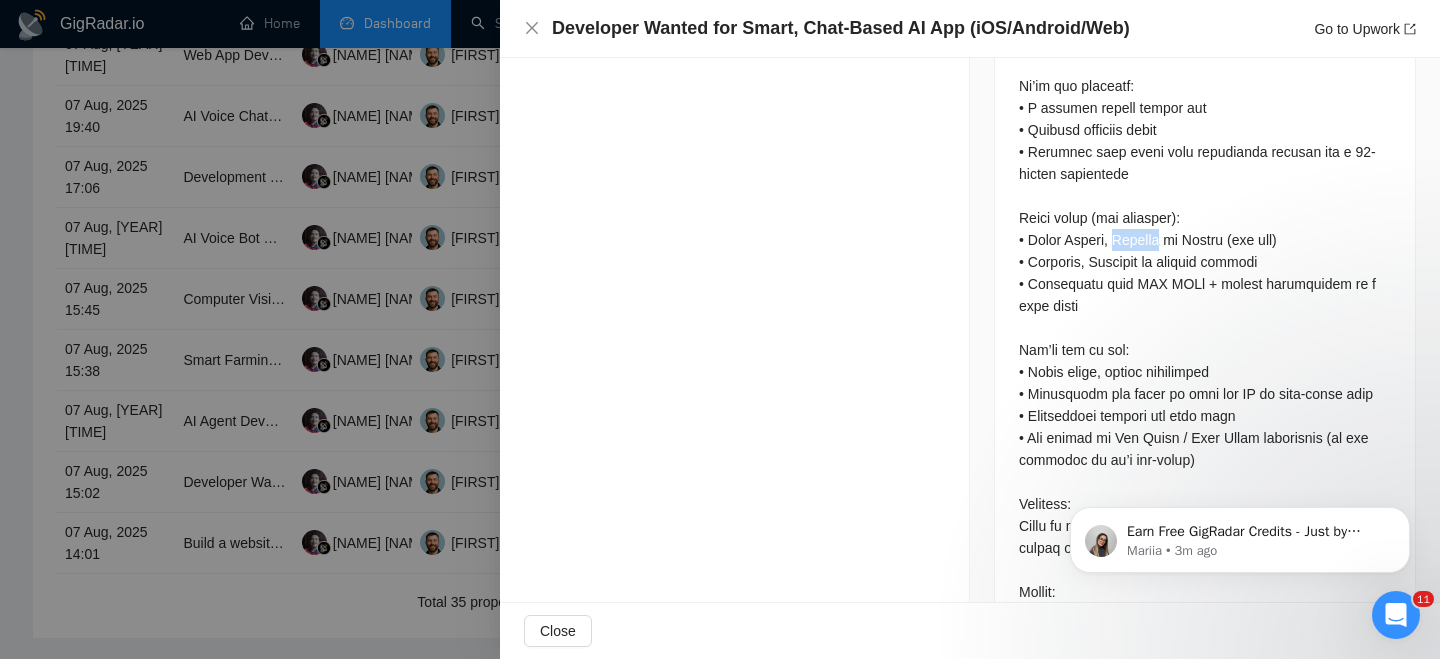 click at bounding box center [1205, 218] 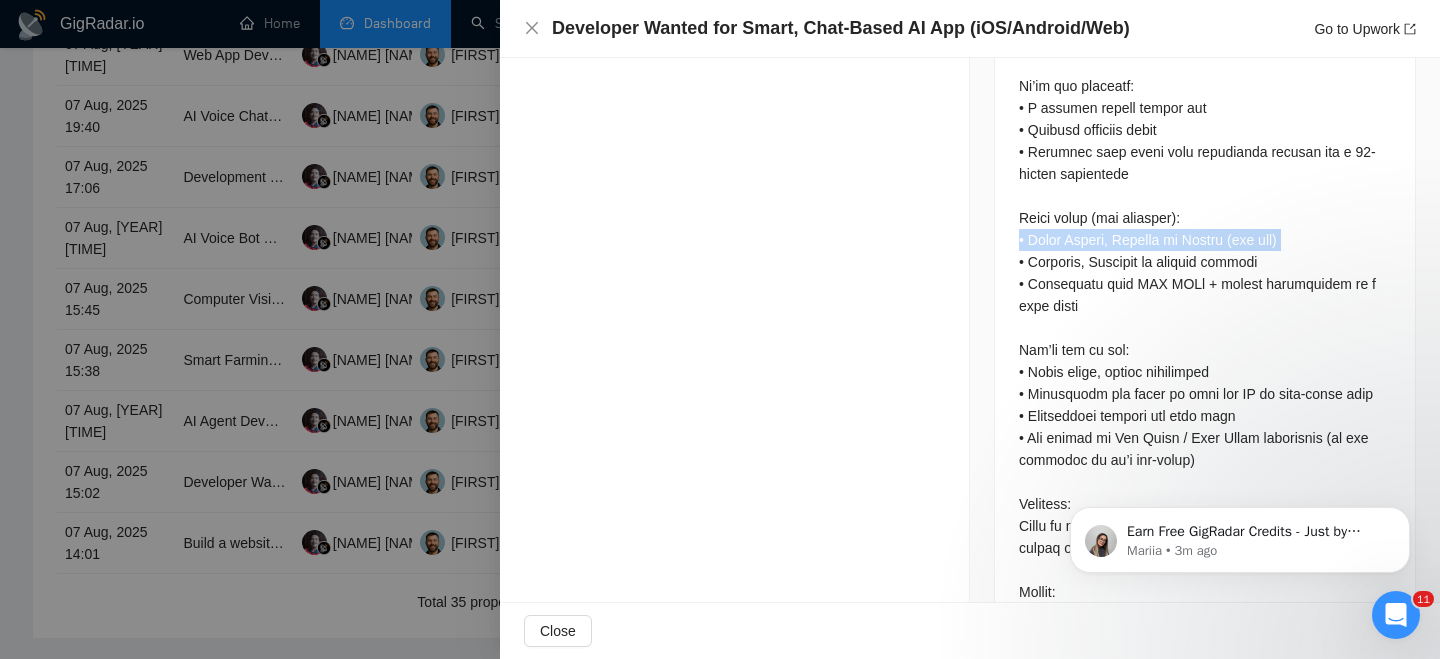 click at bounding box center [1205, 218] 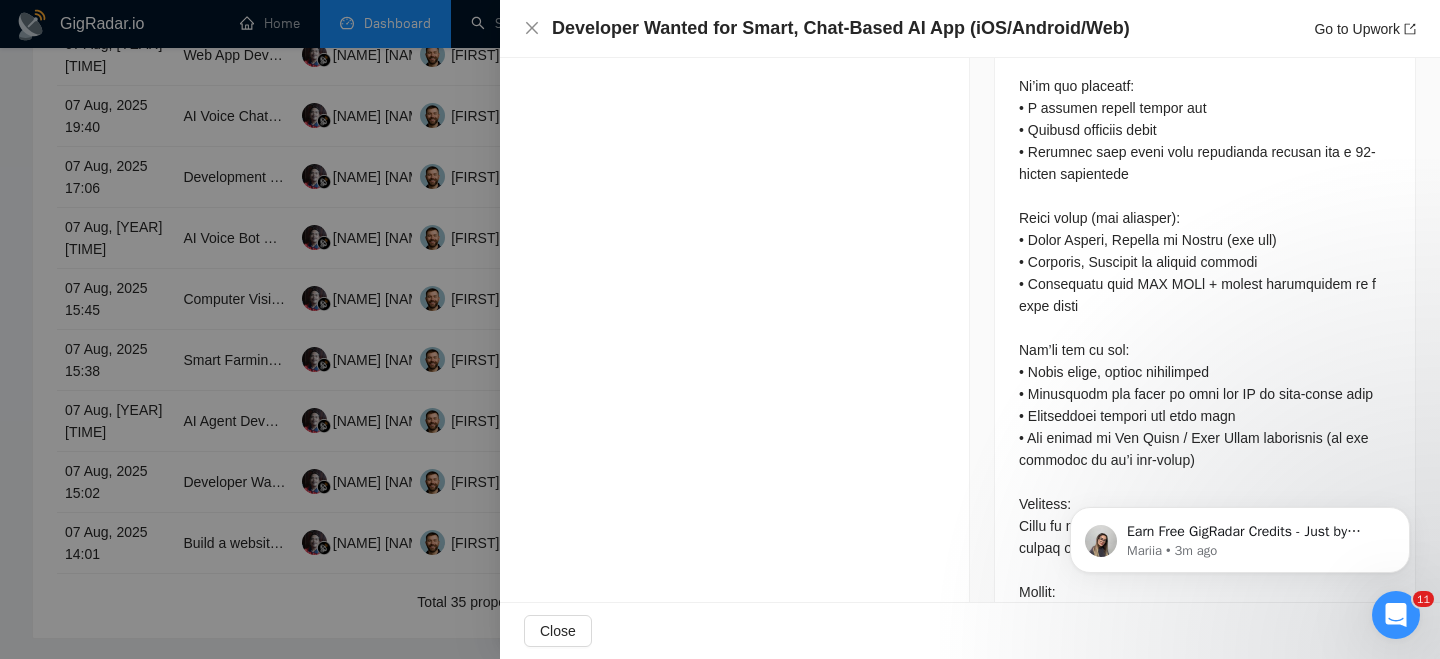 click at bounding box center (1205, 218) 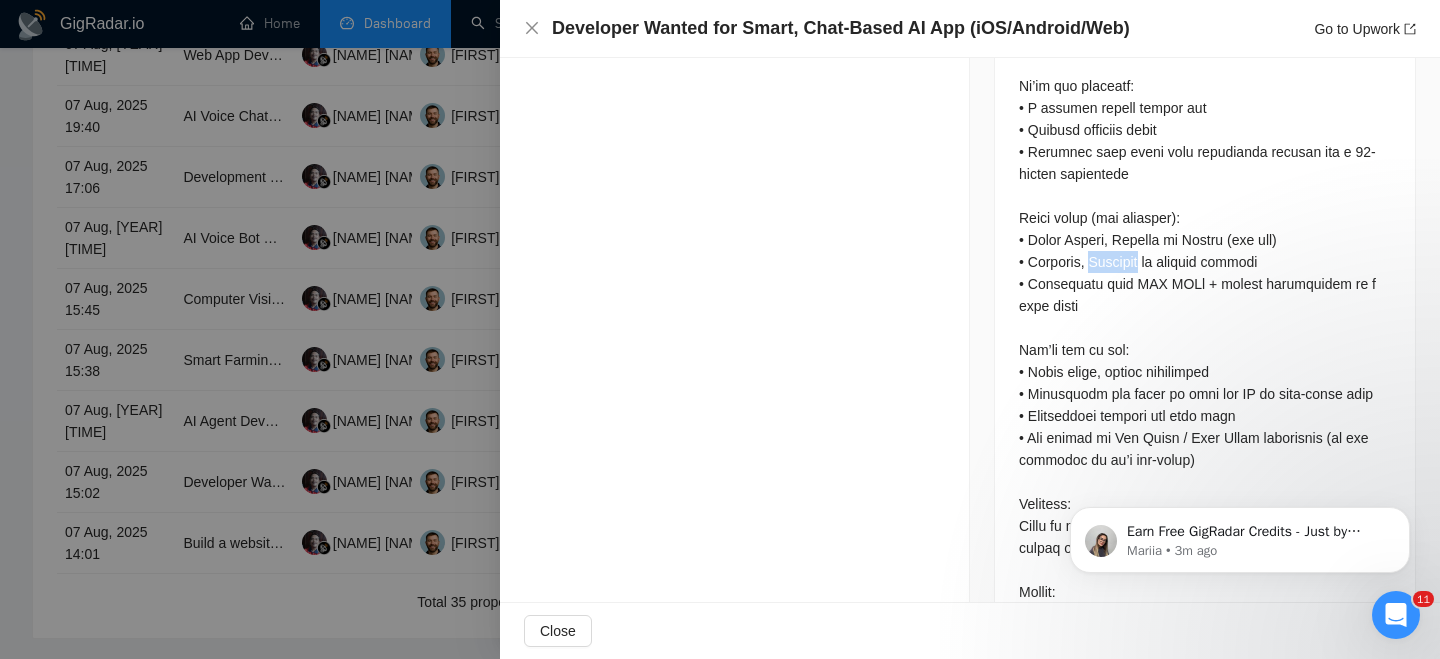 click at bounding box center [1205, 218] 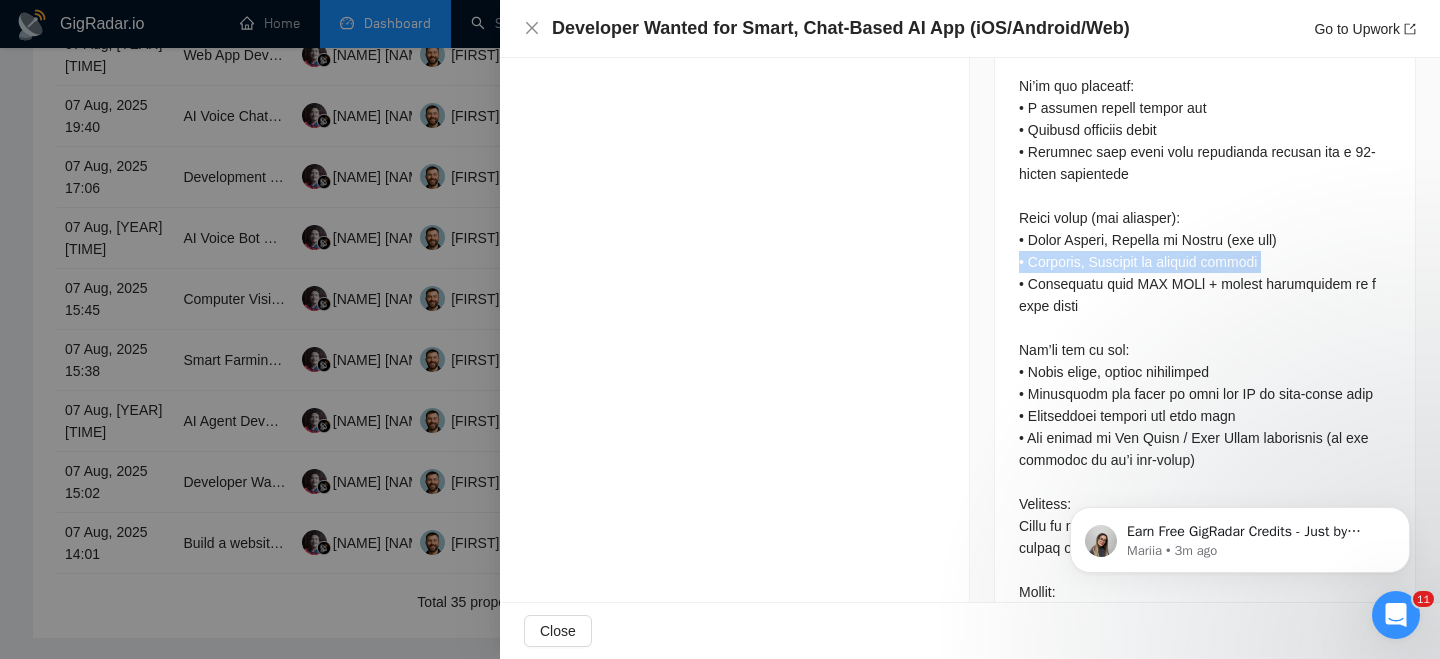 click at bounding box center (1205, 218) 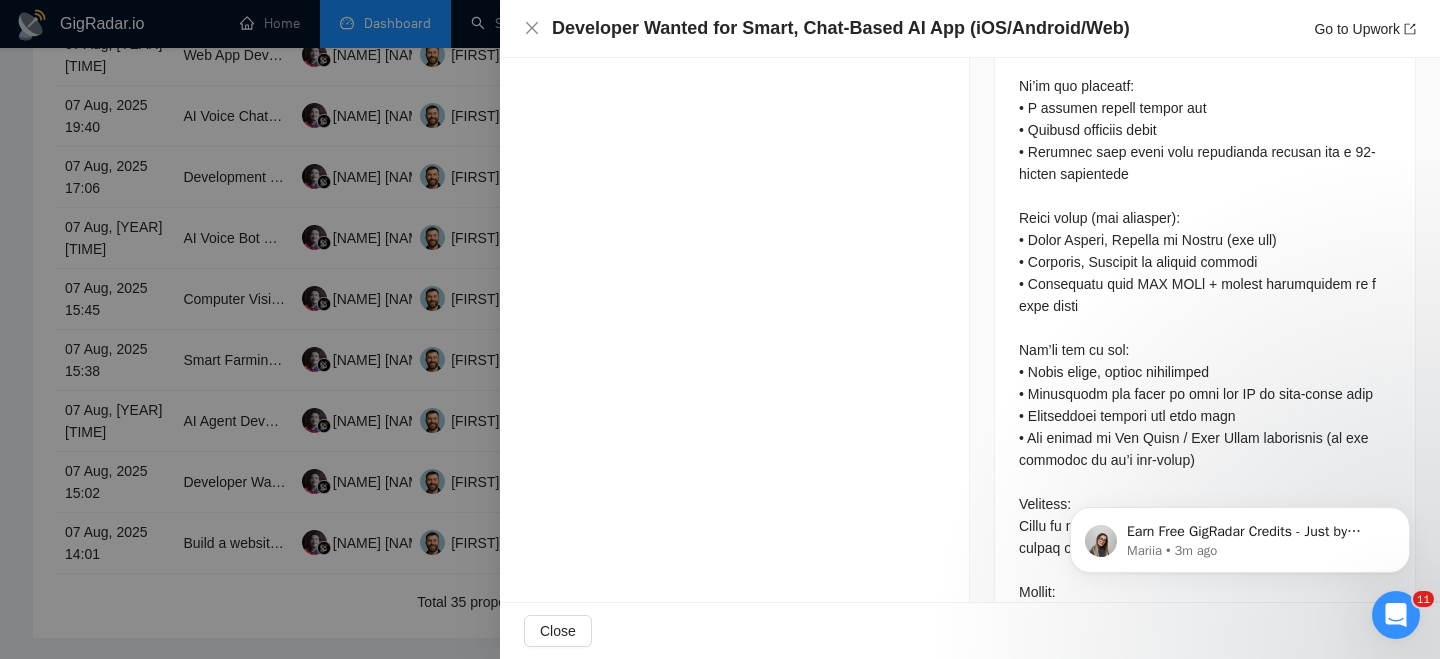 click at bounding box center (1205, 218) 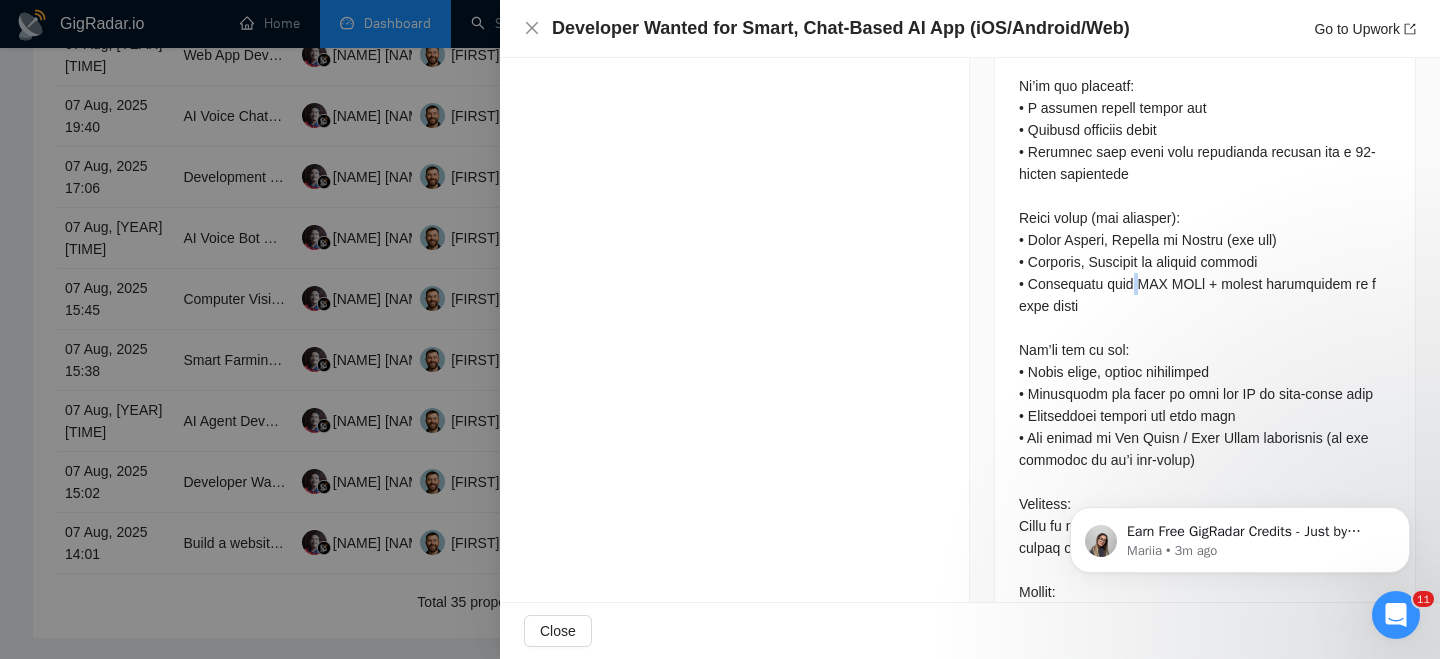 click at bounding box center [1205, 218] 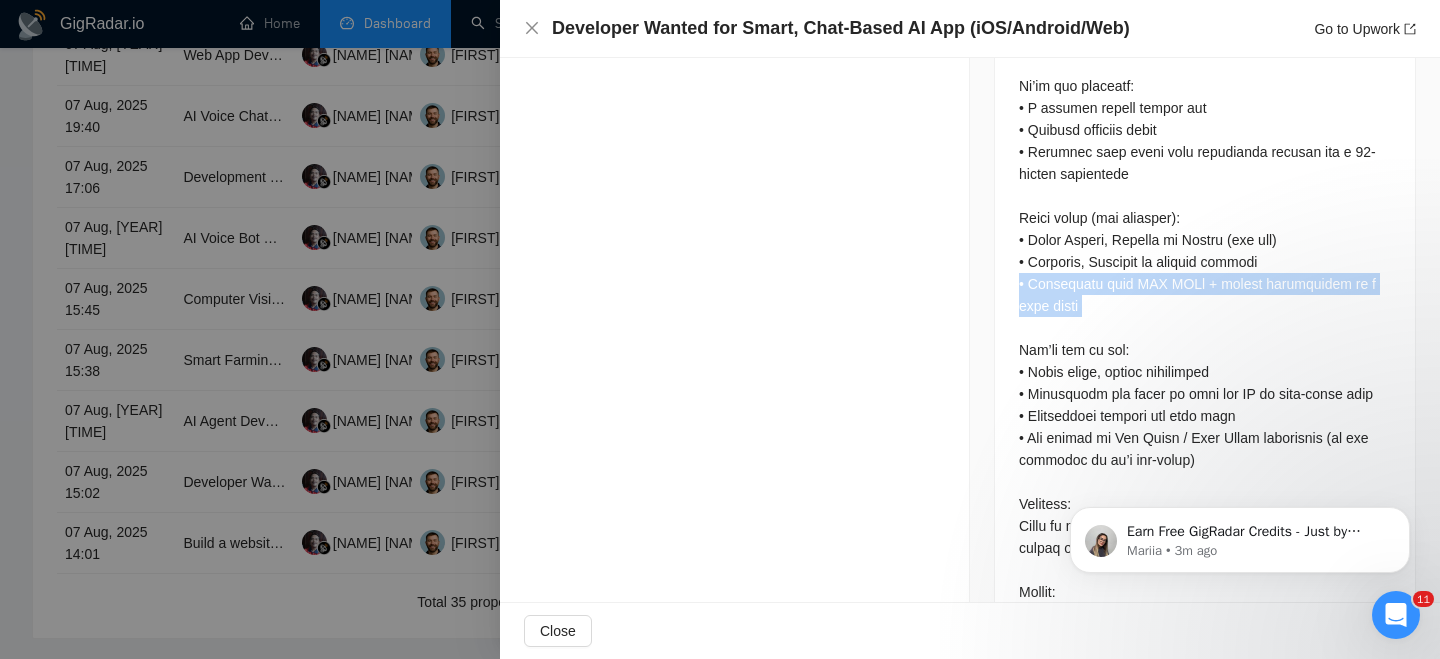 click at bounding box center [1205, 218] 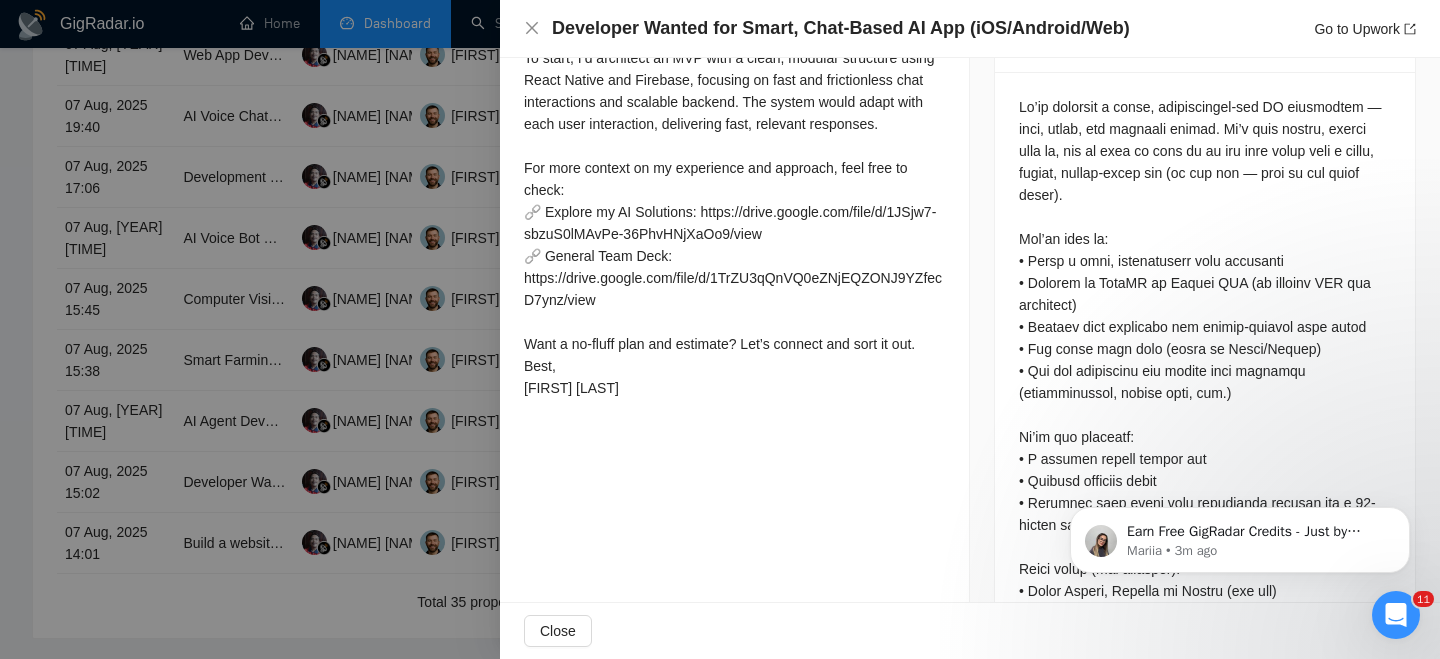 scroll, scrollTop: 871, scrollLeft: 0, axis: vertical 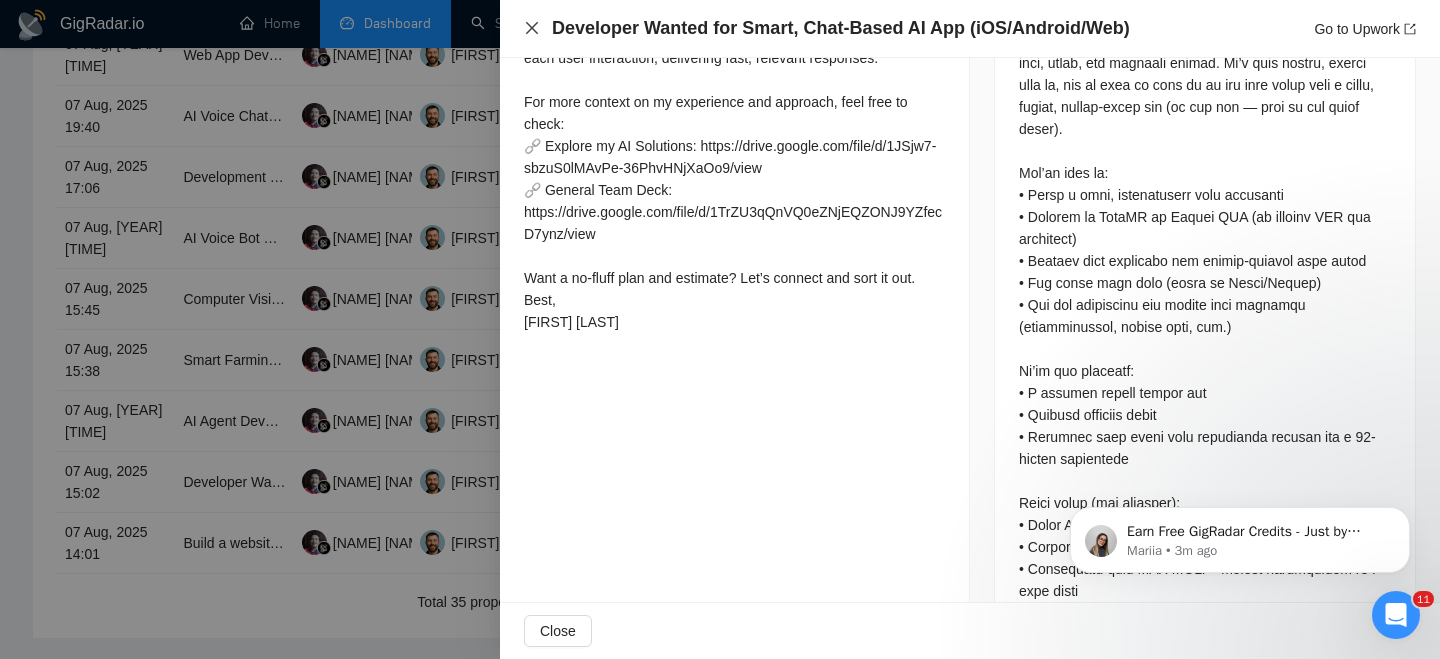 click 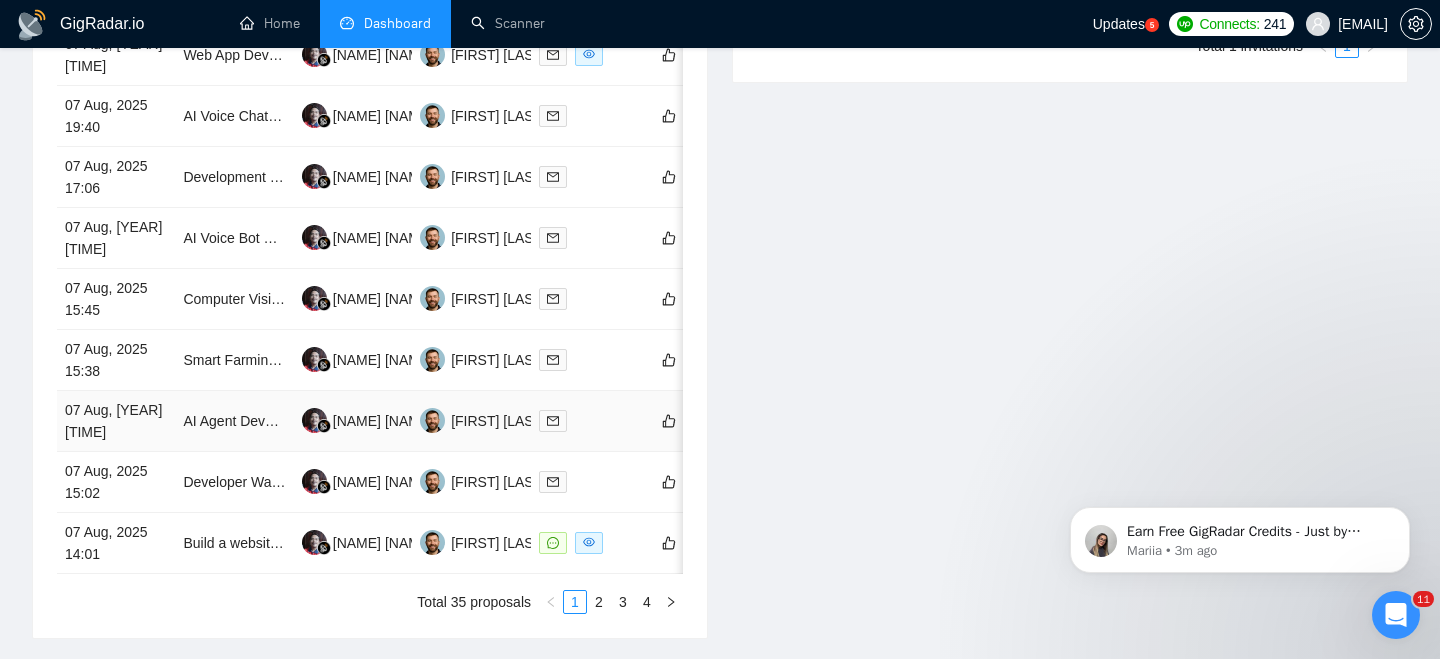 click on "[DATE] [TIME]" at bounding box center (116, 421) 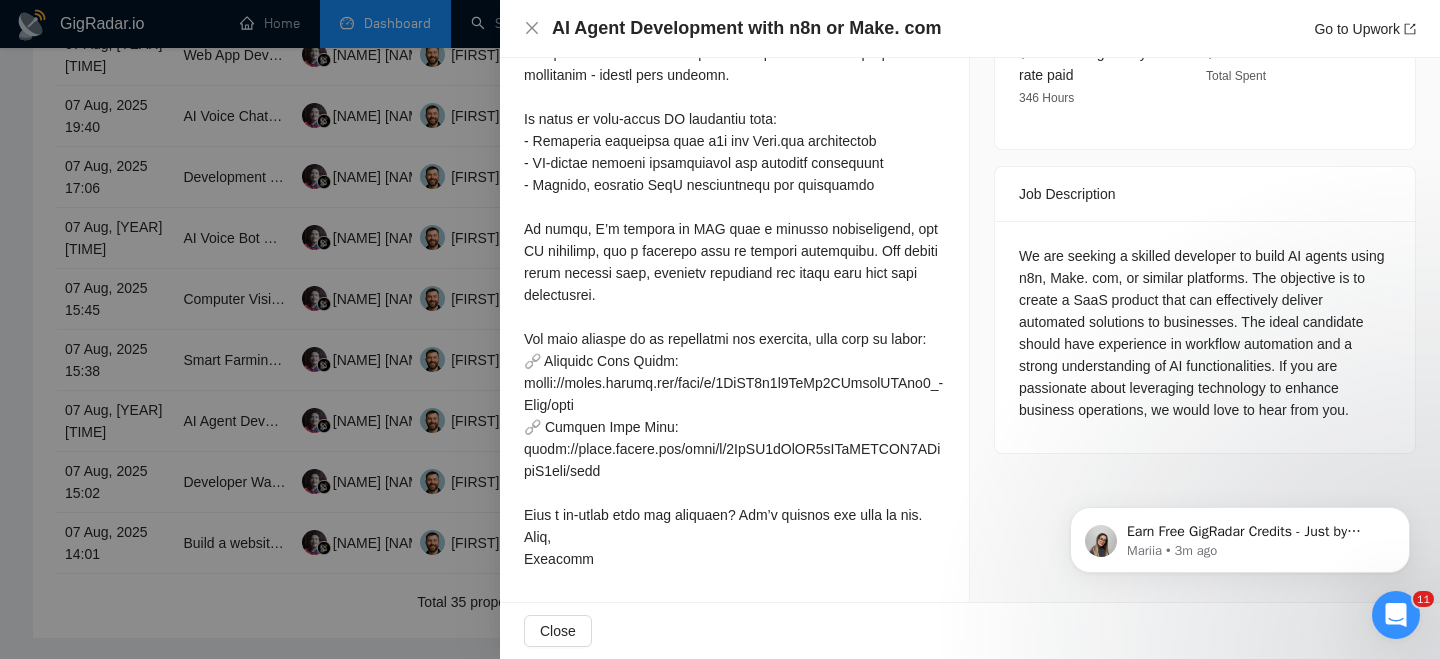 click on "AI Agent Development with n8n or Make. com" at bounding box center (746, 28) 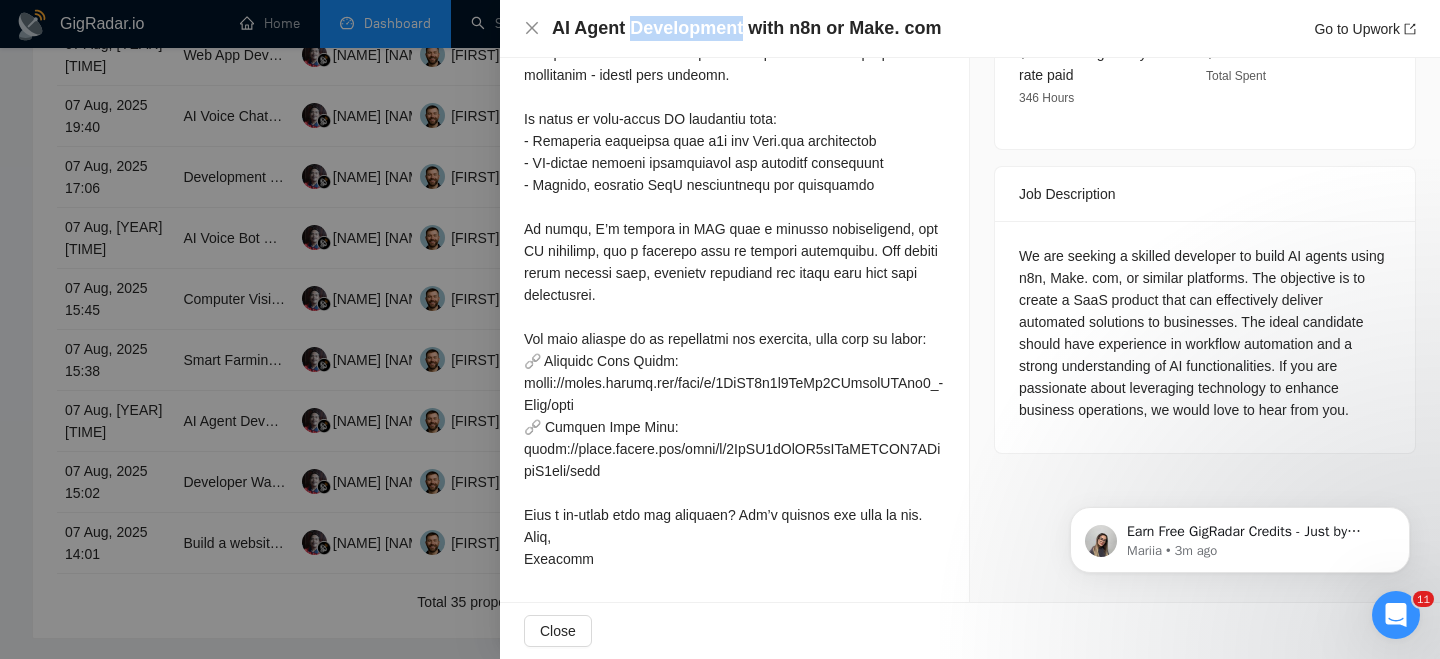 click on "AI Agent Development with n8n or Make. com" at bounding box center (746, 28) 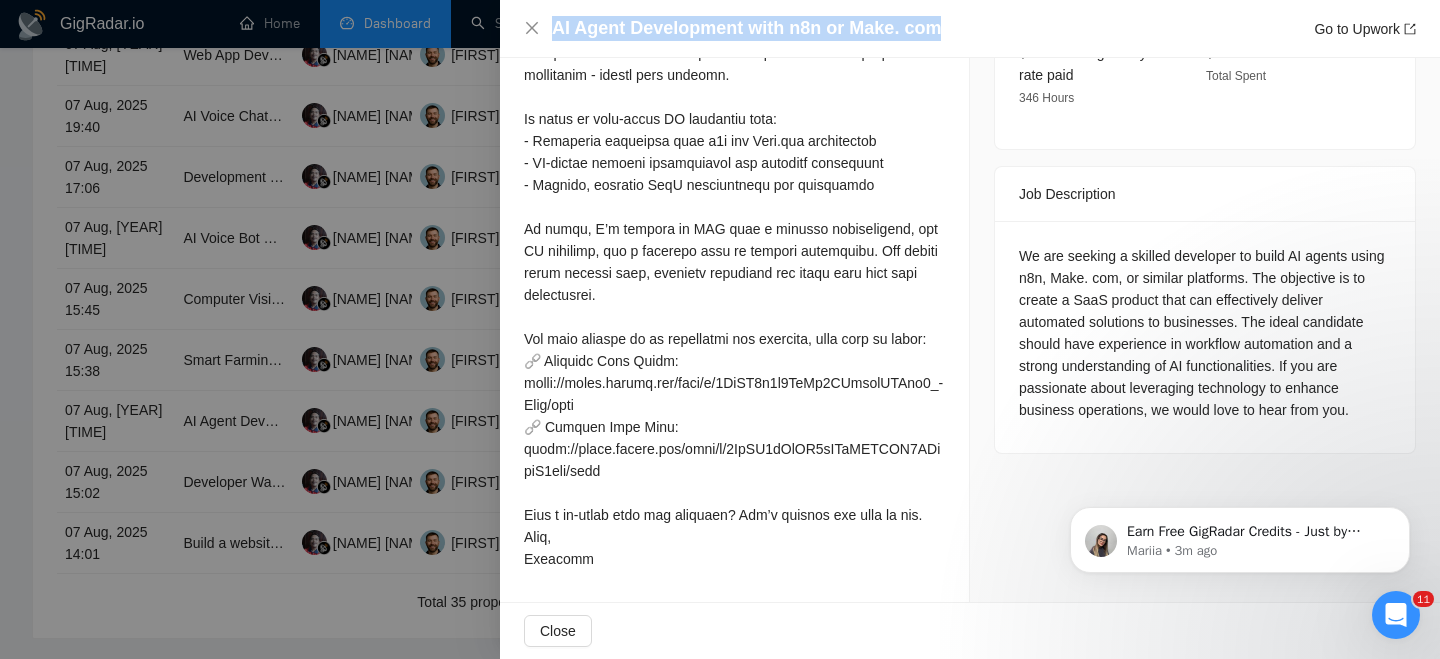 click on "AI Agent Development with n8n or Make. com" at bounding box center [746, 28] 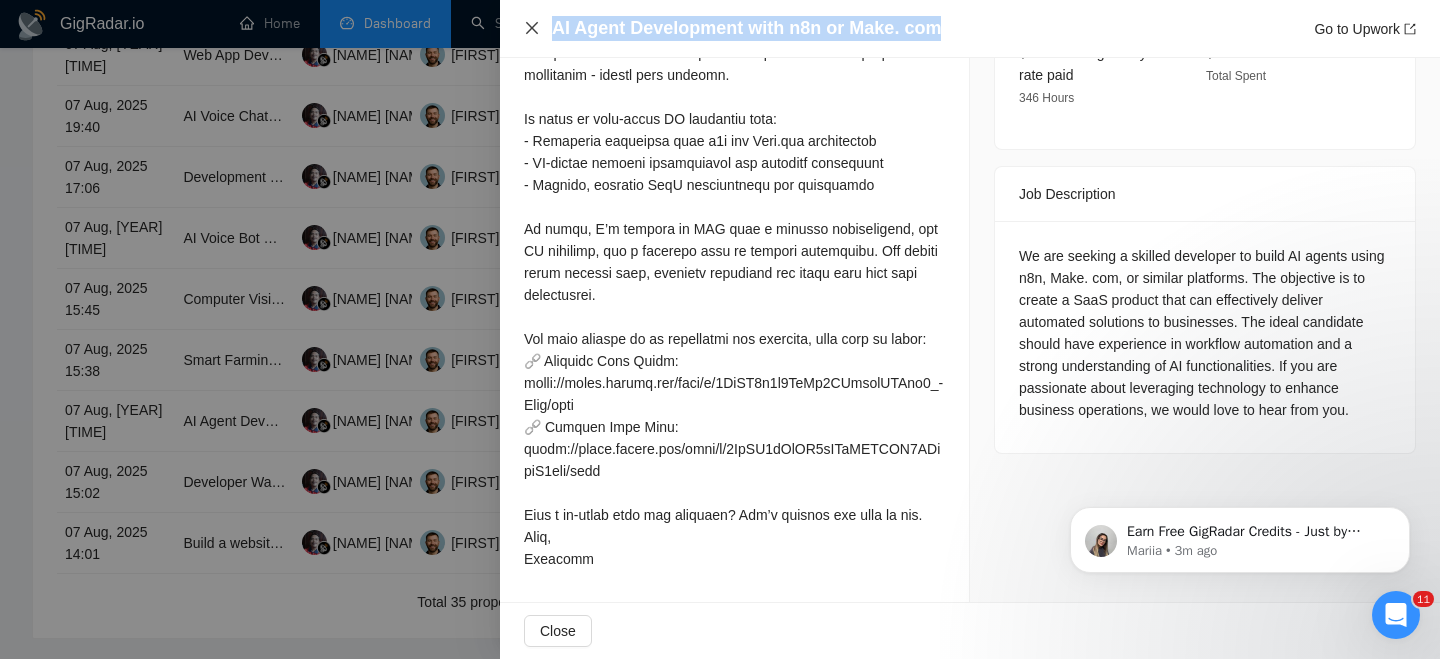 click 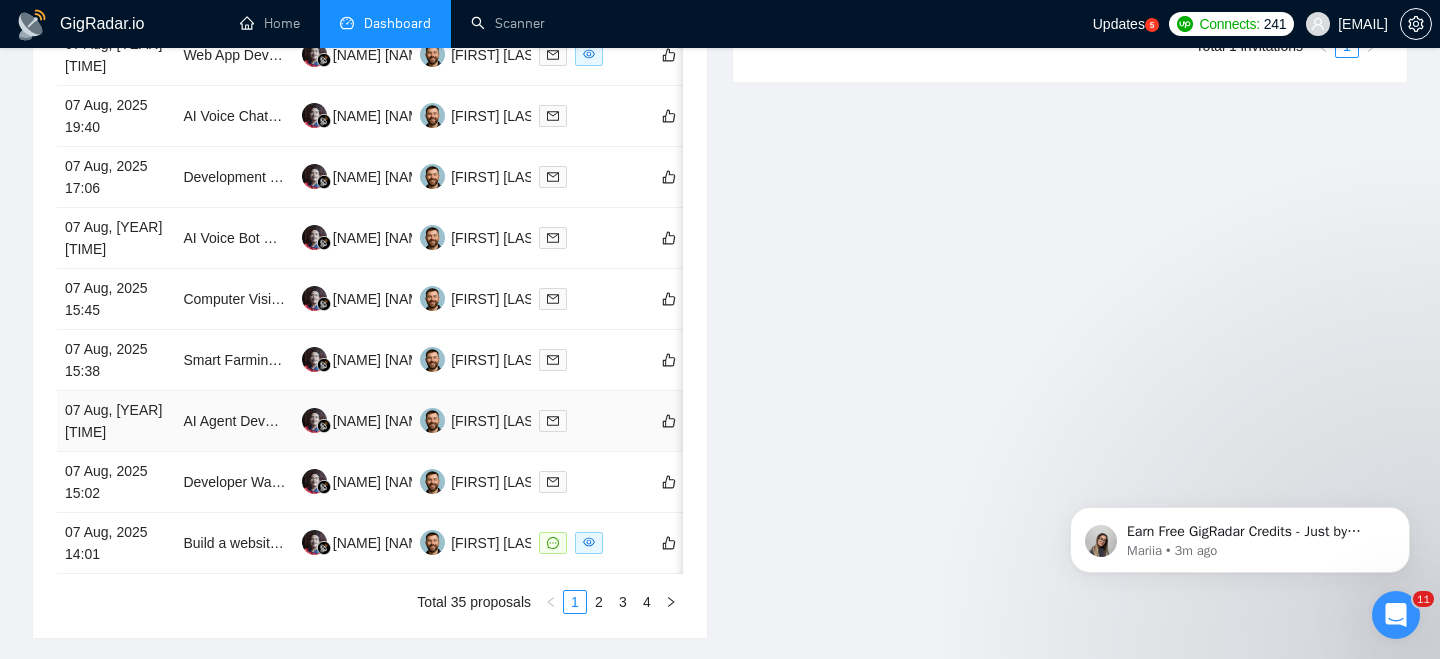 click on "[DATE] [TIME]" at bounding box center (116, 421) 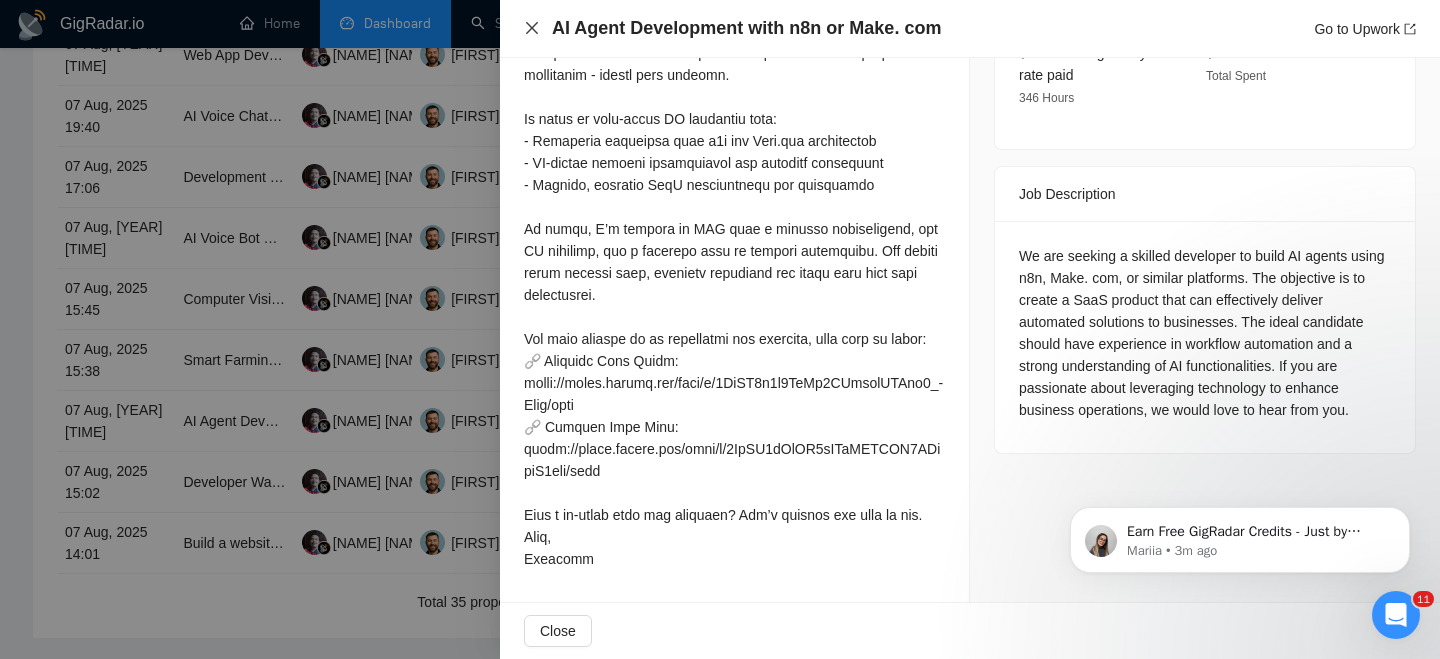 click 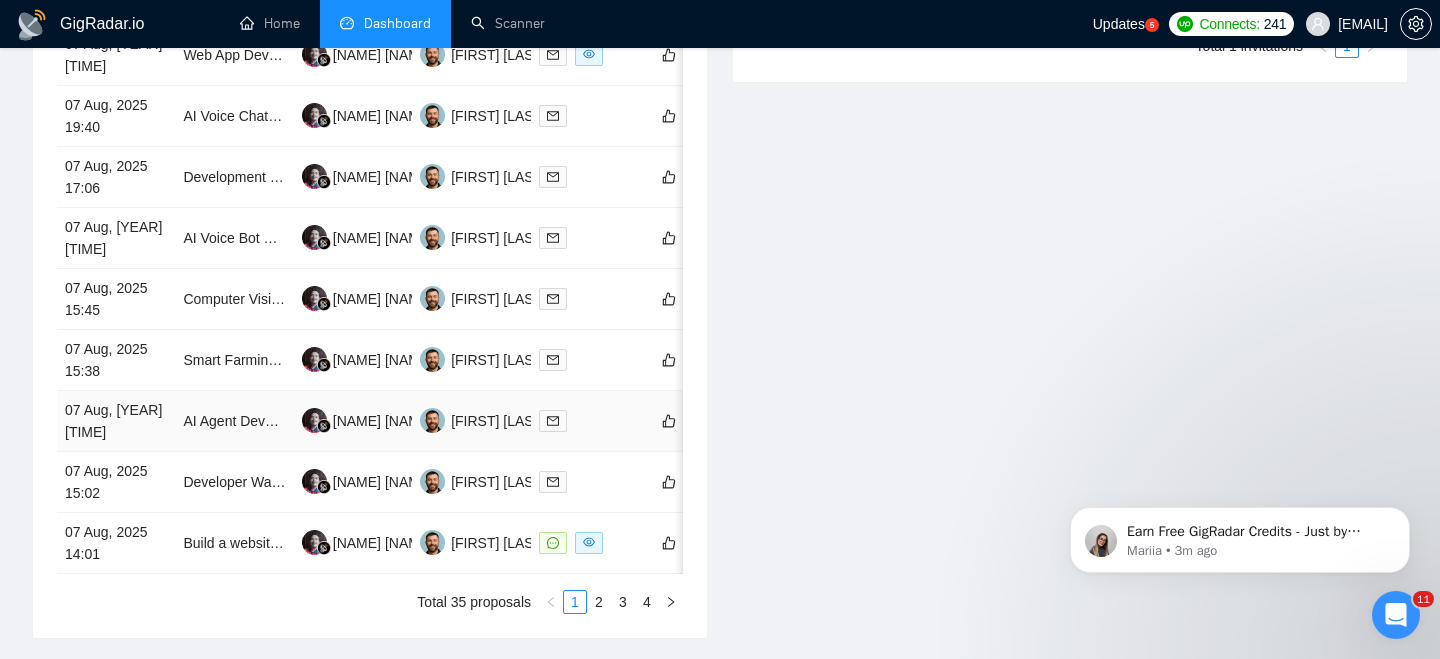 click on "[DATE] [TIME]" at bounding box center [116, 421] 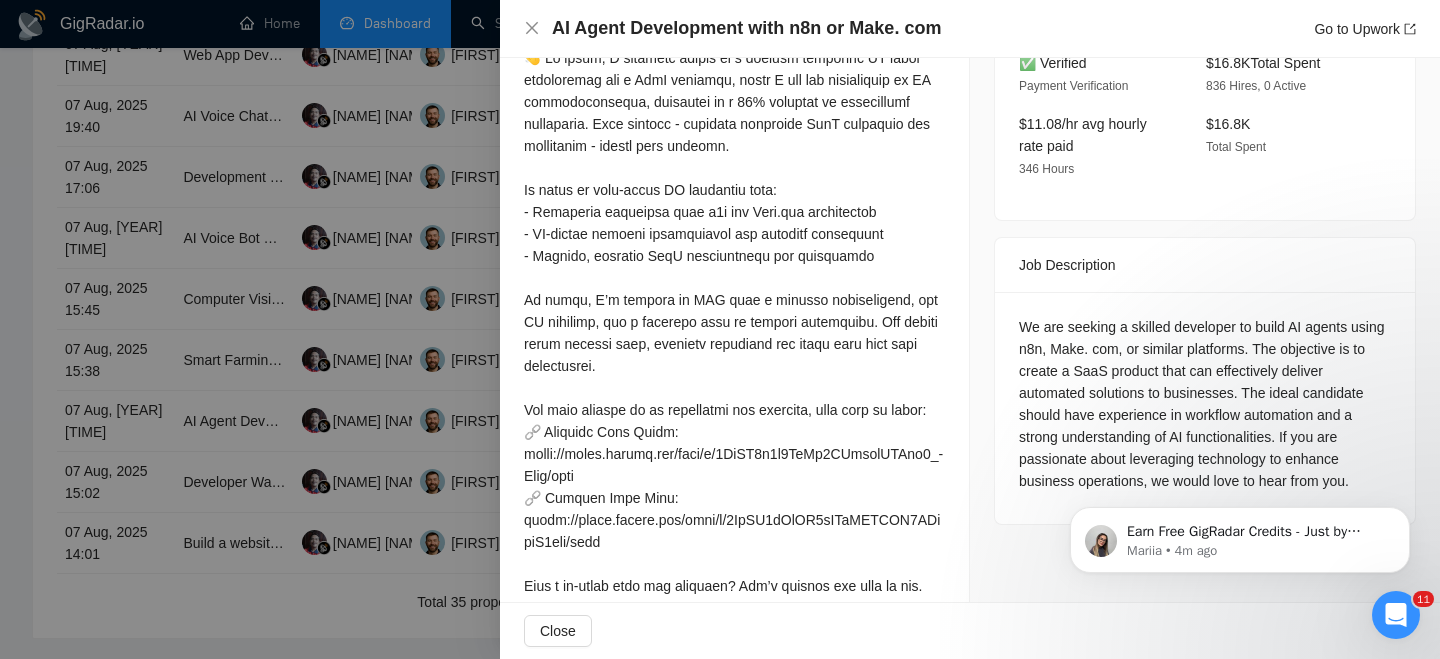 scroll, scrollTop: 611, scrollLeft: 0, axis: vertical 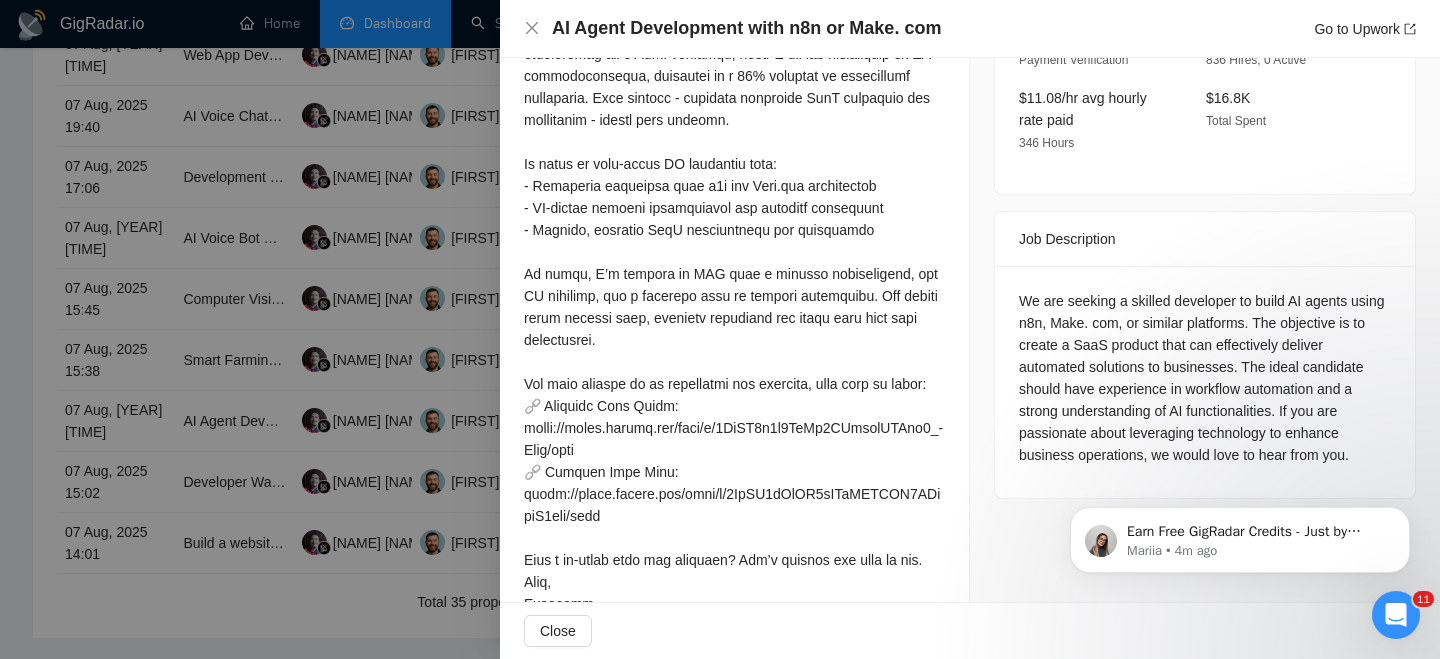 click on "We are seeking a skilled developer to build AI agents using n8n, Make. com, or similar platforms. The objective is to create a SaaS product that can effectively deliver automated solutions to businesses. The ideal candidate should have experience in workflow automation and a strong understanding of AI functionalities. If you are passionate about leveraging technology to enhance business operations, we would love to hear from you." at bounding box center [1205, 378] 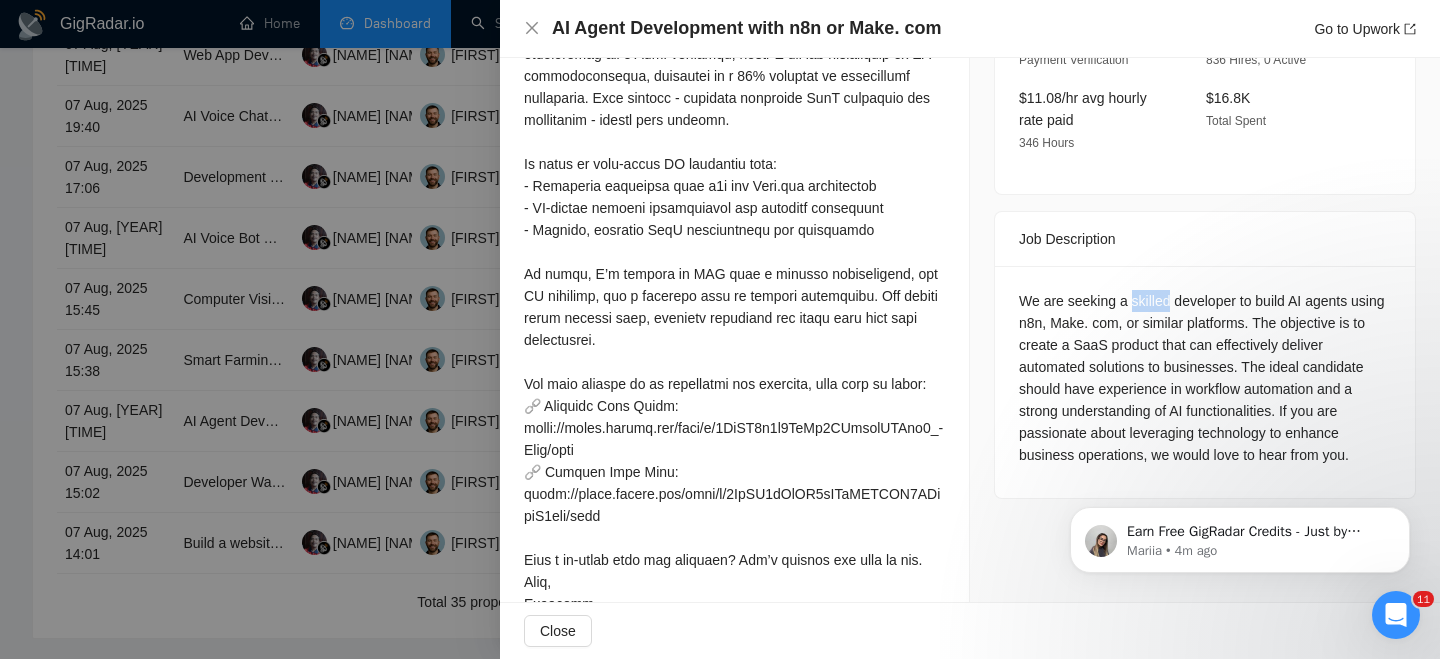 click on "We are seeking a skilled developer to build AI agents using n8n, Make. com, or similar platforms. The objective is to create a SaaS product that can effectively deliver automated solutions to businesses. The ideal candidate should have experience in workflow automation and a strong understanding of AI functionalities. If you are passionate about leveraging technology to enhance business operations, we would love to hear from you." at bounding box center (1205, 378) 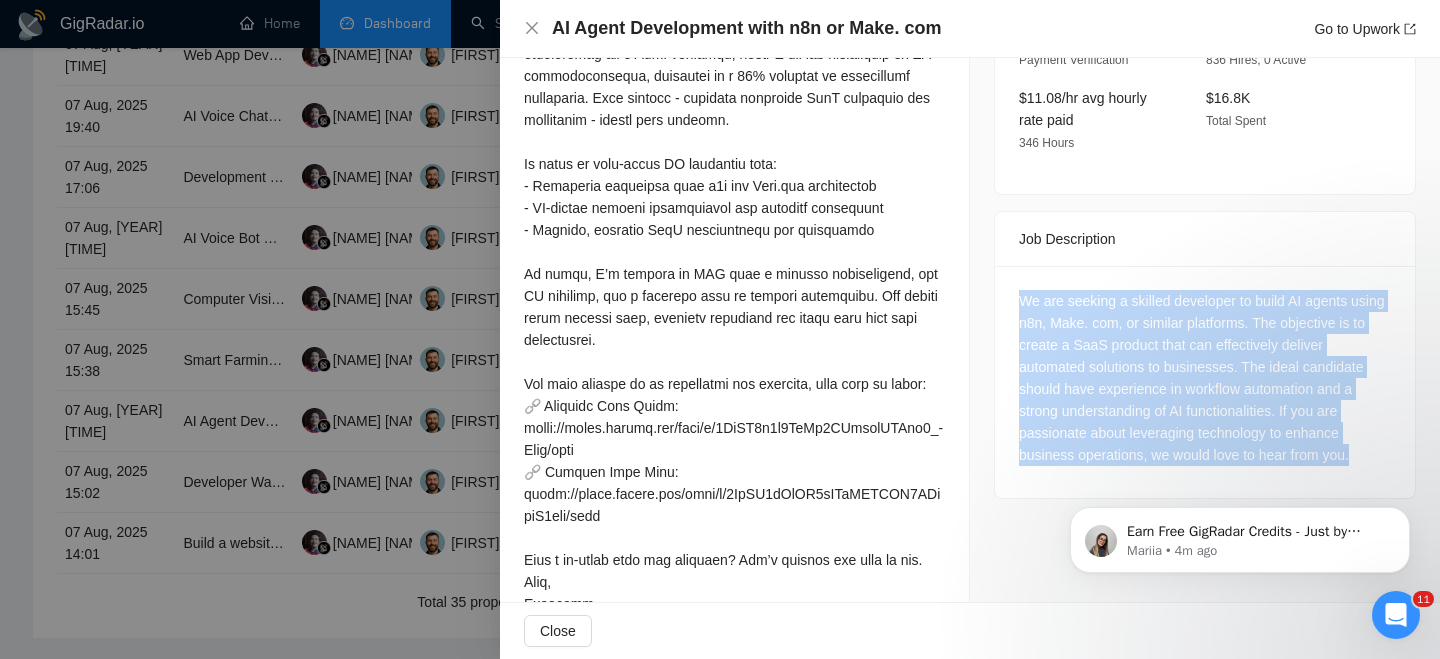 click on "We are seeking a skilled developer to build AI agents using n8n, Make. com, or similar platforms. The objective is to create a SaaS product that can effectively deliver automated solutions to businesses. The ideal candidate should have experience in workflow automation and a strong understanding of AI functionalities. If you are passionate about leveraging technology to enhance business operations, we would love to hear from you." at bounding box center (1205, 378) 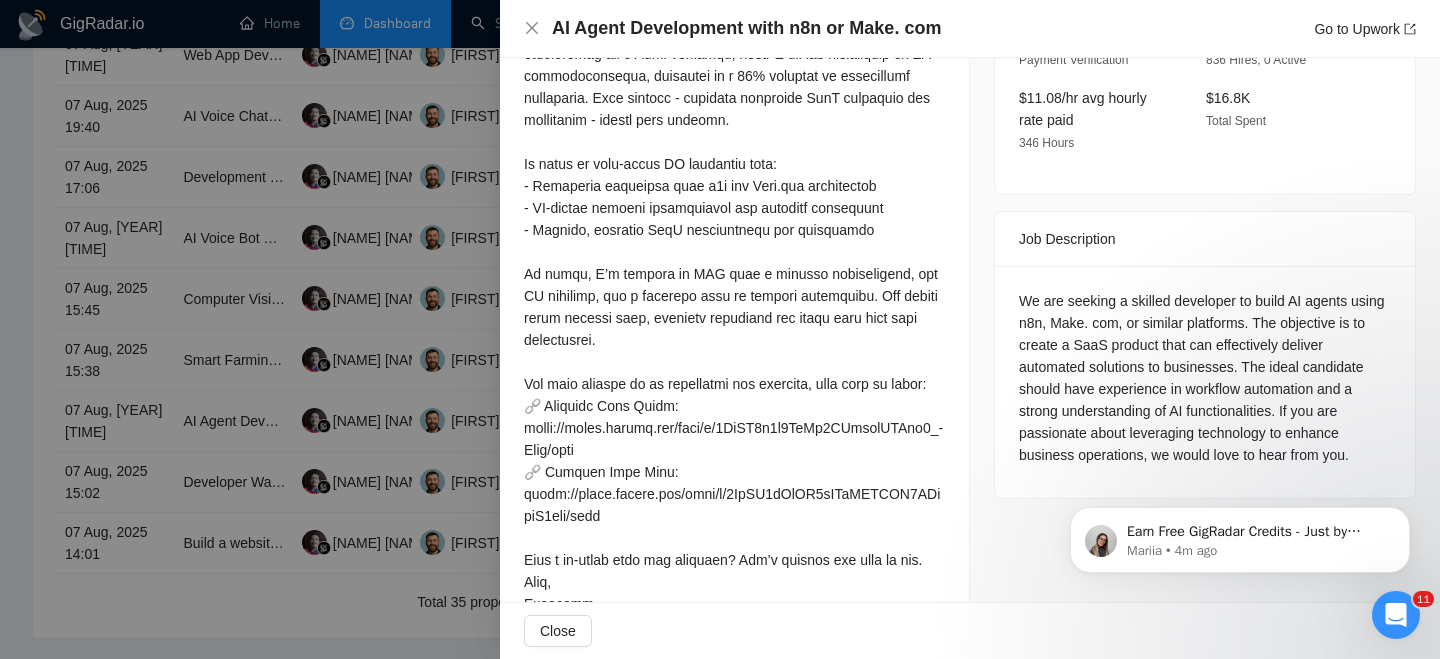 click on "We are seeking a skilled developer to build AI agents using n8n, Make. com, or similar platforms. The objective is to create a SaaS product that can effectively deliver automated solutions to businesses. The ideal candidate should have experience in workflow automation and a strong understanding of AI functionalities. If you are passionate about leveraging technology to enhance business operations, we would love to hear from you." at bounding box center (1205, 378) 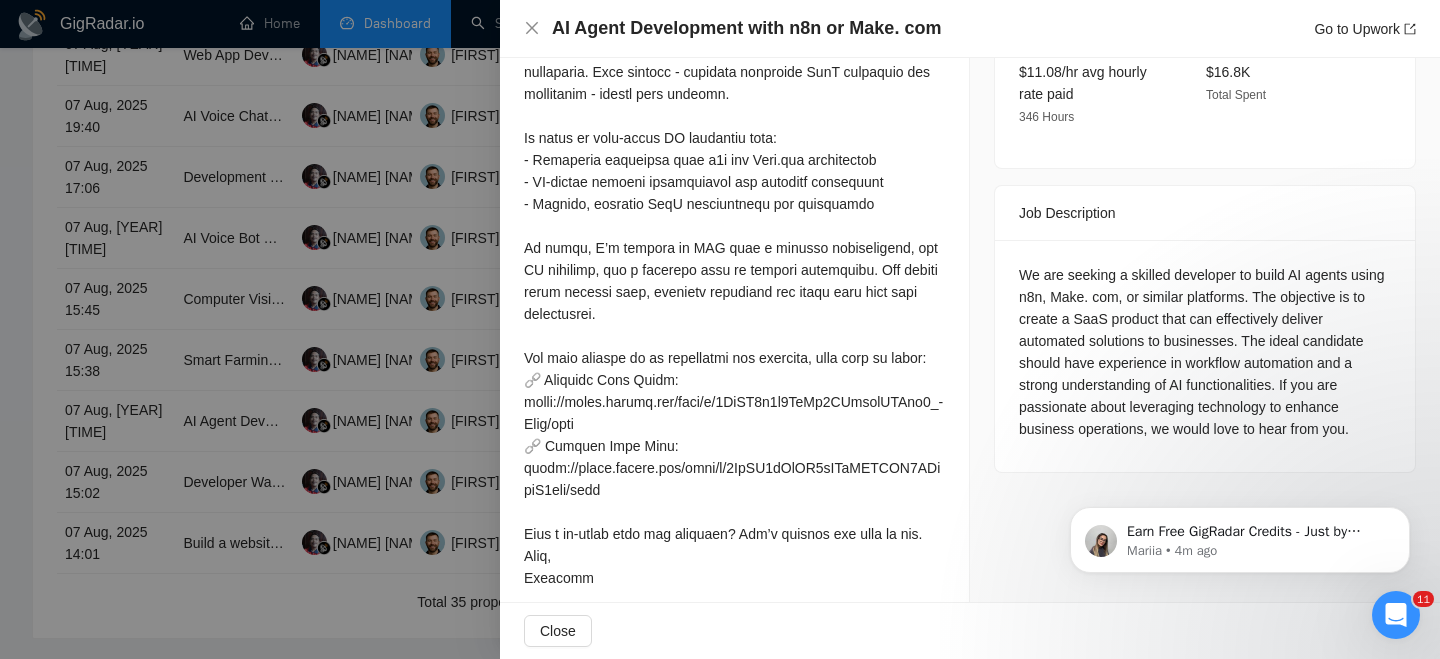 scroll, scrollTop: 642, scrollLeft: 0, axis: vertical 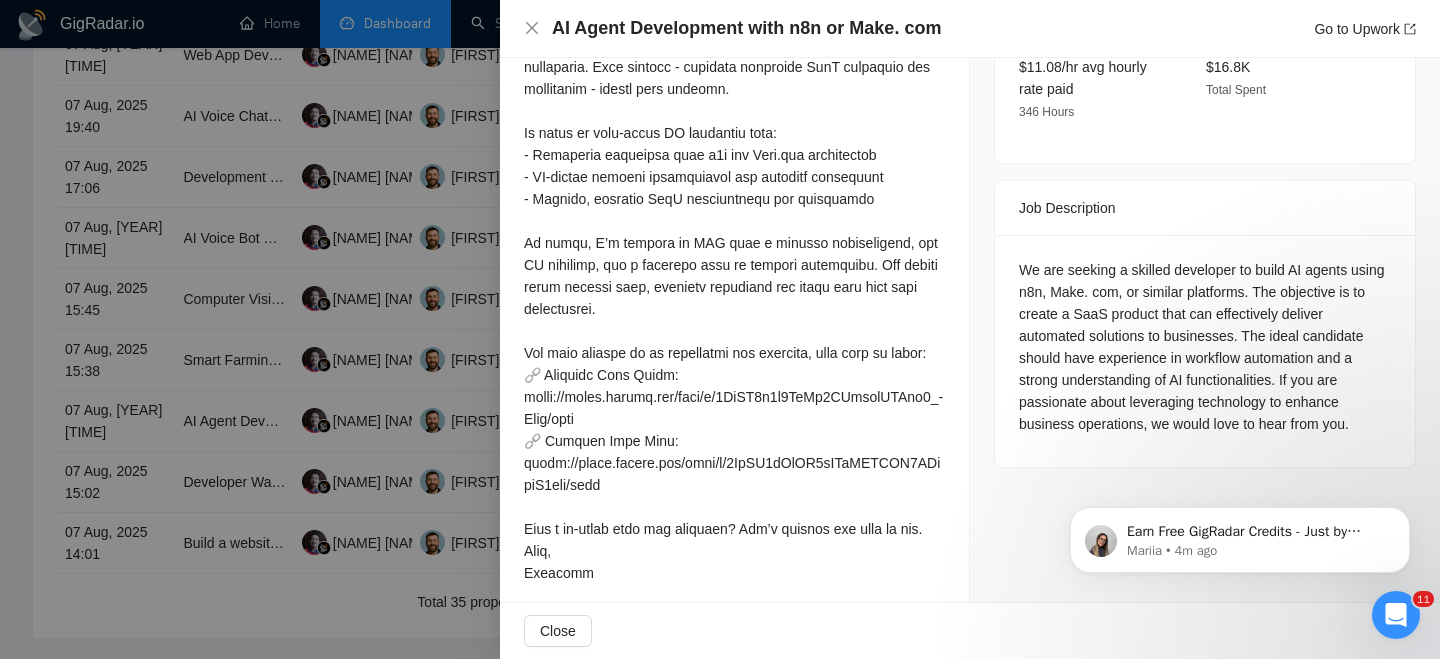 click on "We are seeking a skilled developer to build AI agents using n8n, Make. com, or similar platforms. The objective is to create a SaaS product that can effectively deliver automated solutions to businesses. The ideal candidate should have experience in workflow automation and a strong understanding of AI functionalities. If you are passionate about leveraging technology to enhance business operations, we would love to hear from you." at bounding box center (1205, 347) 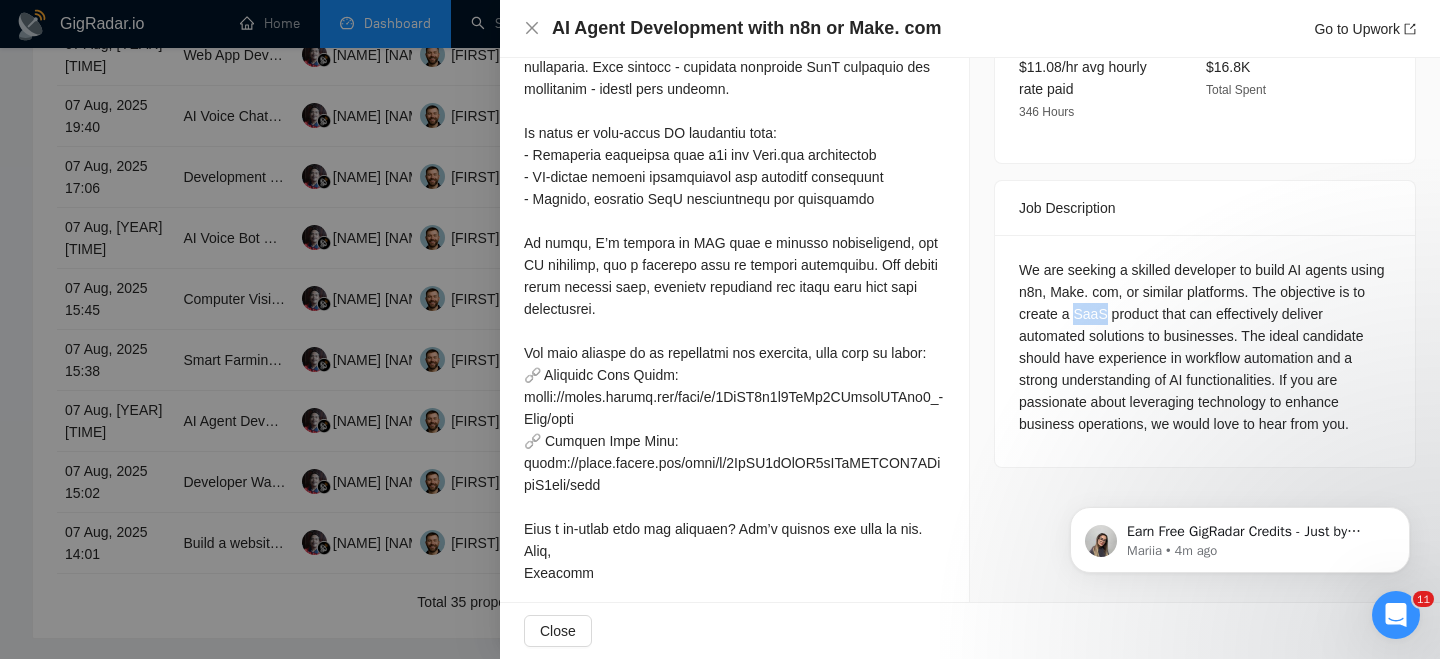 click on "We are seeking a skilled developer to build AI agents using n8n, Make. com, or similar platforms. The objective is to create a SaaS product that can effectively deliver automated solutions to businesses. The ideal candidate should have experience in workflow automation and a strong understanding of AI functionalities. If you are passionate about leveraging technology to enhance business operations, we would love to hear from you." at bounding box center [1205, 347] 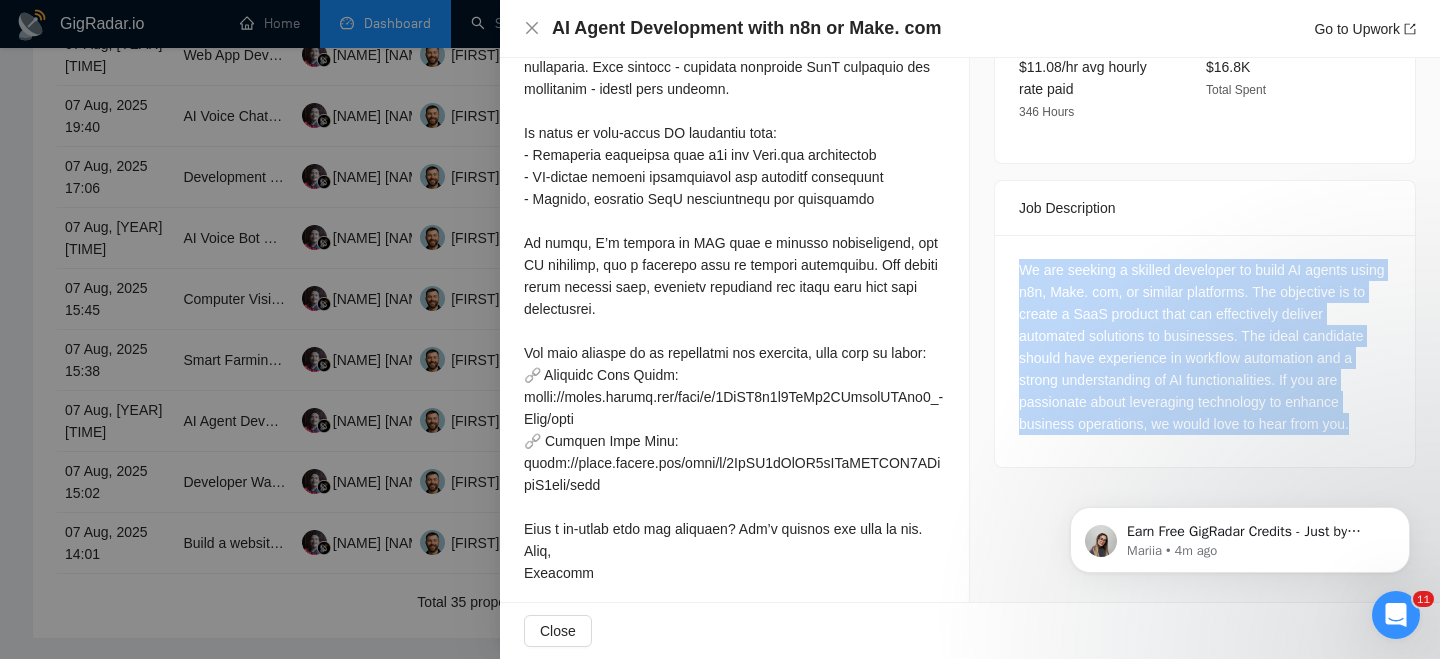 click on "We are seeking a skilled developer to build AI agents using n8n, Make. com, or similar platforms. The objective is to create a SaaS product that can effectively deliver automated solutions to businesses. The ideal candidate should have experience in workflow automation and a strong understanding of AI functionalities. If you are passionate about leveraging technology to enhance business operations, we would love to hear from you." at bounding box center (1205, 347) 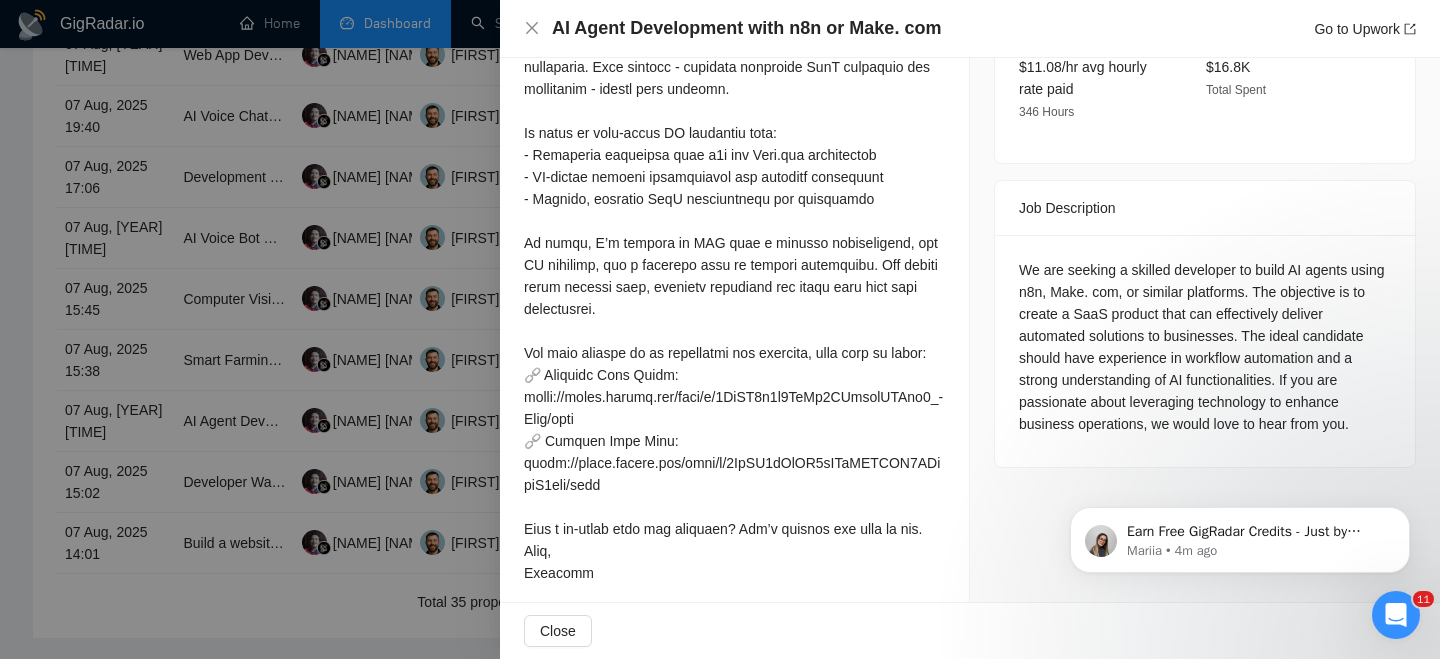 click on "We are seeking a skilled developer to build AI agents using n8n, Make. com, or similar platforms. The objective is to create a SaaS product that can effectively deliver automated solutions to businesses. The ideal candidate should have experience in workflow automation and a strong understanding of AI functionalities. If you are passionate about leveraging technology to enhance business operations, we would love to hear from you." at bounding box center (1205, 347) 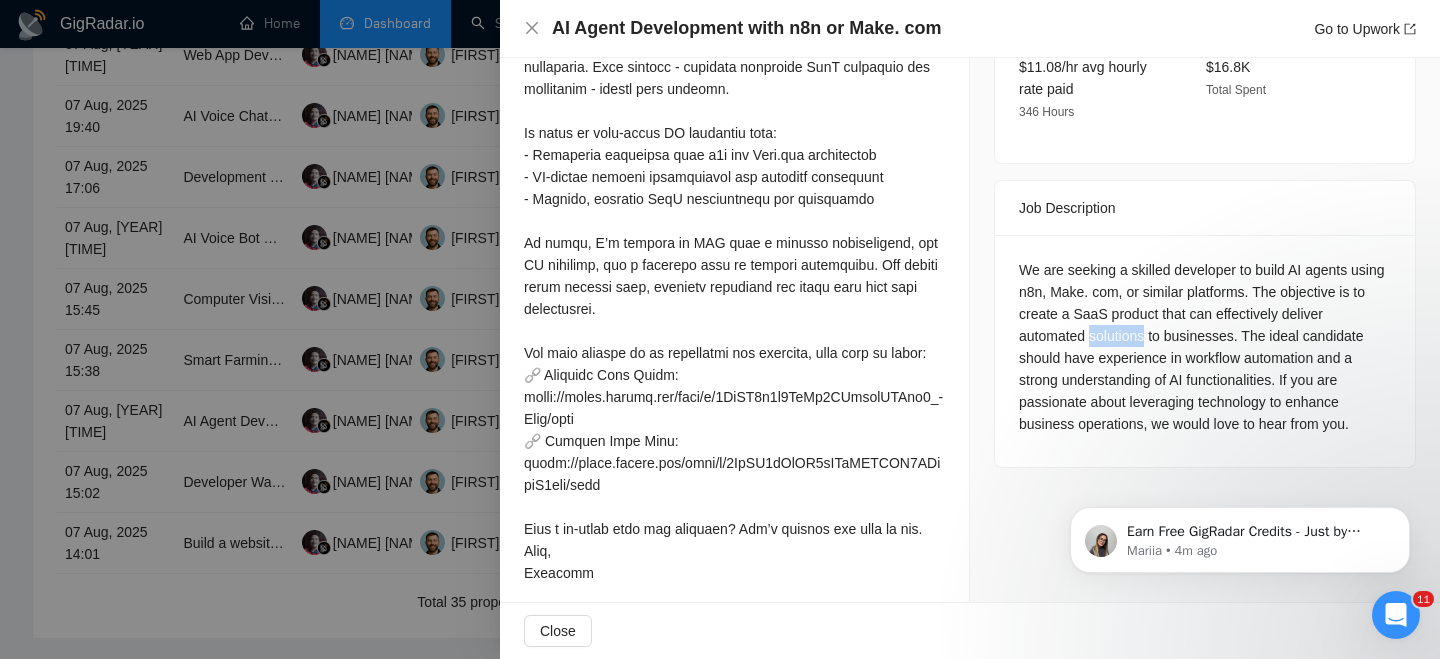 click on "We are seeking a skilled developer to build AI agents using n8n, Make. com, or similar platforms. The objective is to create a SaaS product that can effectively deliver automated solutions to businesses. The ideal candidate should have experience in workflow automation and a strong understanding of AI functionalities. If you are passionate about leveraging technology to enhance business operations, we would love to hear from you." at bounding box center (1205, 347) 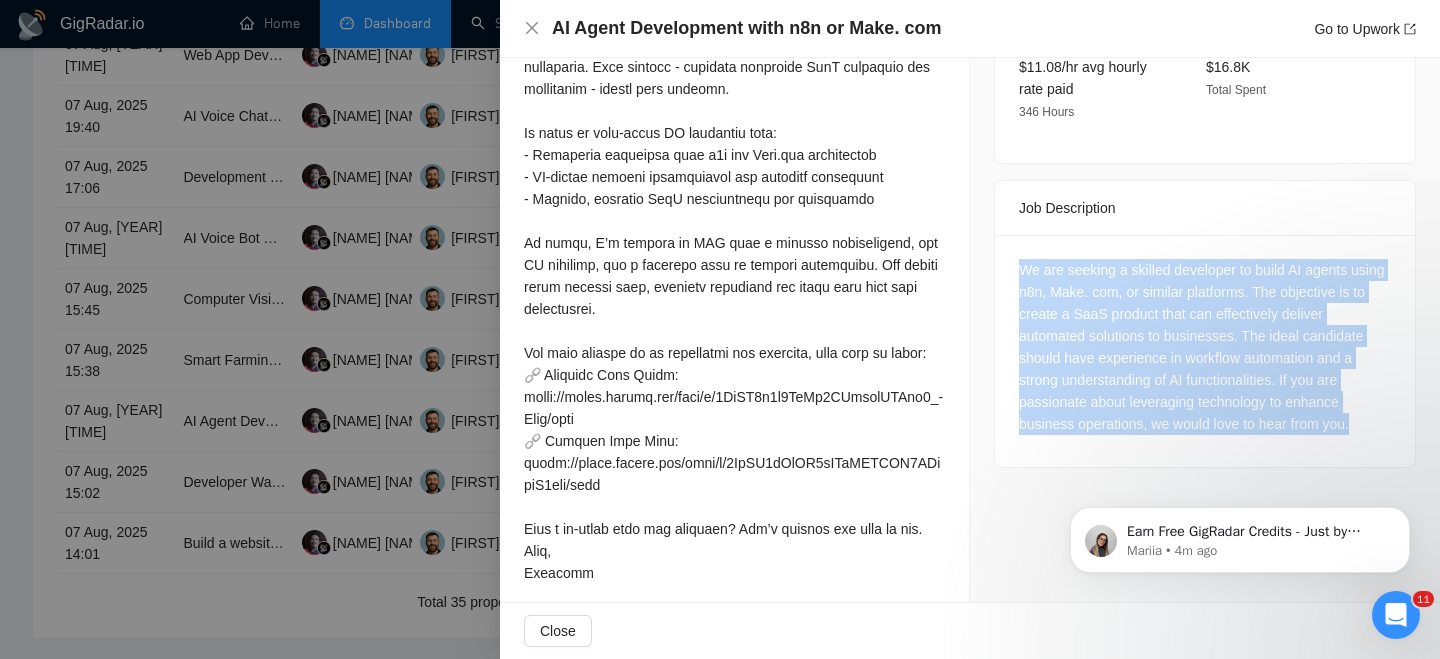 click on "We are seeking a skilled developer to build AI agents using n8n, Make. com, or similar platforms. The objective is to create a SaaS product that can effectively deliver automated solutions to businesses. The ideal candidate should have experience in workflow automation and a strong understanding of AI functionalities. If you are passionate about leveraging technology to enhance business operations, we would love to hear from you." at bounding box center (1205, 347) 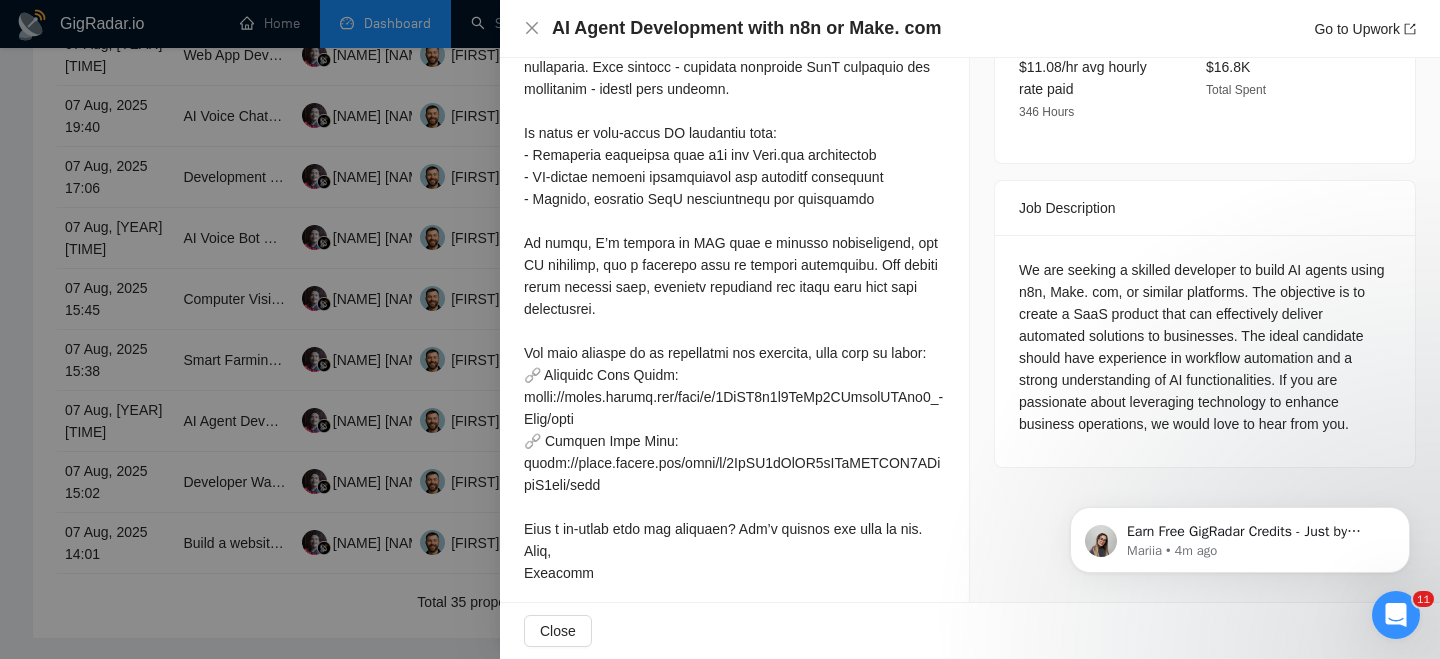 click on "We are seeking a skilled developer to build AI agents using n8n, Make. com, or similar platforms. The objective is to create a SaaS product that can effectively deliver automated solutions to businesses. The ideal candidate should have experience in workflow automation and a strong understanding of AI functionalities. If you are passionate about leveraging technology to enhance business operations, we would love to hear from you." at bounding box center (1205, 347) 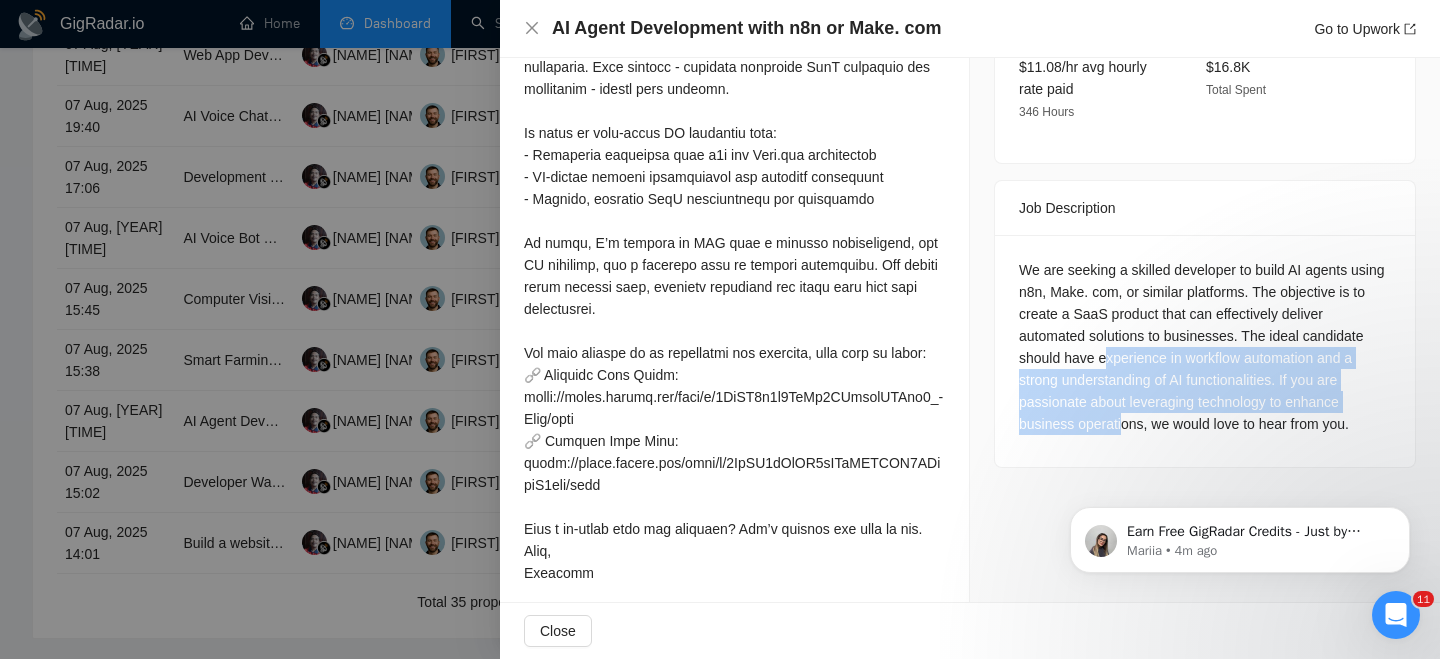 drag, startPoint x: 1105, startPoint y: 344, endPoint x: 1128, endPoint y: 411, distance: 70.837845 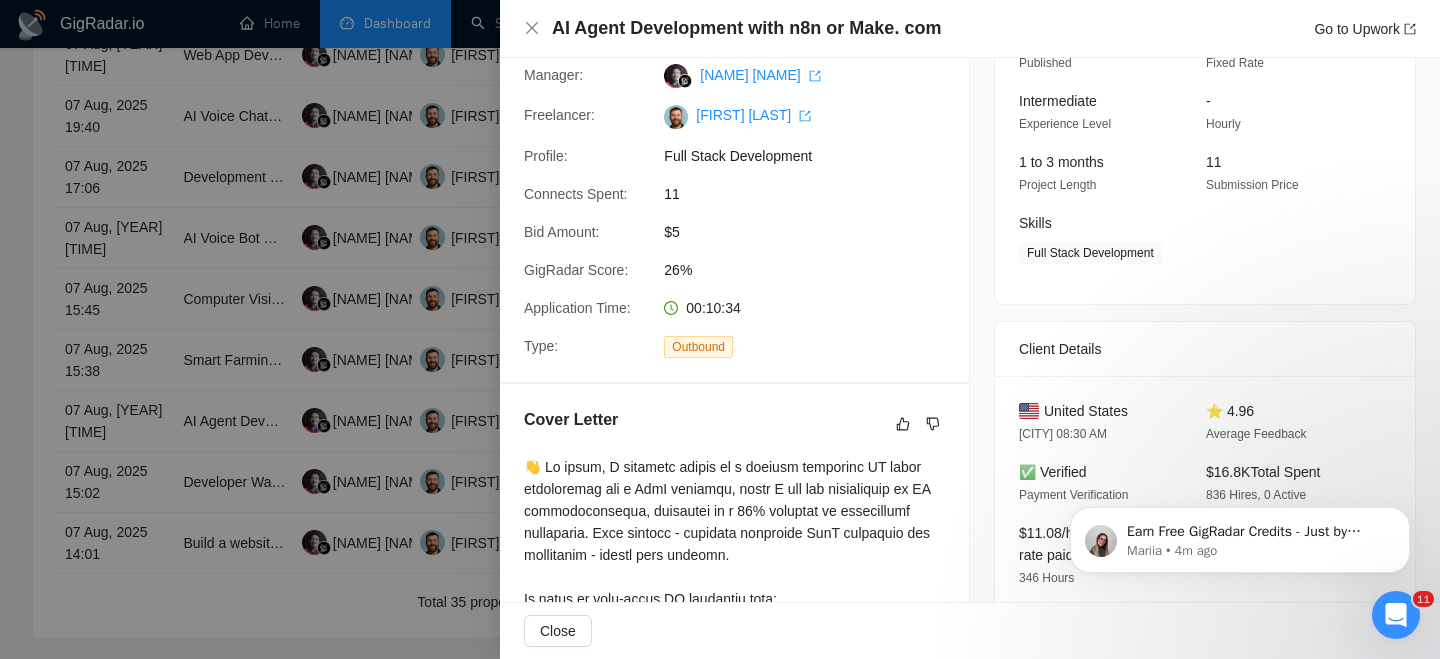 scroll, scrollTop: 393, scrollLeft: 0, axis: vertical 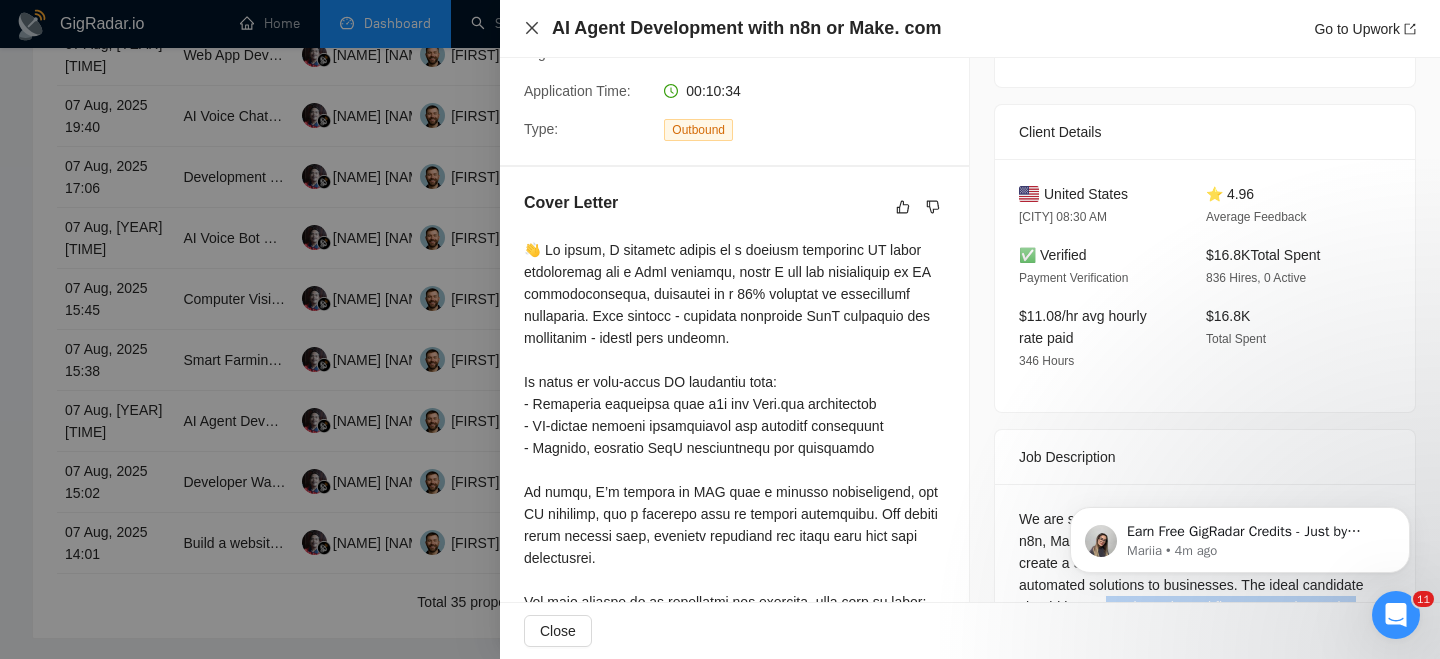 click 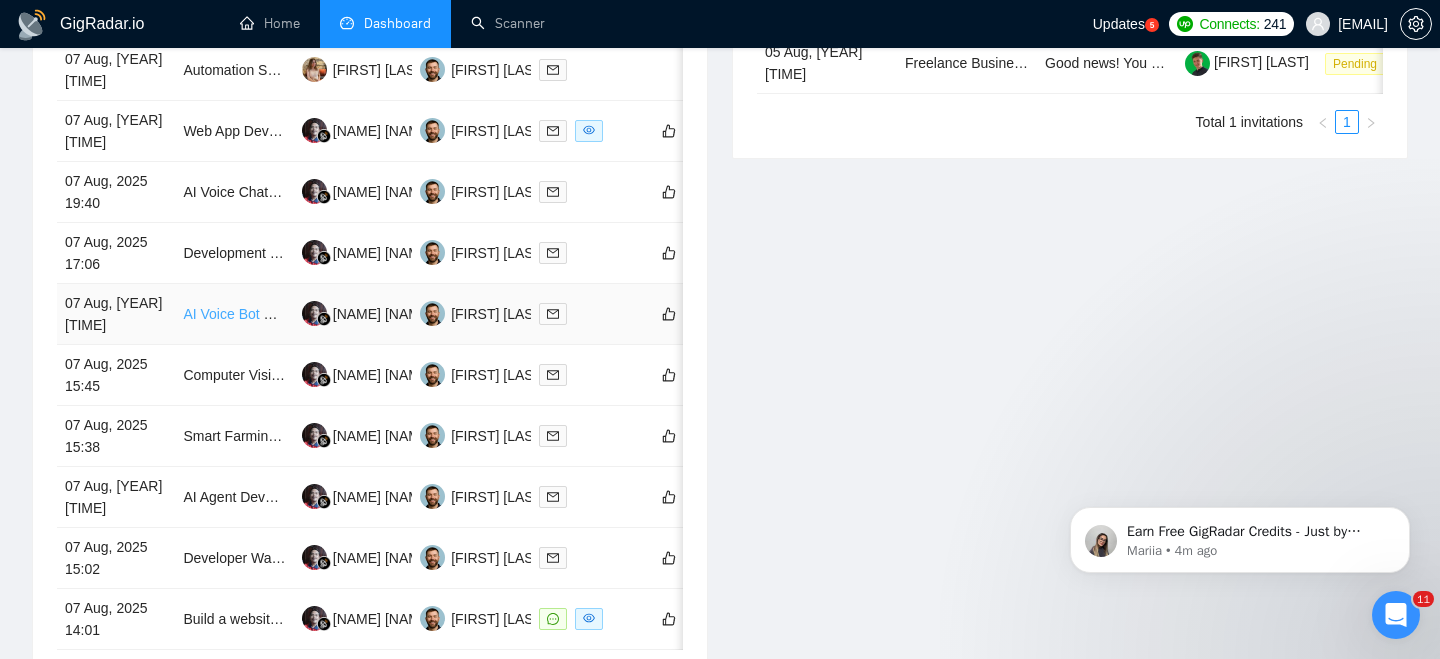 scroll, scrollTop: 905, scrollLeft: 0, axis: vertical 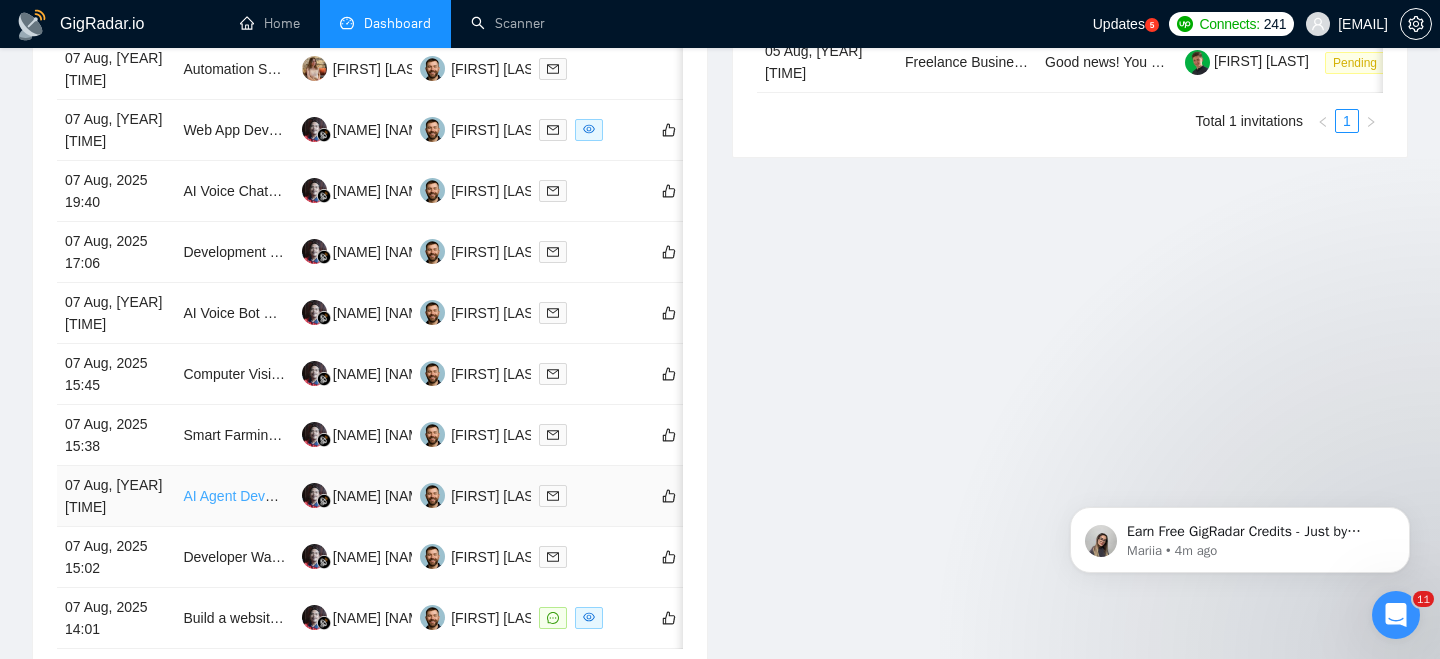 click on "AI Agent Development with n8n or Make. com" at bounding box center (325, 496) 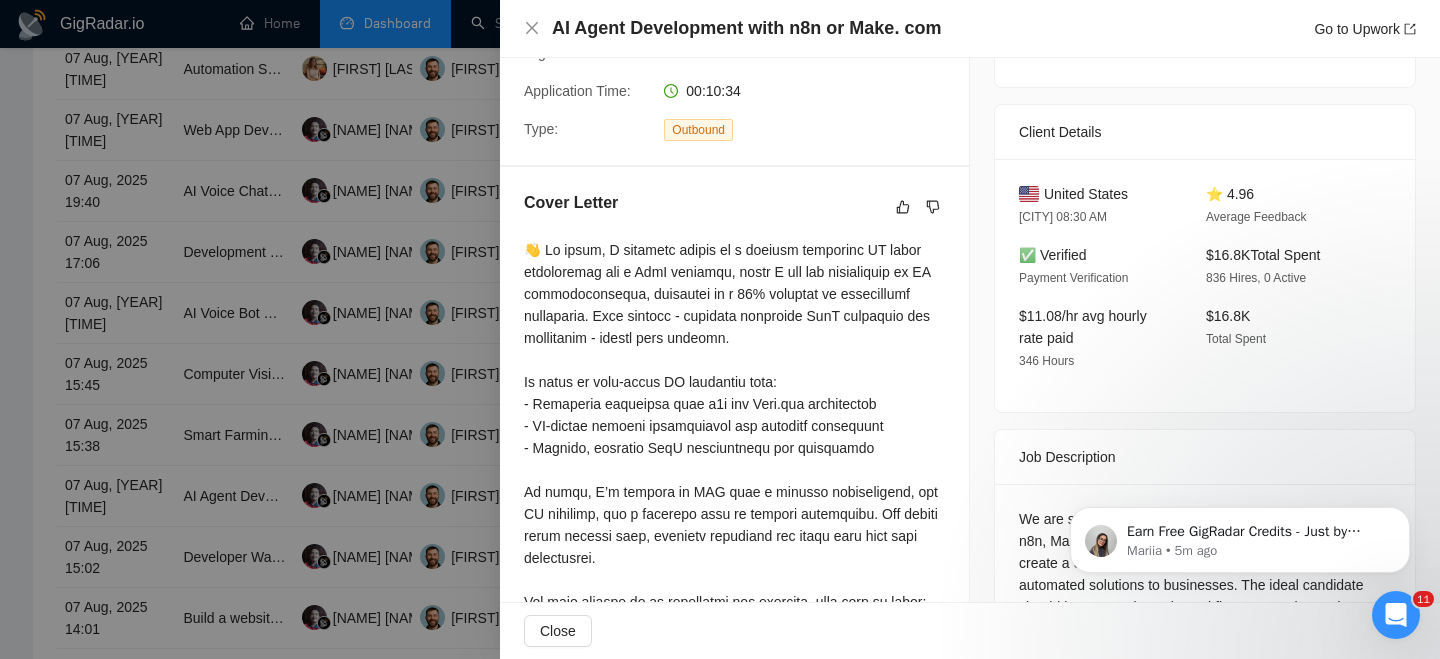 click on "United States" at bounding box center [1086, 194] 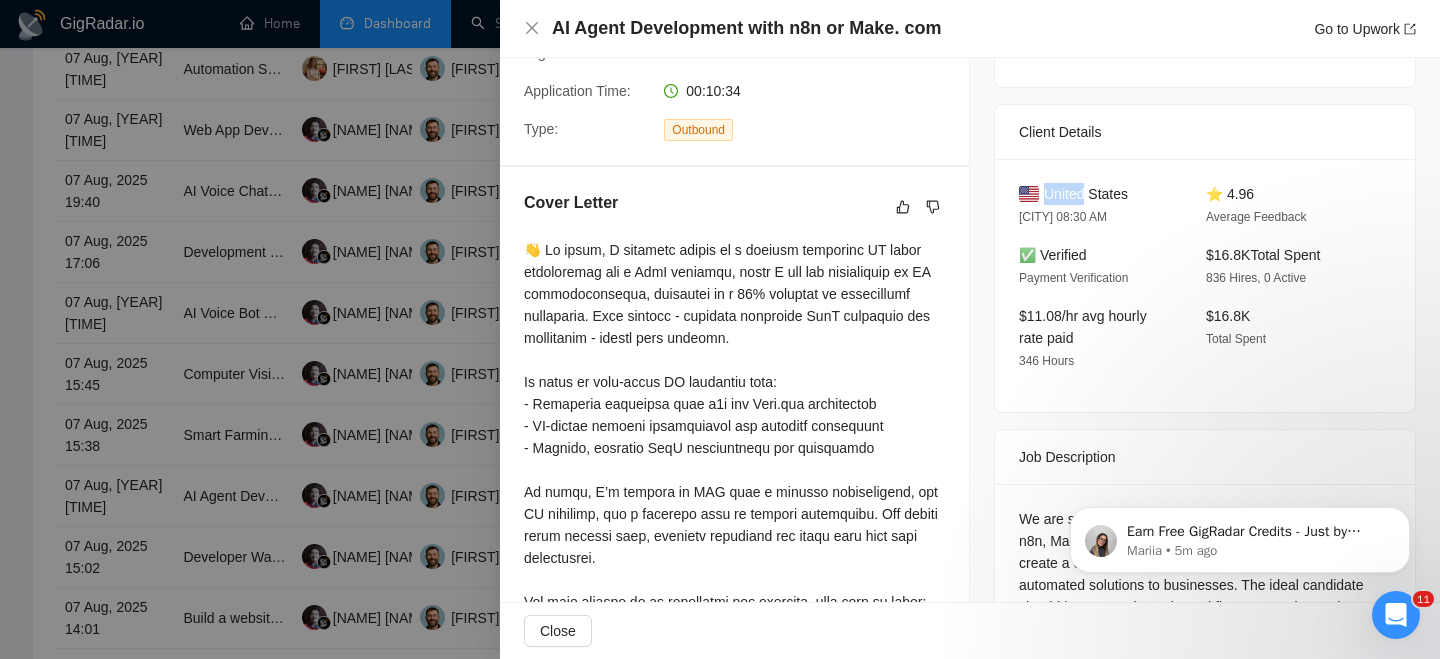 click on "United States" at bounding box center (1086, 194) 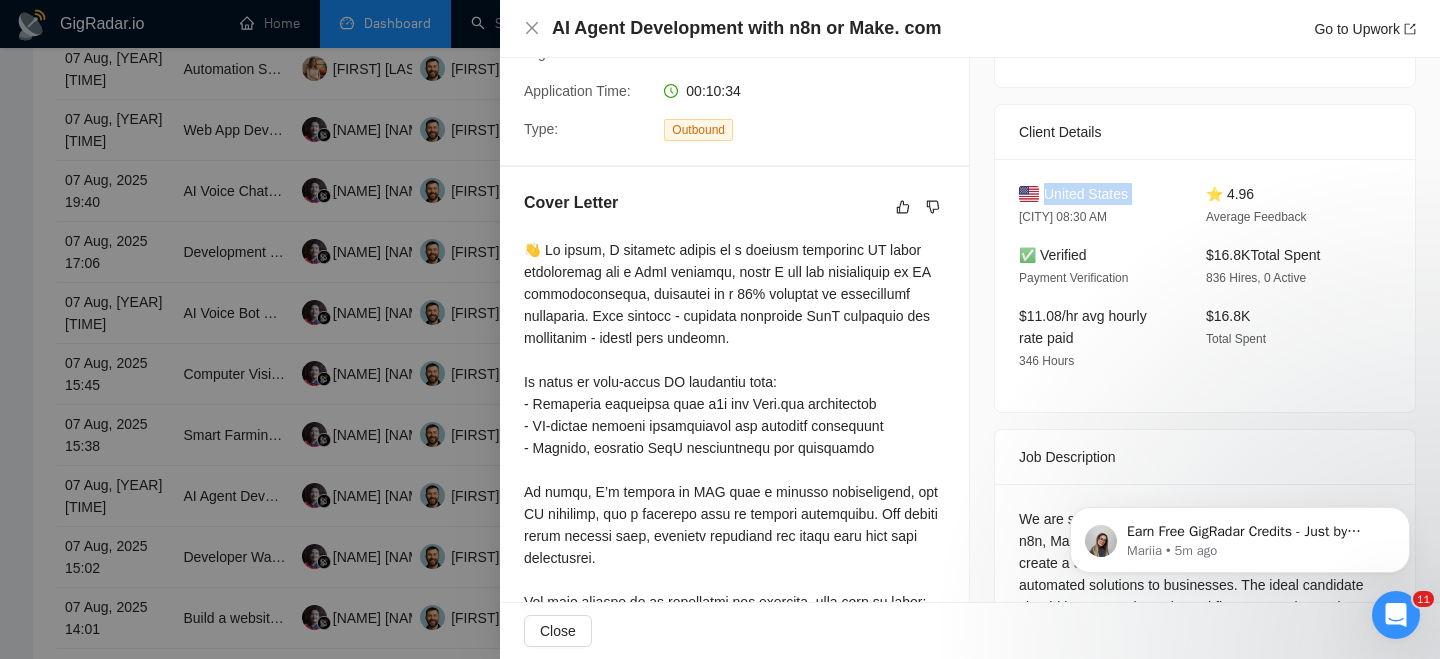 click on "United States" at bounding box center (1086, 194) 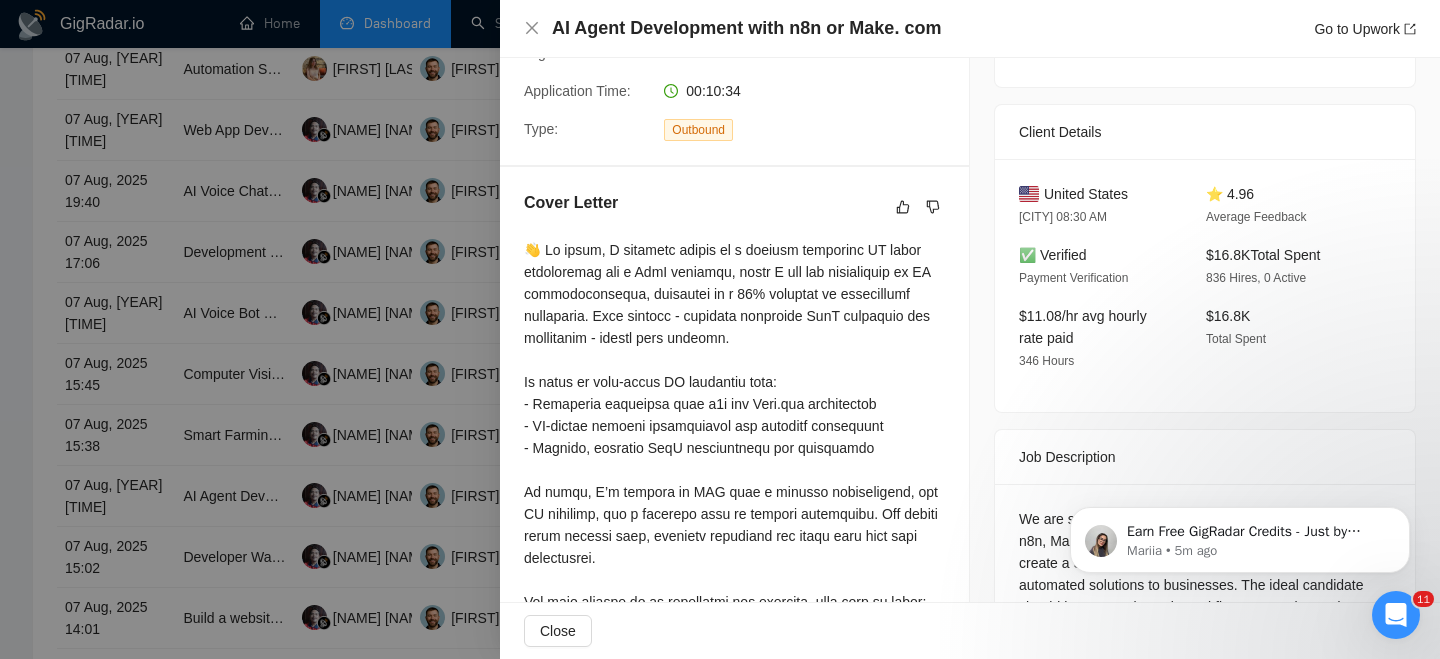 click on "AI Agent Development with n8n or Make. com Go to Upwork" at bounding box center [970, 29] 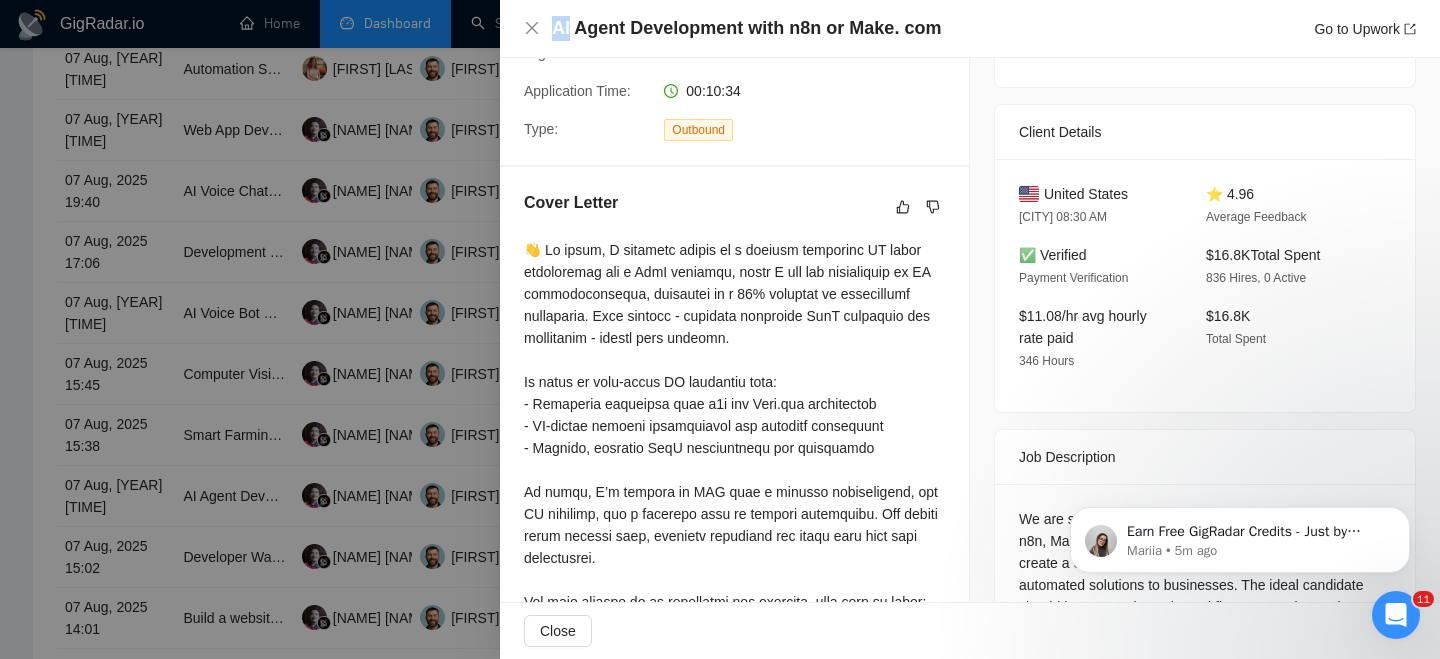 click on "AI Agent Development with n8n or Make. com Go to Upwork" at bounding box center [970, 29] 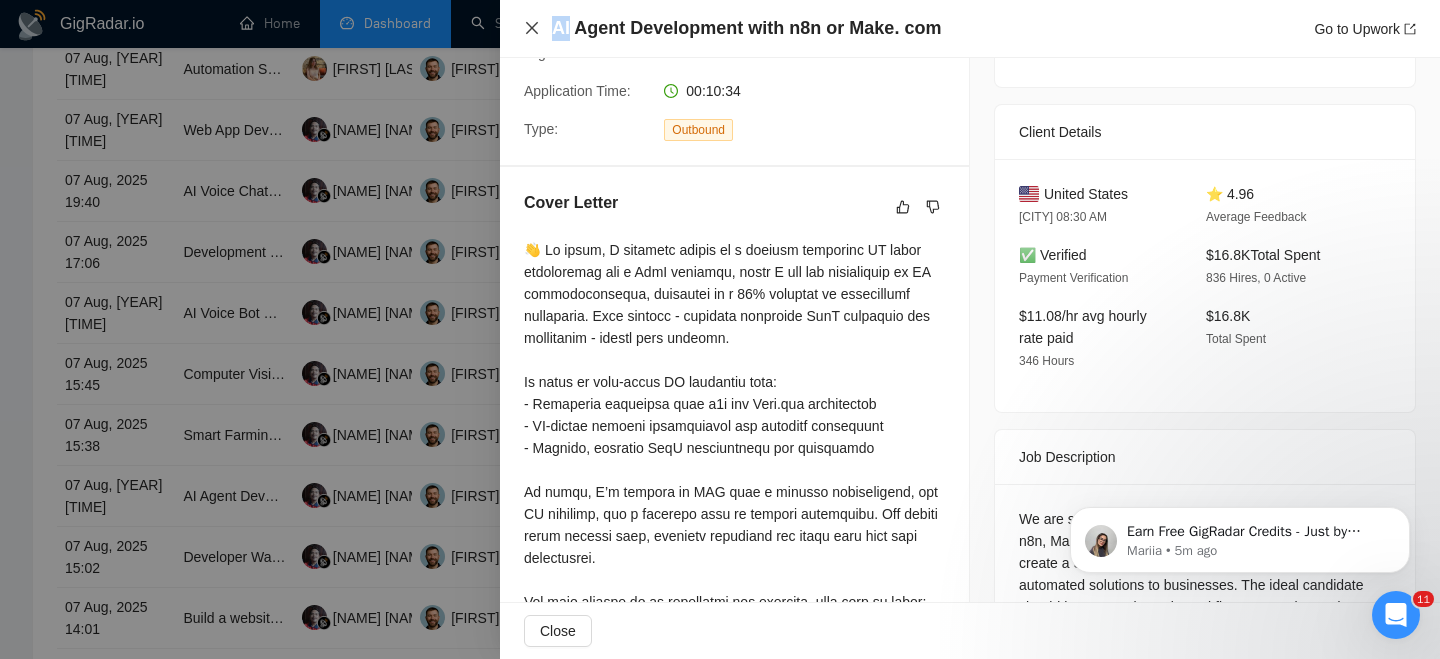 click 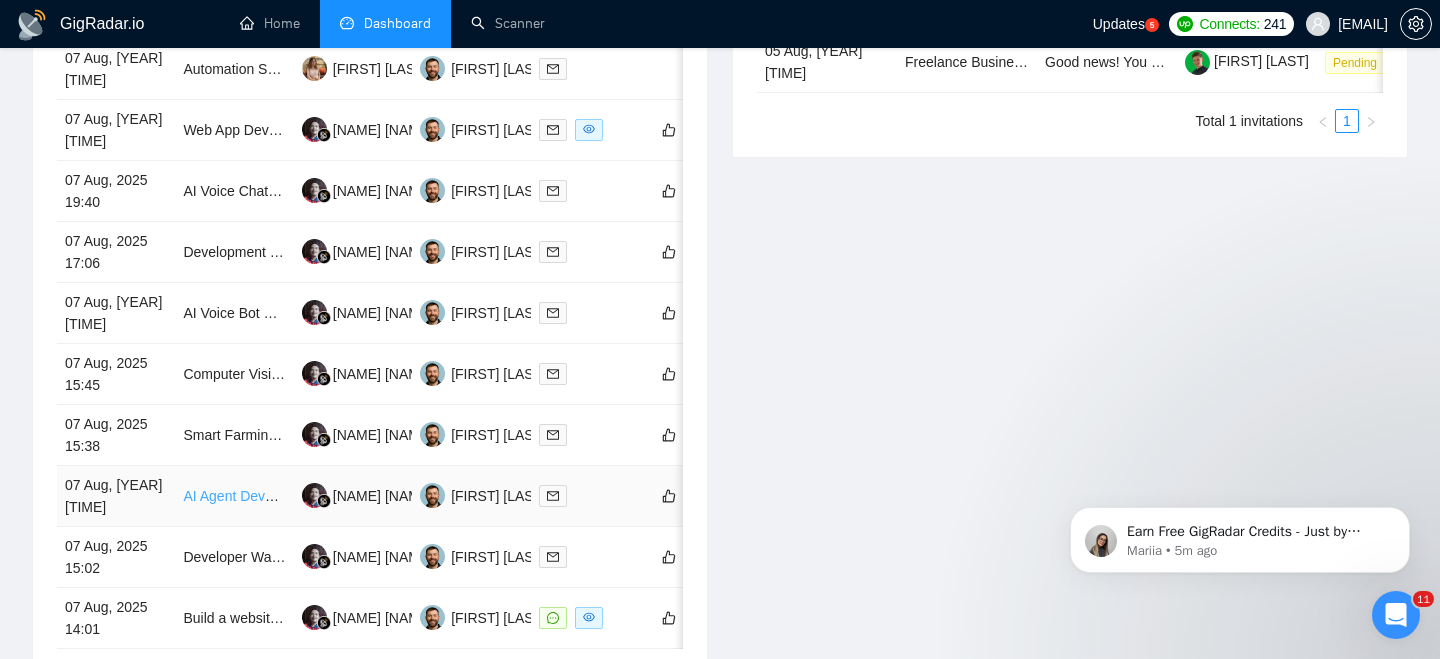 click on "AI Agent Development with n8n or Make. com" at bounding box center (325, 496) 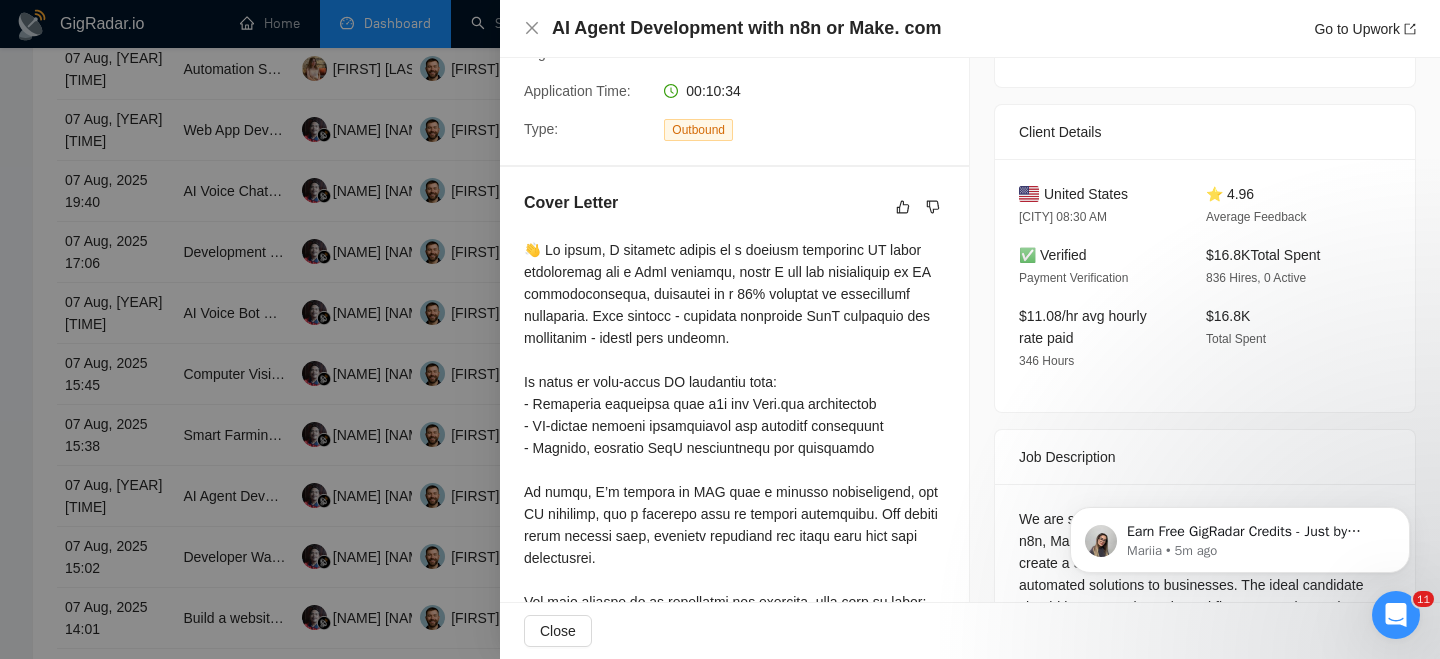 click at bounding box center (720, 329) 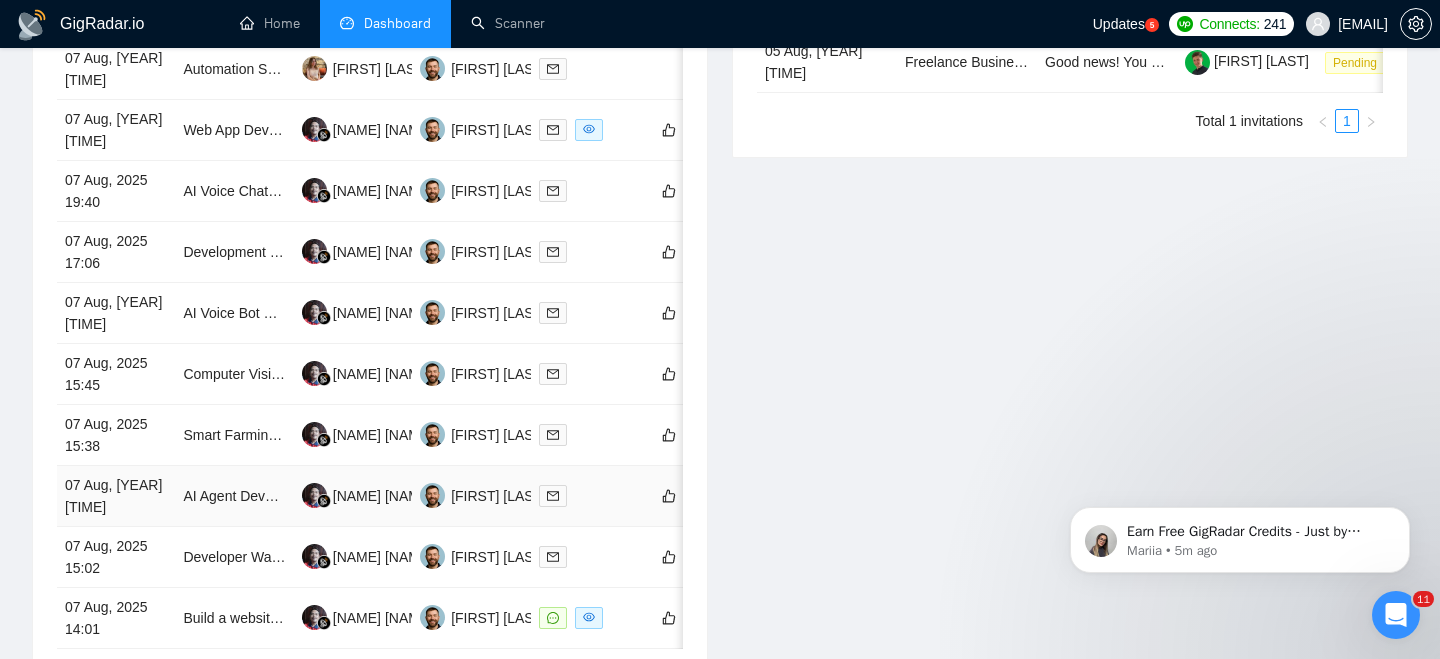 click on "[DATE] [TIME]" at bounding box center (116, 496) 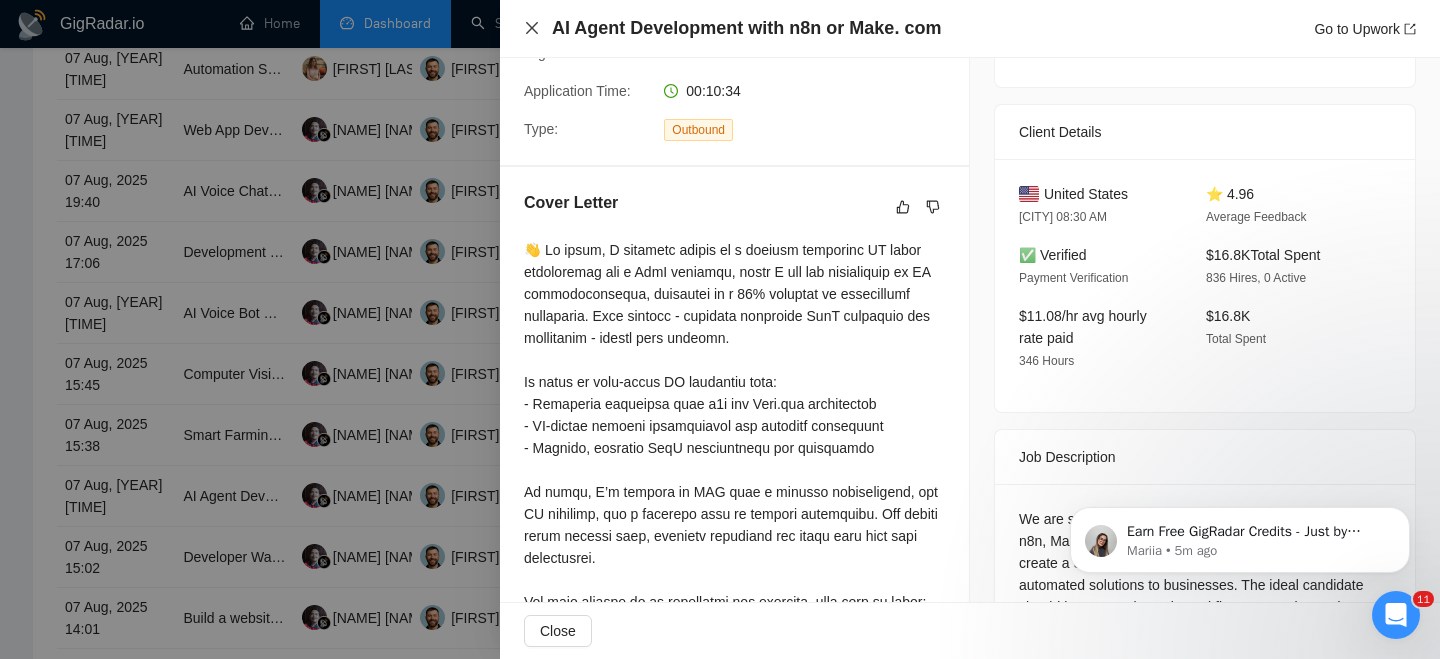 click 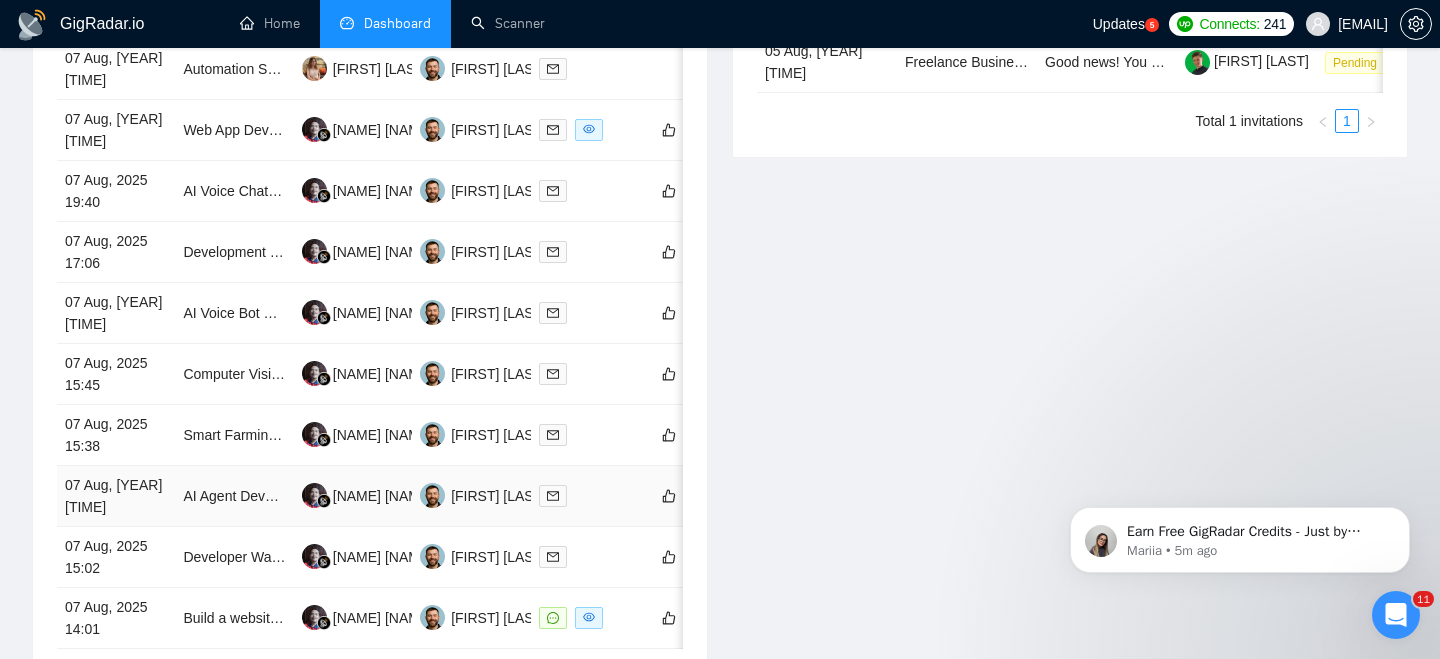 click on "AI Agent Development with n8n or Make. com" at bounding box center [234, 496] 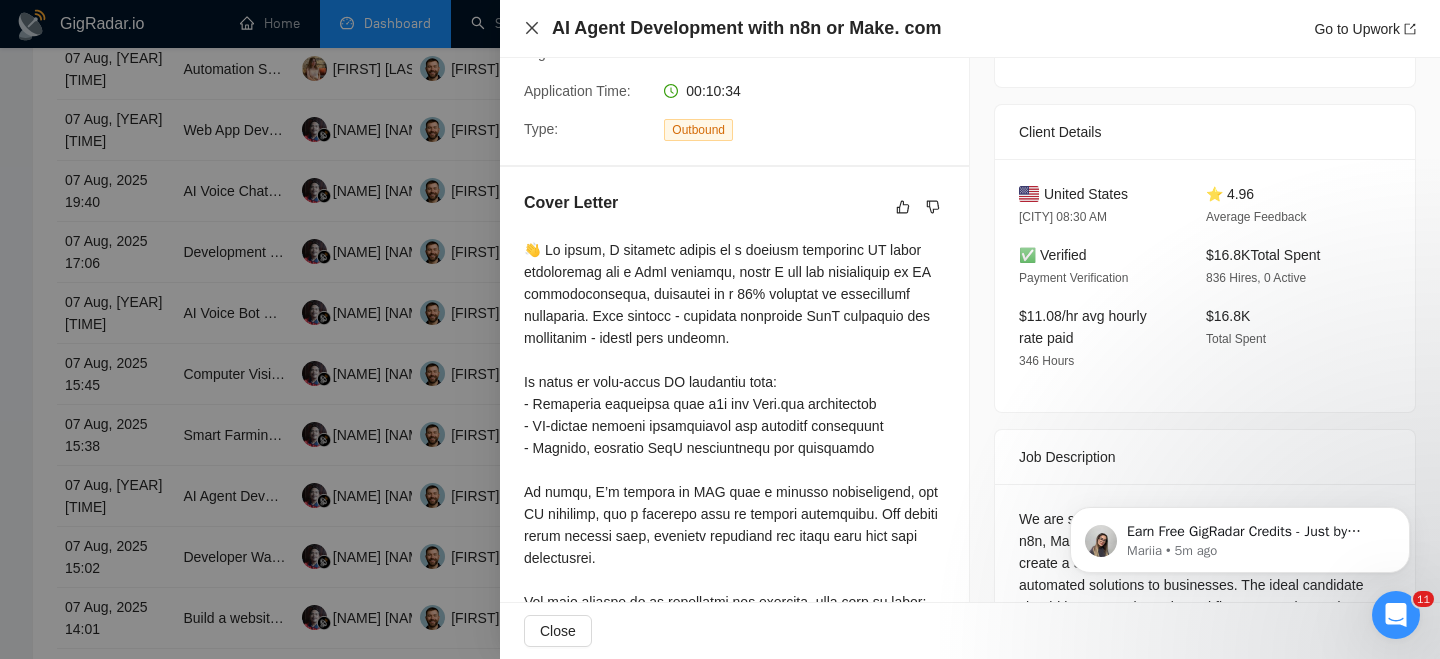 click 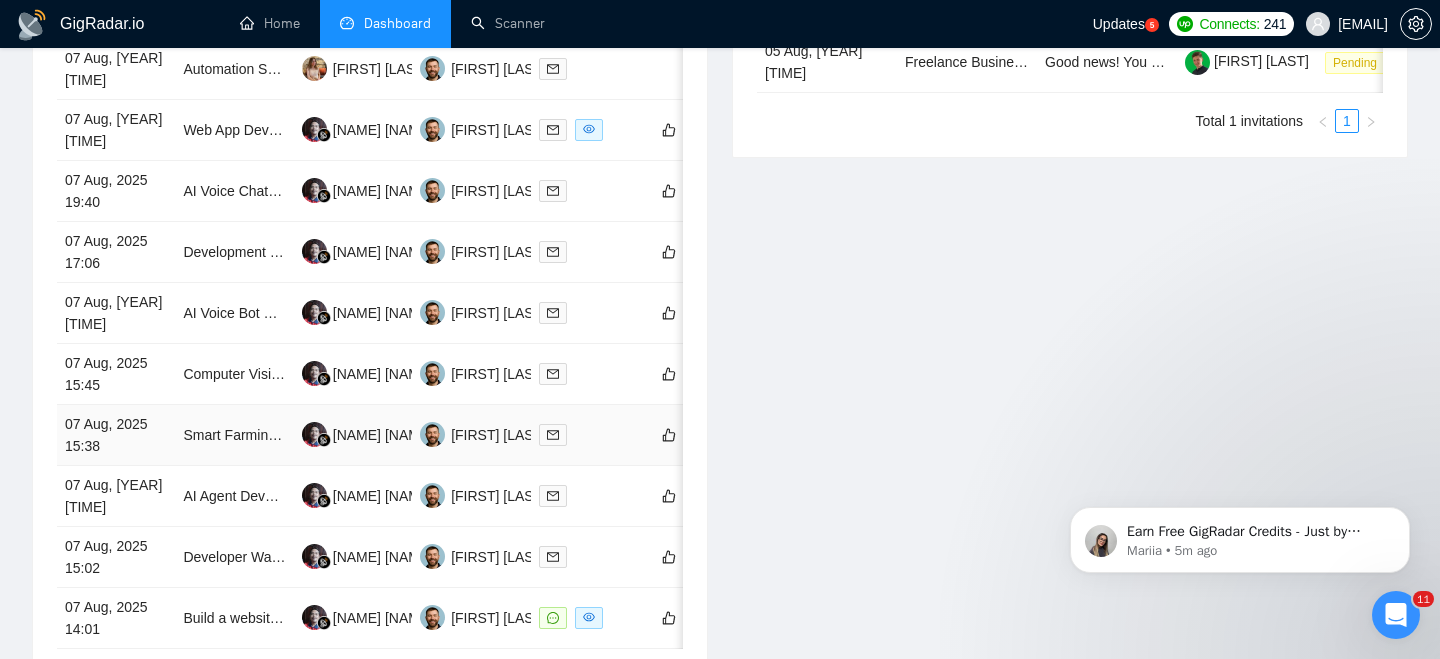 click on "07 Aug, 2025 15:38" at bounding box center [116, 435] 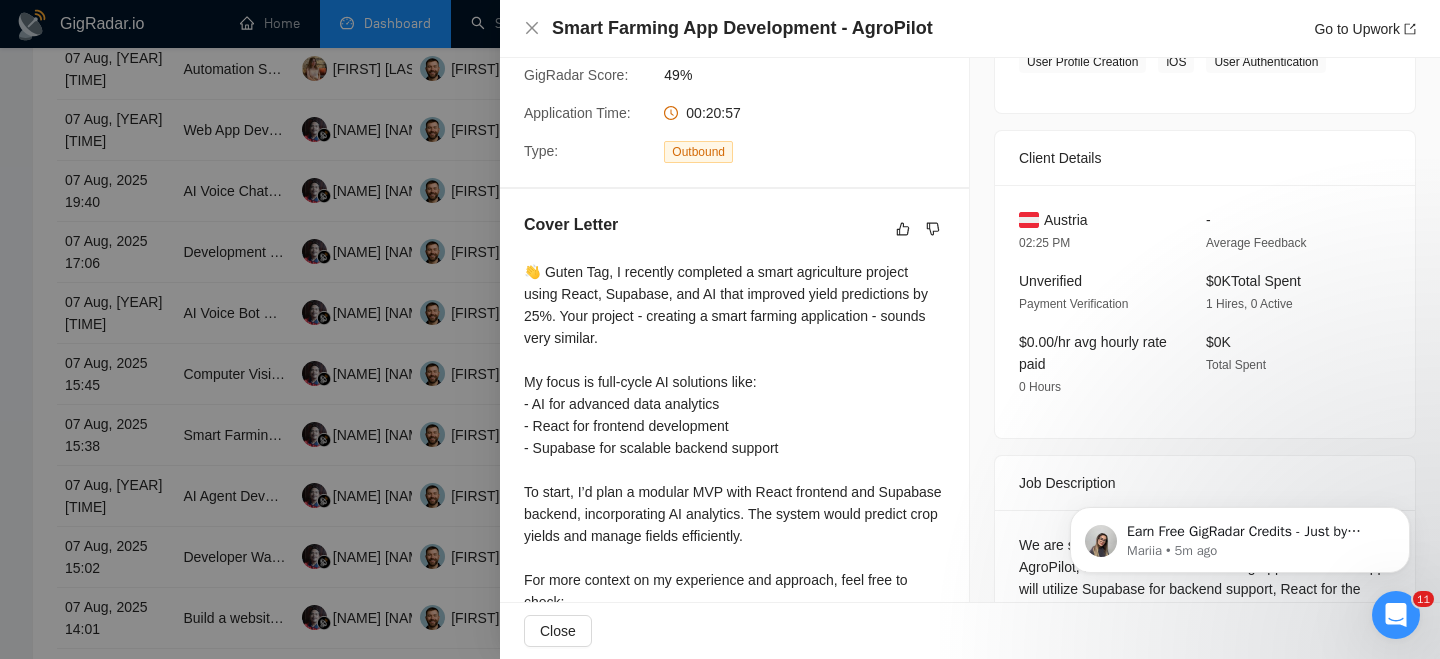 click on "Smart Farming App Development - AgroPilot" at bounding box center [742, 28] 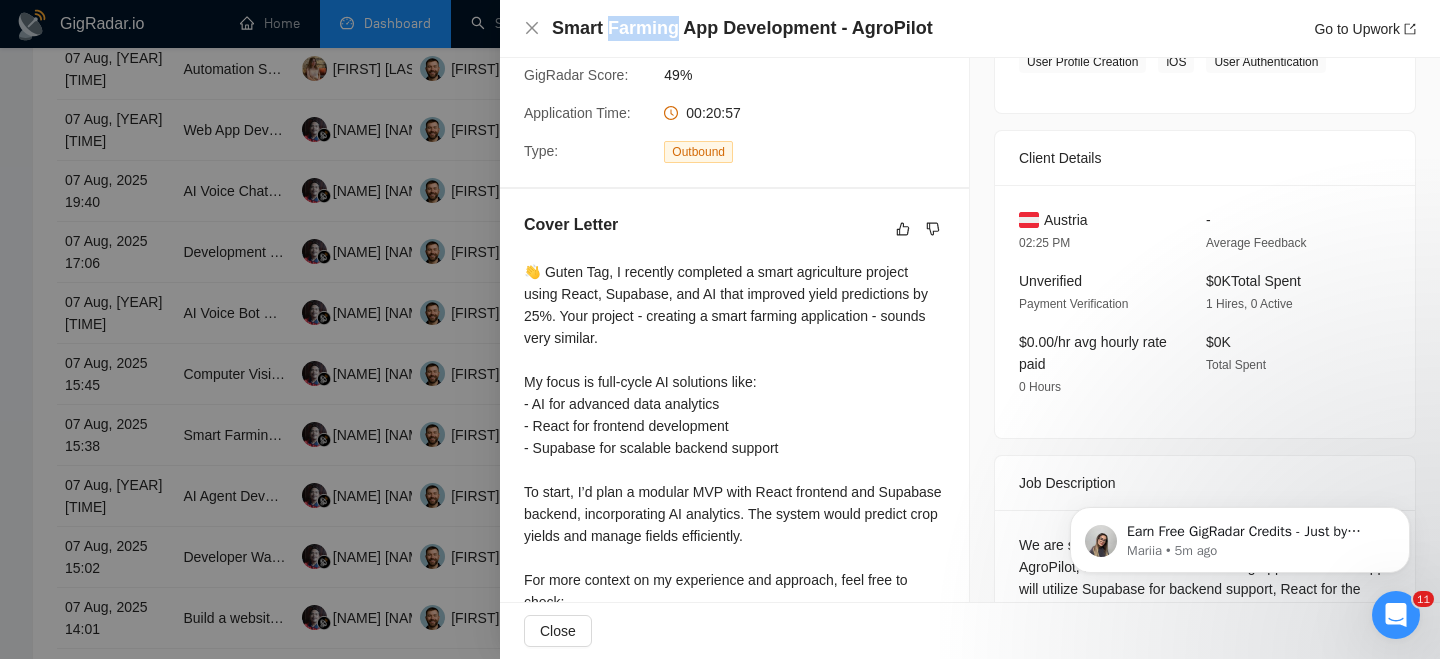 click on "Smart Farming App Development - AgroPilot" at bounding box center (742, 28) 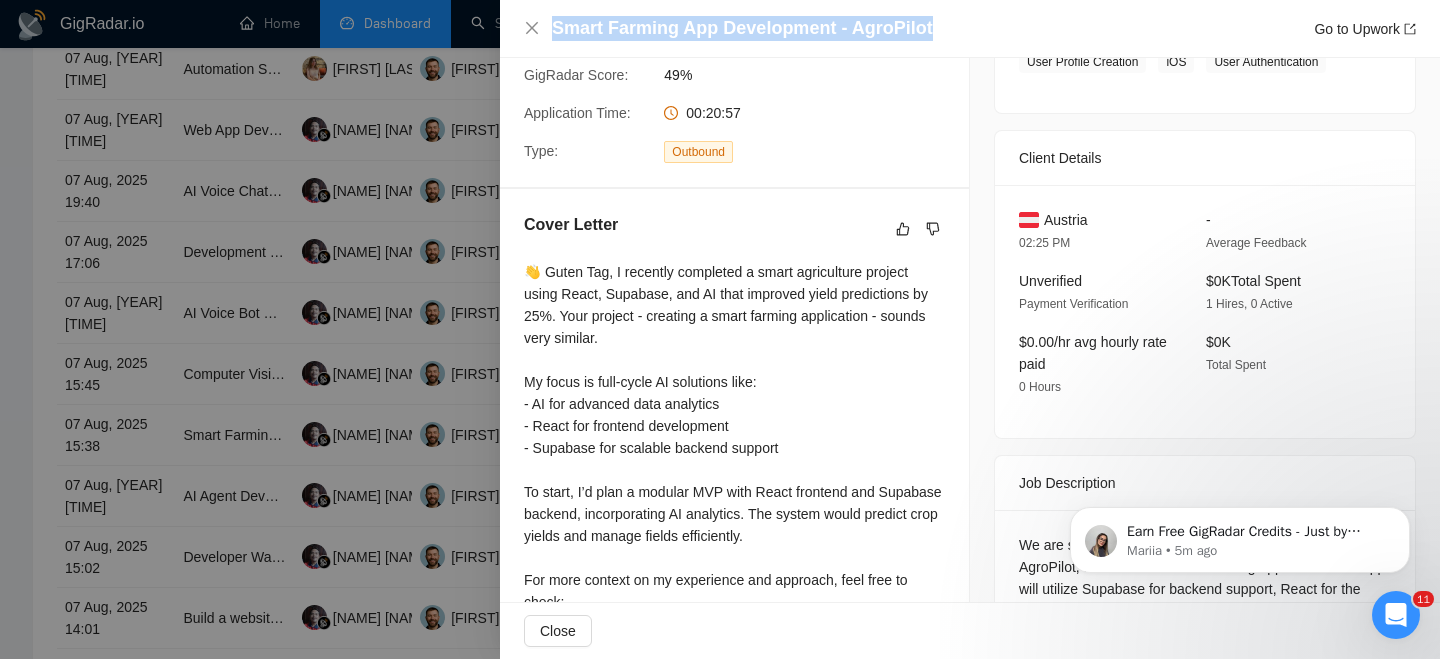 click on "Smart Farming App Development - AgroPilot" at bounding box center [742, 28] 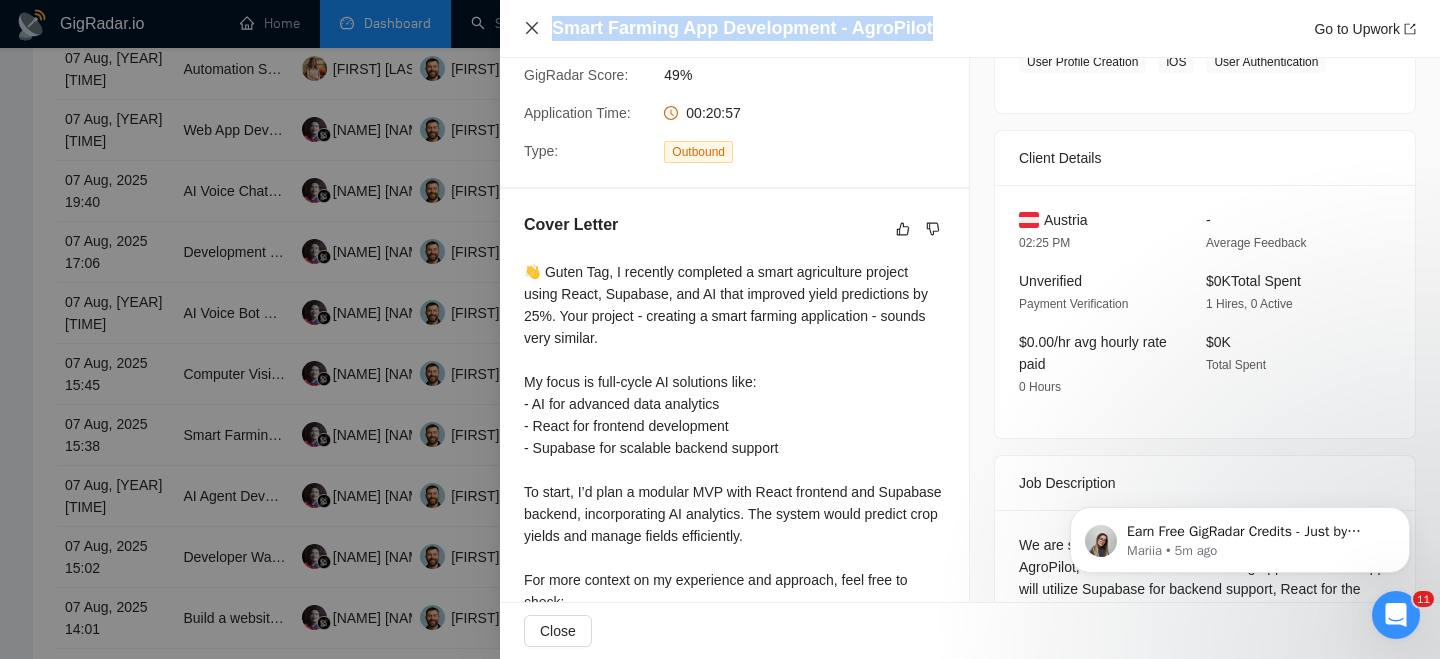click 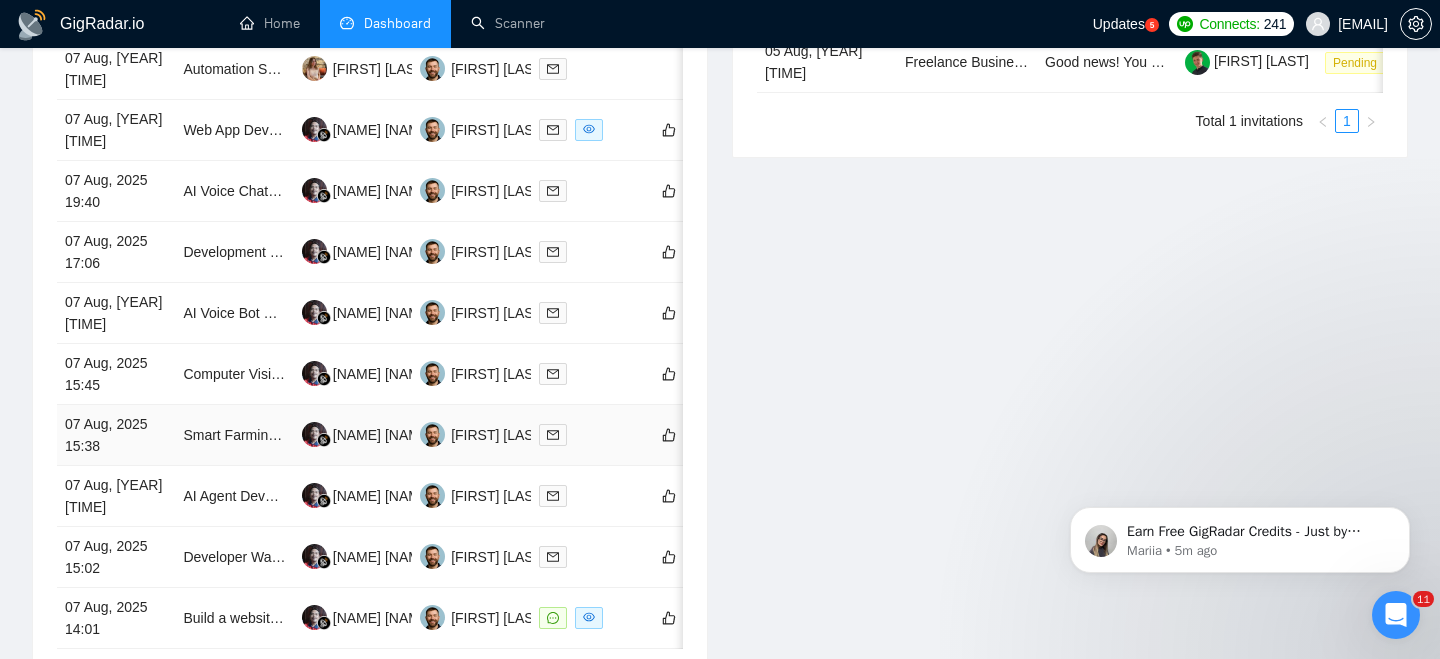 click on "07 Aug, 2025 15:38" at bounding box center [116, 435] 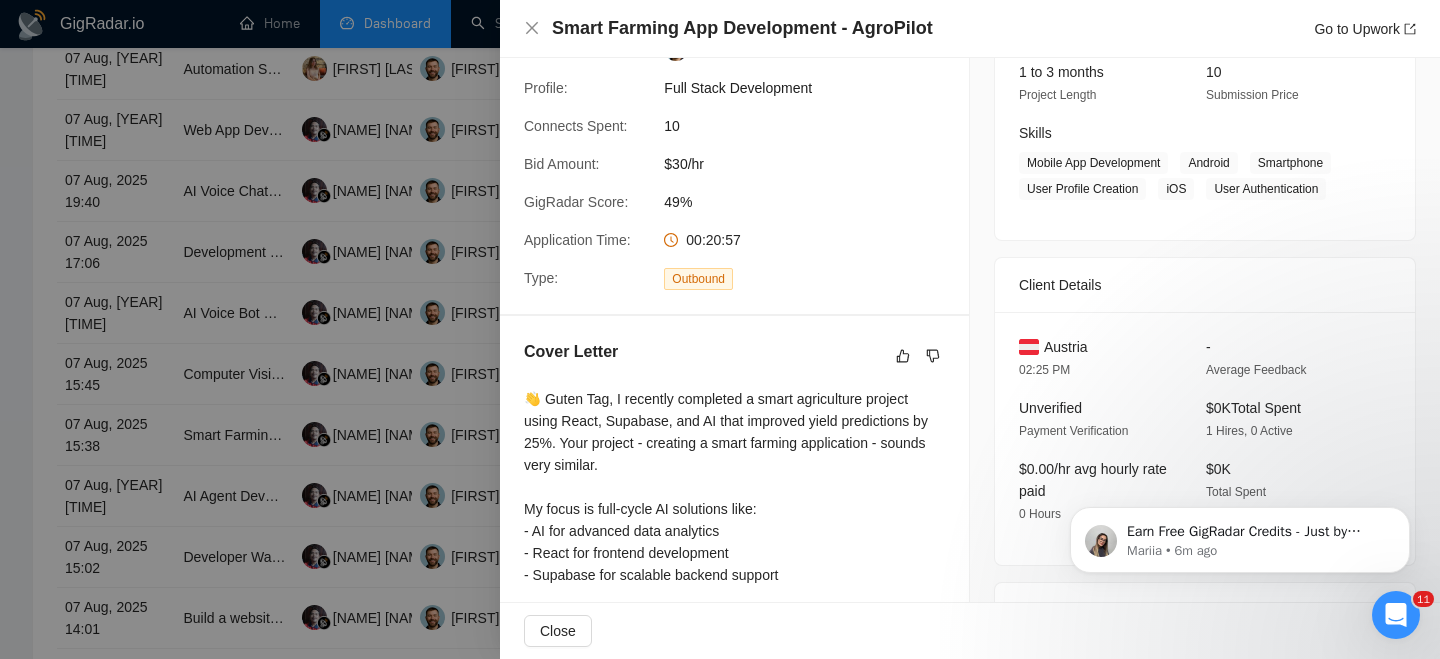 scroll, scrollTop: 0, scrollLeft: 0, axis: both 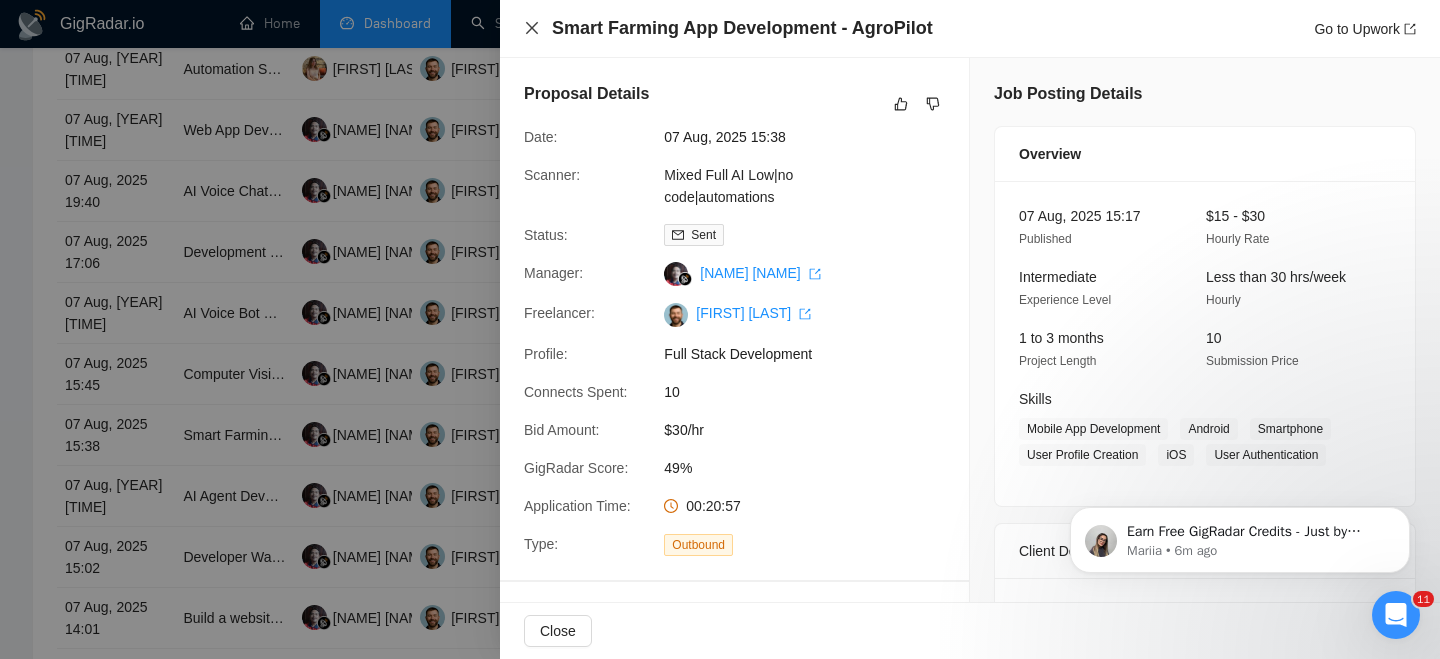 click 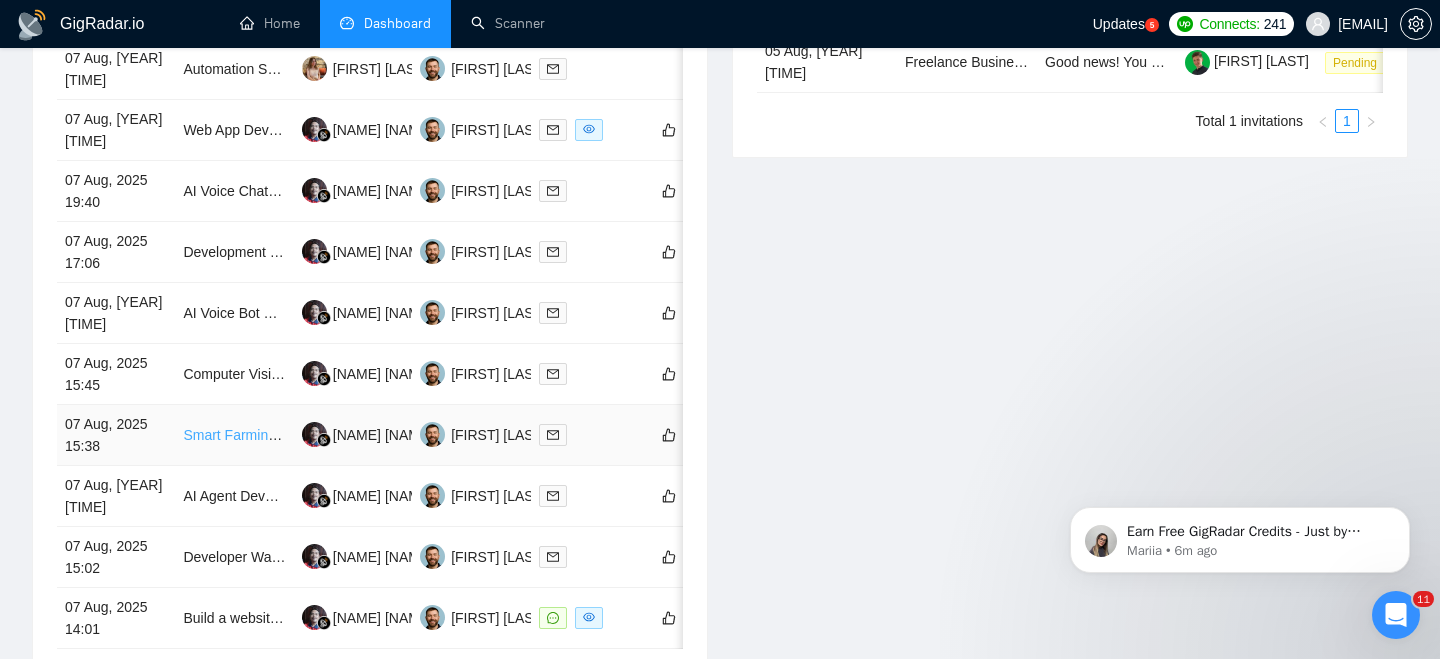 click on "Smart Farming App Development - AgroPilot" at bounding box center (320, 435) 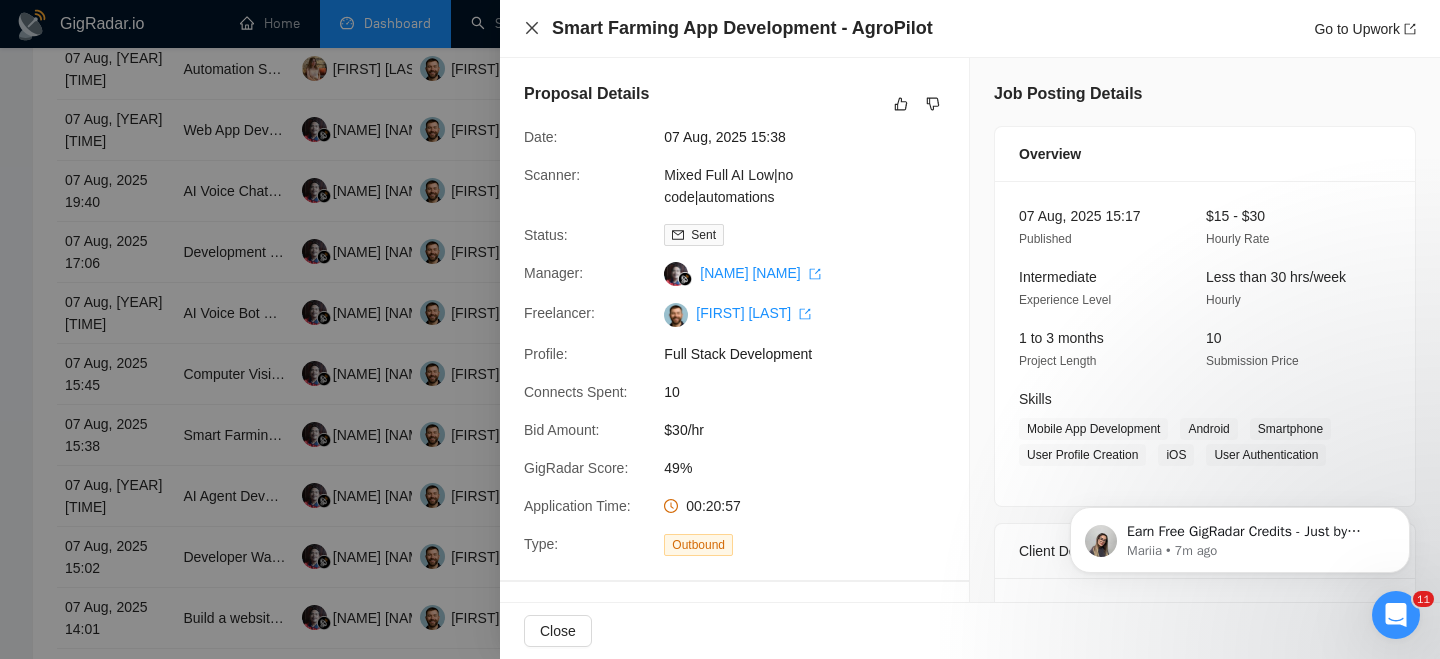 click 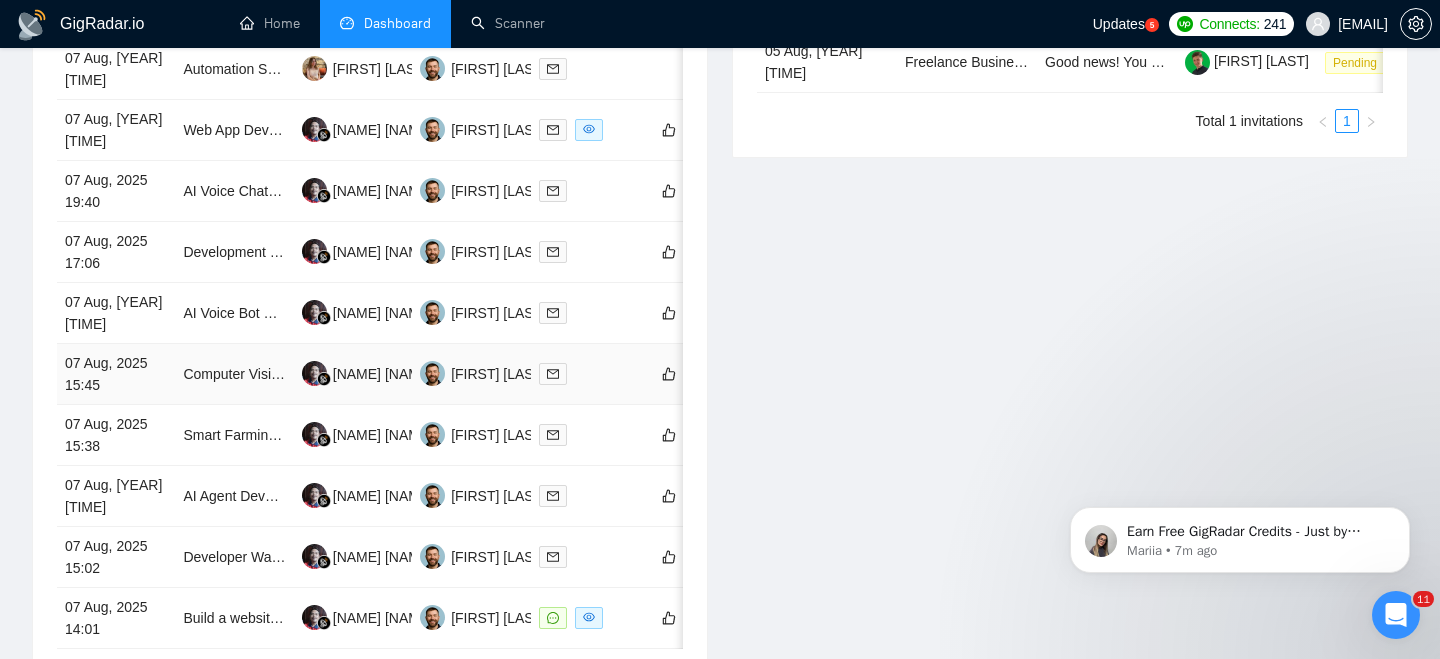 click on "07 Aug, 2025 15:45" at bounding box center [116, 374] 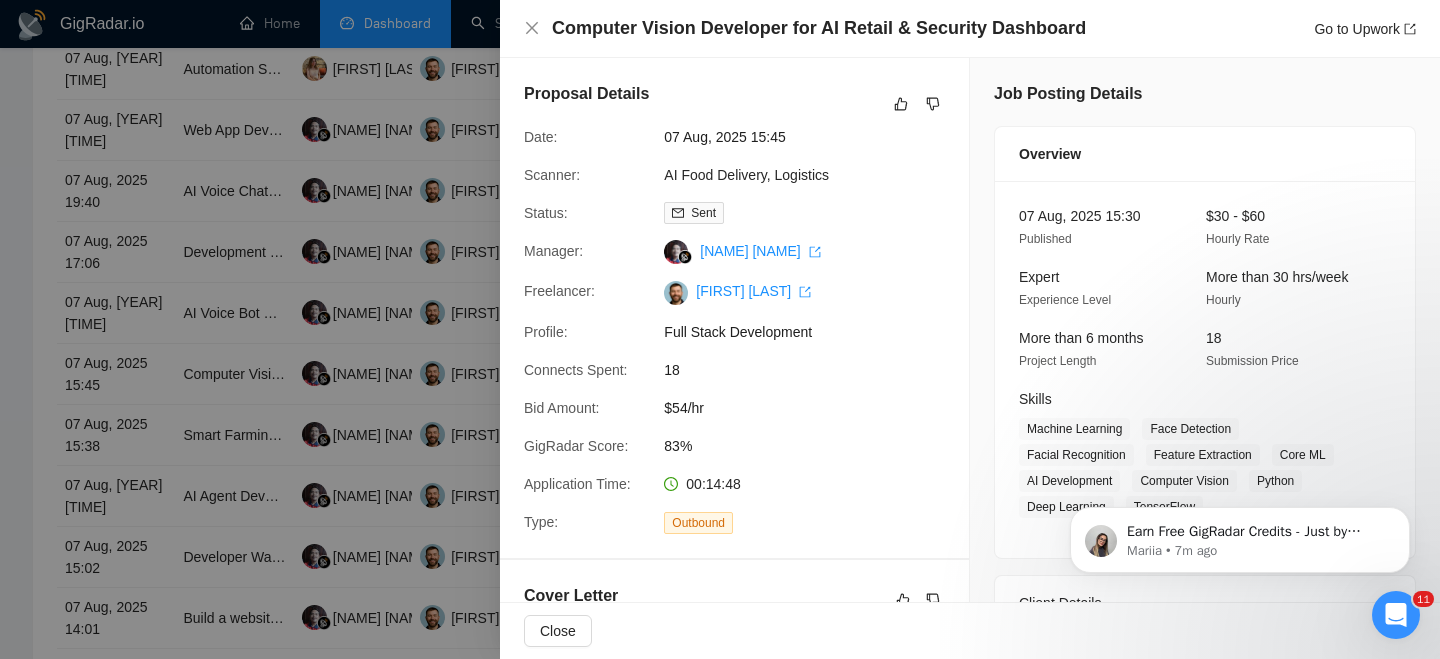 click on "Computer Vision Developer for AI Retail & Security Dashboard Go to Upwork" at bounding box center (970, 29) 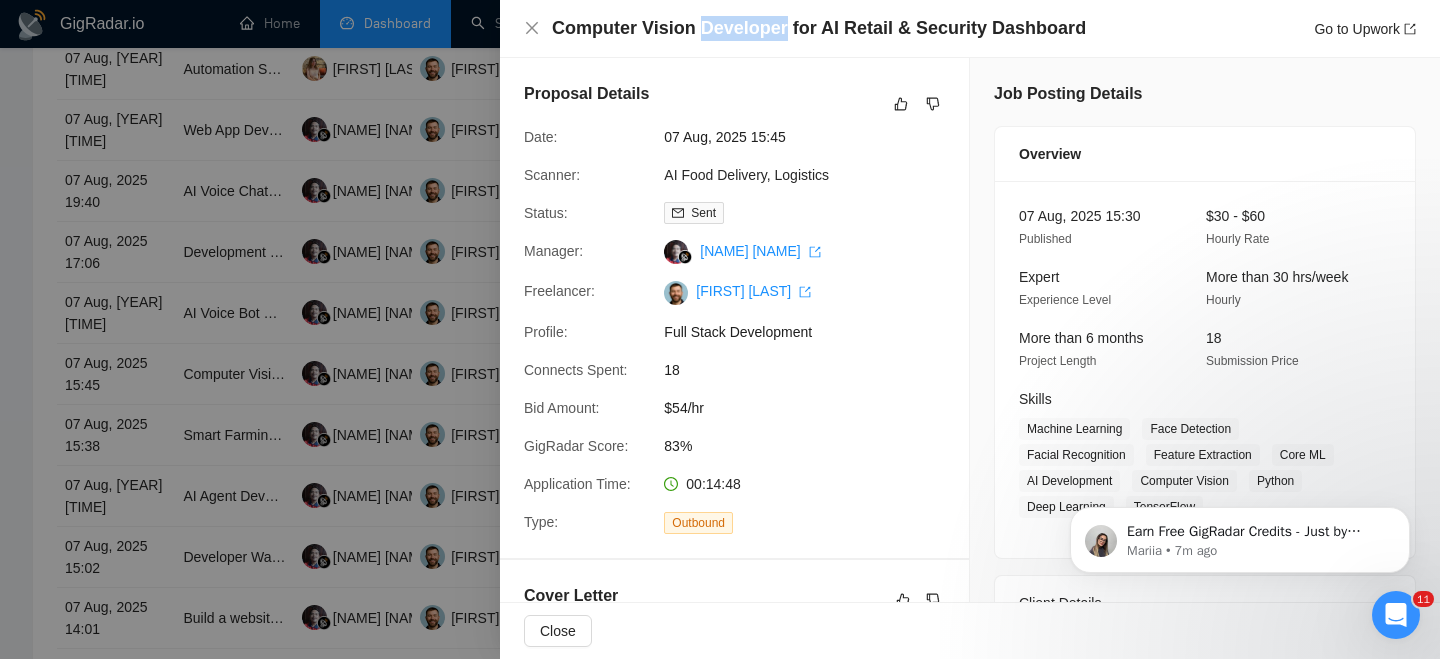 click on "Computer Vision Developer for AI Retail & Security Dashboard" at bounding box center [819, 28] 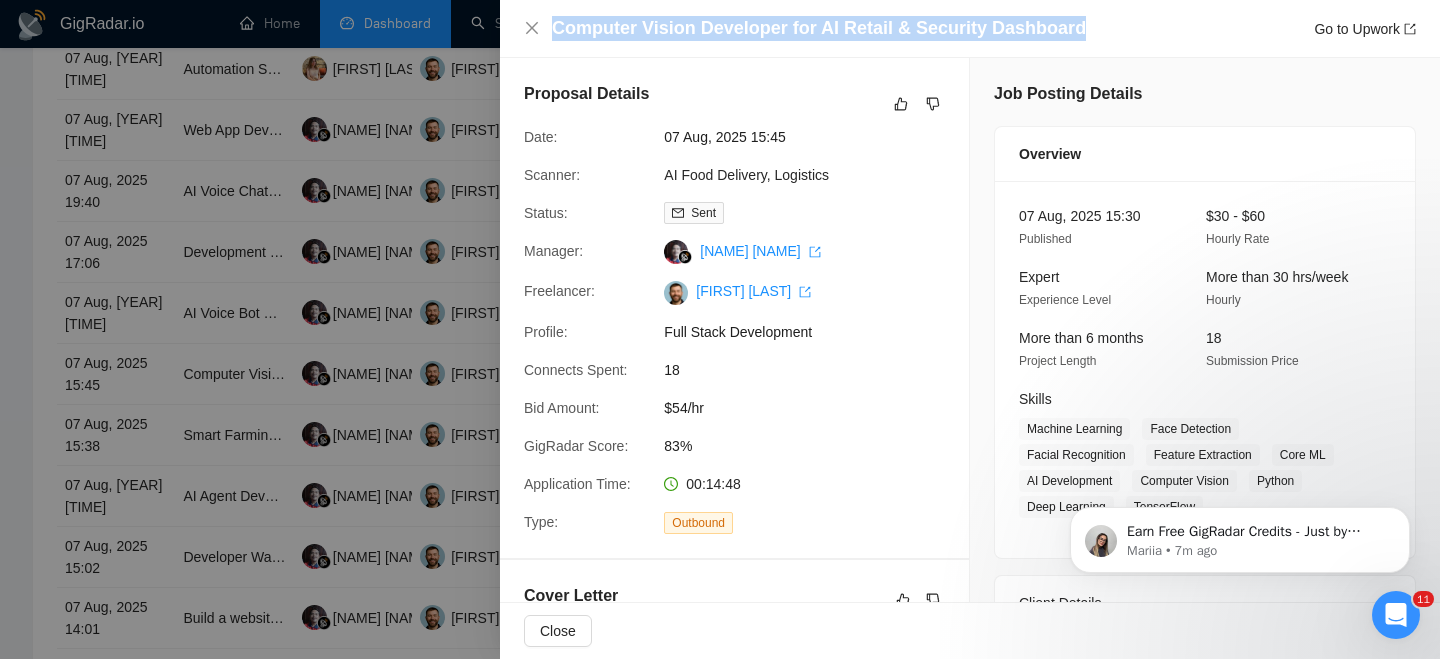 click on "Computer Vision Developer for AI Retail & Security Dashboard" at bounding box center [819, 28] 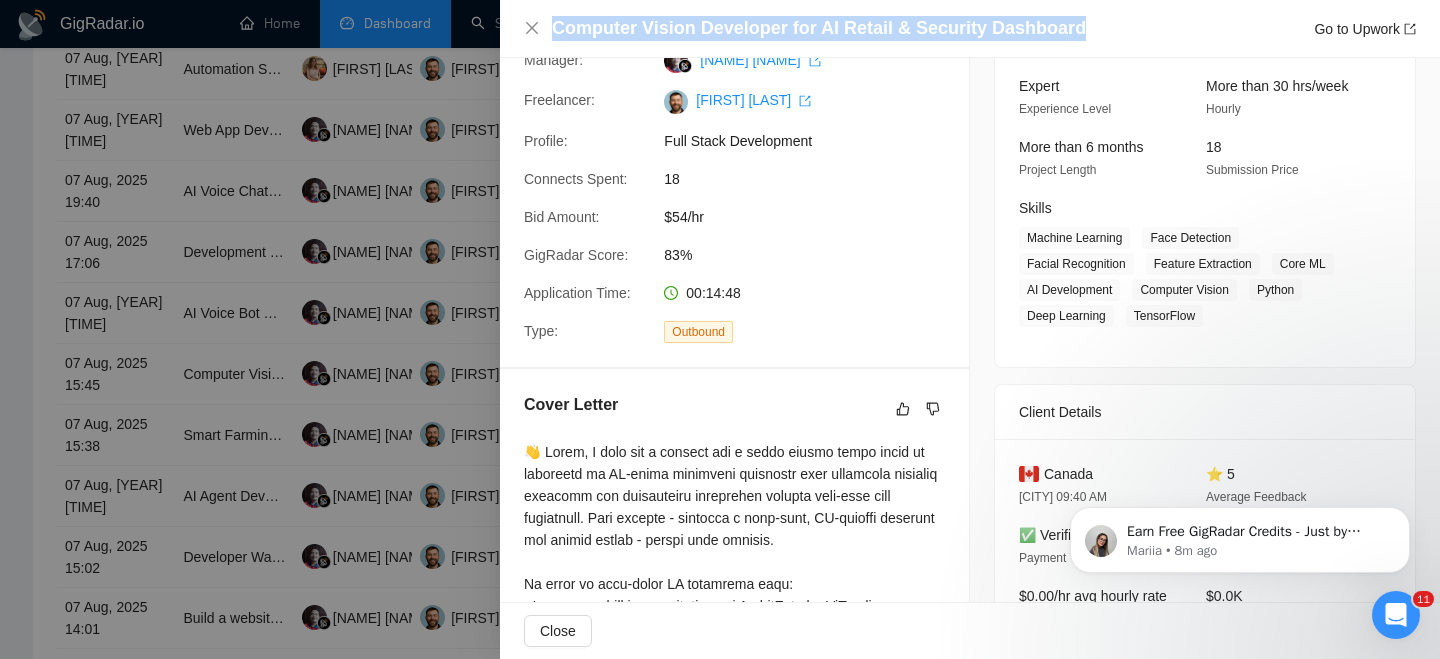 scroll, scrollTop: 0, scrollLeft: 0, axis: both 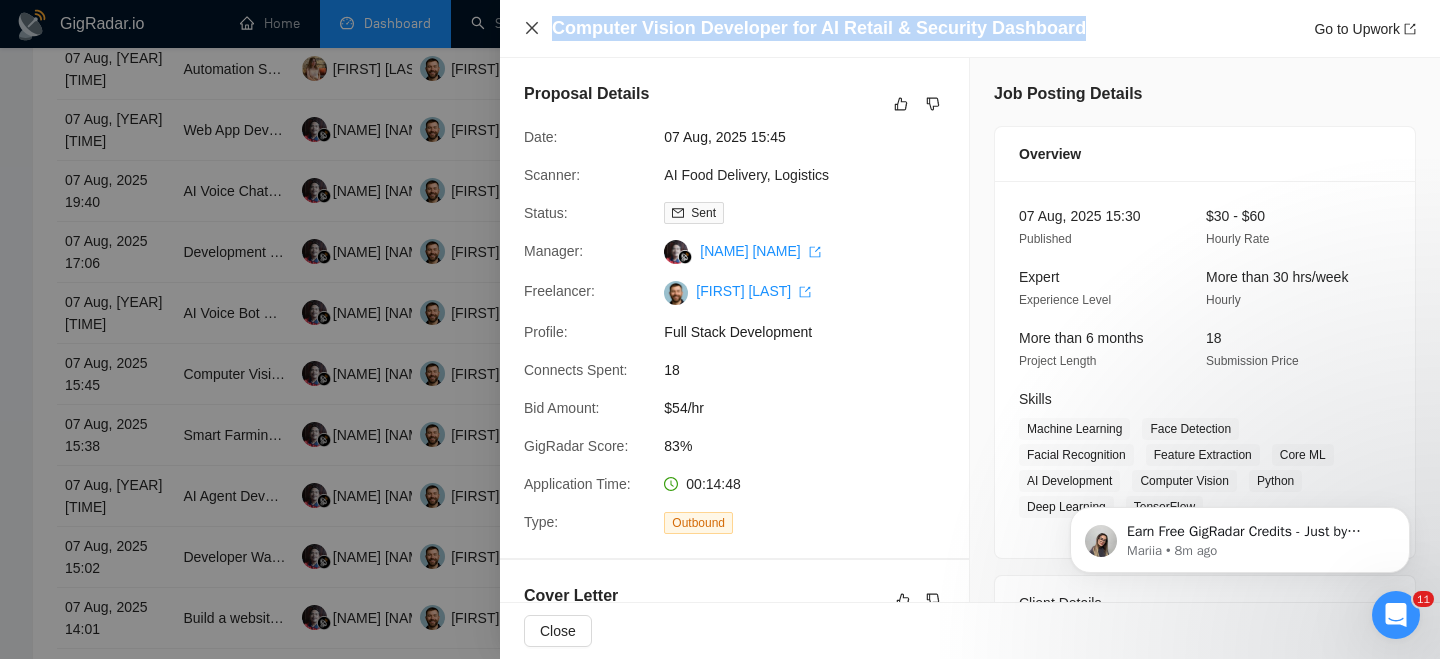 click 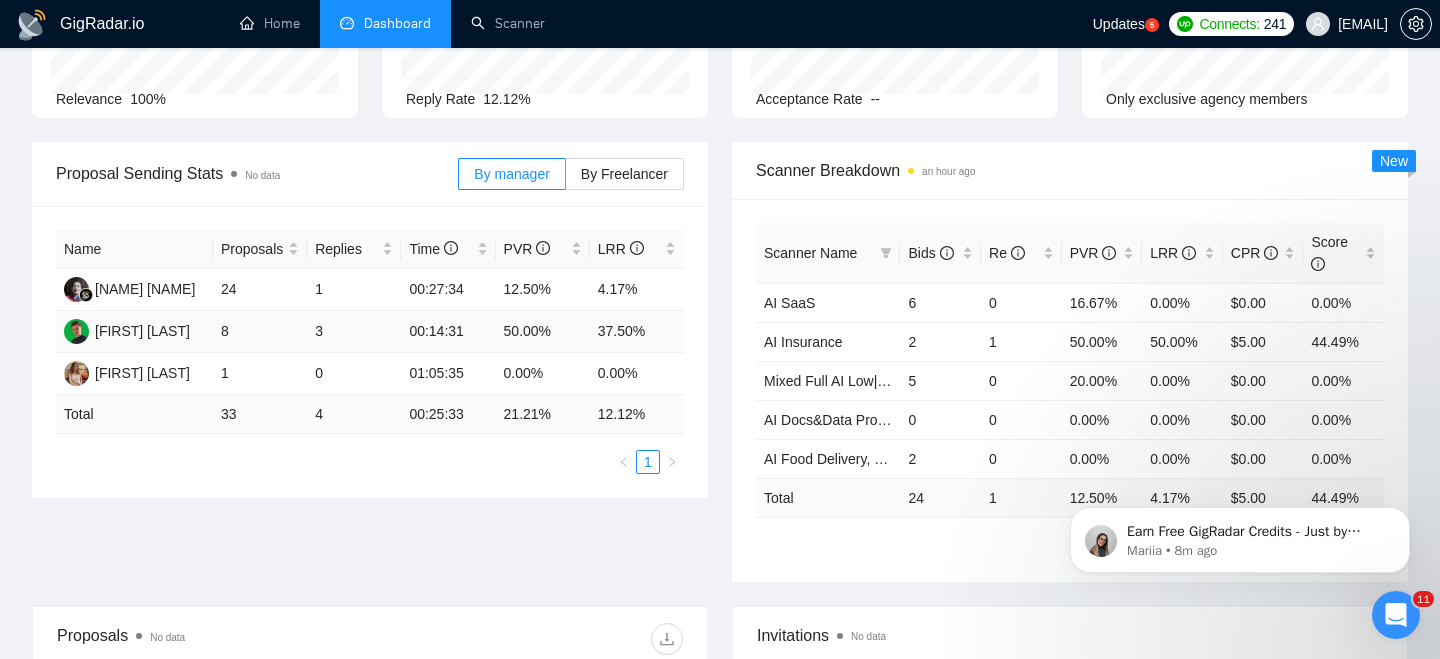 scroll, scrollTop: 14, scrollLeft: 0, axis: vertical 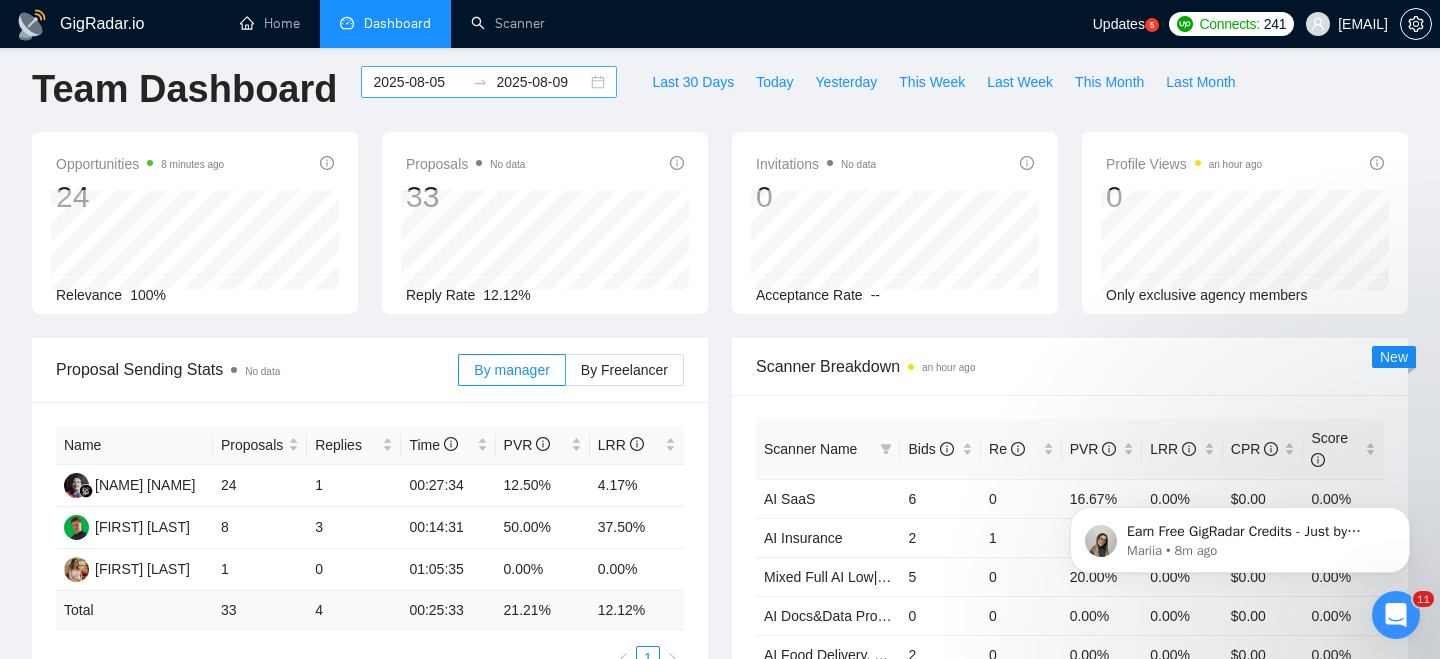click on "2025-08-05 2025-08-09" at bounding box center [489, 82] 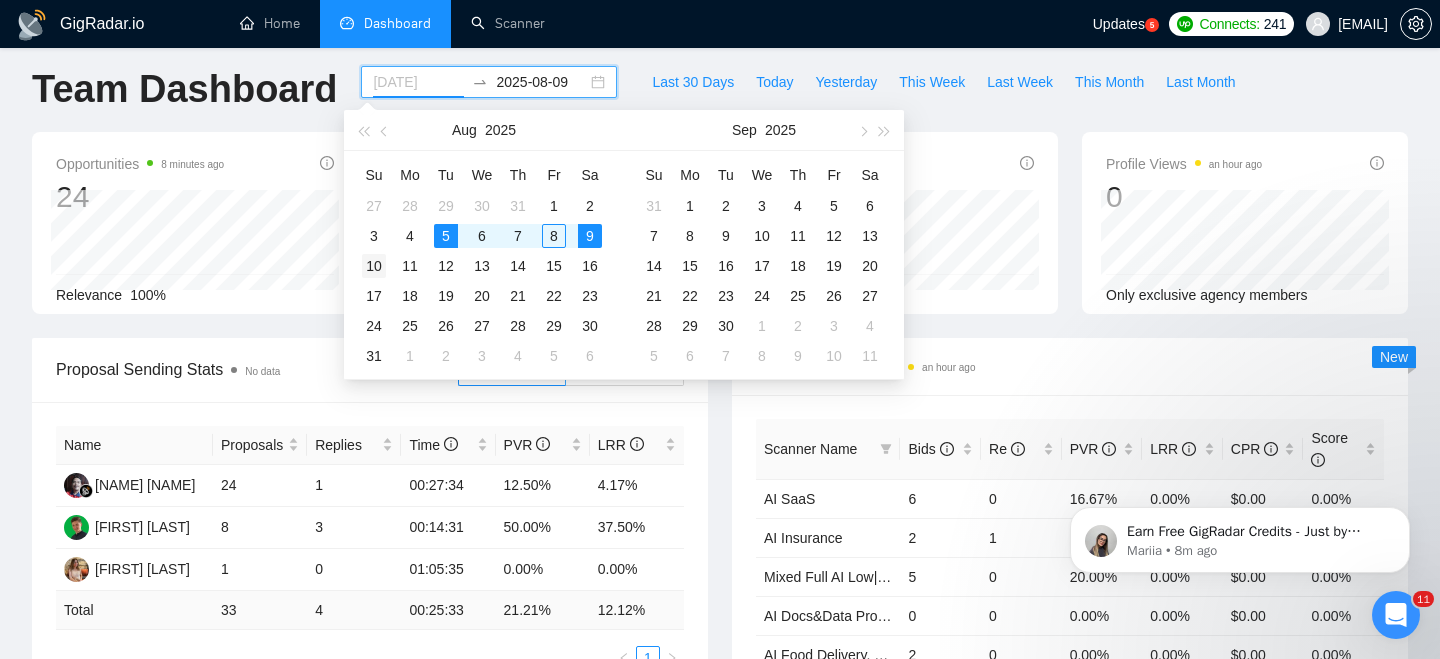 type on "2025-08-10" 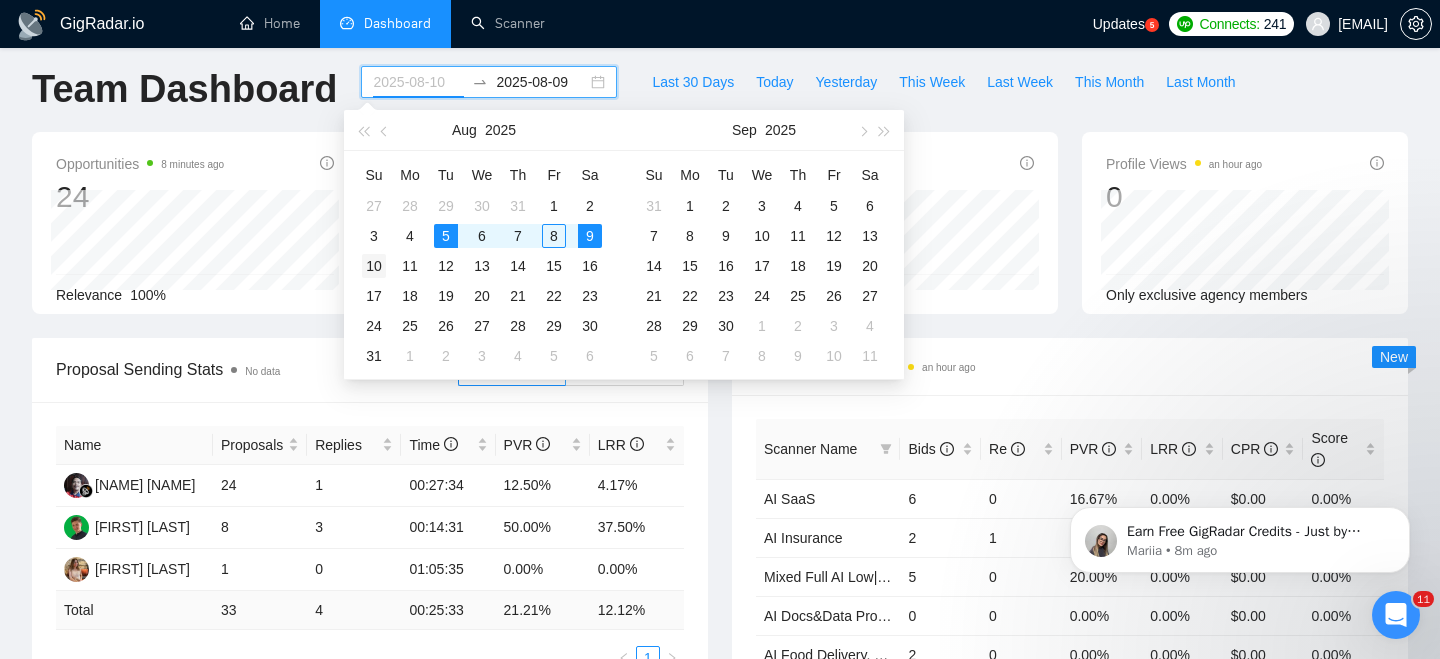 click on "10" at bounding box center [374, 266] 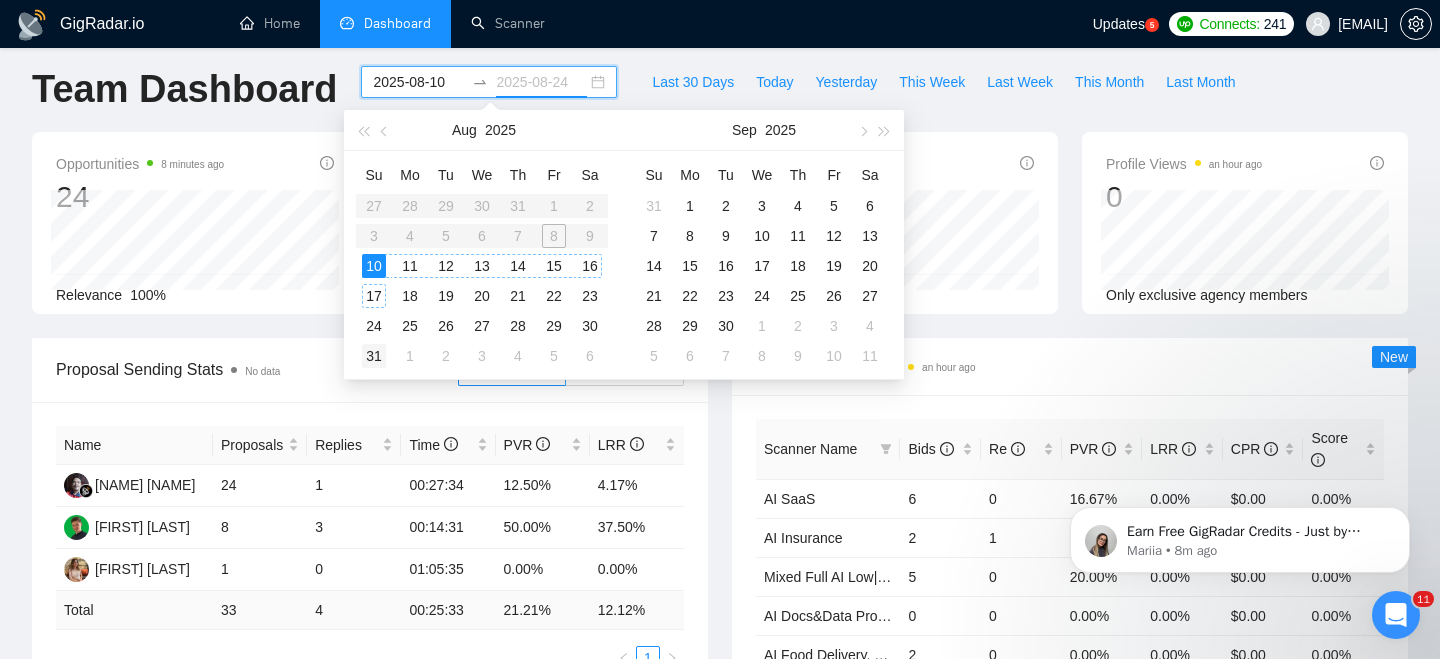 type on "2025-08-31" 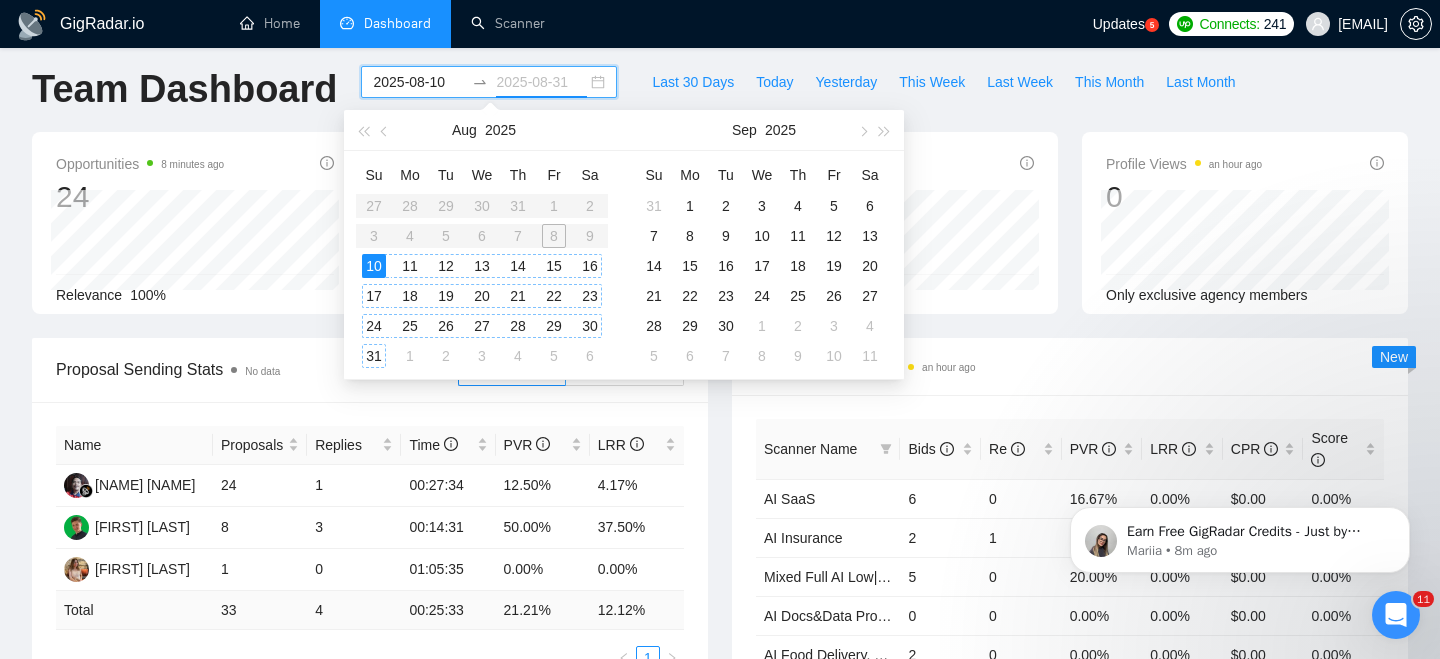 type 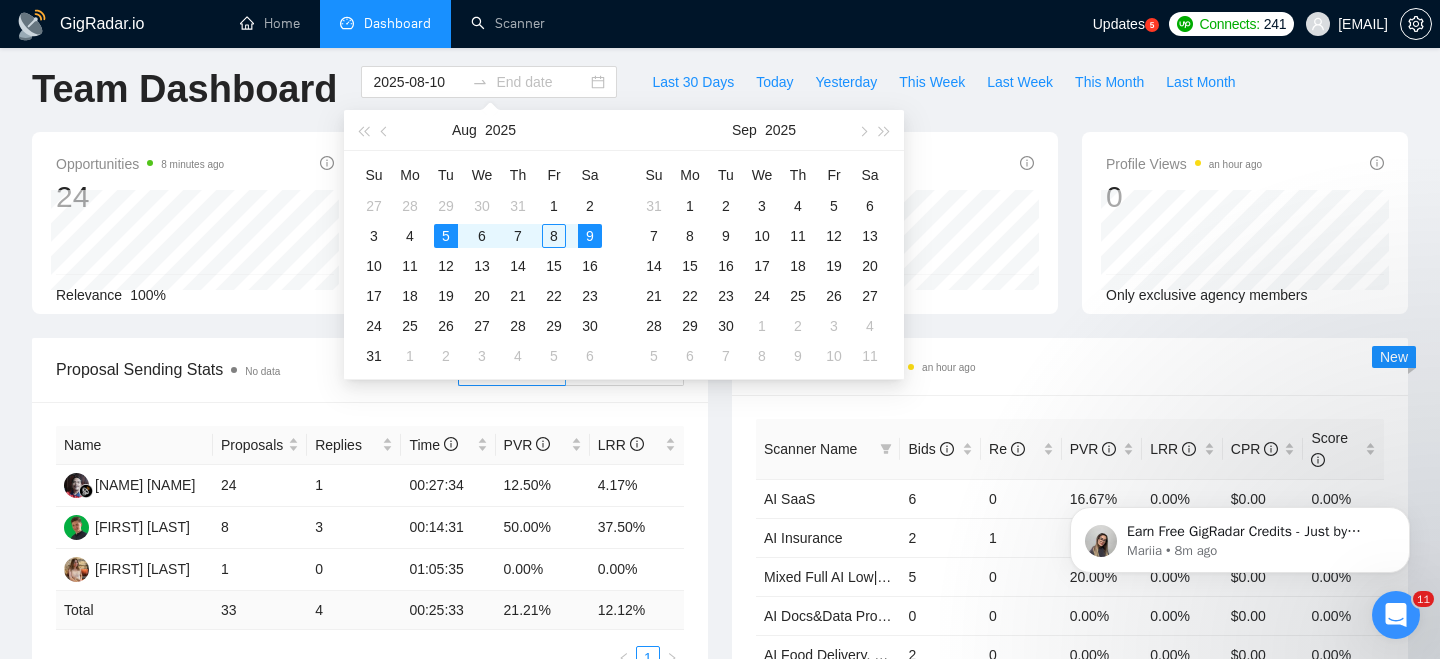 type on "2025-08-05" 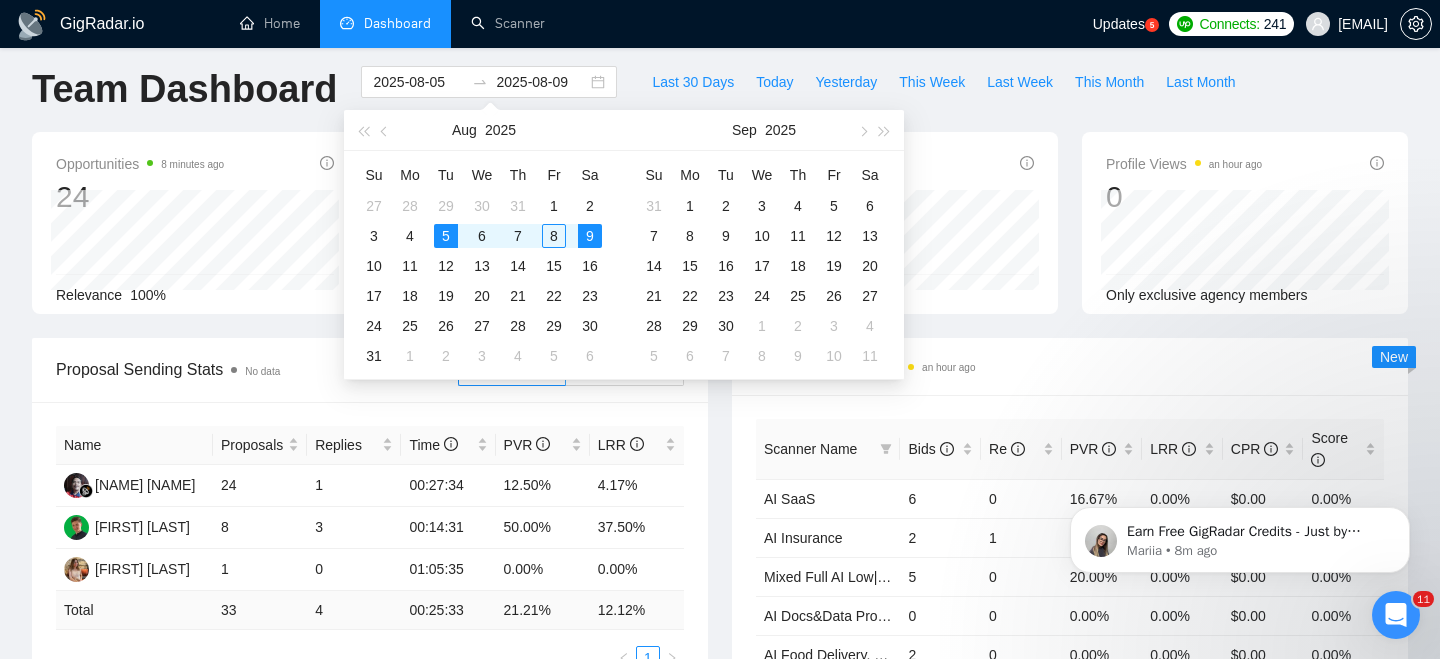 click on "Opportunities 8 minutes ago 24   Relevance 100% Proposals No data 33   Reply Rate 12.12% Invitations No data 0   Acceptance Rate -- Profile Views an hour ago 0   Only exclusive agency members" at bounding box center [720, 235] 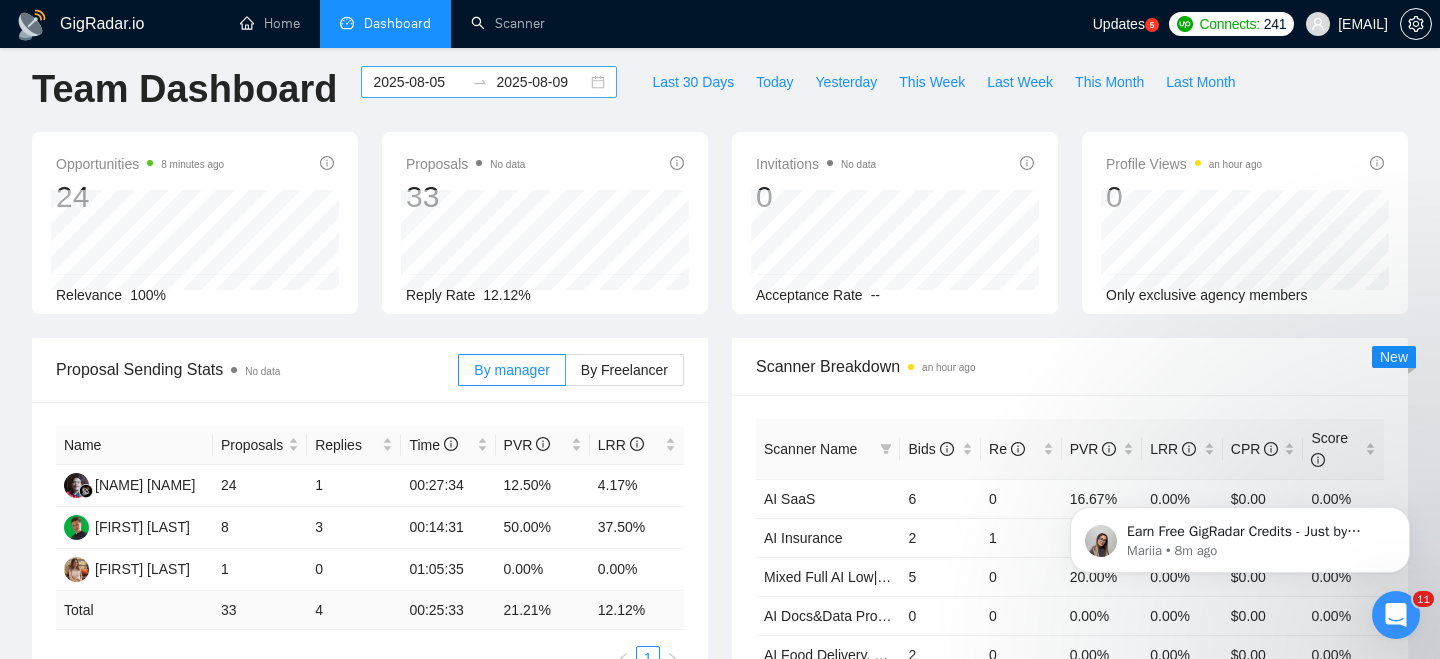 click on "2025-08-05 2025-08-09" at bounding box center (489, 82) 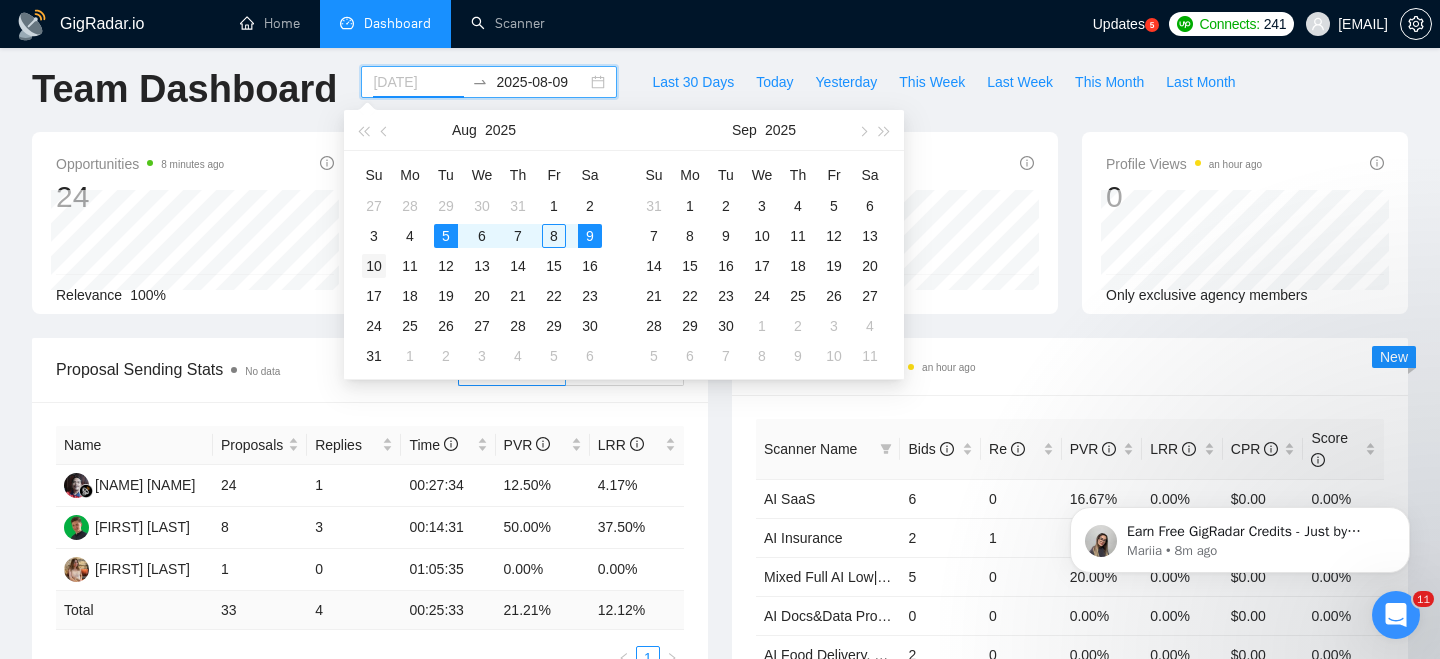type on "2025-08-10" 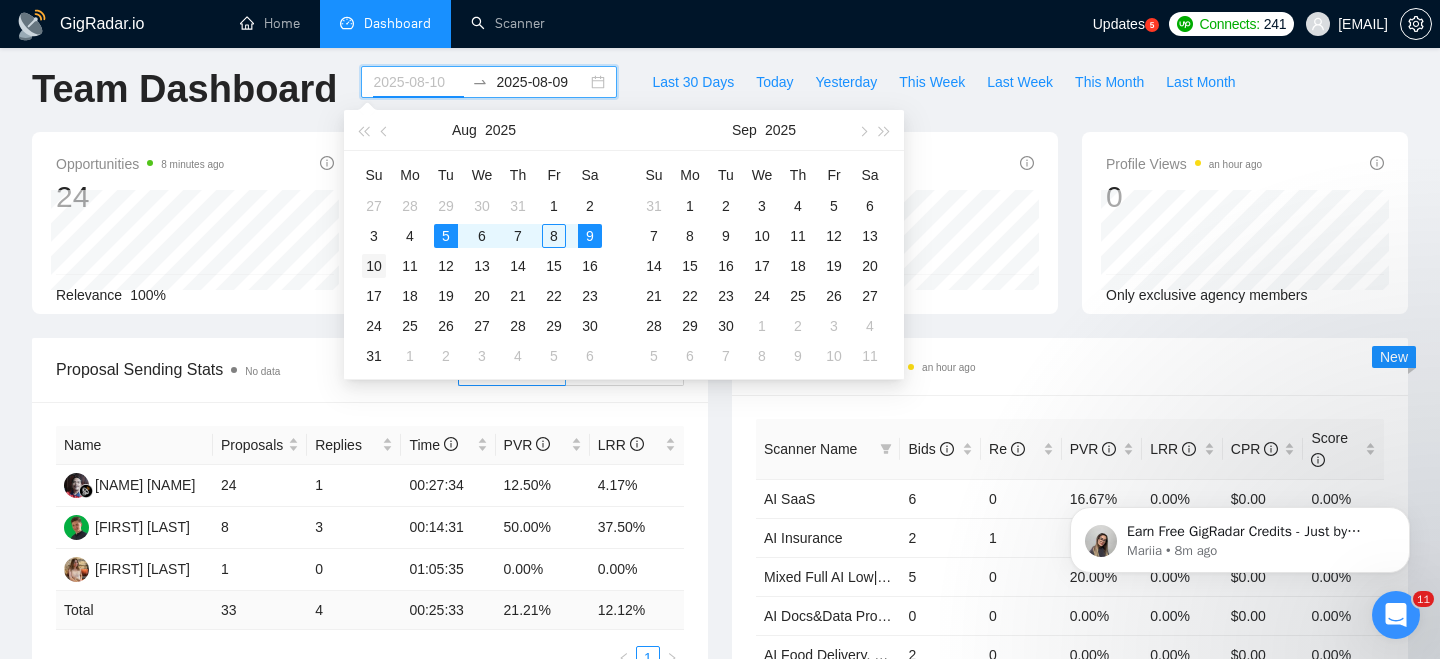 click on "10" at bounding box center (374, 266) 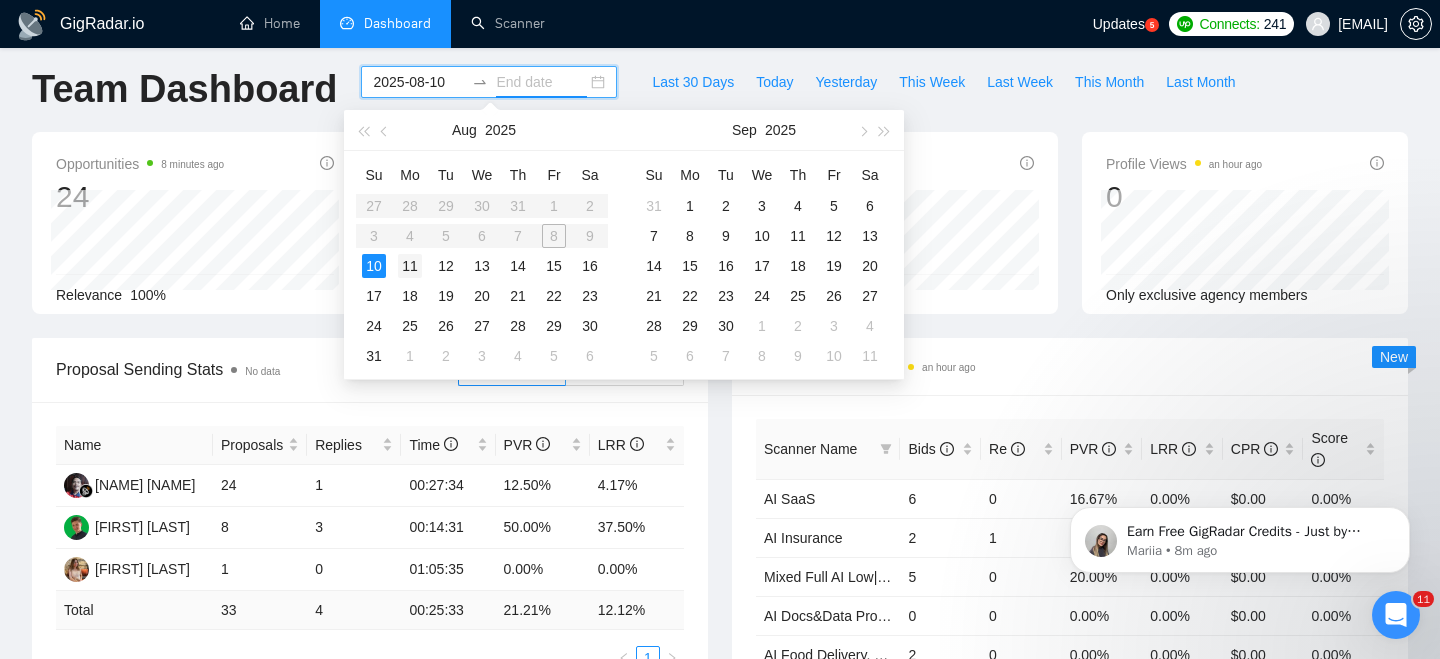 type on "[DATE]" 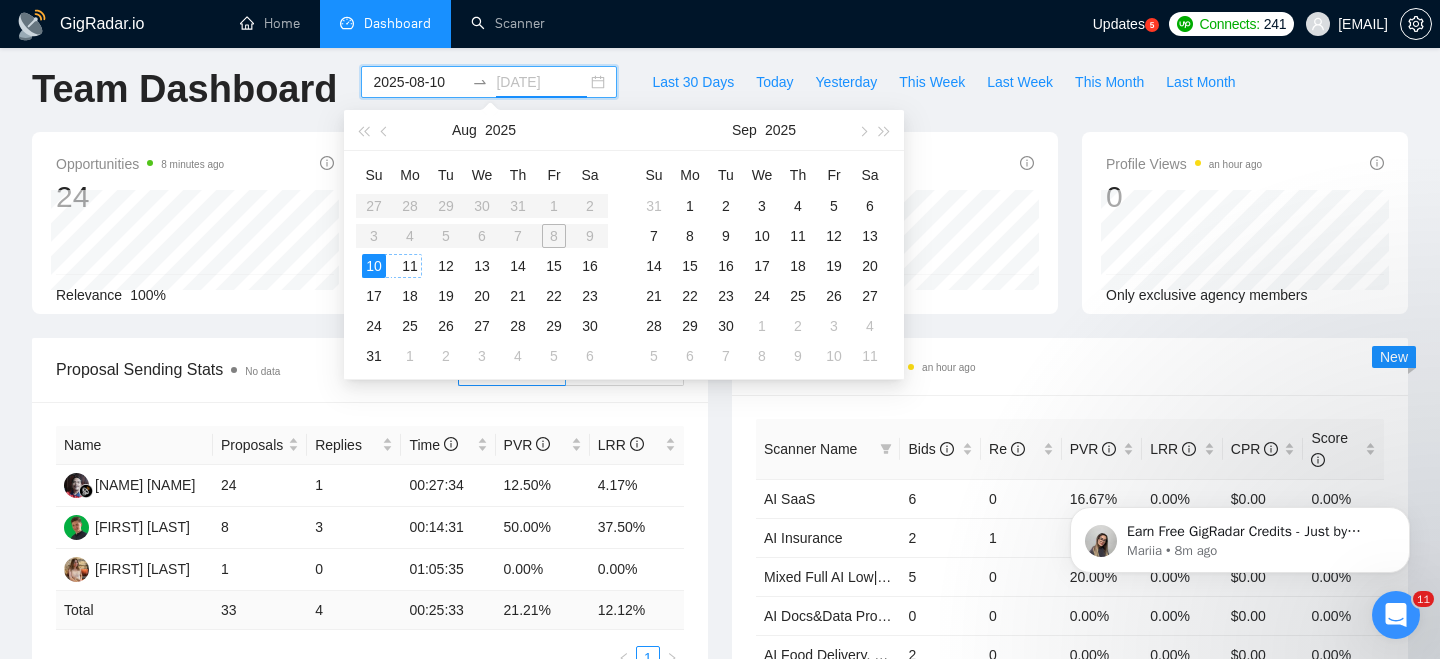 click on "11" at bounding box center (410, 266) 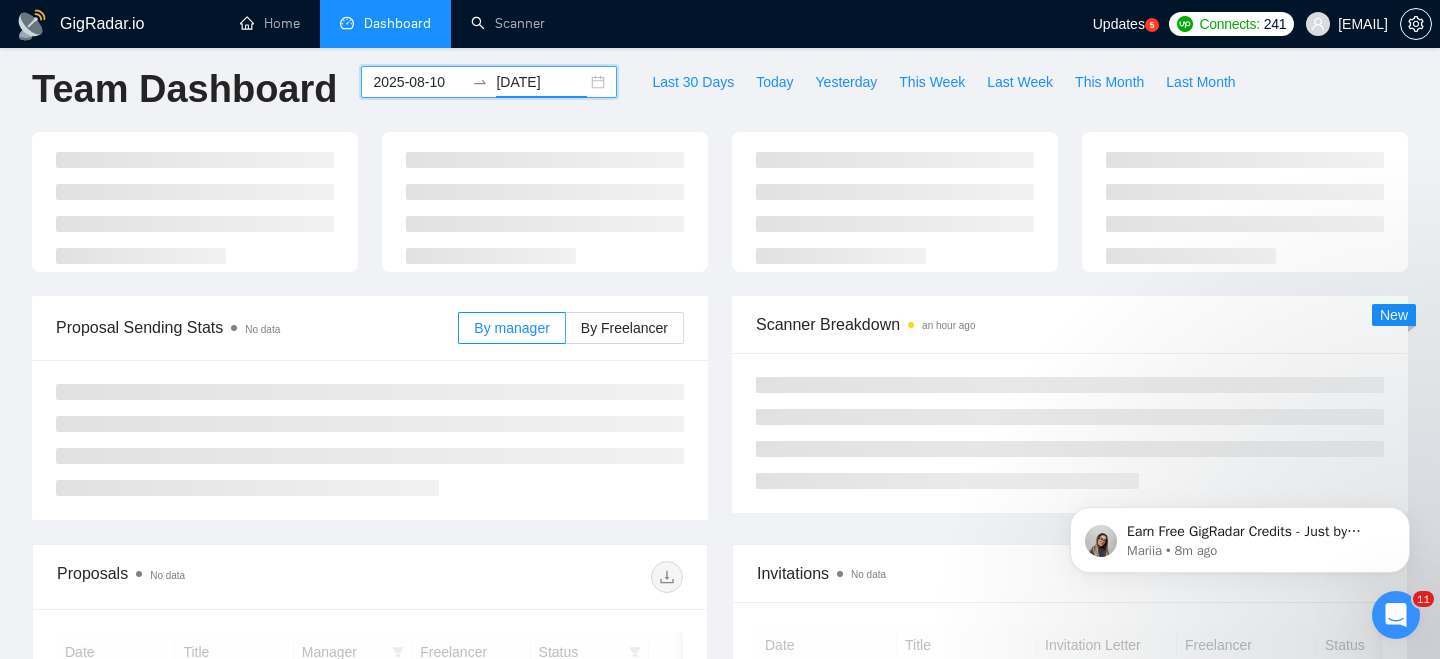 click on "2025-08-10 2025-08-11" at bounding box center [489, 82] 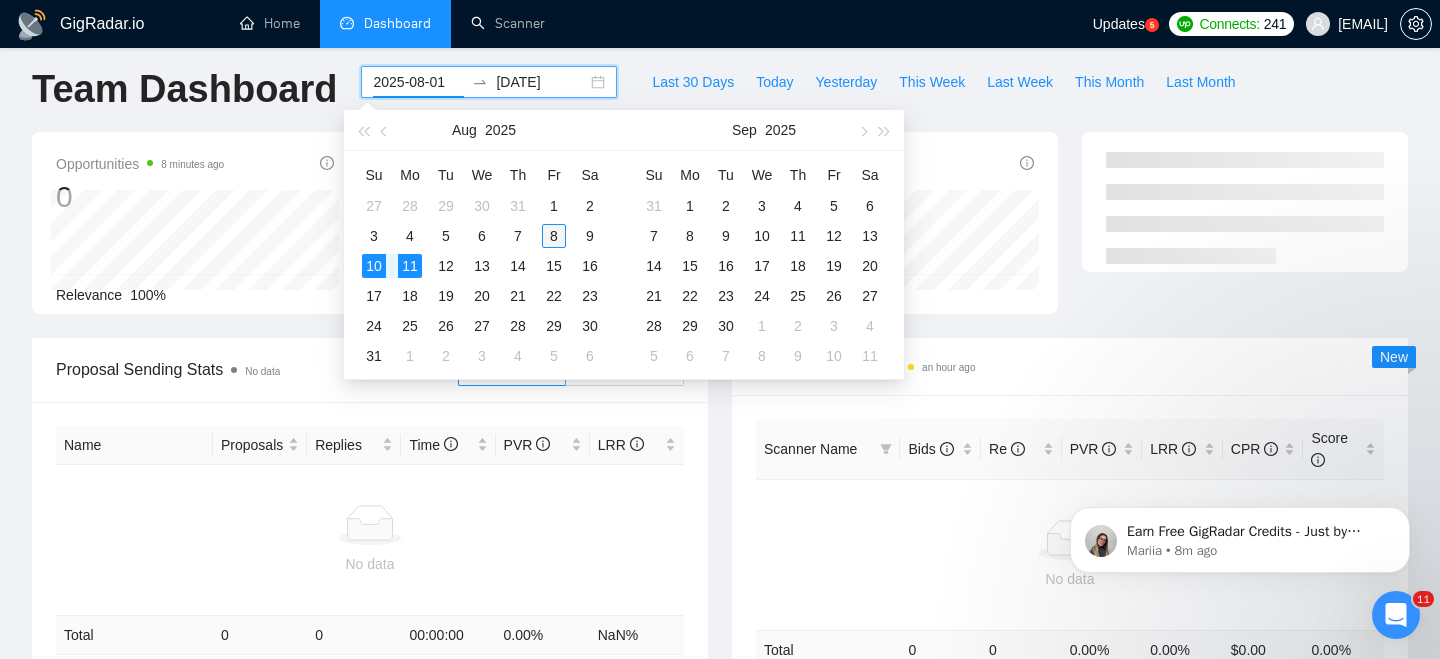 type on "2025-08-08" 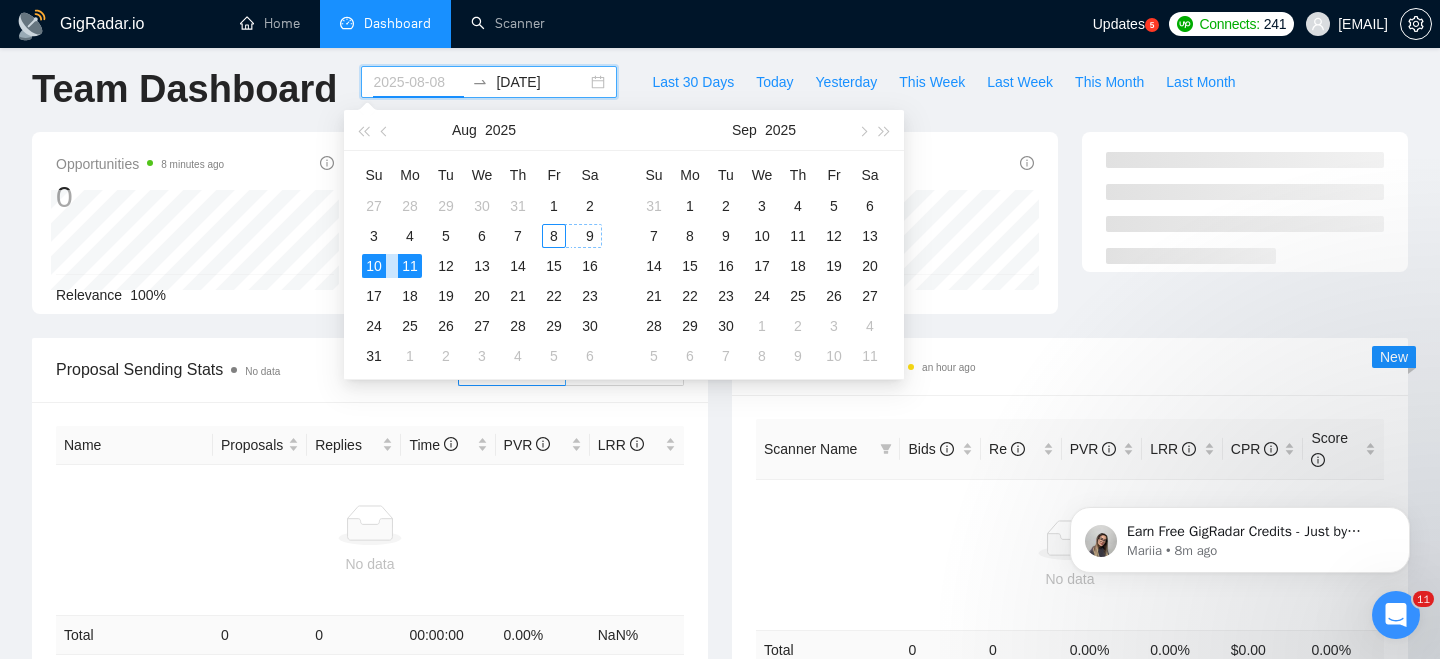 click on "8" at bounding box center (554, 236) 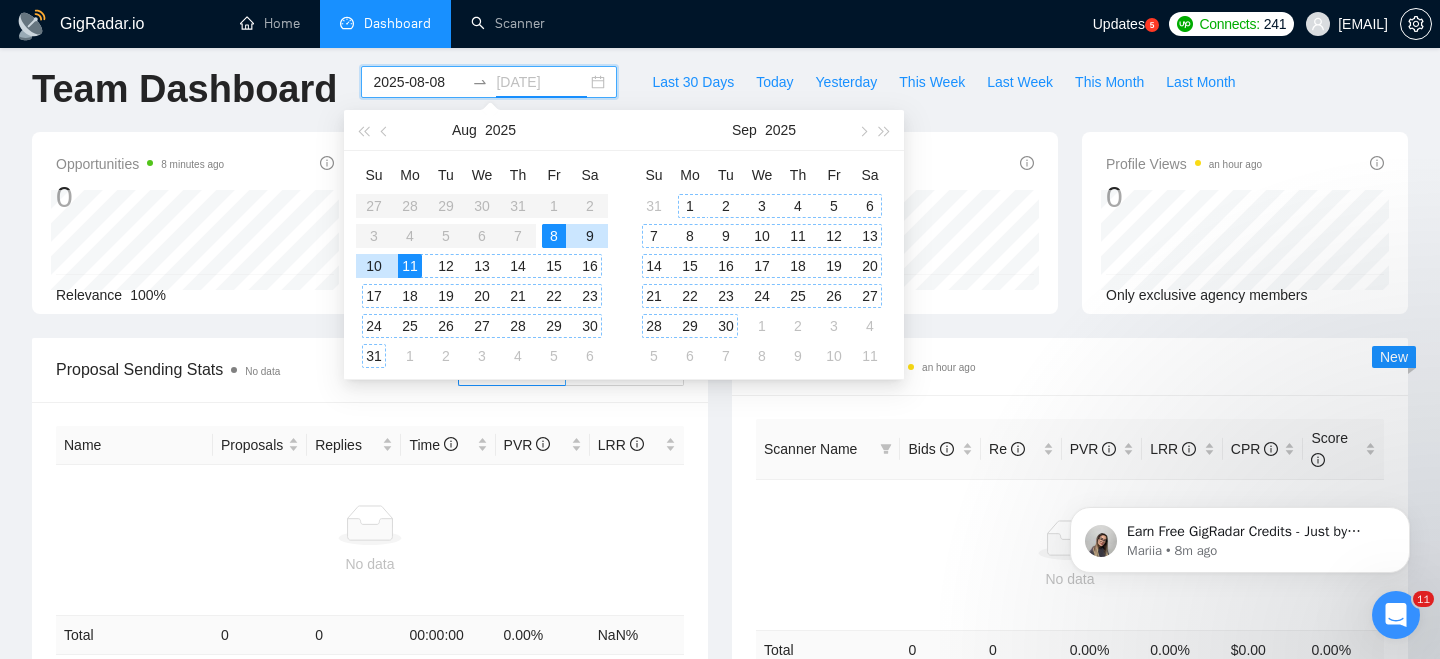 type on "[DATE]" 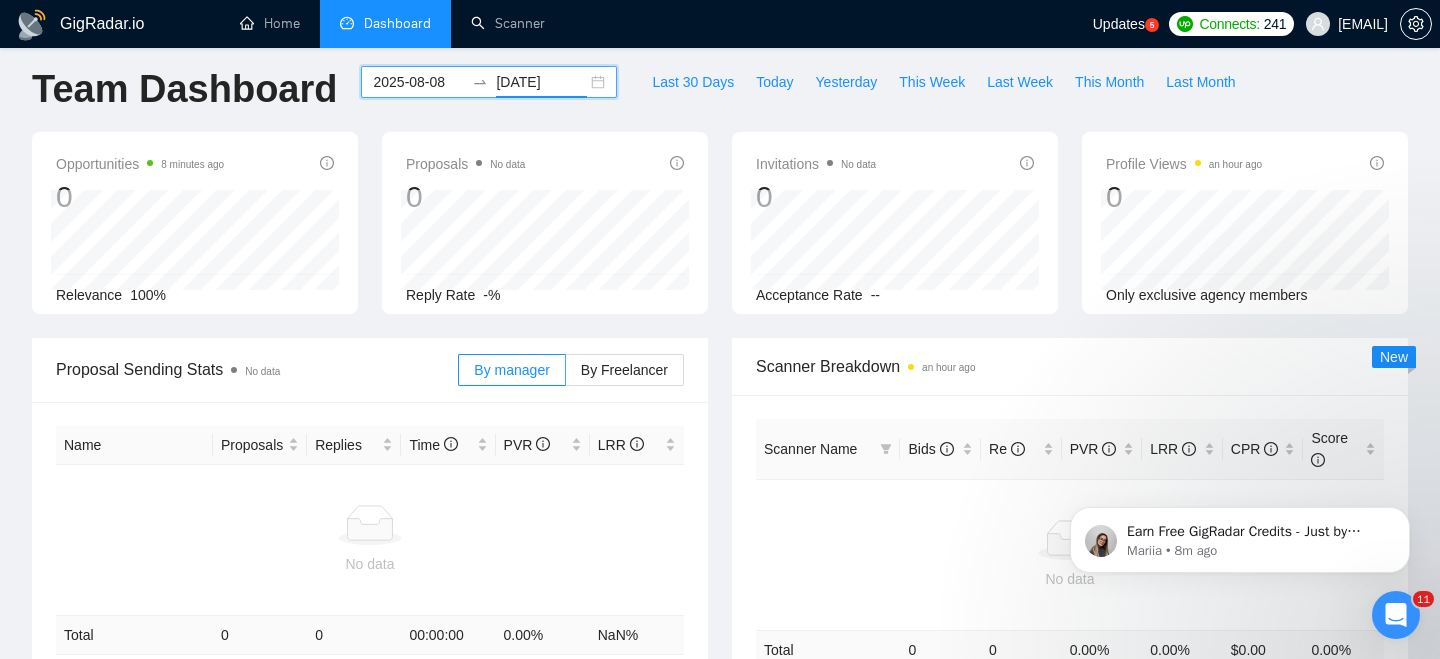 click on "Scanner Breakdown an hour ago Scanner Name Bids   Re   PVR   LRR   CPR   Score   No data Total 0 0 0.00 % 0.00 % $ 0.00 0.00 % New" at bounding box center (1070, 516) 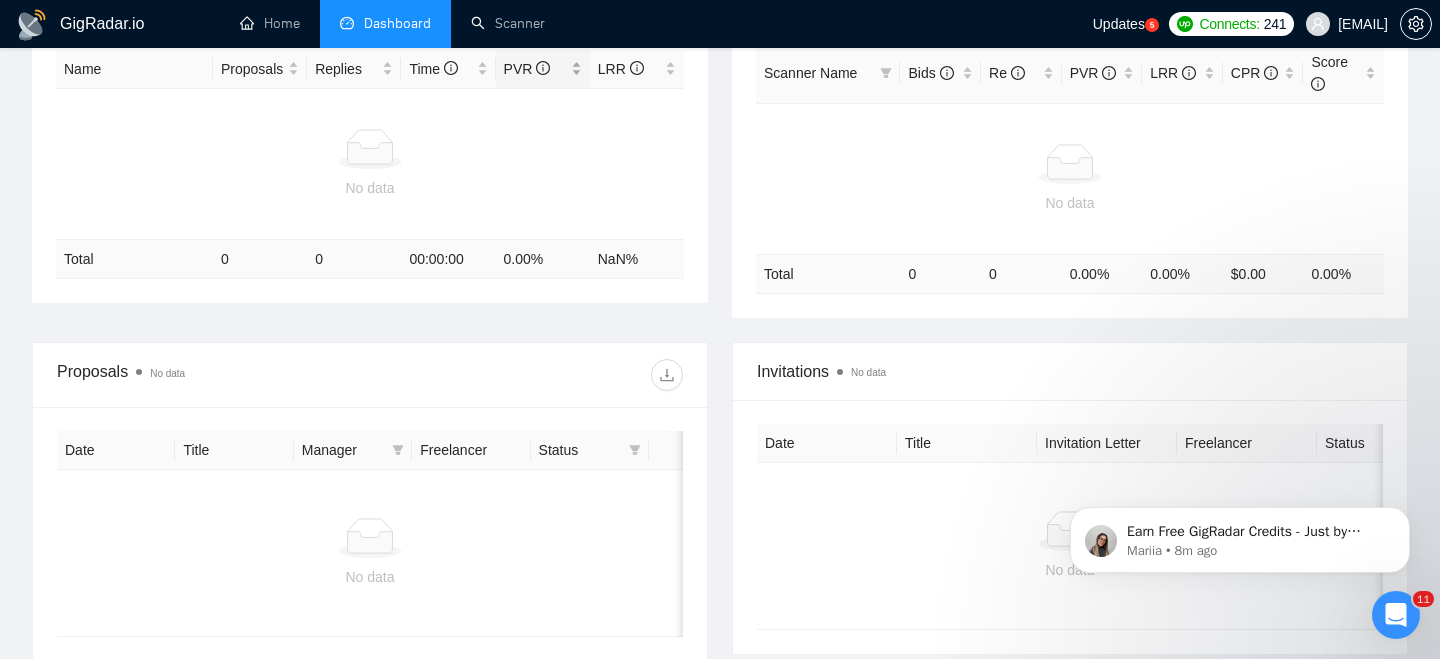 scroll, scrollTop: 0, scrollLeft: 0, axis: both 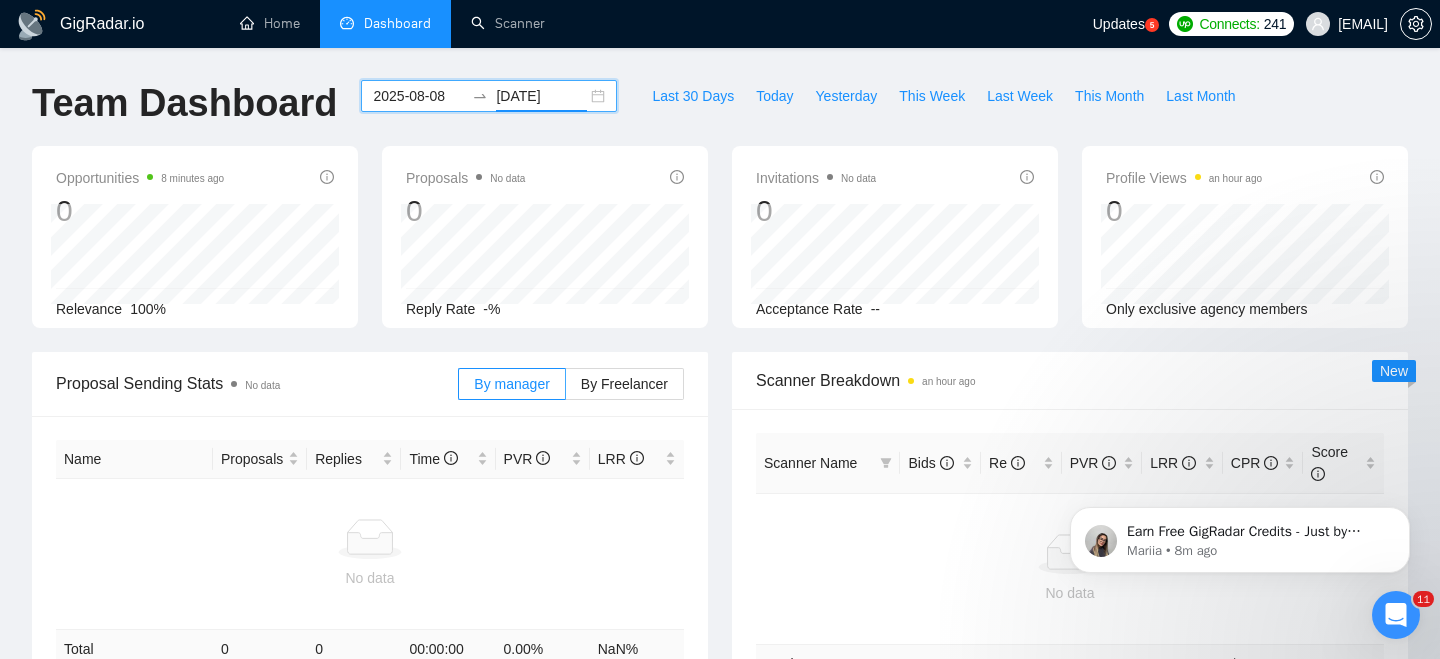 click on "2025-08-08 2025-08-11" at bounding box center [489, 96] 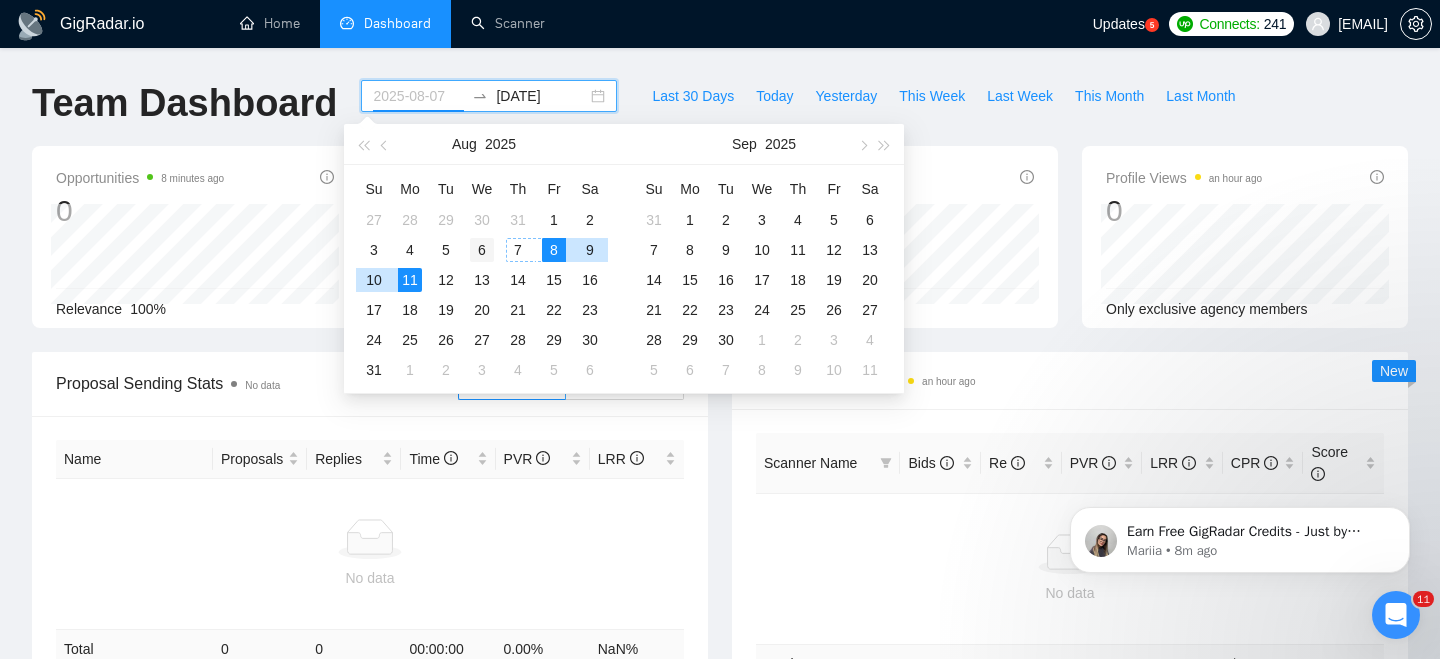 type on "2025-08-06" 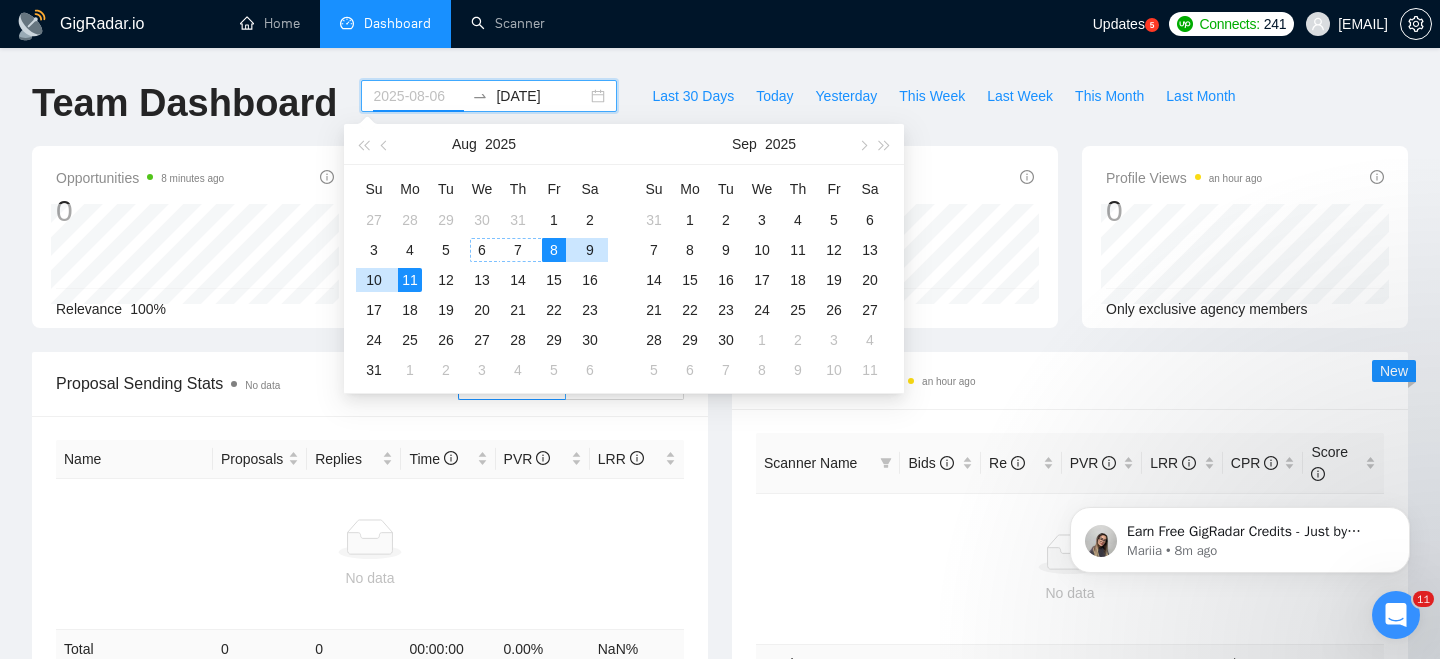 click on "6" at bounding box center [482, 250] 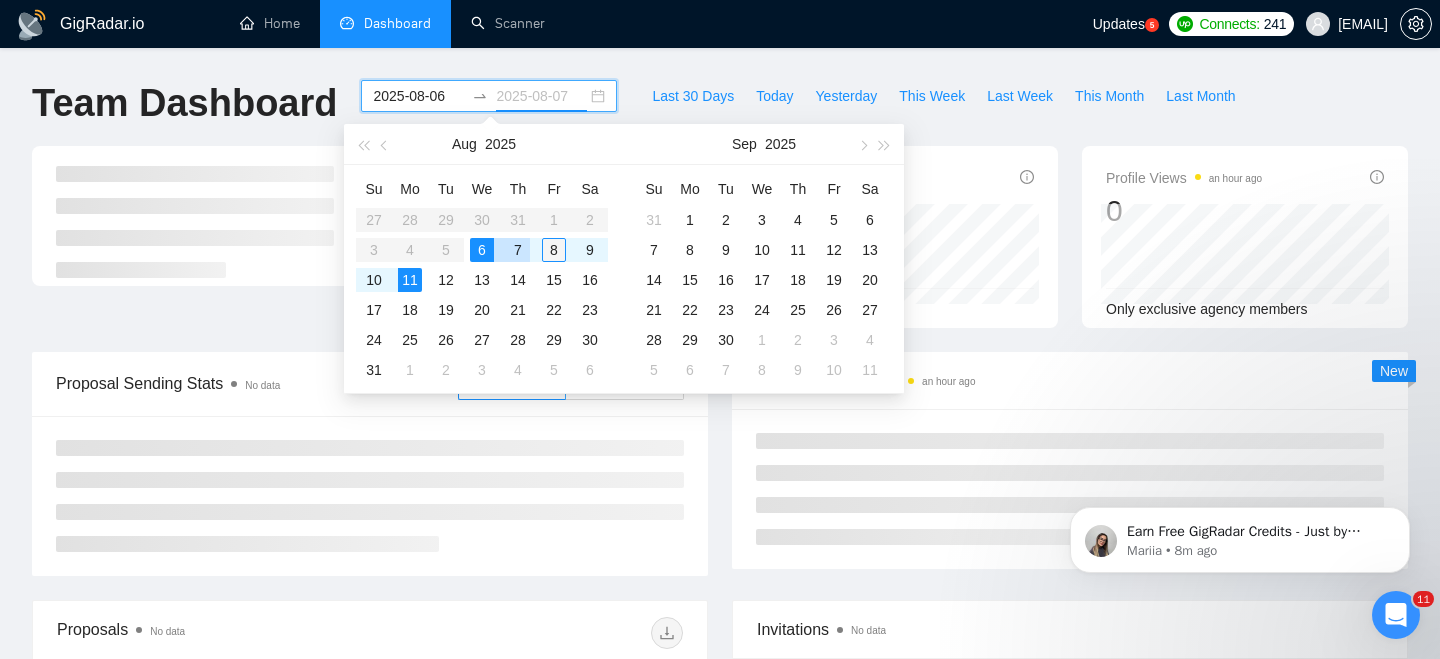 type on "2025-08-08" 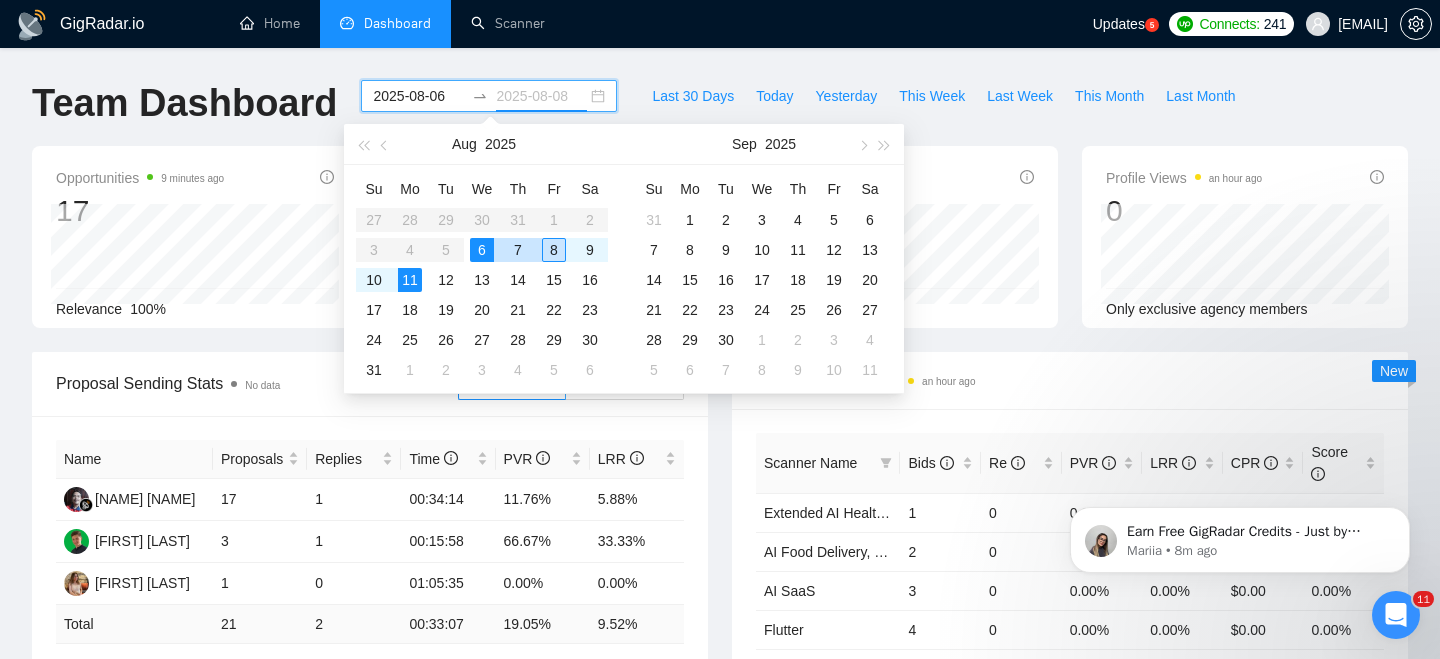 click on "8" at bounding box center (554, 250) 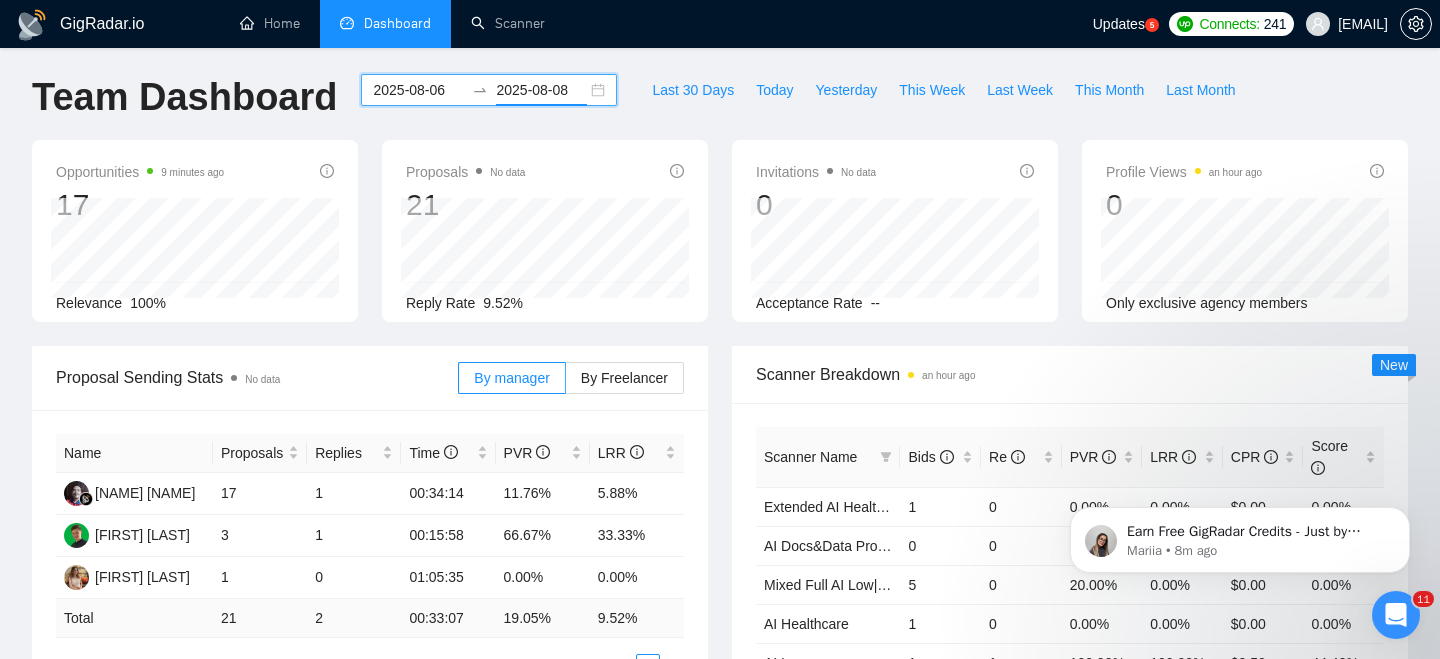 scroll, scrollTop: 0, scrollLeft: 0, axis: both 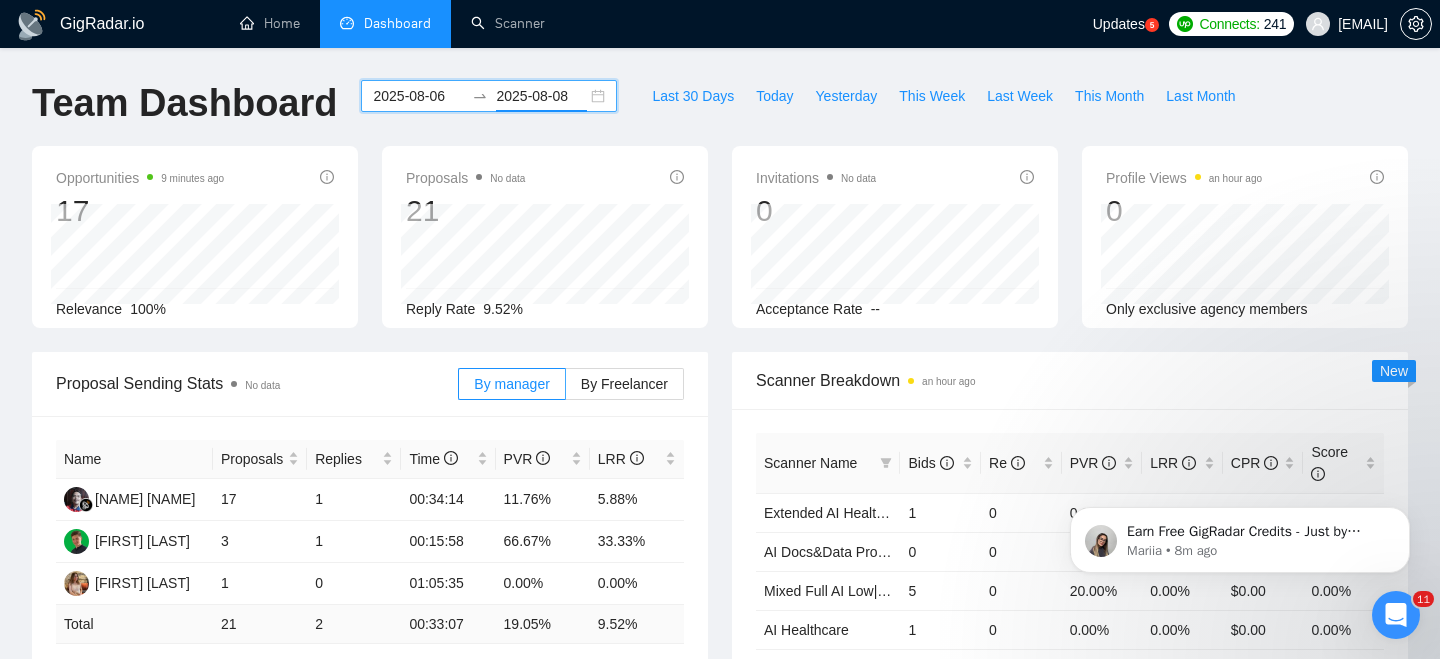 click on "[DATE] [DATE]" at bounding box center (489, 96) 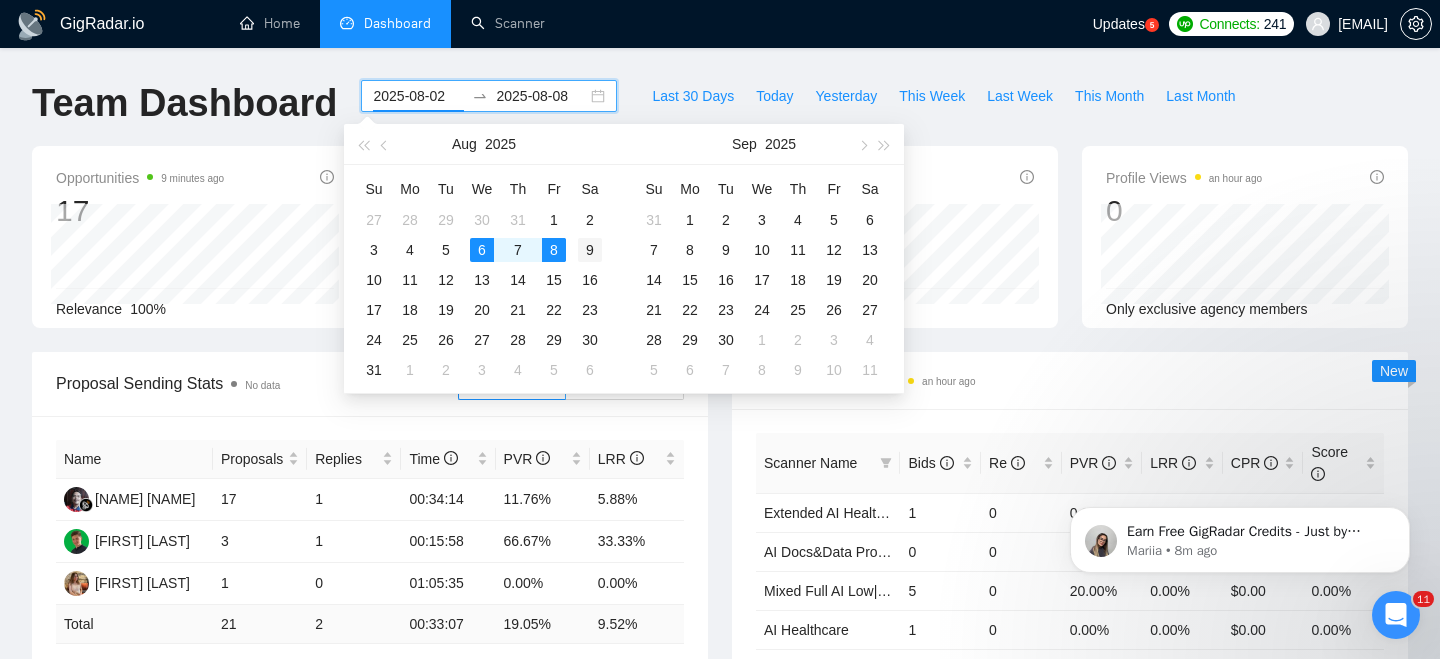 type on "2025-08-09" 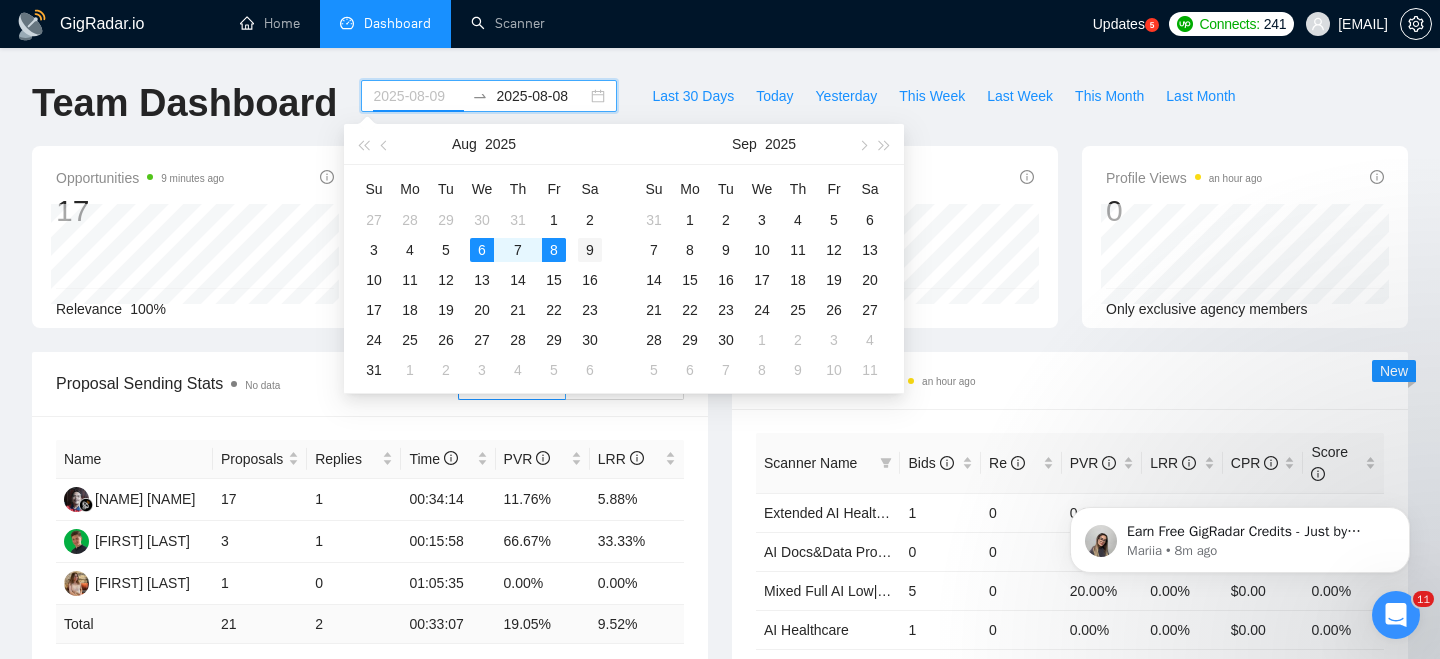 click on "9" at bounding box center [590, 250] 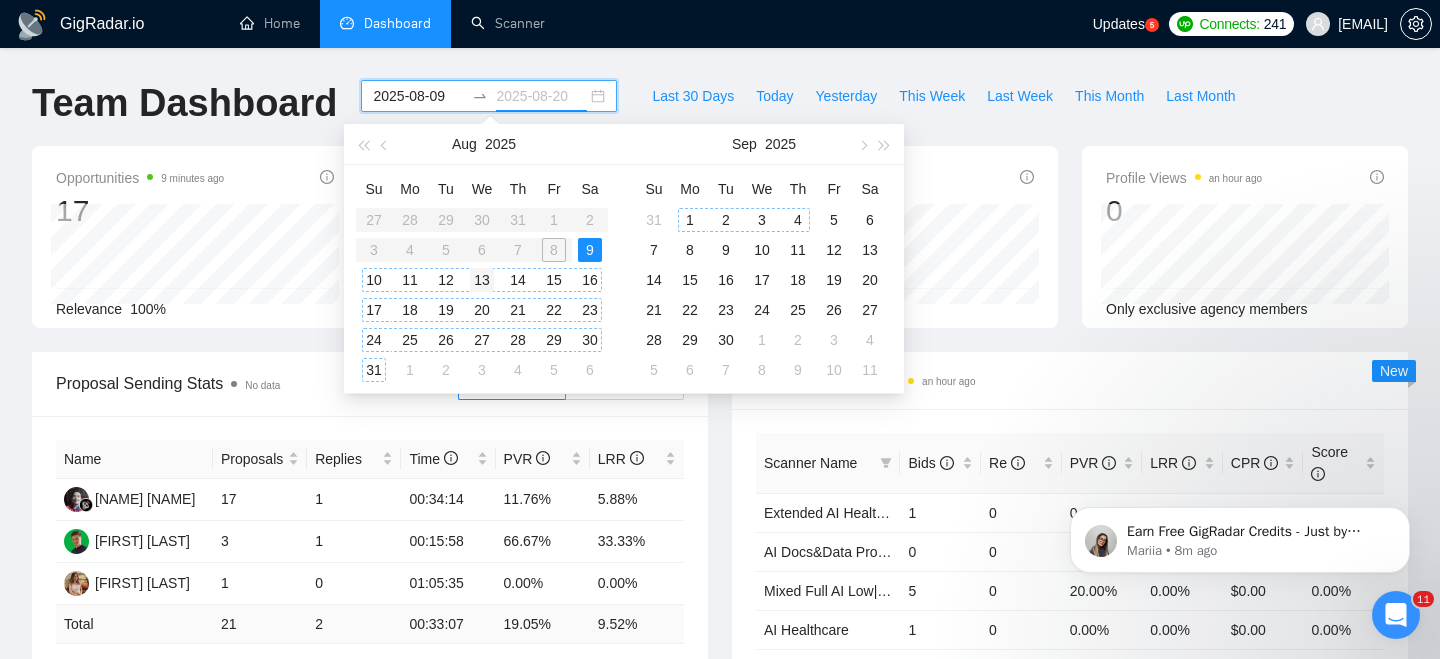 type on "2025-08-13" 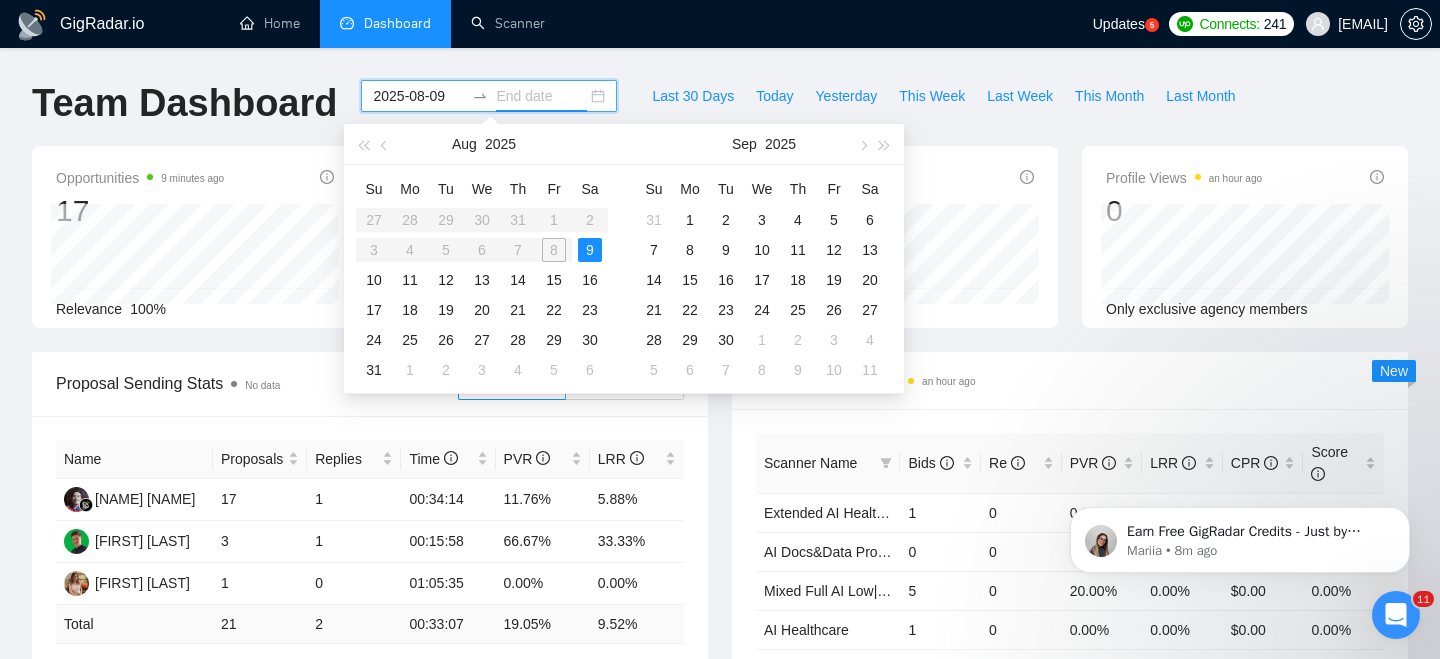 click on "Su Mo Tu We Th Fr Sa 27 28 29 30 31 1 2 3 4 5 6 7 8 9 10 11 12 13 14 15 16 17 18 19 20 21 22 23 24 25 26 27 28 29 30 31 1 2 3 4 5 6" at bounding box center (482, 279) 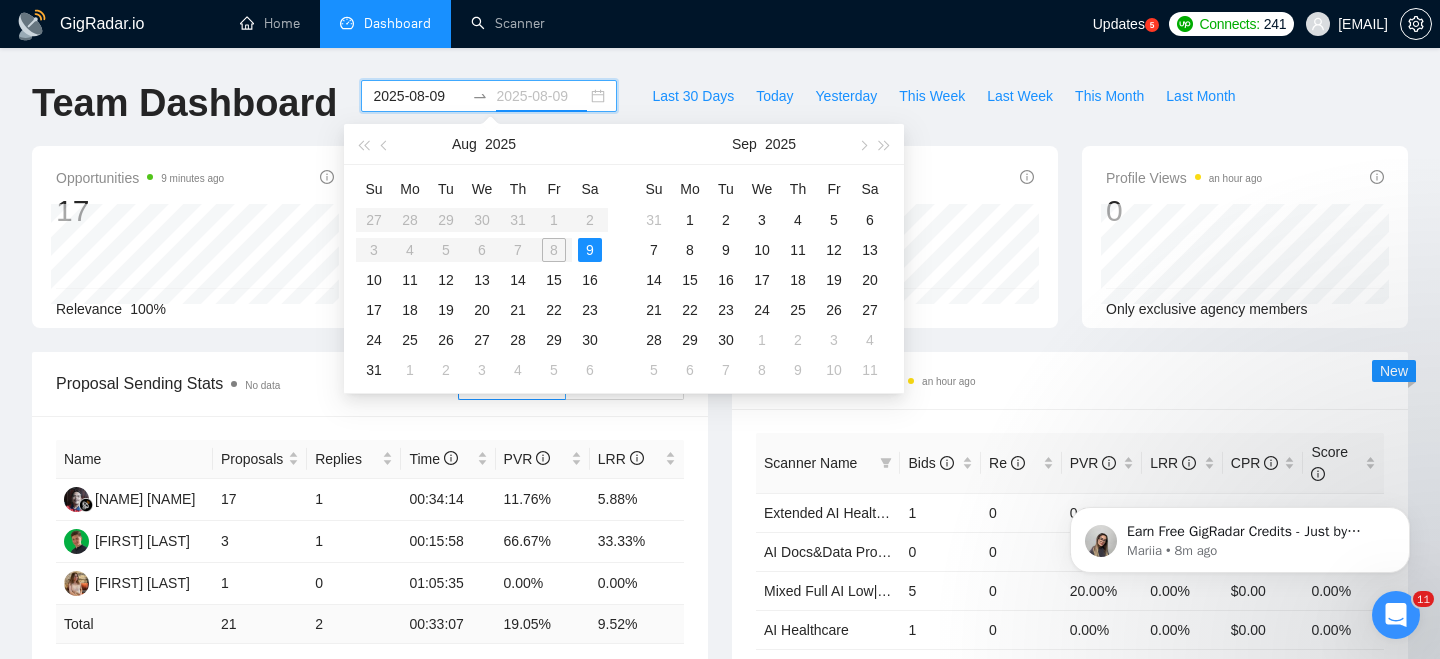 click on "9" at bounding box center [590, 250] 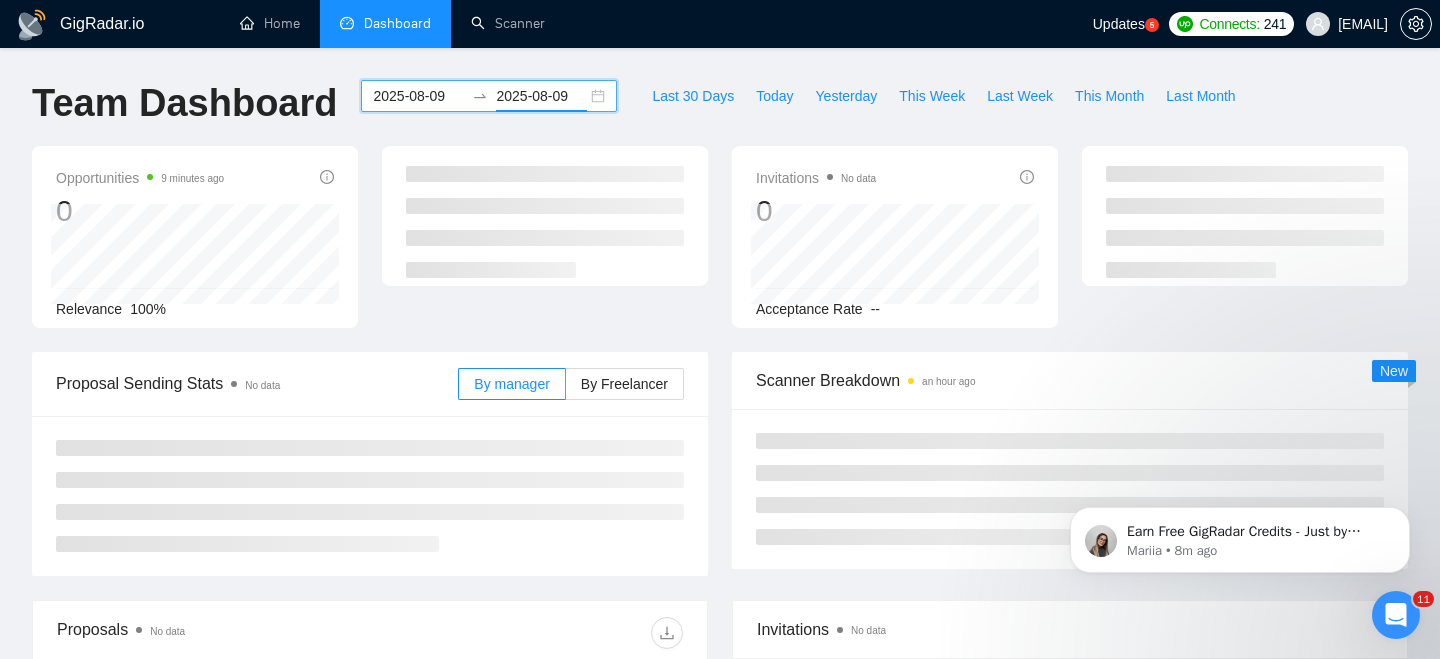 click on "[DATE] [DATE]" at bounding box center (489, 96) 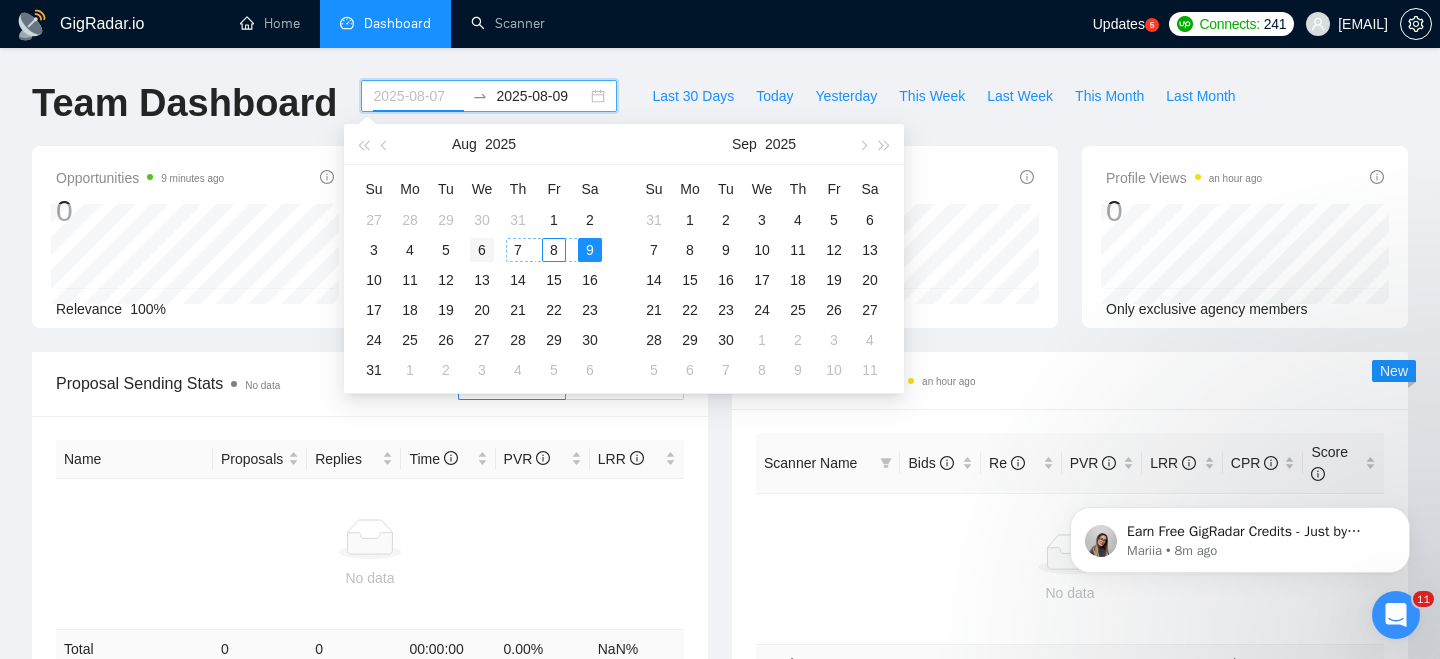 type on "2025-08-06" 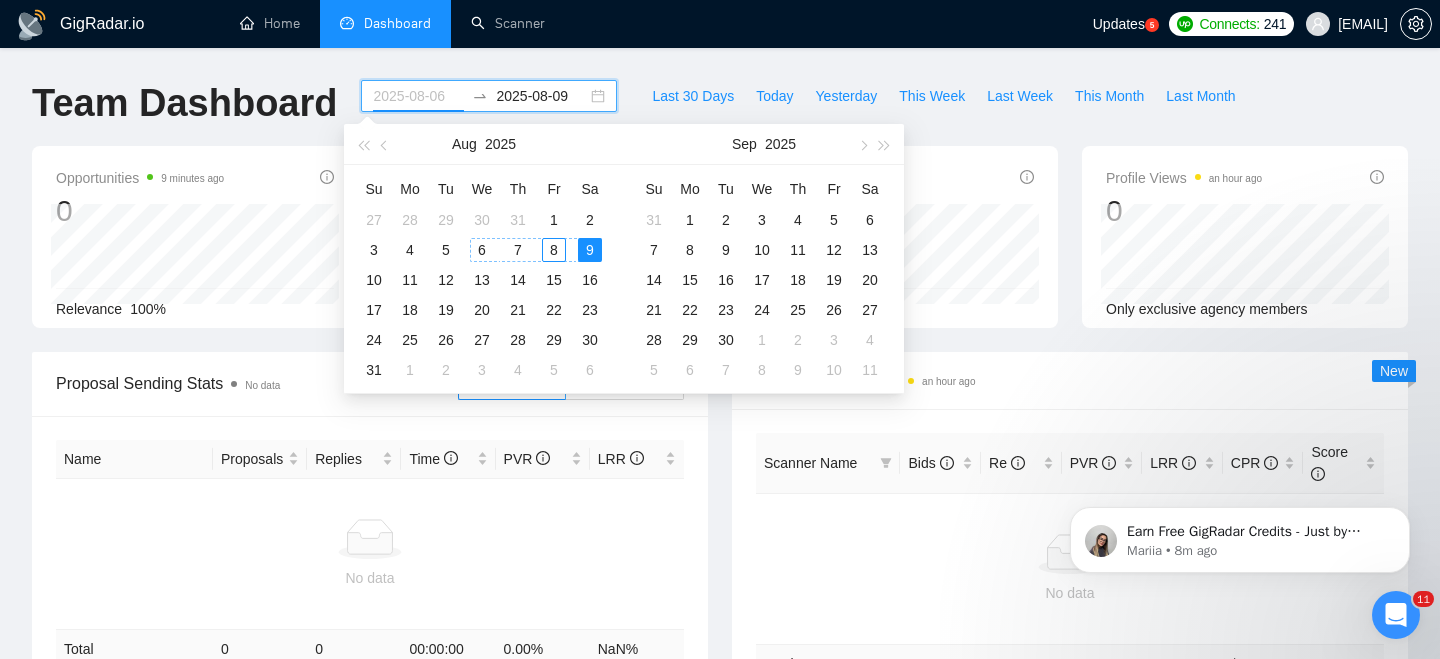 click on "6" at bounding box center (482, 250) 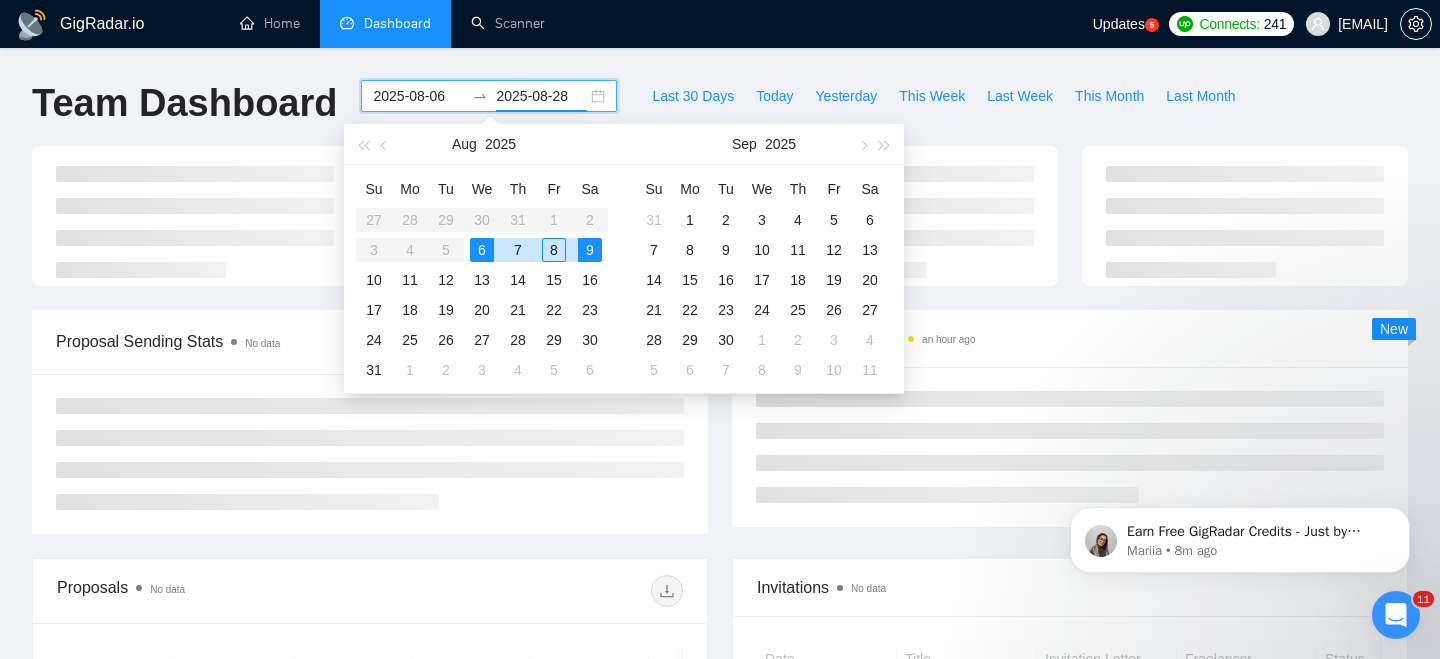 type on "2025-08-09" 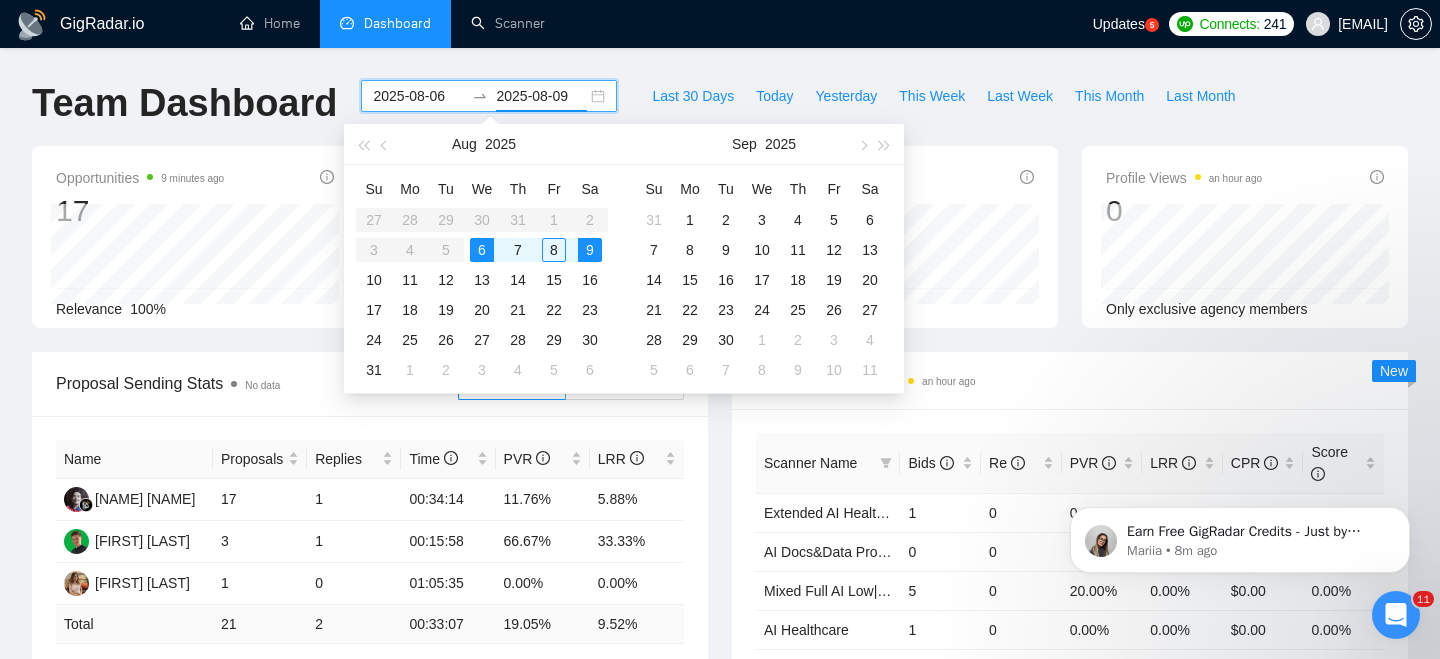 click on "Name Proposals Replies Time   PVR   LRR   Syahrowi Syahrowi 17 1 00:34:14 11.76% 5.88% Michael Bendyk 3 1 00:15:58 66.67% 33.33% Anastasia Vlasova 1 0 01:05:35 0.00% 0.00% Total 21 2 00:33:07 19.05 % 9.52 % 1" at bounding box center [370, 562] 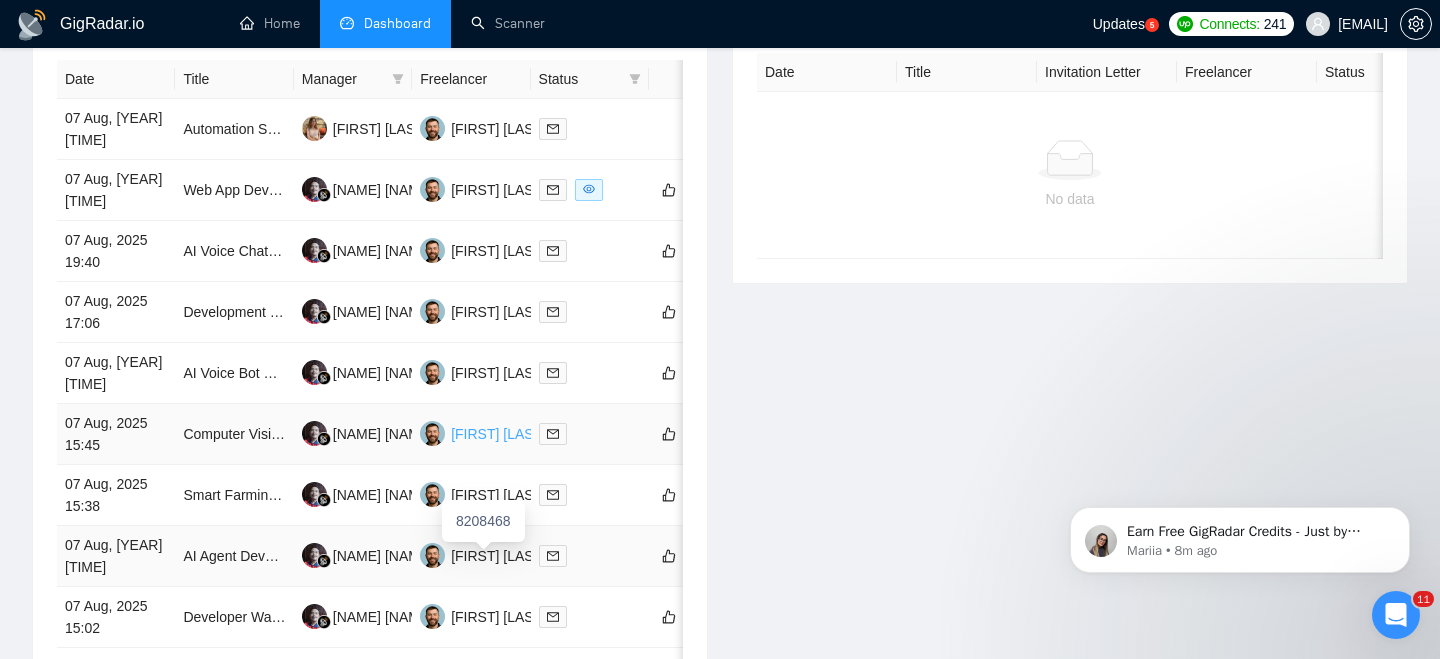 scroll, scrollTop: 697, scrollLeft: 0, axis: vertical 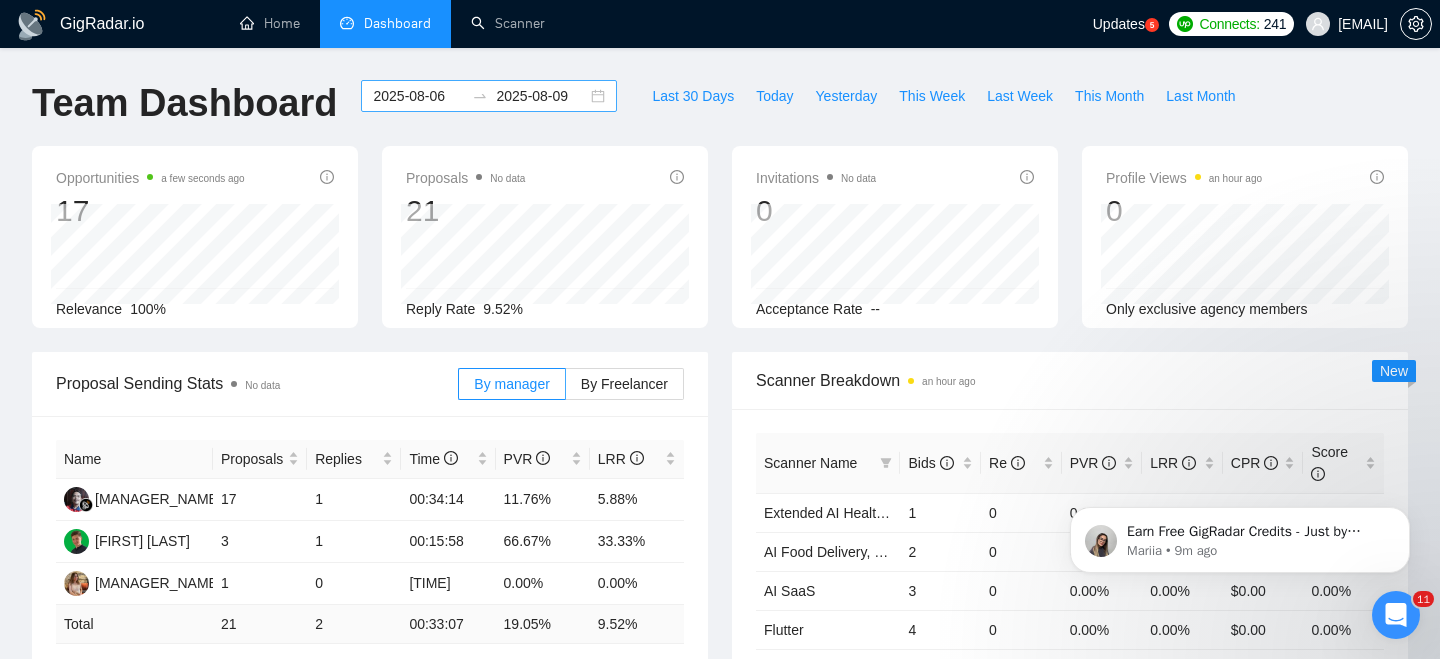 click on "[DATE] [DATE]" at bounding box center (489, 96) 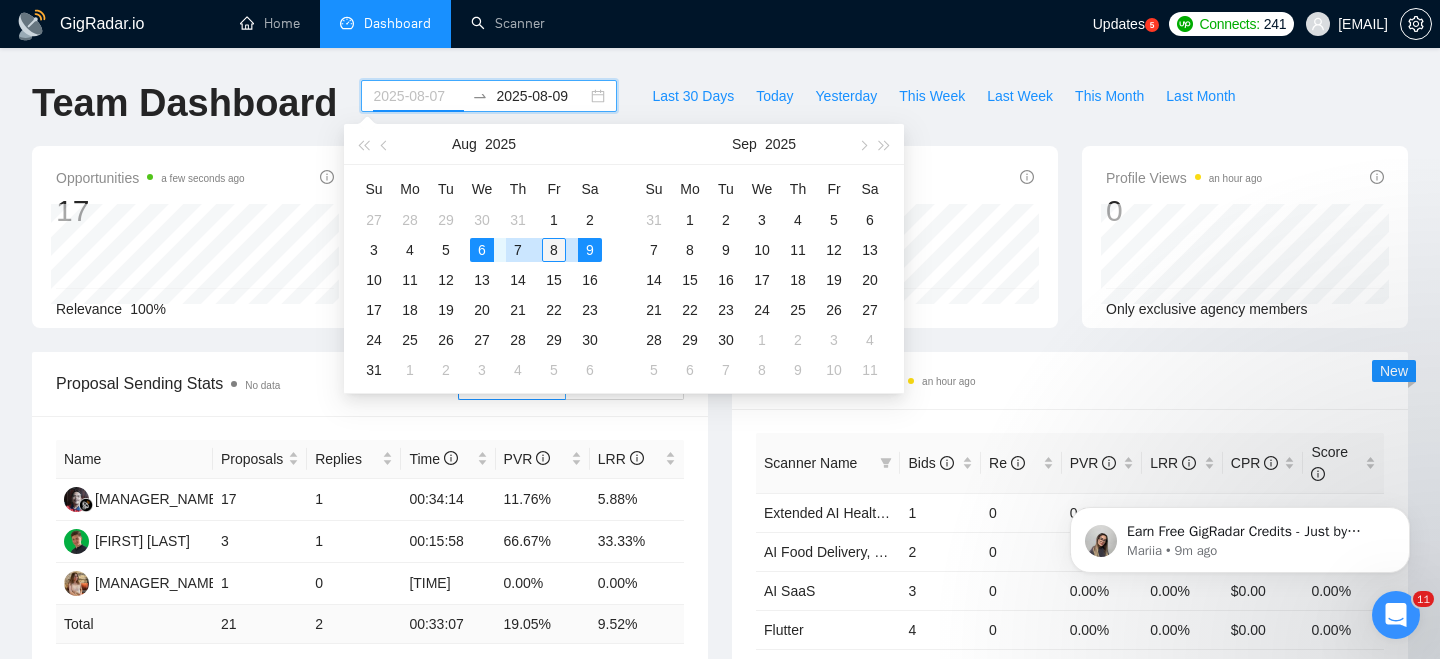 type on "2025-08-08" 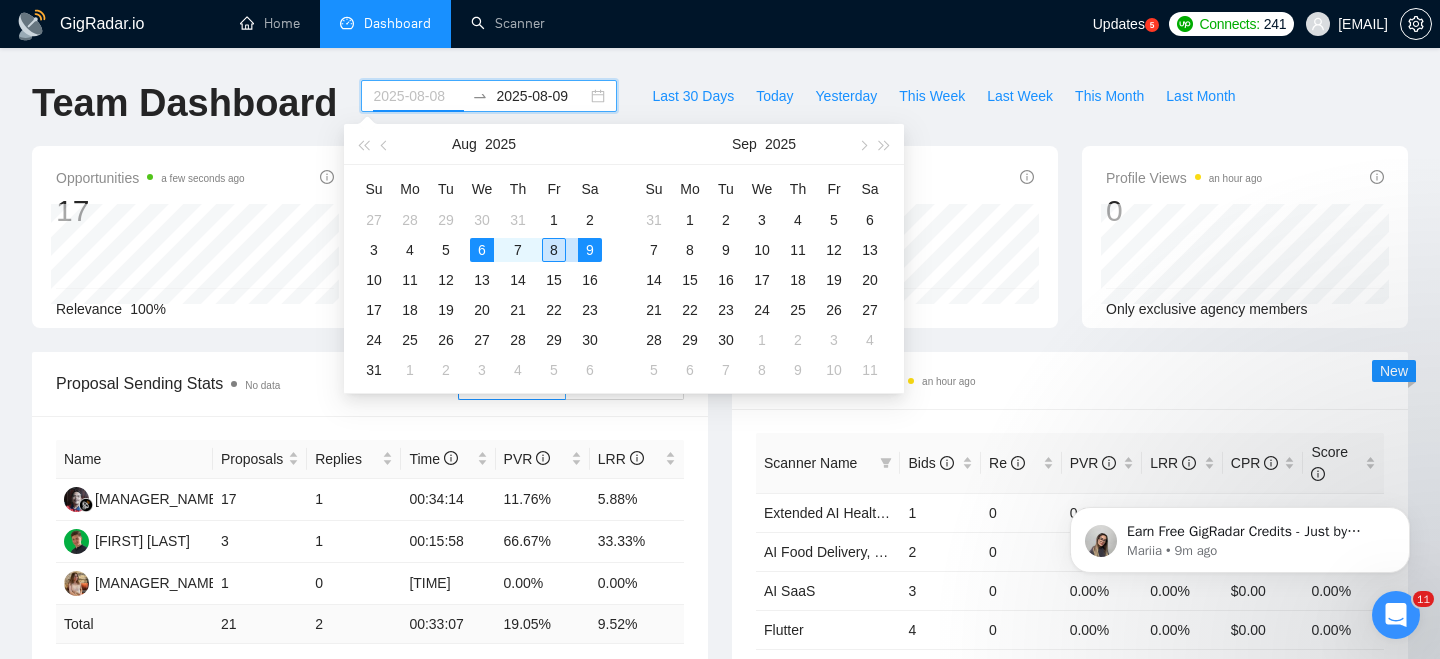 click on "8" at bounding box center [554, 250] 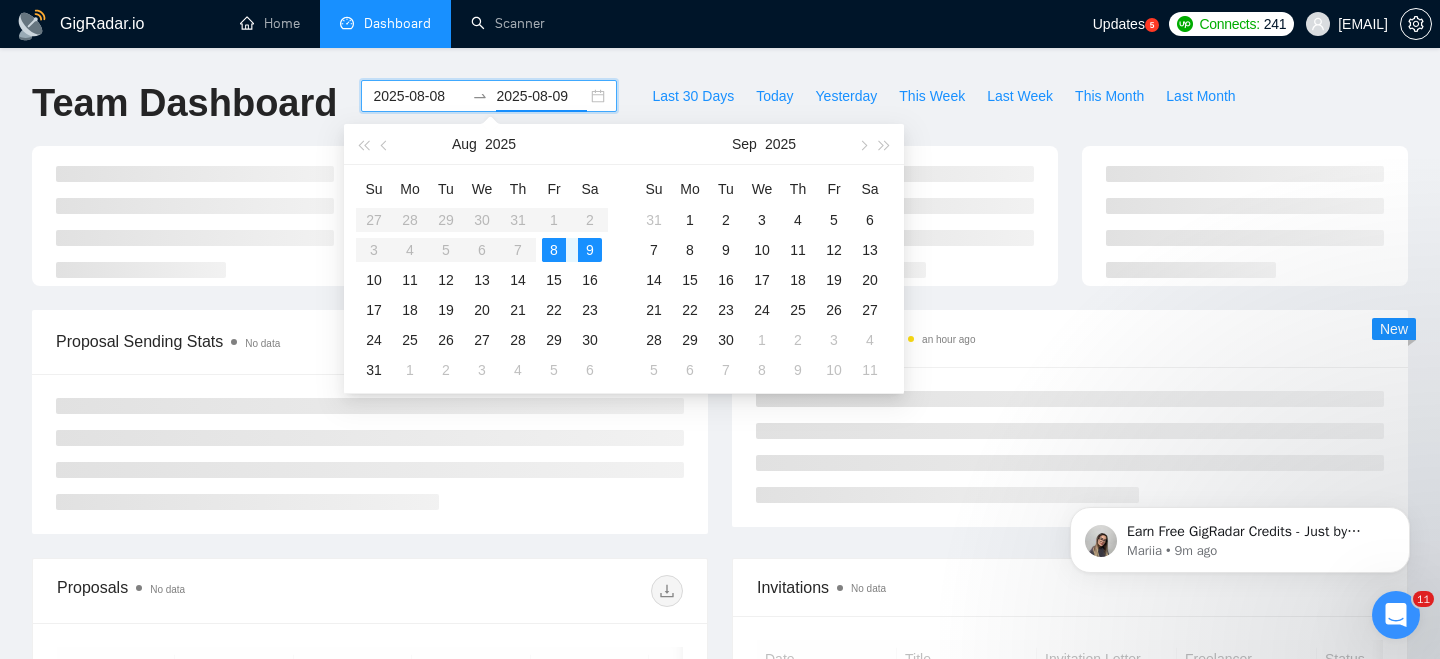 click on "Su Mo Tu We Th Fr Sa 27 28 29 30 31 1 2 3 4 5 6 7 8 9 10 11 12 13 14 15 16 17 18 19 20 21 22 23 24 25 26 27 28 29 30 31 1 2 3 4 5 6" at bounding box center [482, 279] 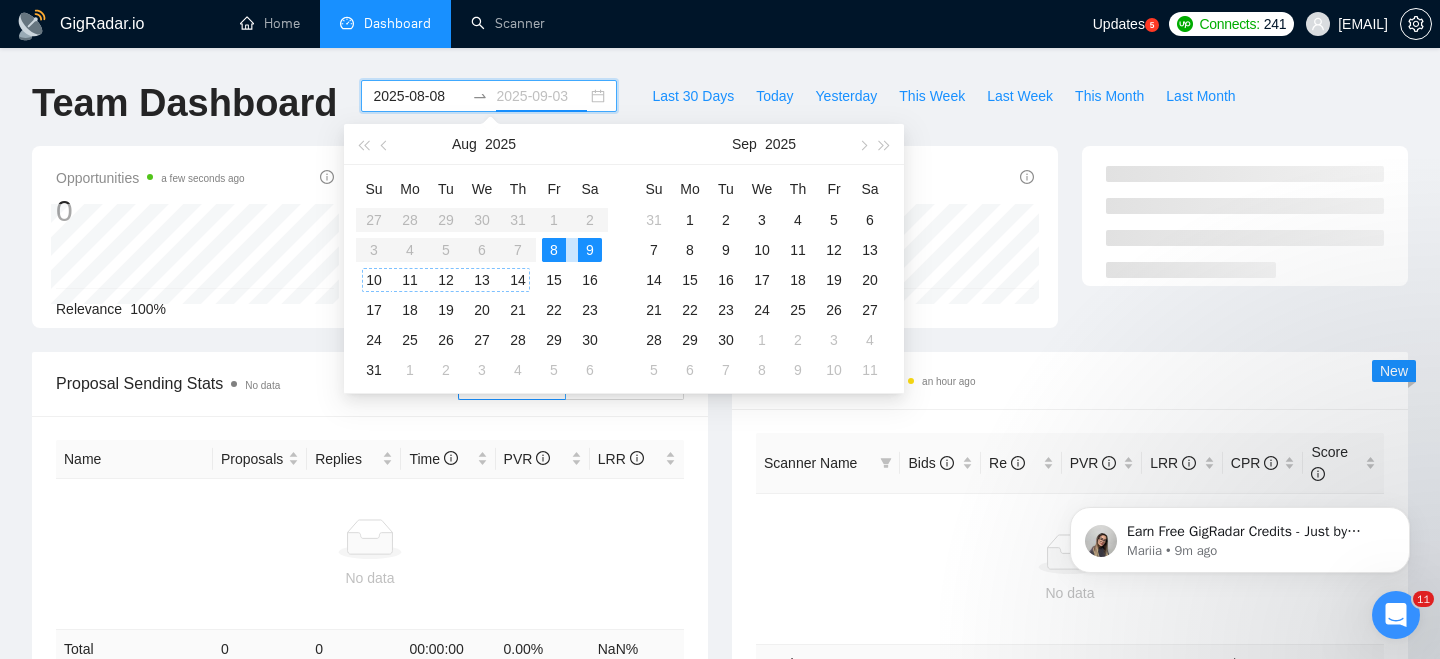 type on "2025-08-09" 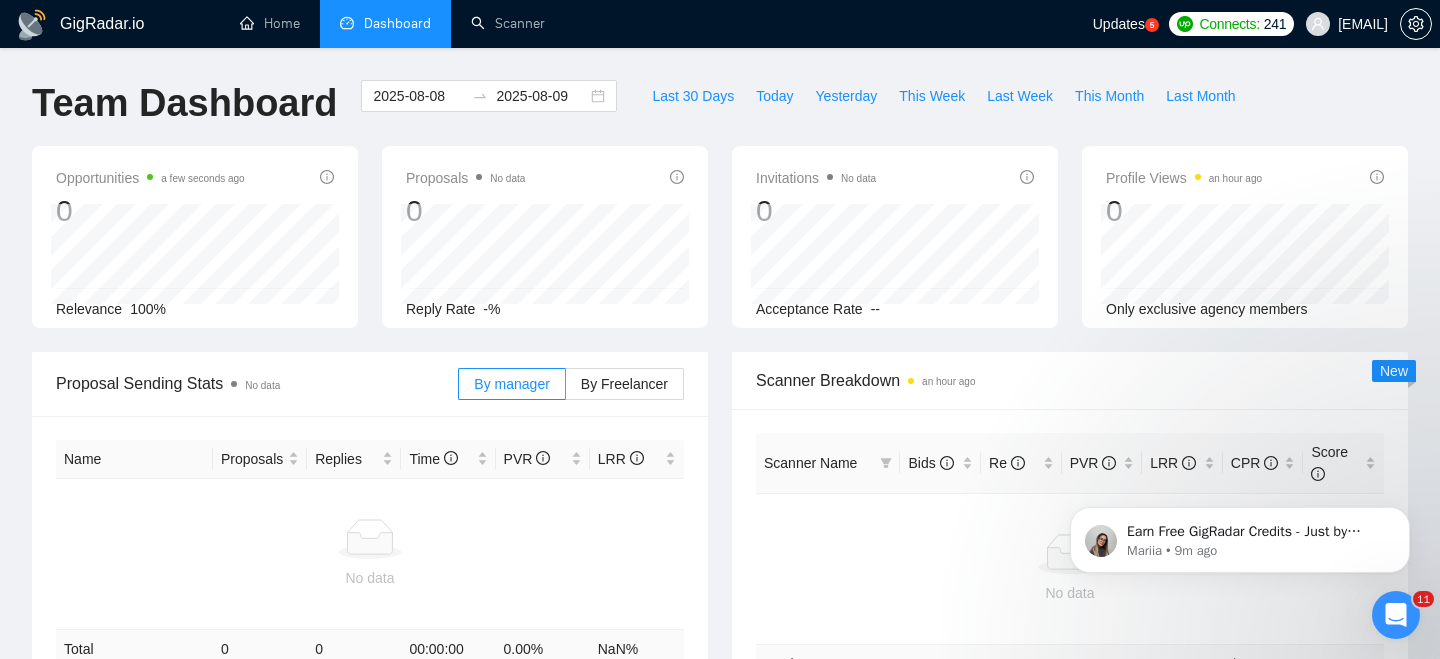click on "Proposal Sending Stats No data By manager By Freelancer Name Proposals Replies Time   PVR   LRR   No data Total 0 0 00:00:00 0.00 % NaN %" at bounding box center (370, 522) 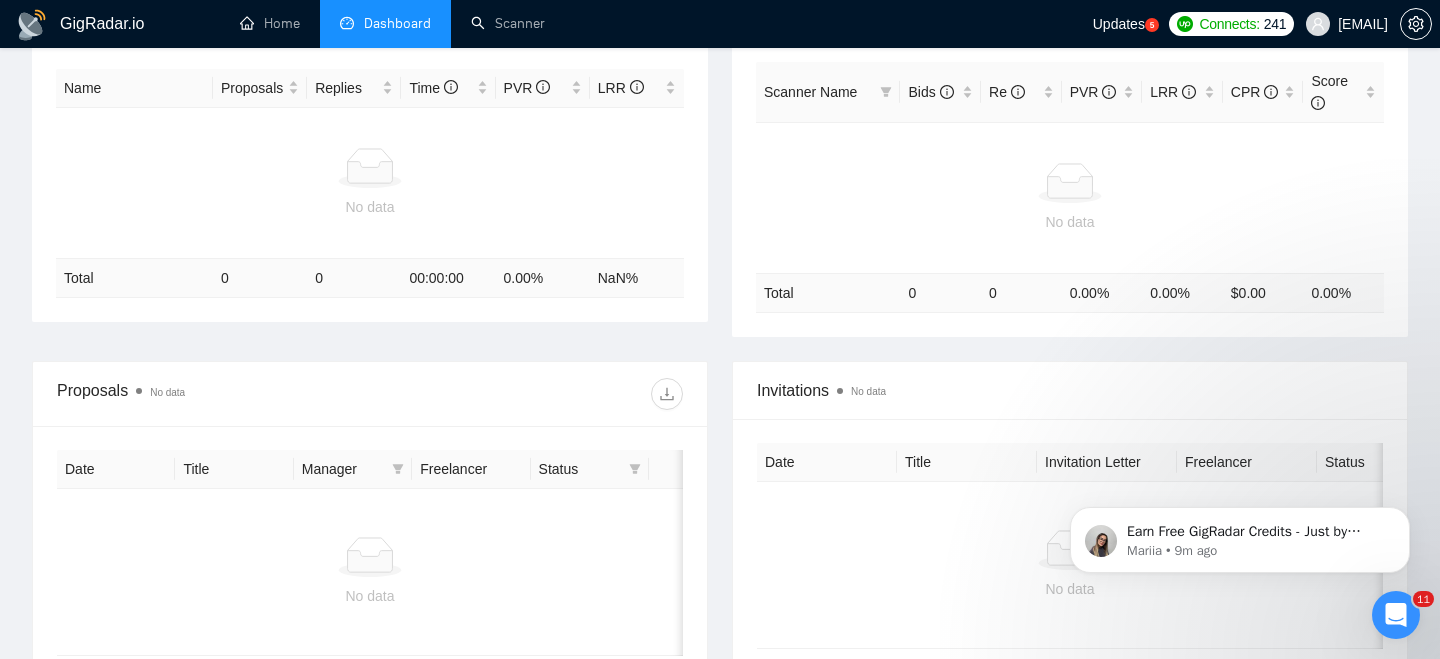 scroll, scrollTop: 0, scrollLeft: 0, axis: both 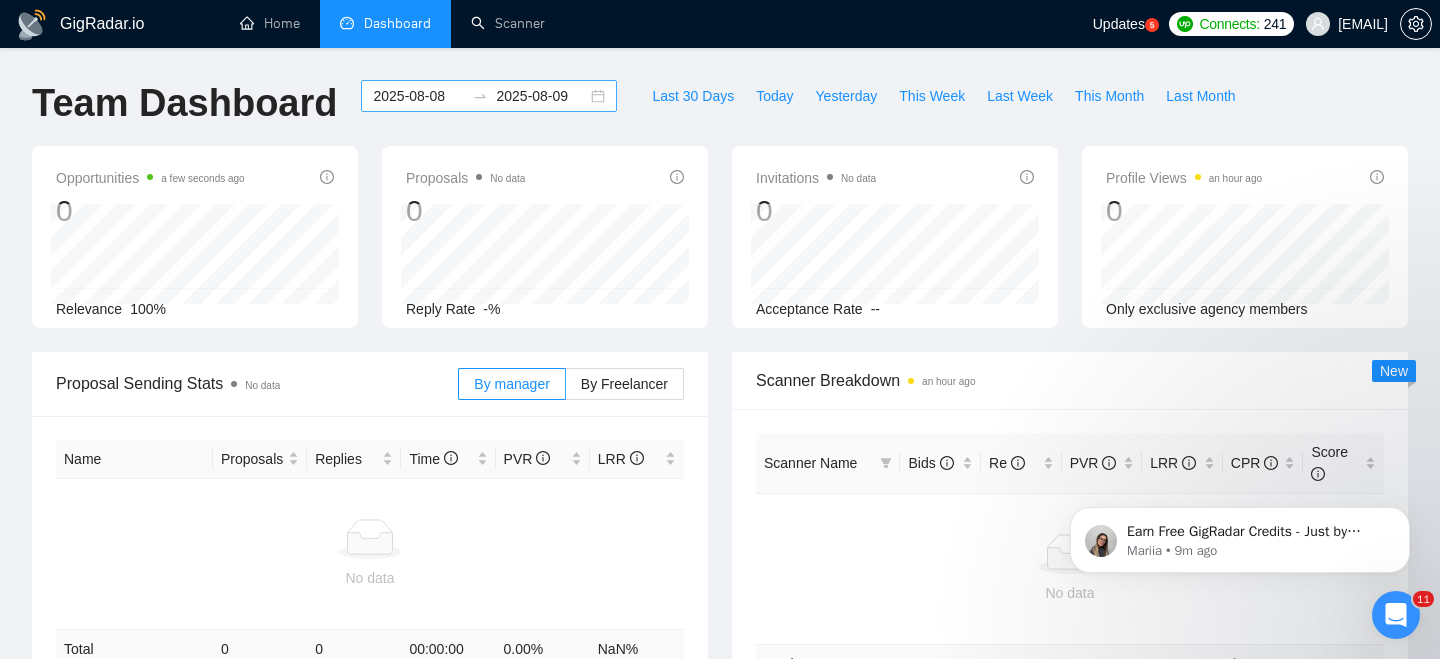 click on "[DATE] [DATE]" at bounding box center [489, 96] 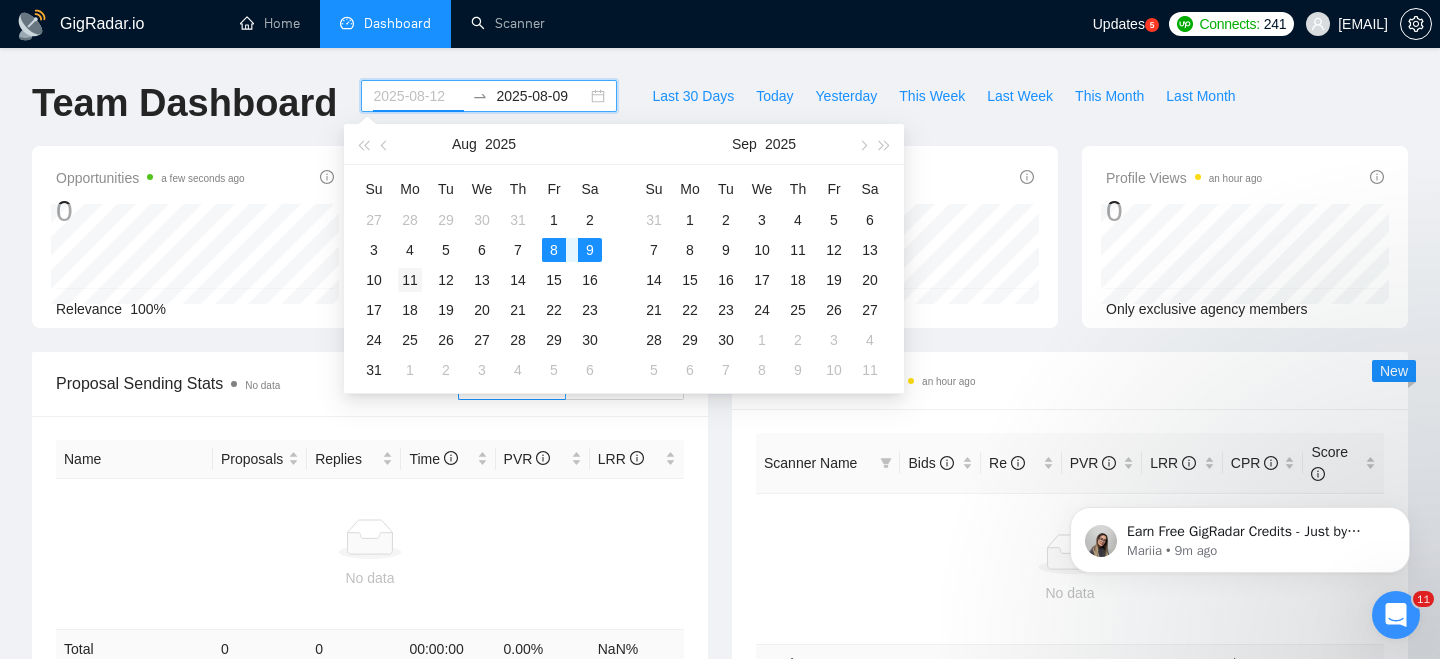type on "[DATE]" 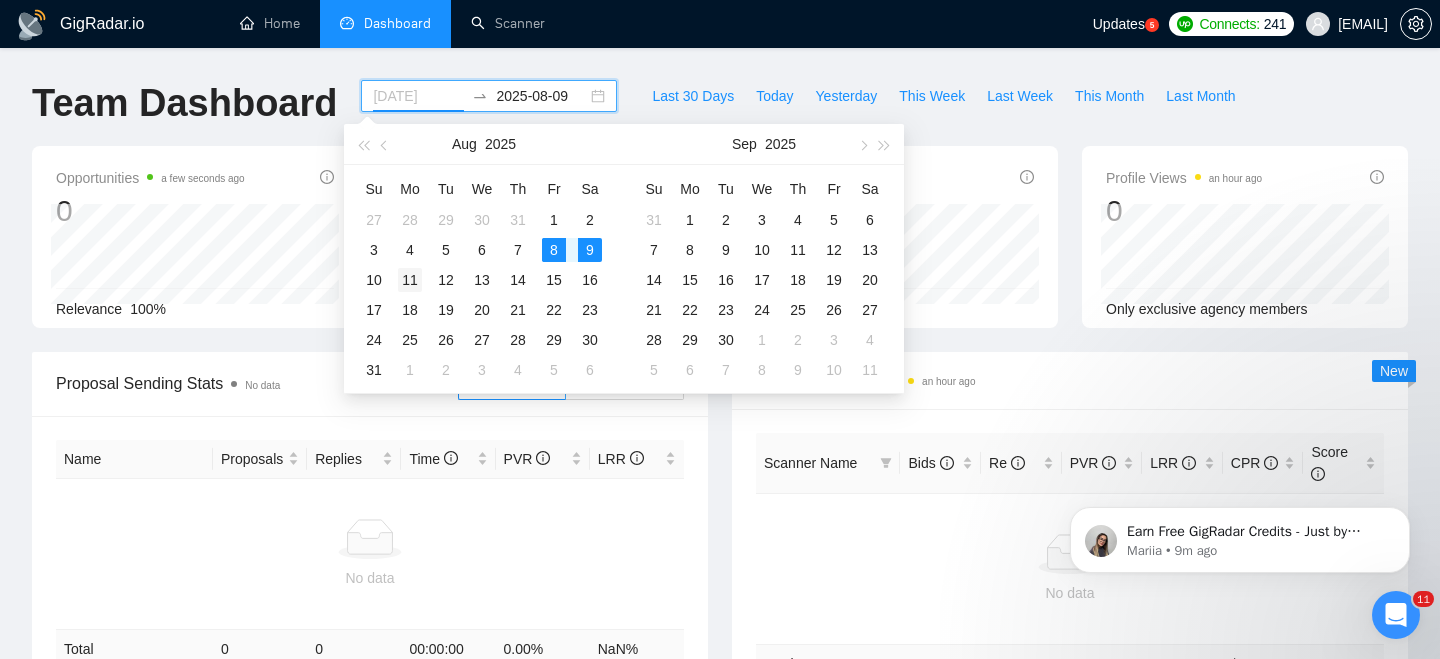 click on "11" at bounding box center (410, 280) 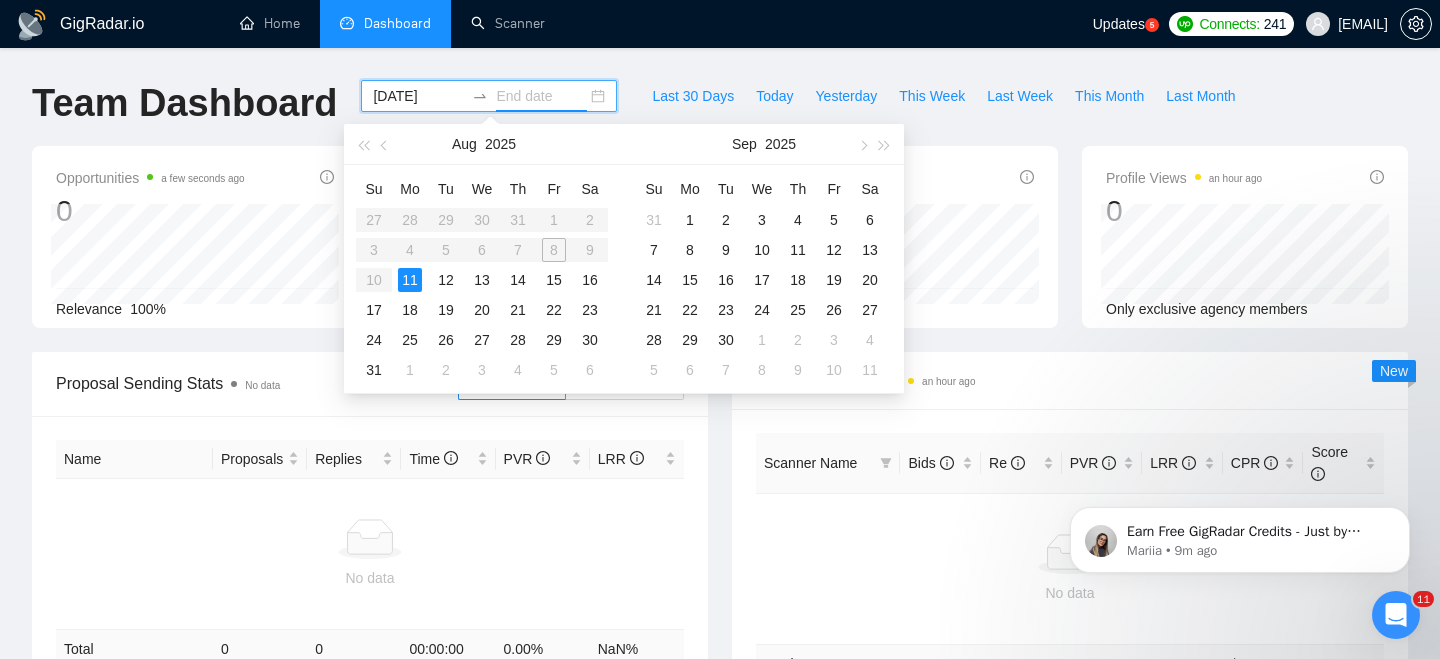 type on "2025-08-12" 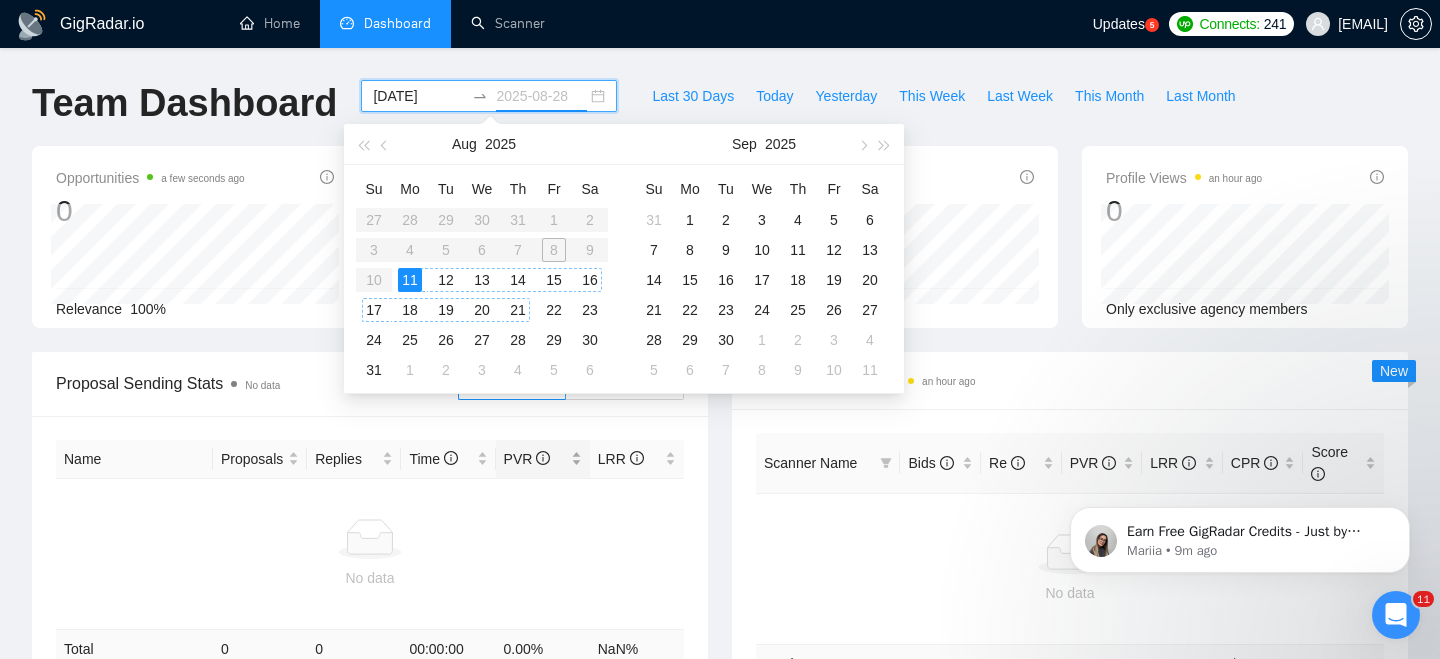type on "2025-09-04" 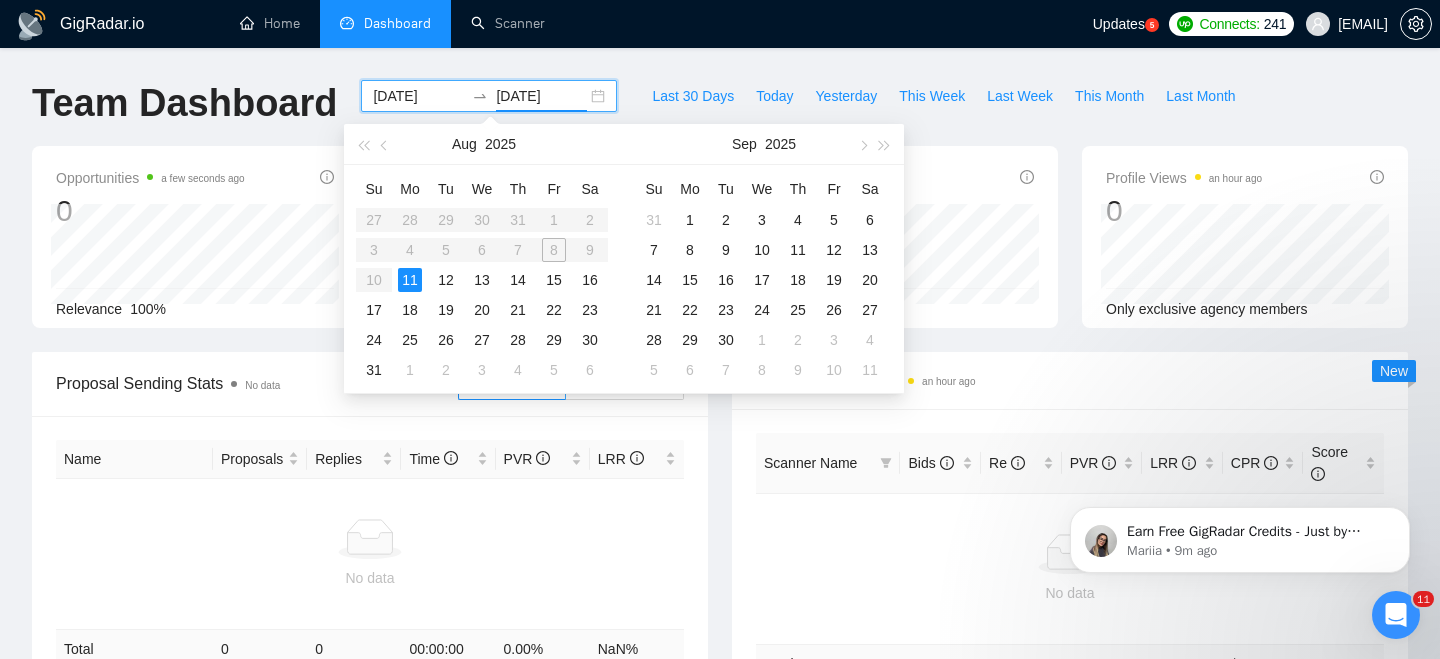 type on "2025-09-08" 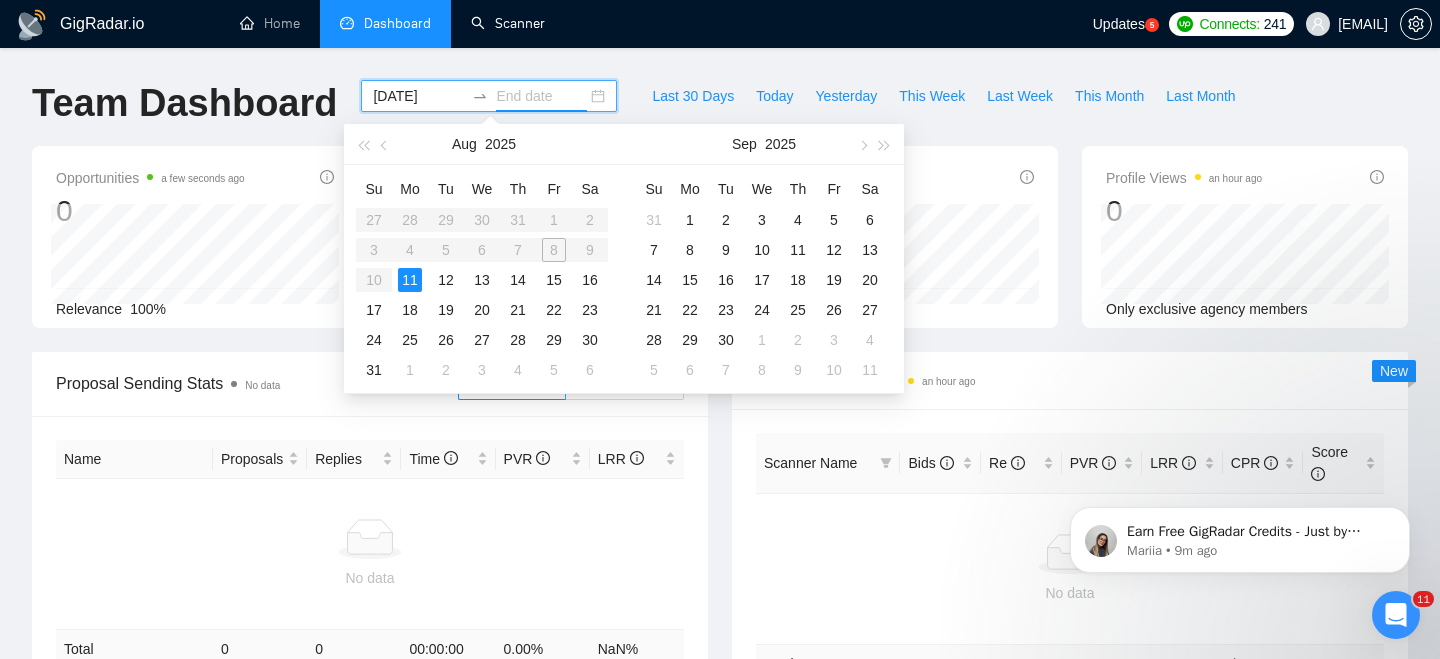 type on "2025-08-23" 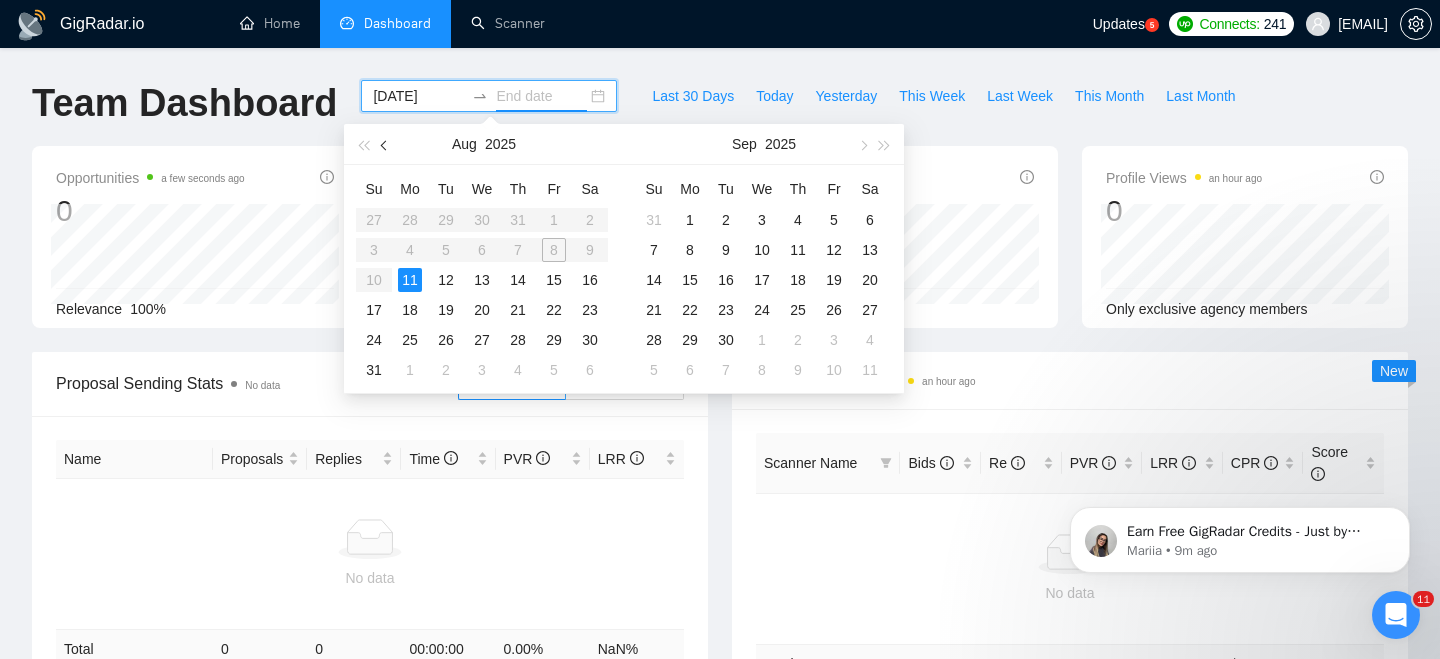 type on "2025-08-26" 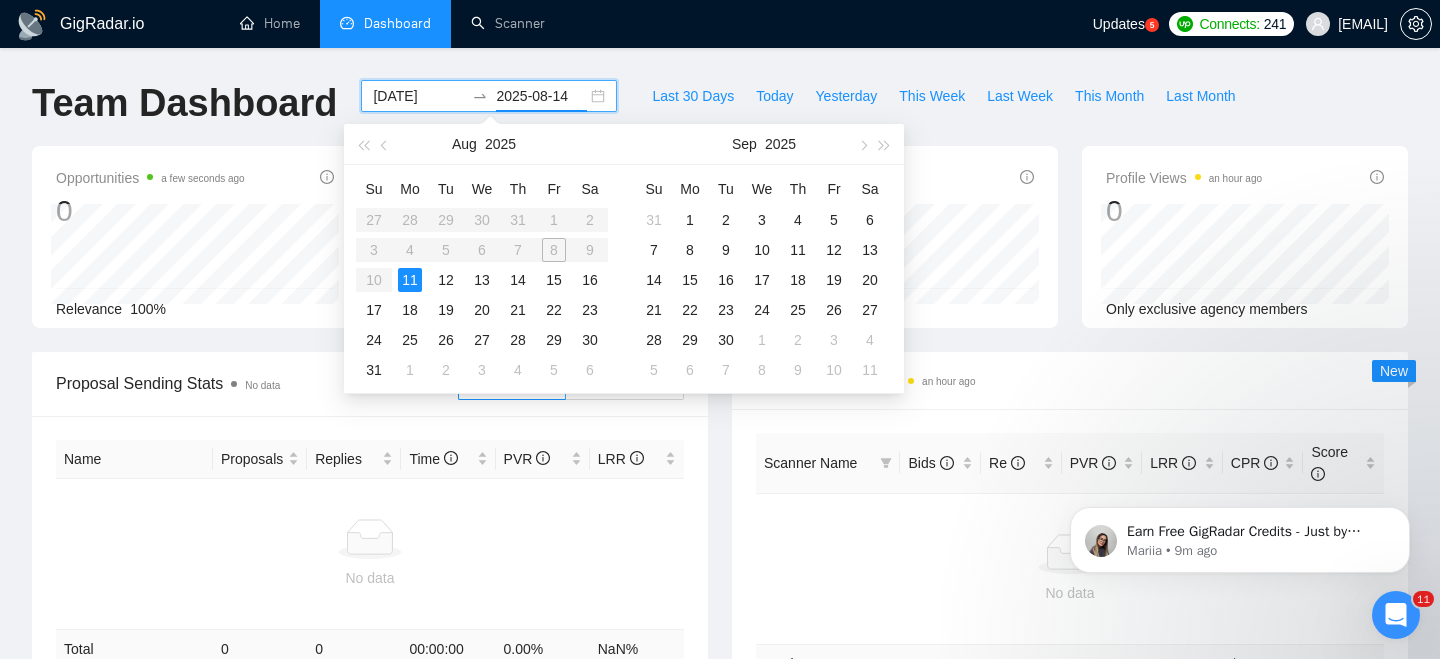type on "2025-08-15" 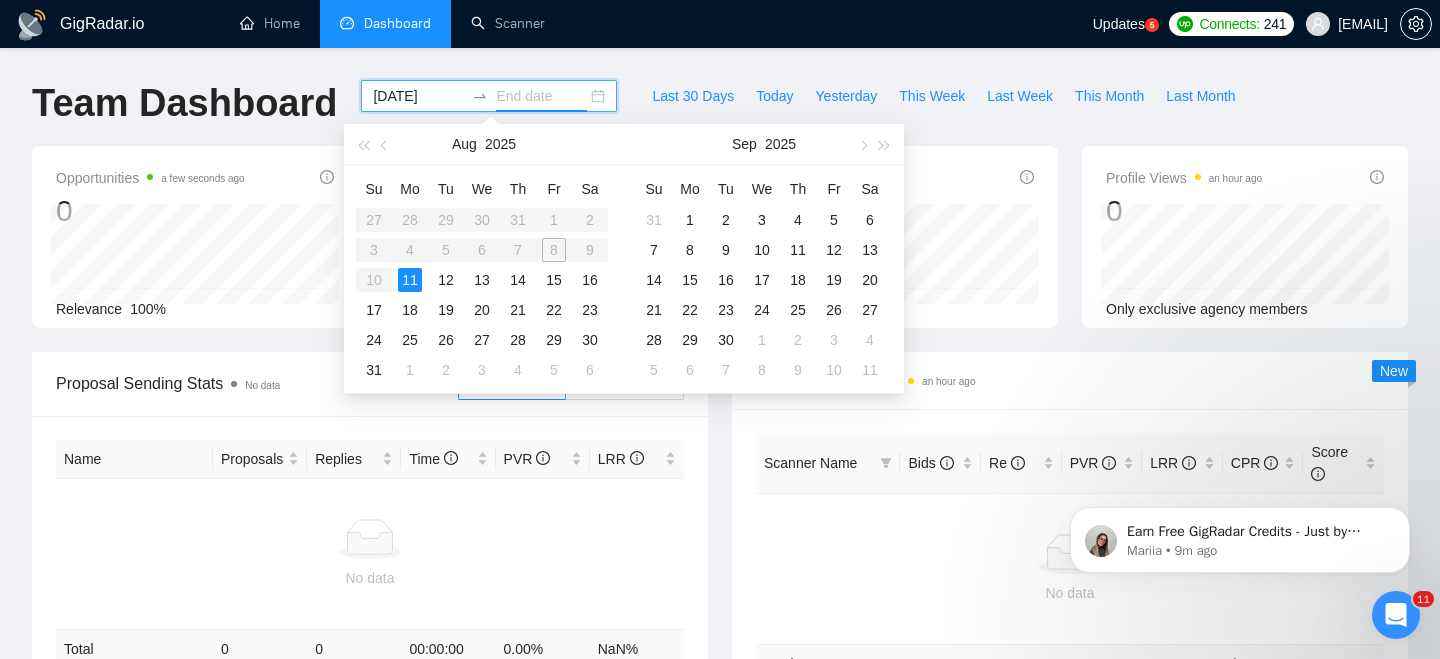 click on "Su Mo Tu We Th Fr Sa 27 28 29 30 31 1 2 3 4 5 6 7 8 9 10 11 12 13 14 15 16 17 18 19 20 21 22 23 24 25 26 27 28 29 30 31 1 2 3 4 5 6" at bounding box center [482, 279] 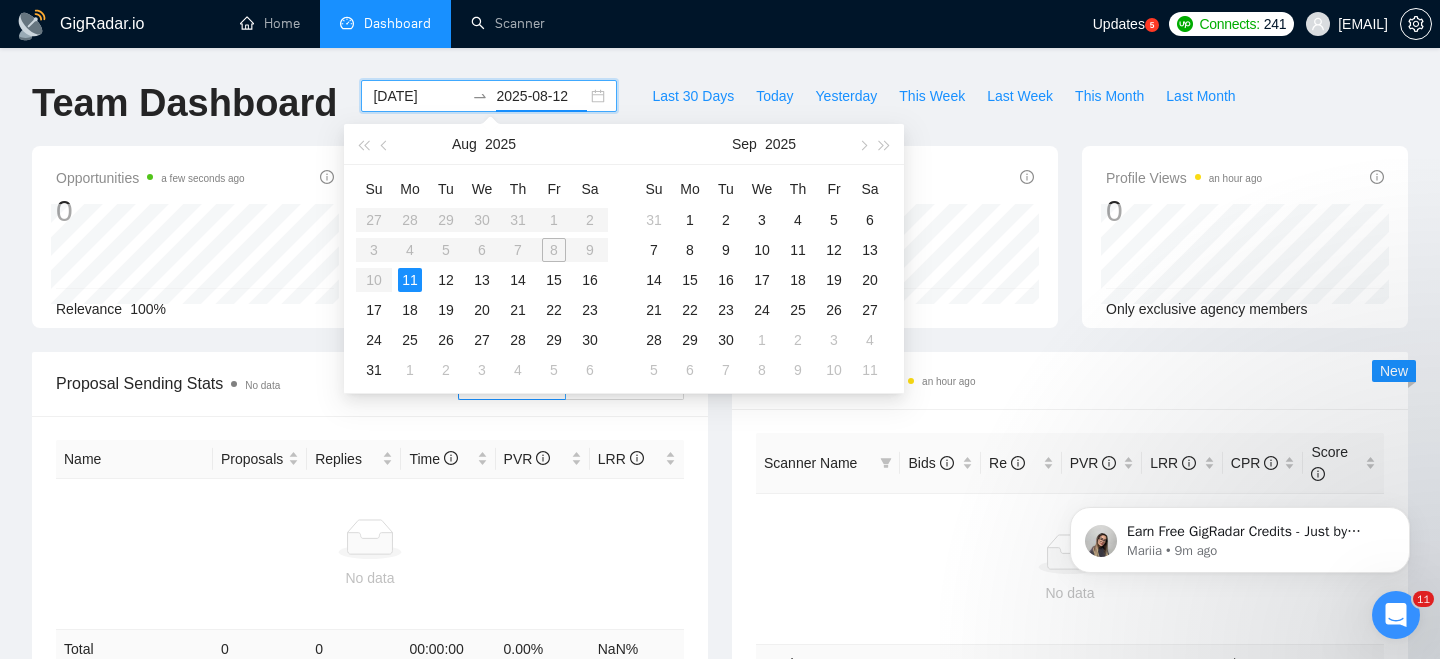 type on "[DATE]" 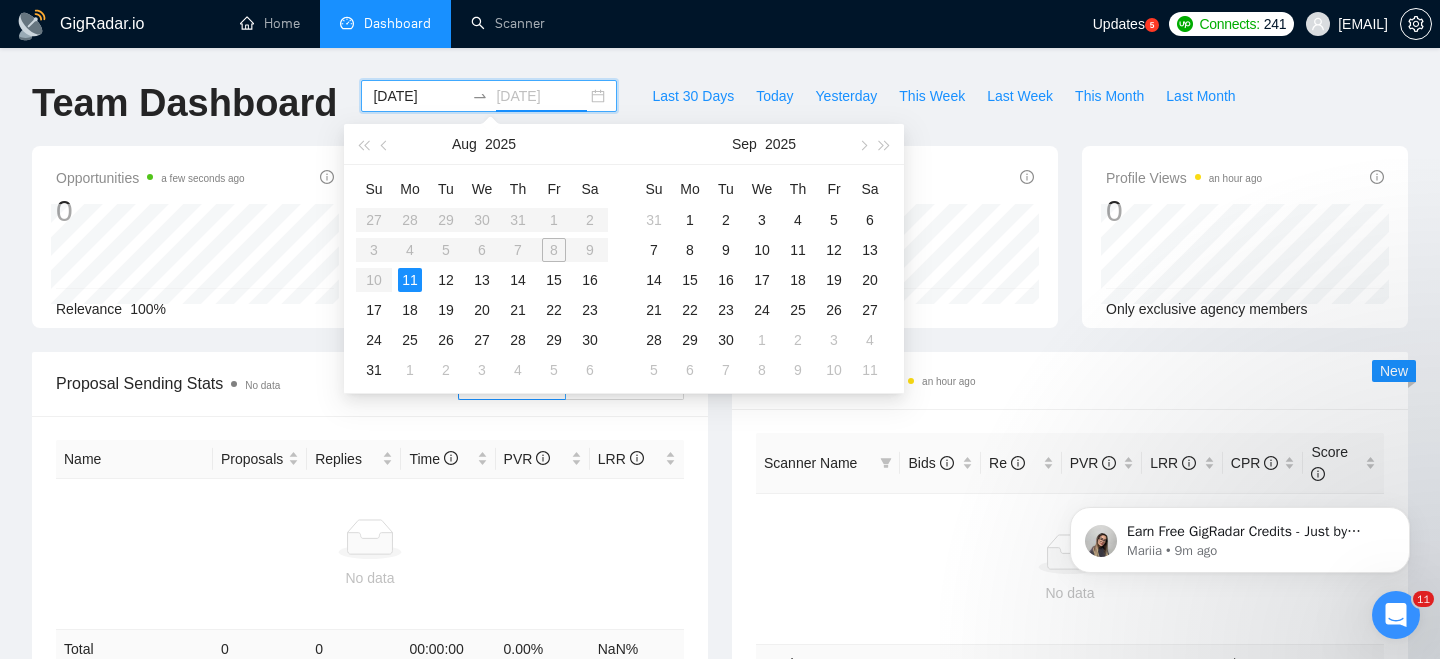 click on "11" at bounding box center [410, 280] 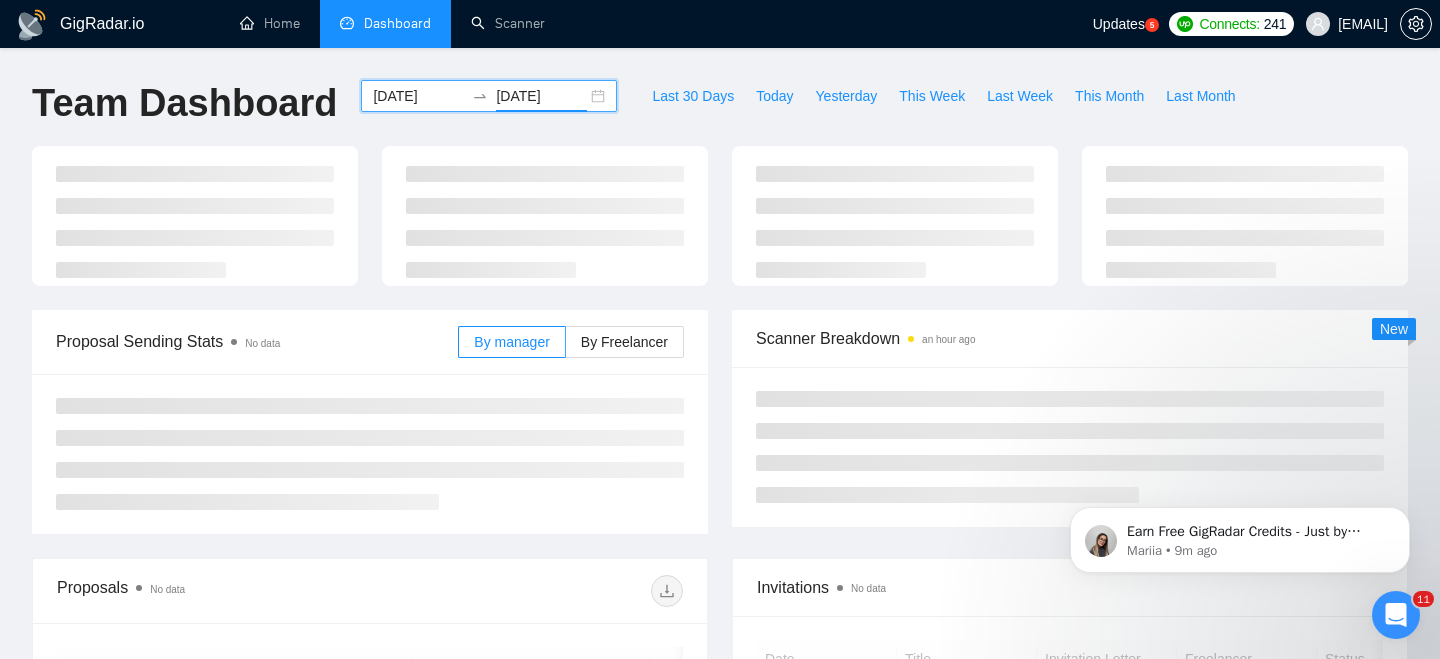 click on "[DATE] [DATE]" at bounding box center (489, 96) 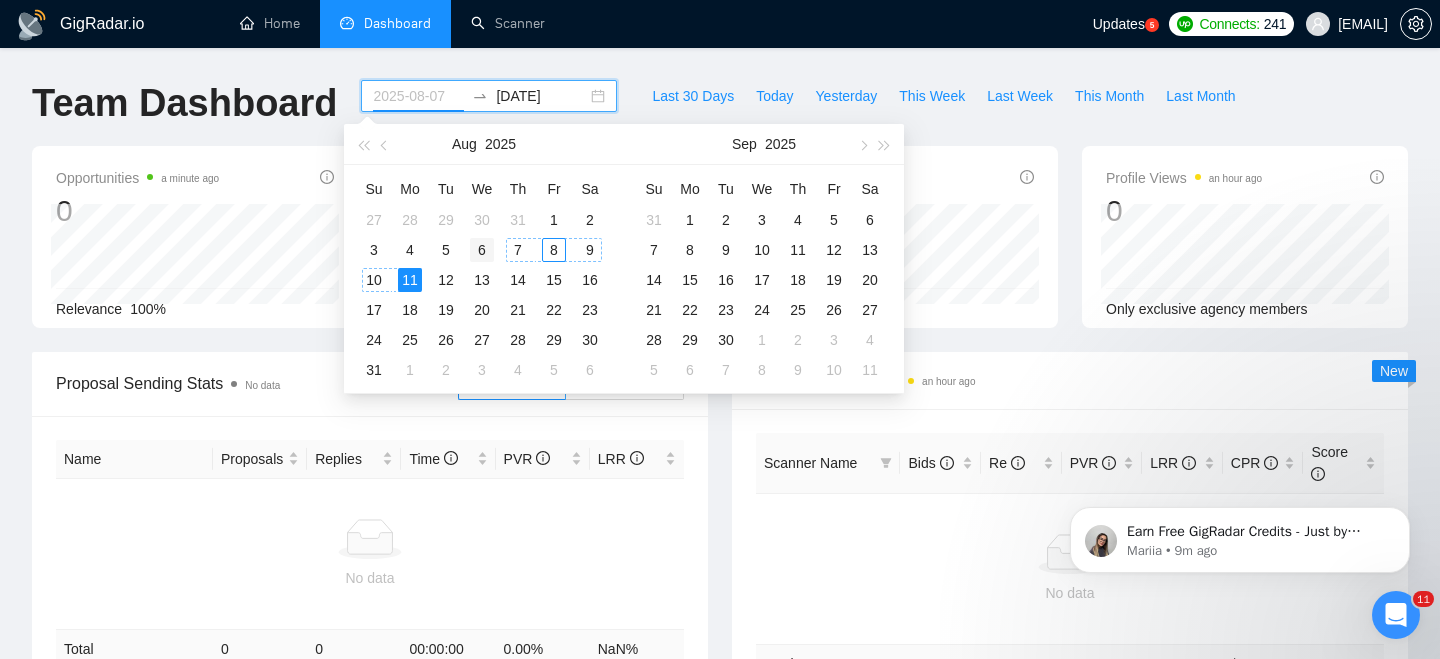 type on "2025-08-06" 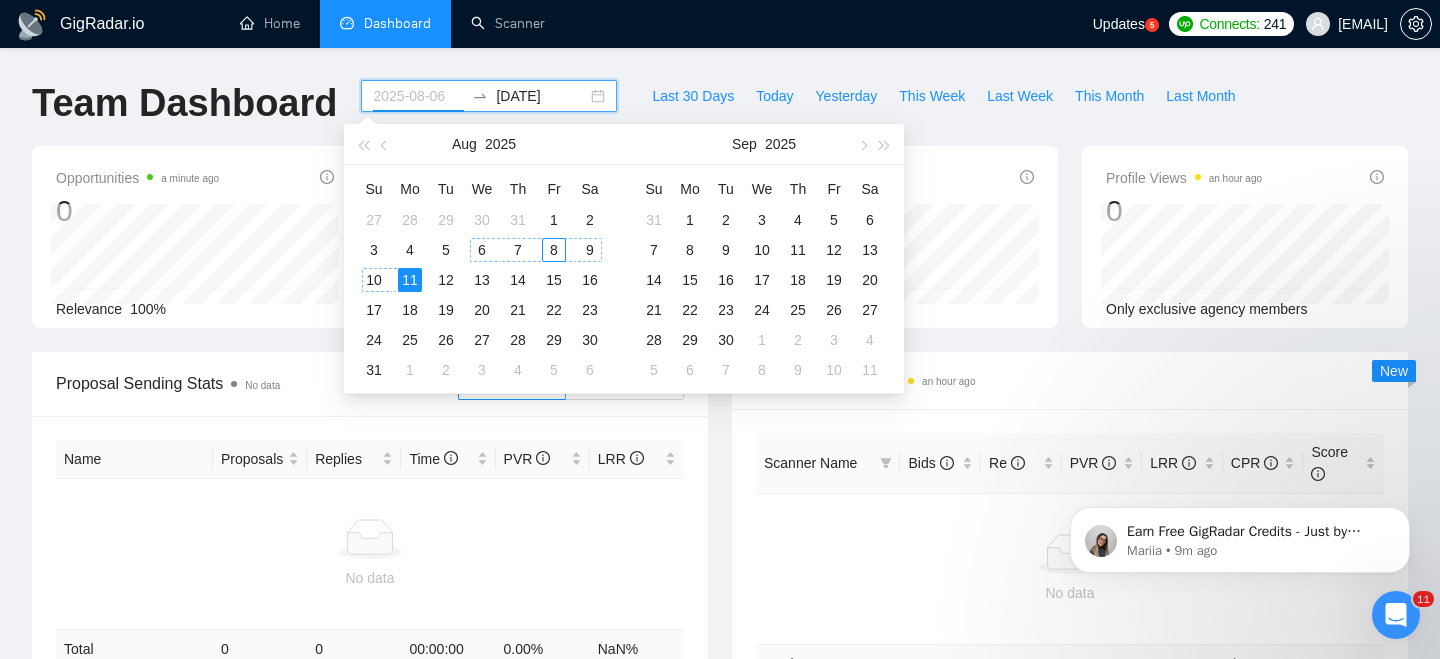 click on "6" at bounding box center (482, 250) 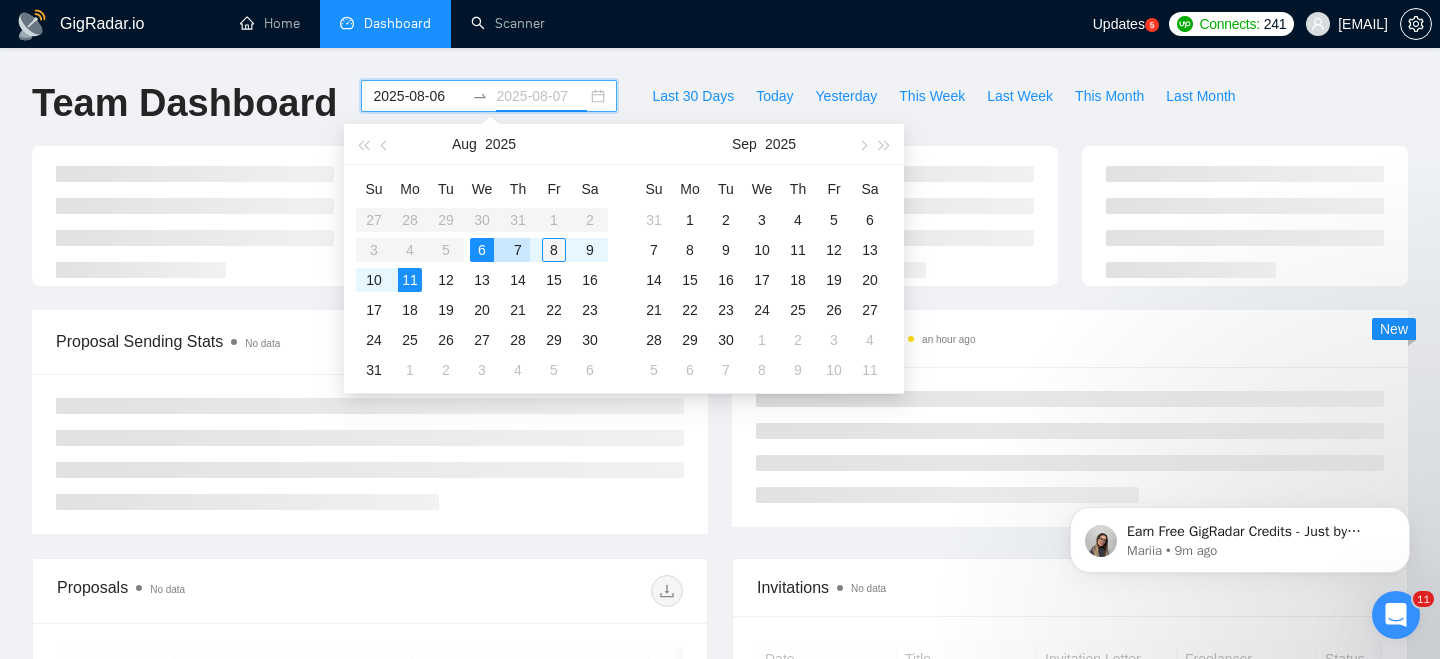 type on "2025-08-08" 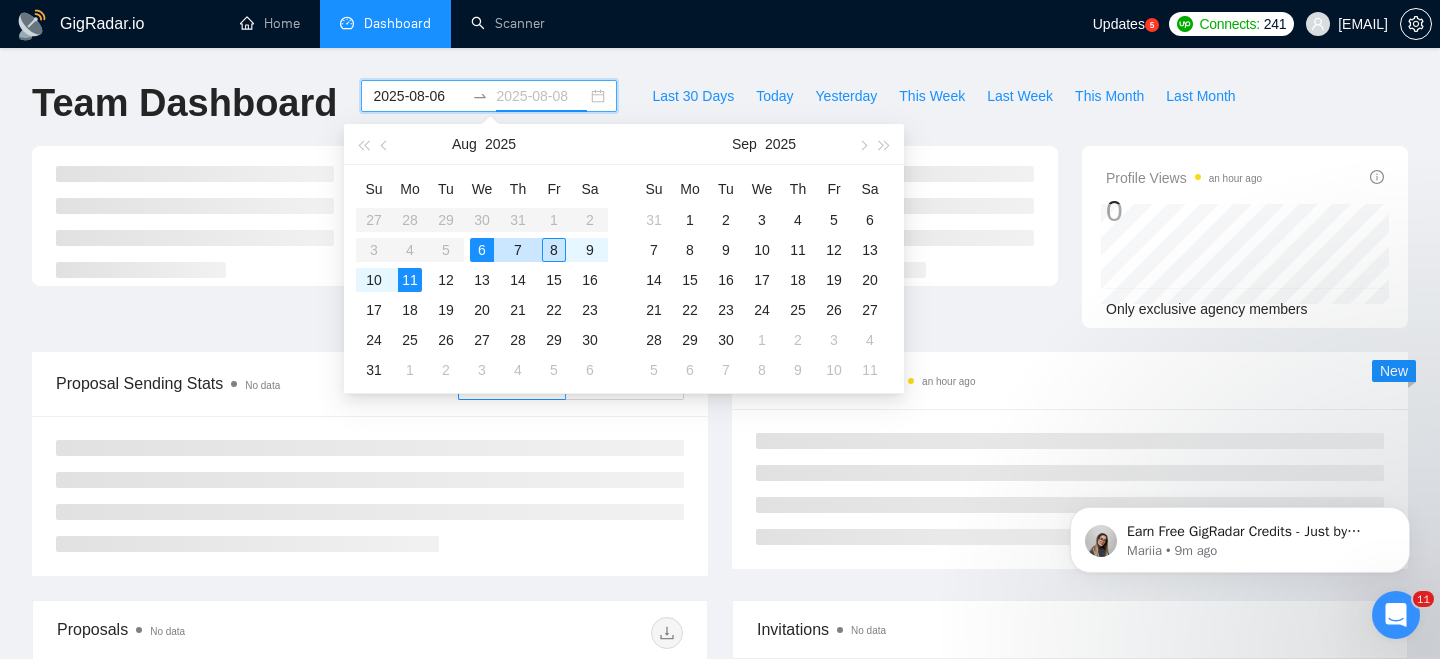 click on "8" at bounding box center (554, 250) 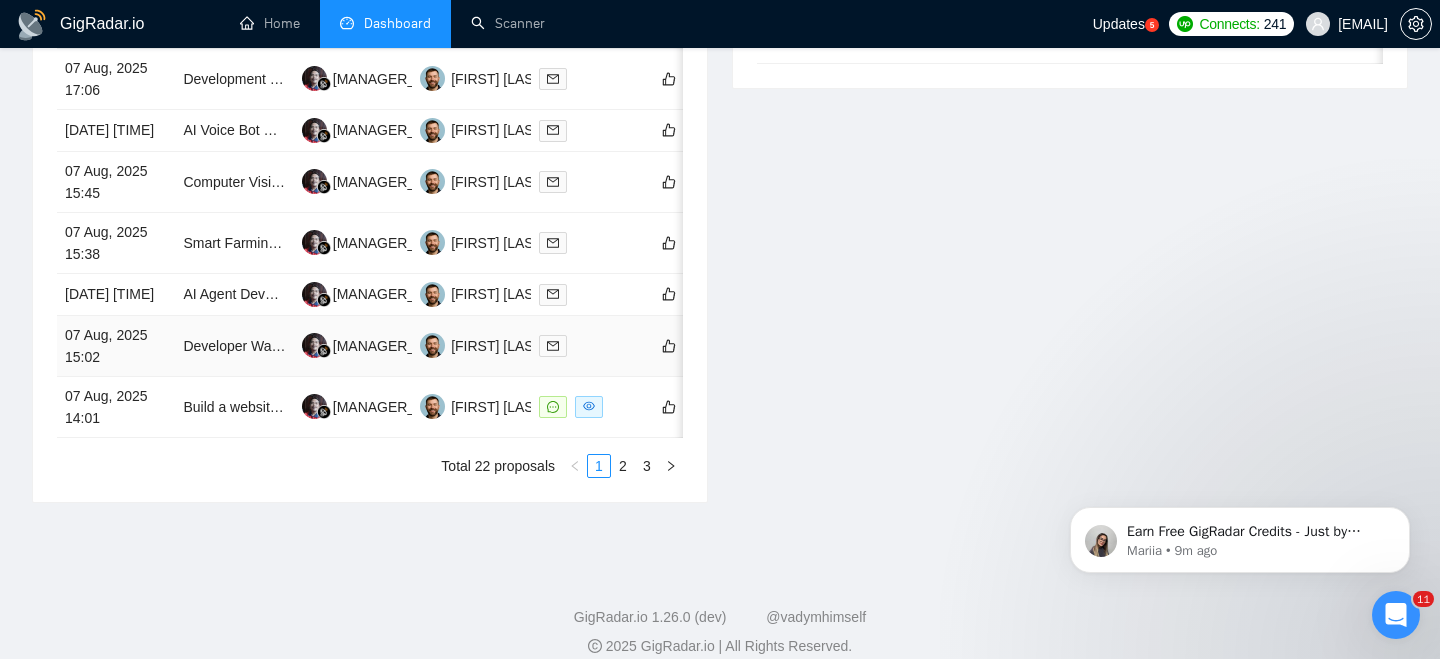 scroll, scrollTop: 1049, scrollLeft: 0, axis: vertical 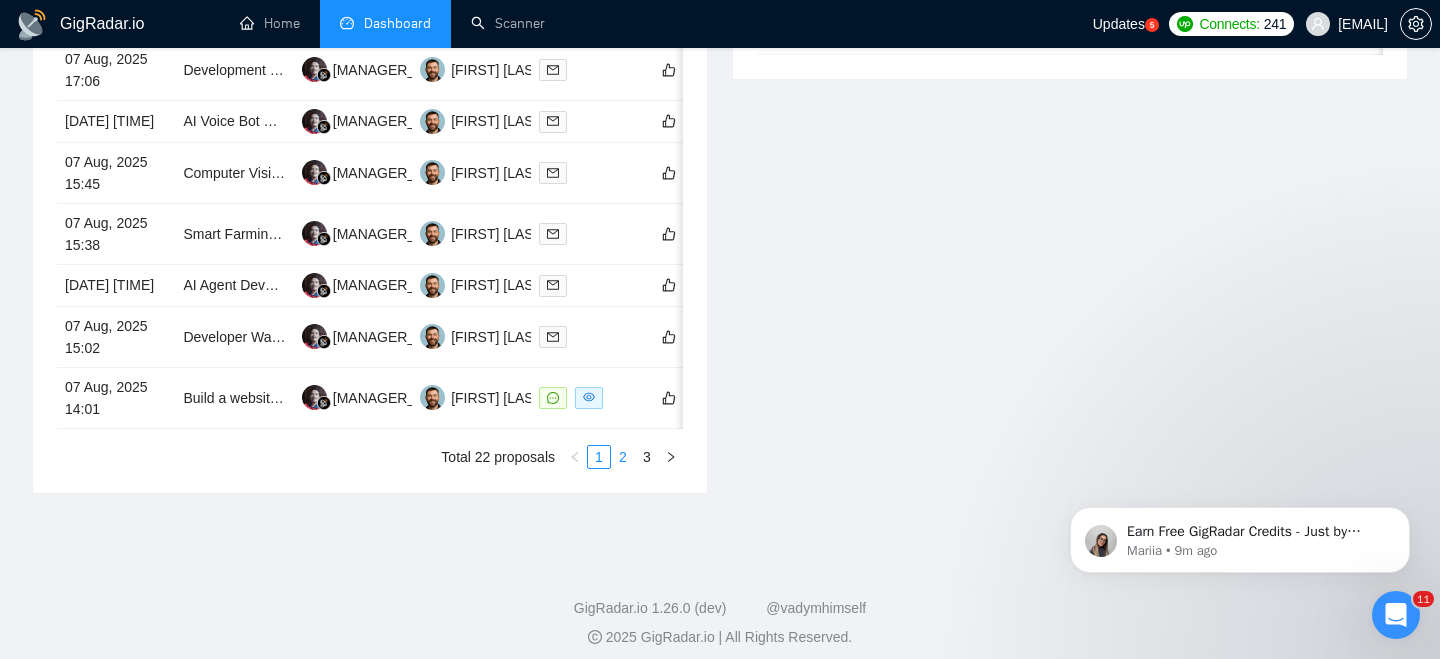 click on "2" at bounding box center [623, 457] 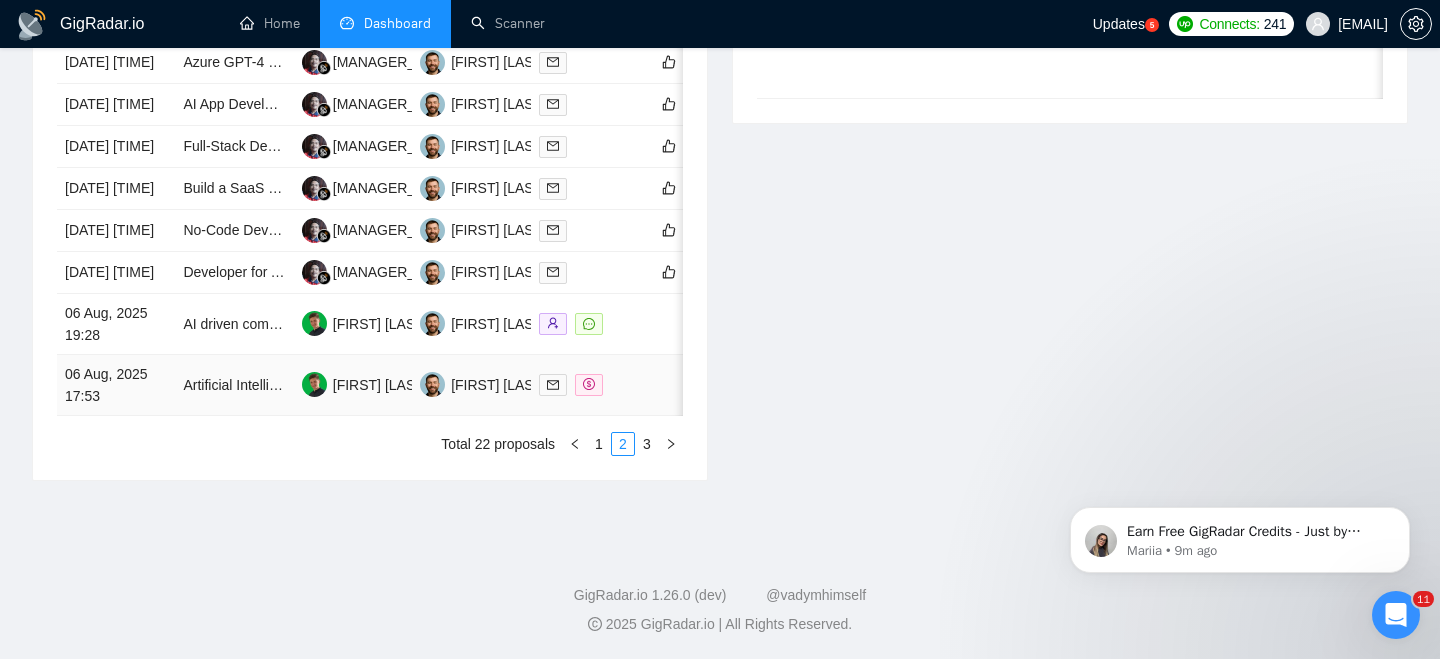 scroll, scrollTop: 1138, scrollLeft: 0, axis: vertical 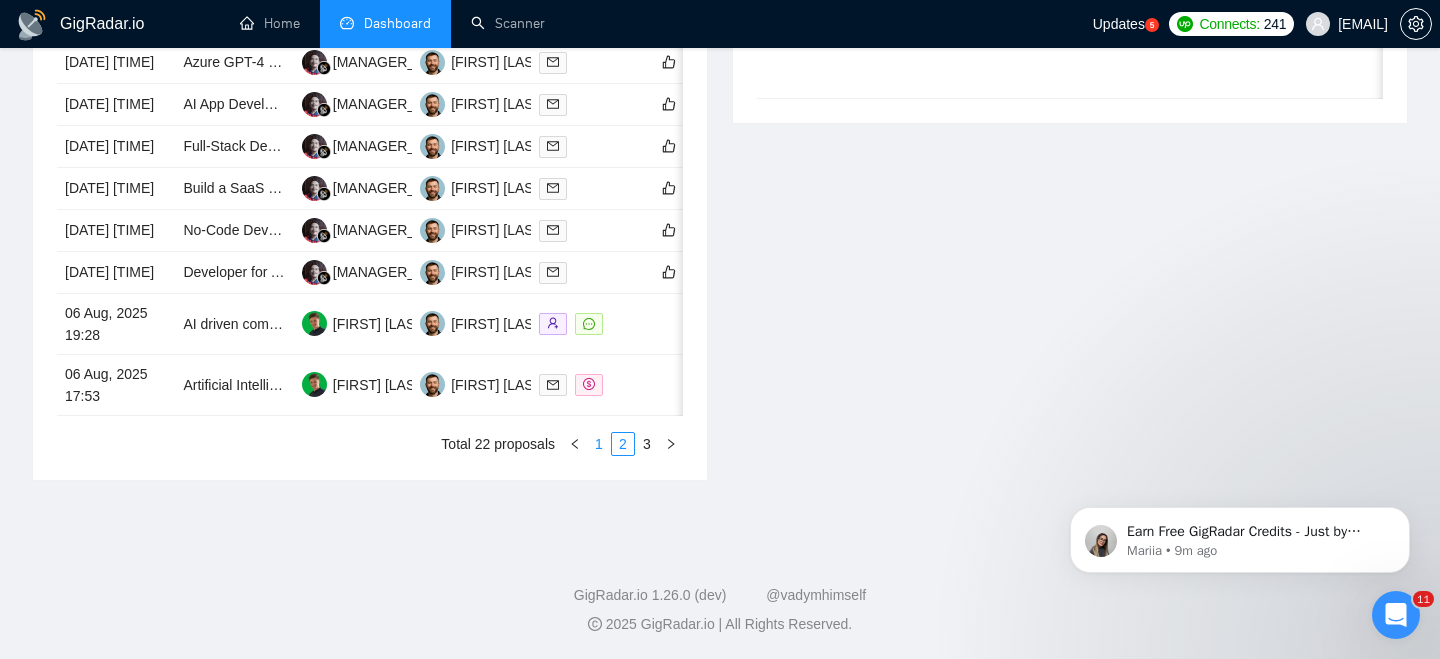 click on "1" at bounding box center [599, 444] 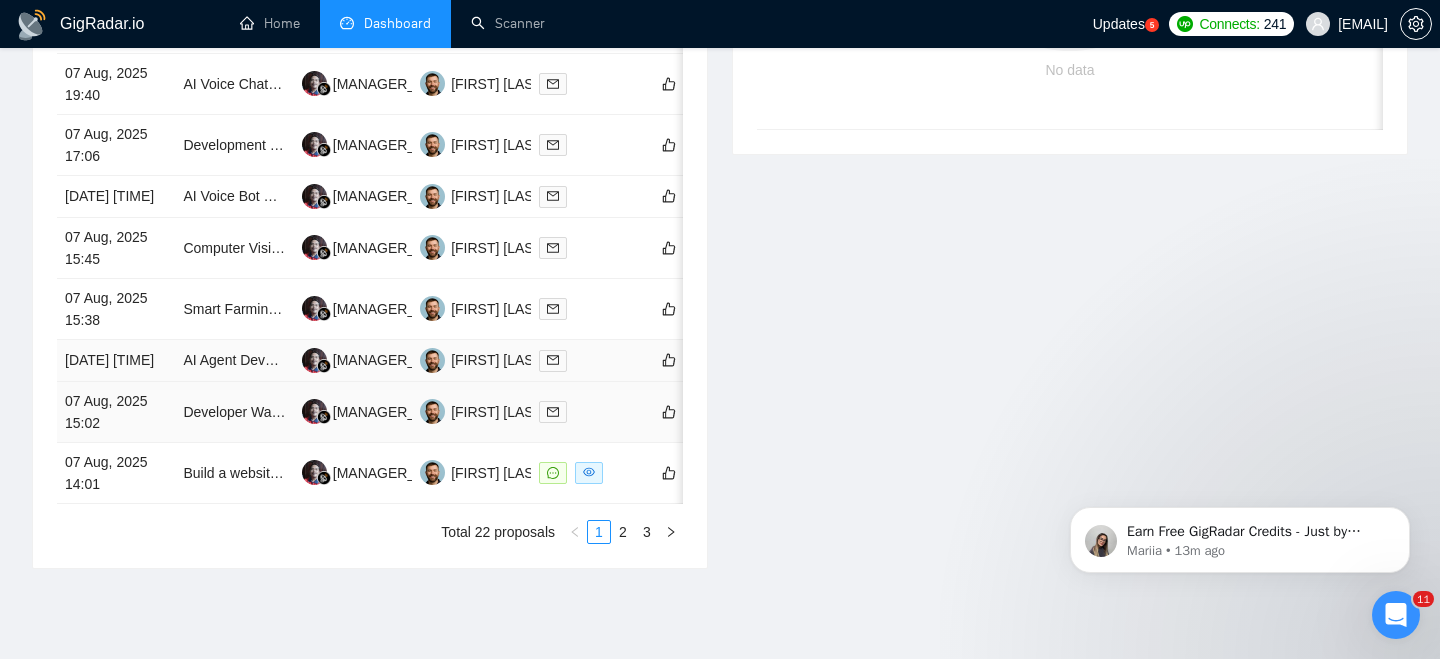 scroll, scrollTop: 972, scrollLeft: 0, axis: vertical 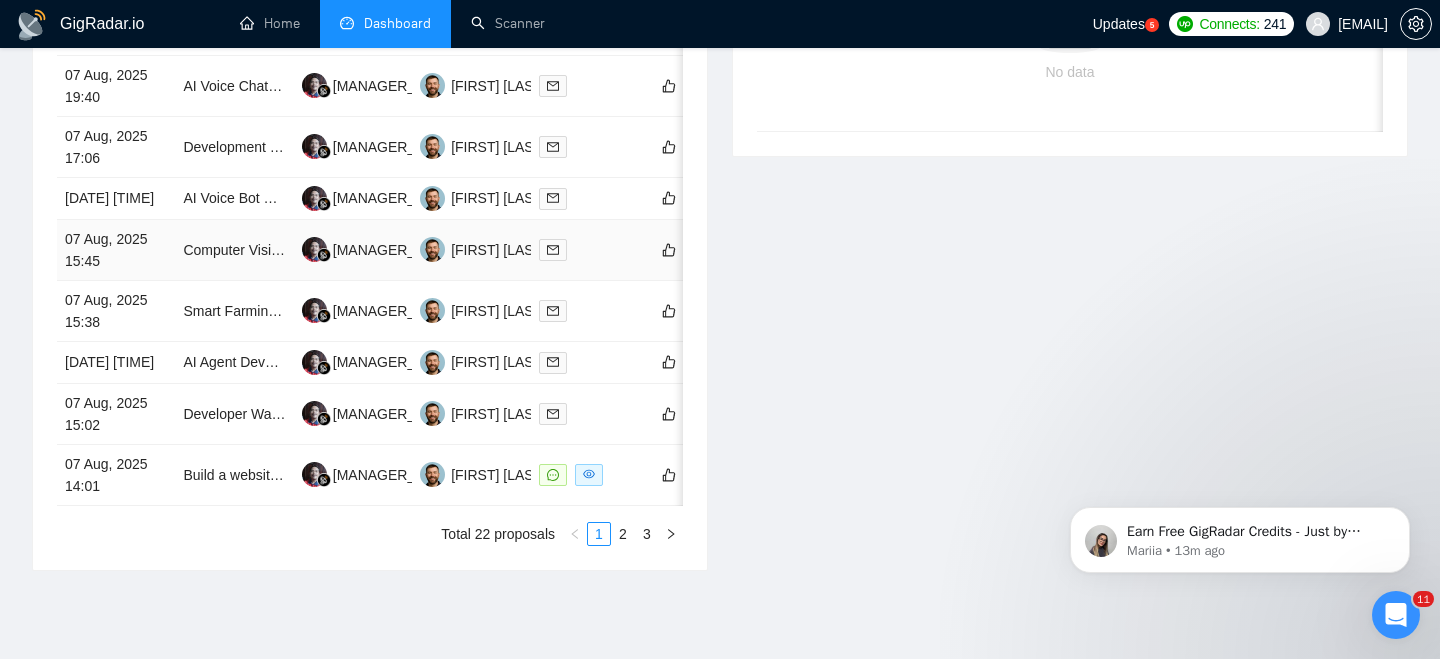 click on "07 Aug, 2025 15:45" at bounding box center (116, 250) 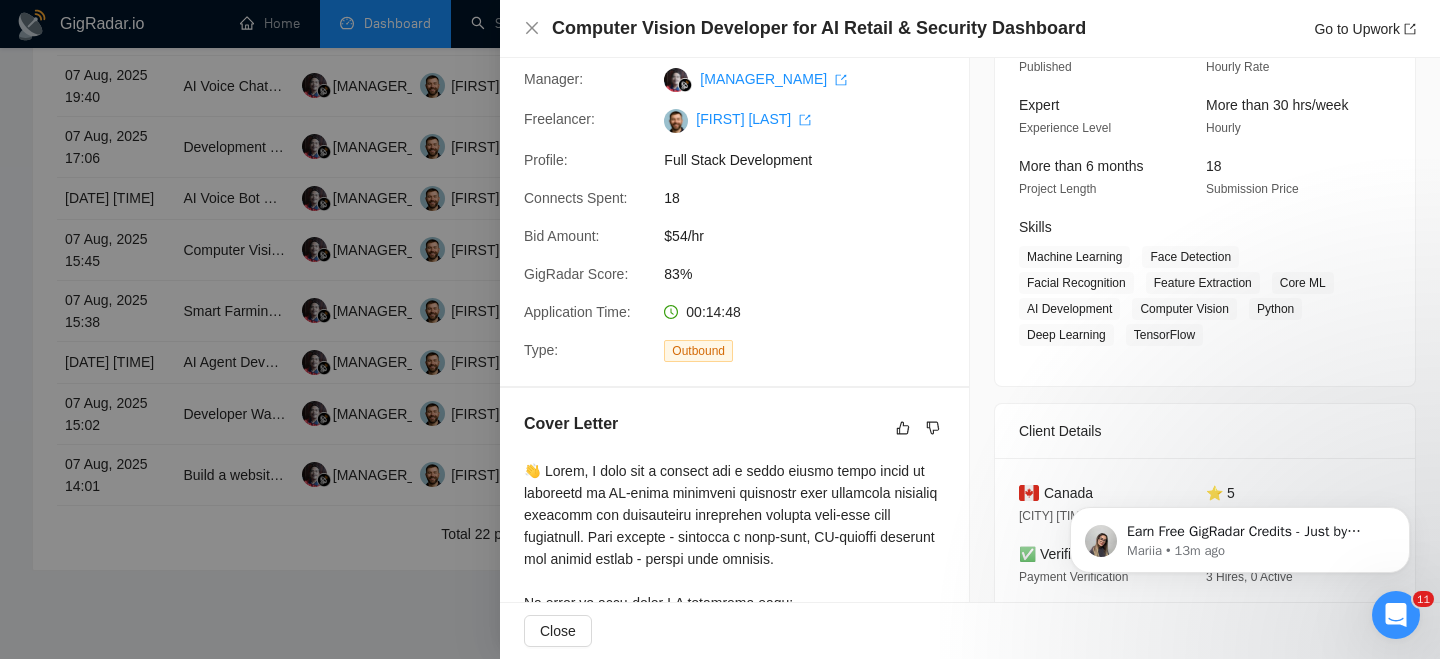 scroll, scrollTop: 171, scrollLeft: 0, axis: vertical 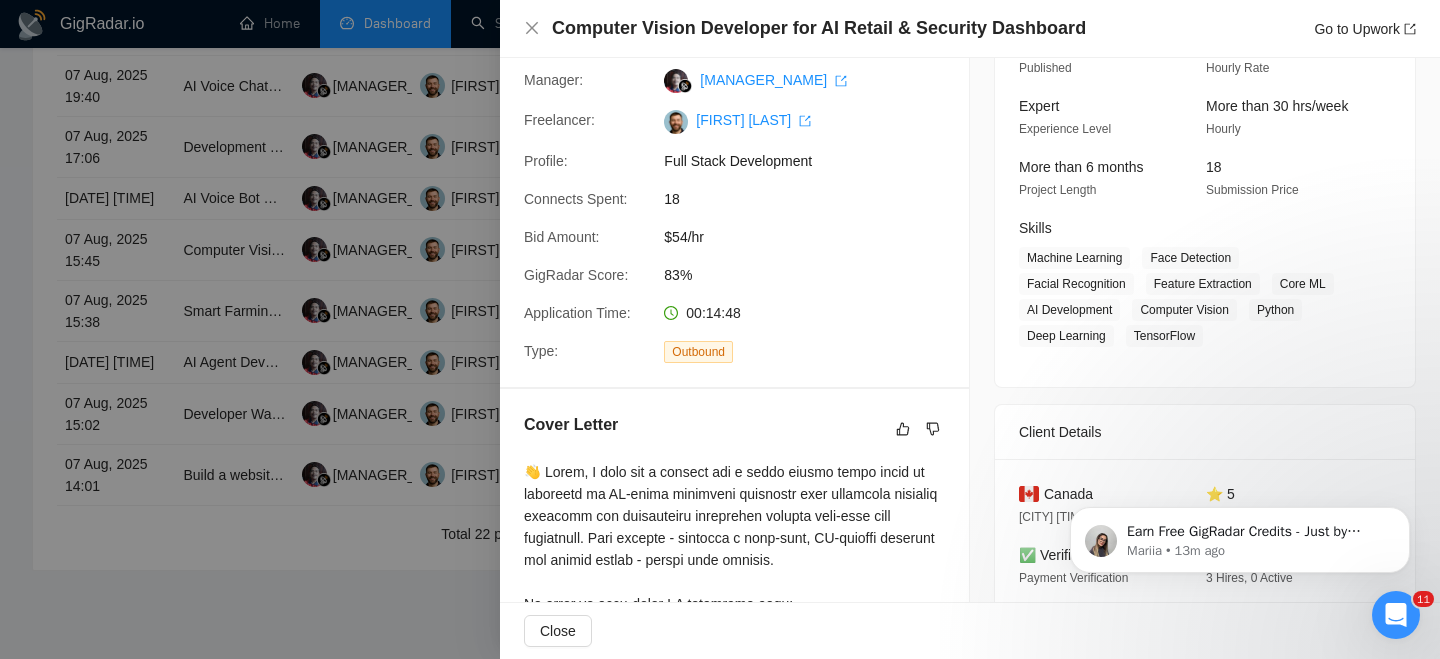 click on "Earn FreeGigRadar Credits - Just by Sharing Your Story! 💬 Want more credits for sending proposals? It’s simple - share, inspire, and get rewarded! 🤫 Here’s how you can earn free credits: Introduce yourself in the #intros channel of the GigRadar Upwork Community and grab +20 credits for sending bids., Post your success story (closed projects, high LRR, etc.) in the #general channel and claim +50 credits for sending bids. Why? GigRadar is building a powerful network of freelancers and agencies. We want you to make valuable connections, showcase your wins, and inspire others while getting rewarded! 🚀 Not a member yet? Join our Slack community now 👉 Join Slack Community Claiming your credits is easy: Reply to this message with a screenshot of your post, and our Tech Support Team will instantly top up your credits! 💸 Mariia • 13m ago" 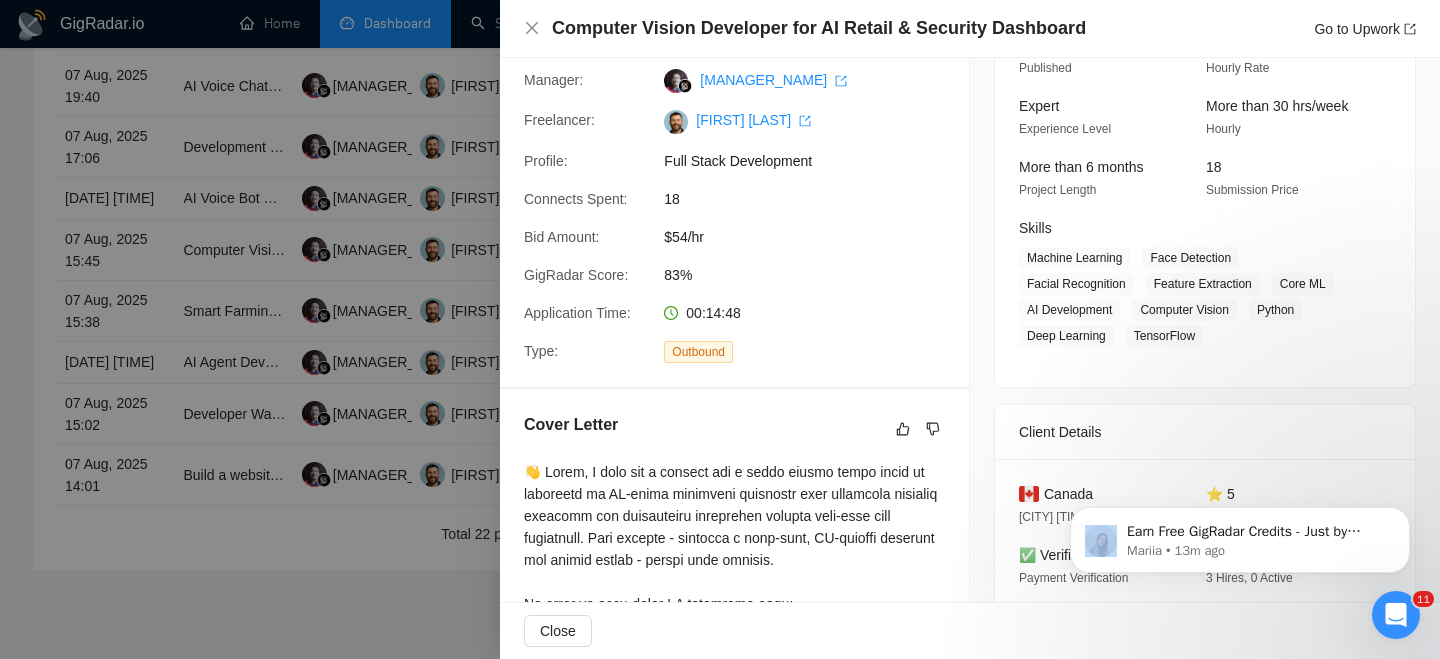 click on "Earn FreeGigRadar Credits - Just by Sharing Your Story! 💬 Want more credits for sending proposals? It’s simple - share, inspire, and get rewarded! 🤫 Here’s how you can earn free credits: Introduce yourself in the #intros channel of the GigRadar Upwork Community and grab +20 credits for sending bids., Post your success story (closed projects, high LRR, etc.) in the #general channel and claim +50 credits for sending bids. Why? GigRadar is building a powerful network of freelancers and agencies. We want you to make valuable connections, showcase your wins, and inspire others while getting rewarded! 🚀 Not a member yet? Join our Slack community now 👉 Join Slack Community Claiming your credits is easy: Reply to this message with a screenshot of your post, and our Tech Support Team will instantly top up your credits! 💸 Mariia • 13m ago" 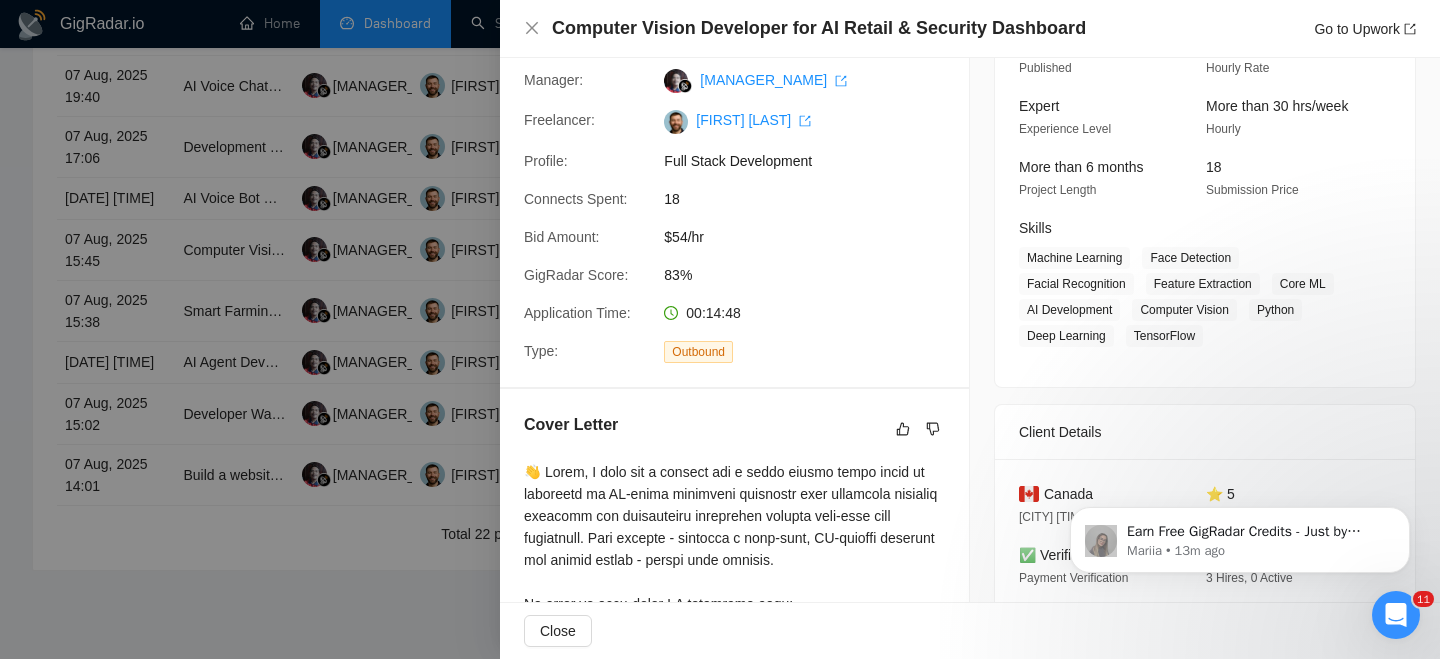 drag, startPoint x: 2082, startPoint y: 951, endPoint x: 1097, endPoint y: 479, distance: 1092.2495 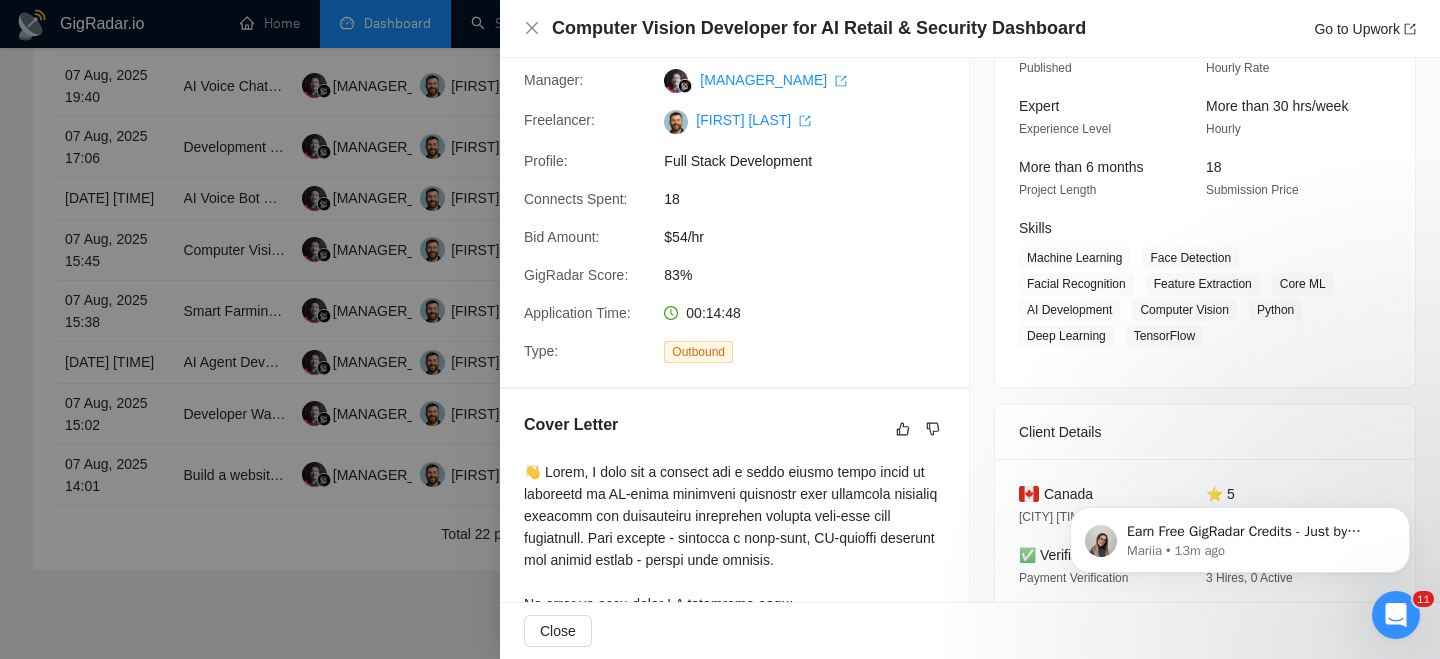 drag, startPoint x: 1095, startPoint y: 489, endPoint x: 1031, endPoint y: 489, distance: 64 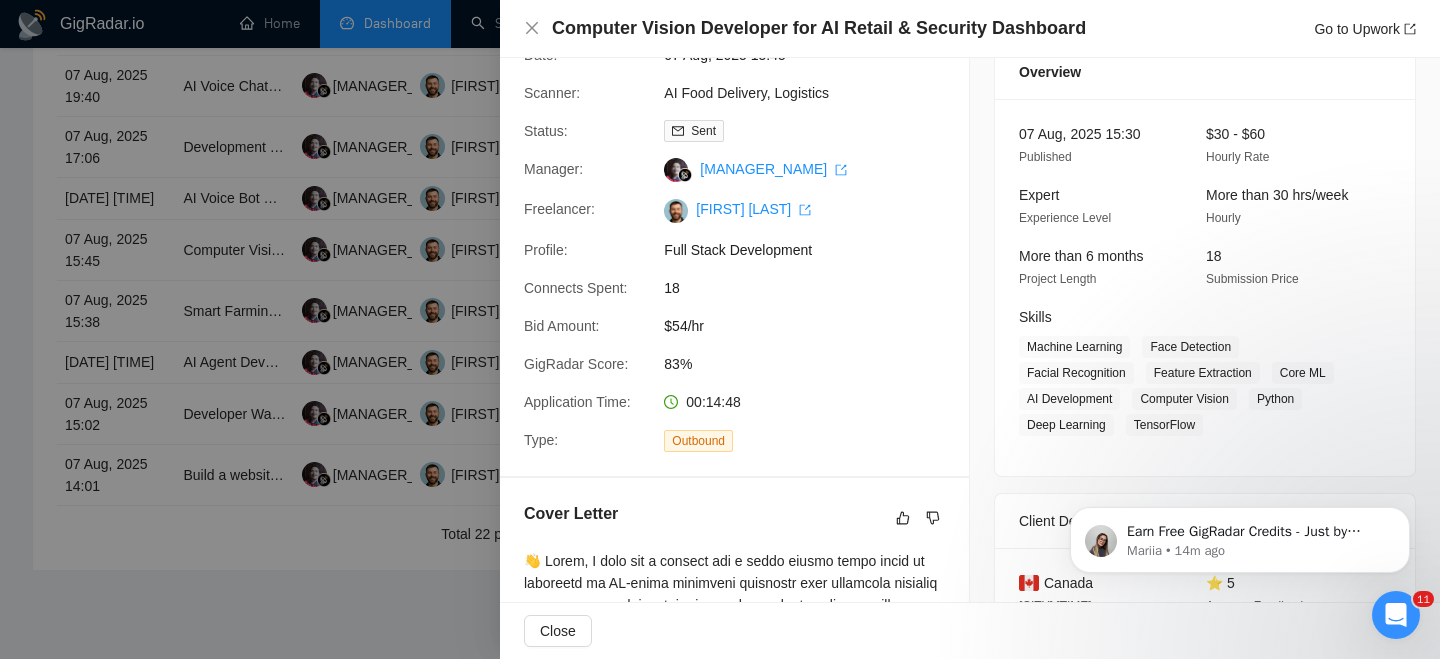 scroll, scrollTop: 0, scrollLeft: 0, axis: both 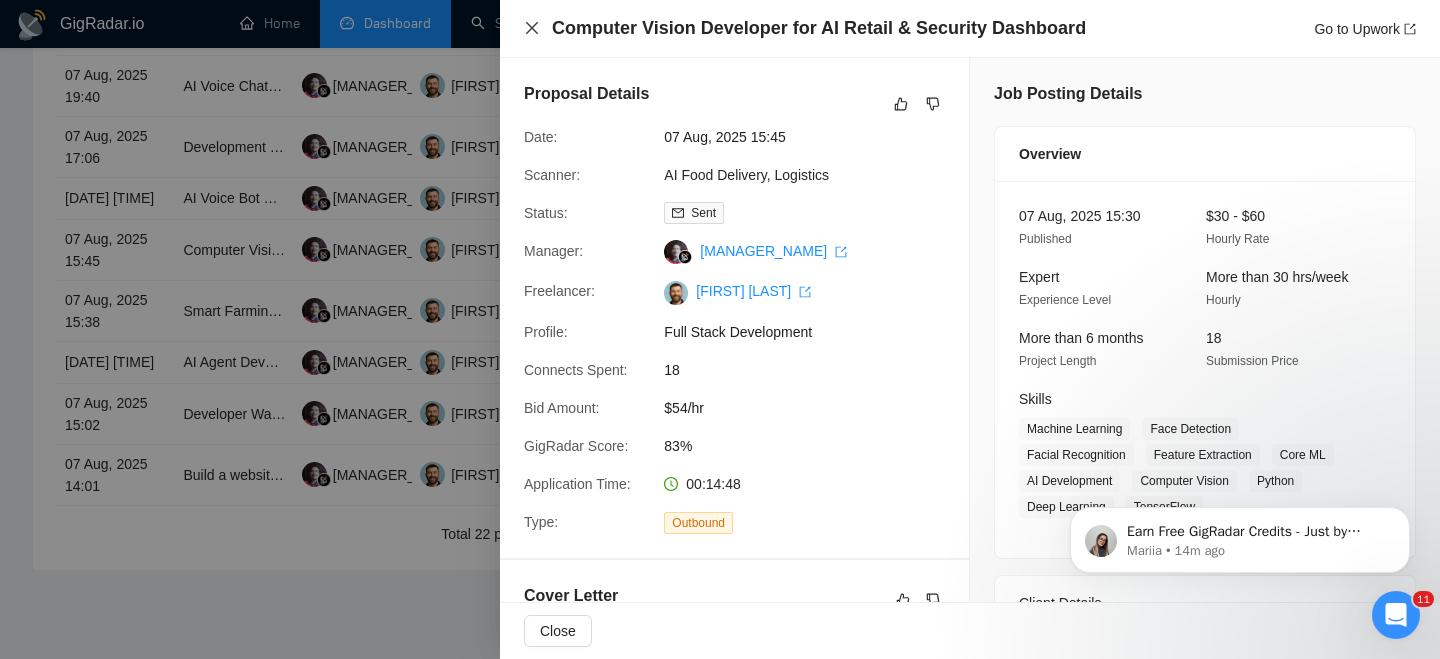 click 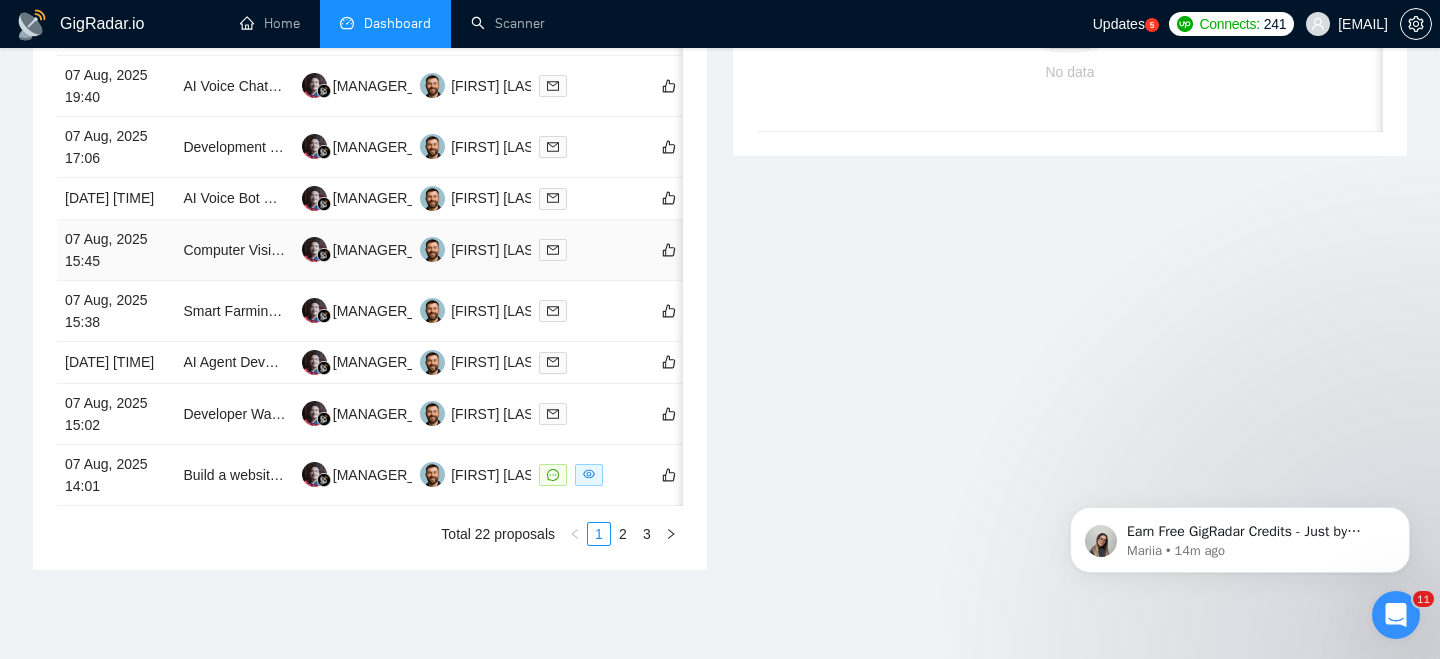 click on "07 Aug, 2025 15:45" at bounding box center [116, 250] 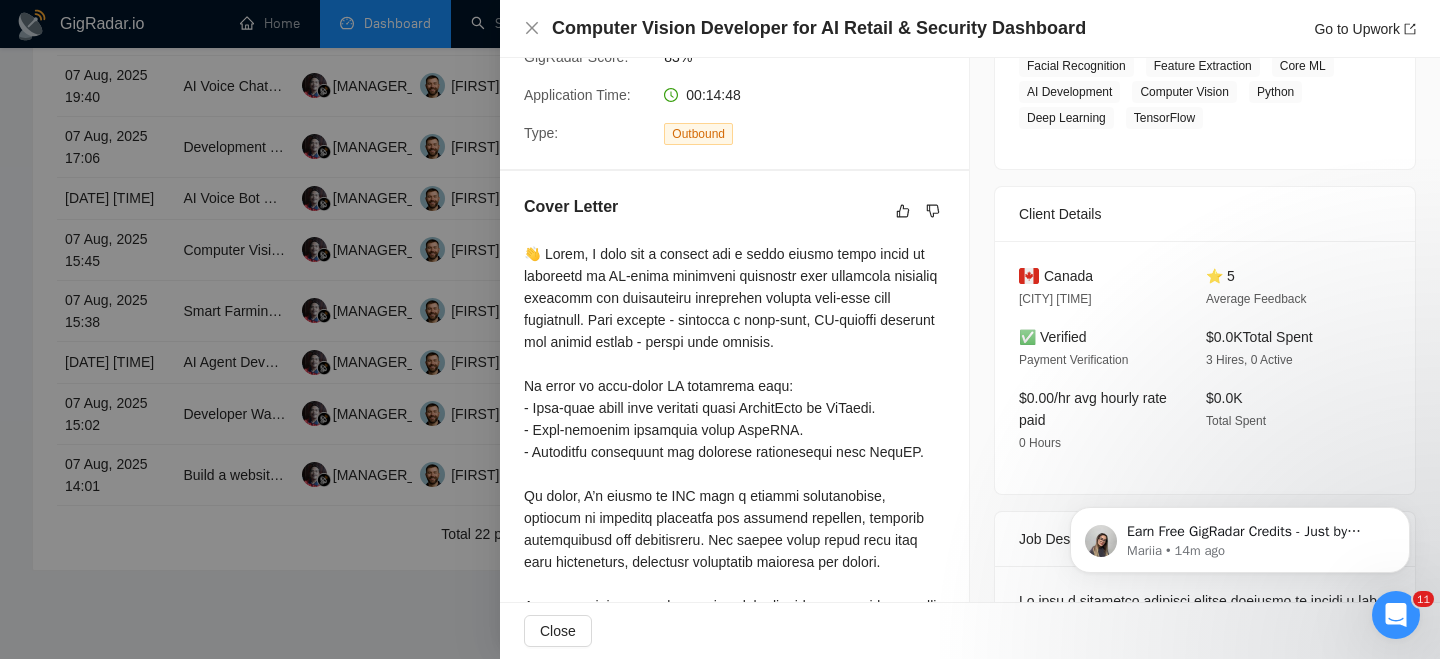 scroll, scrollTop: 409, scrollLeft: 0, axis: vertical 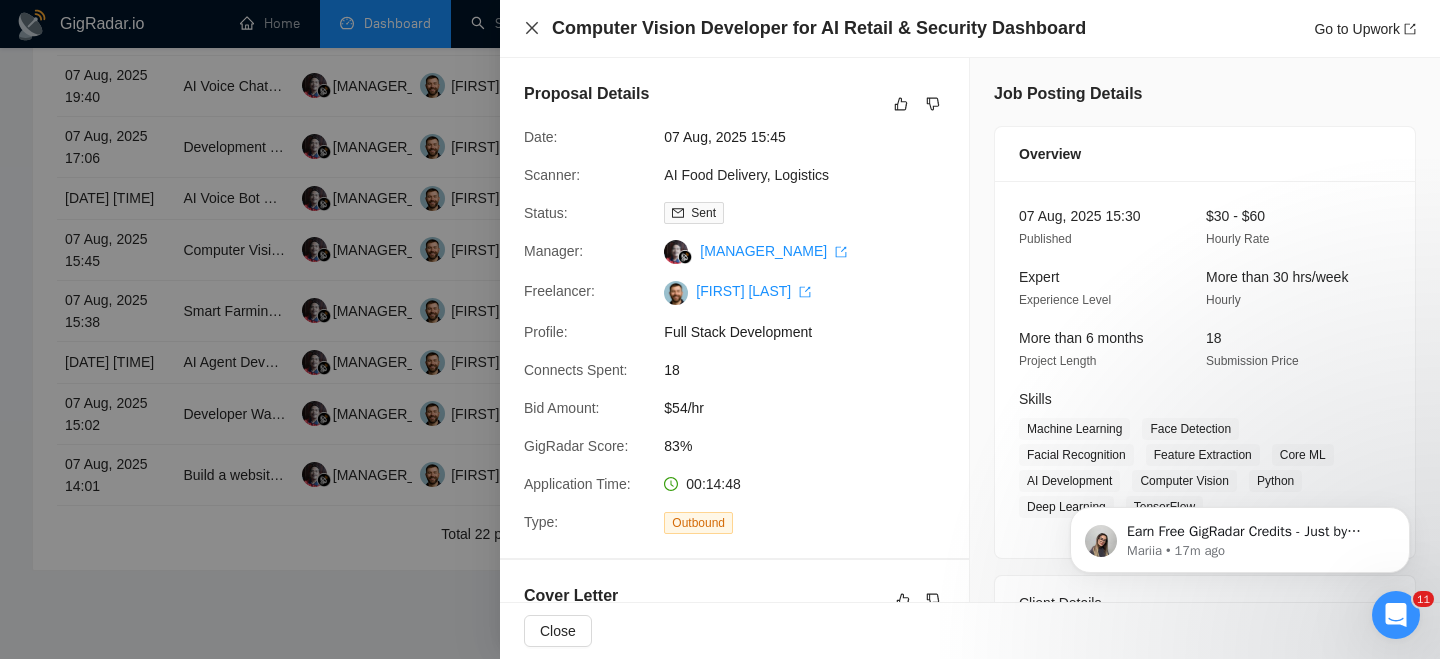 click 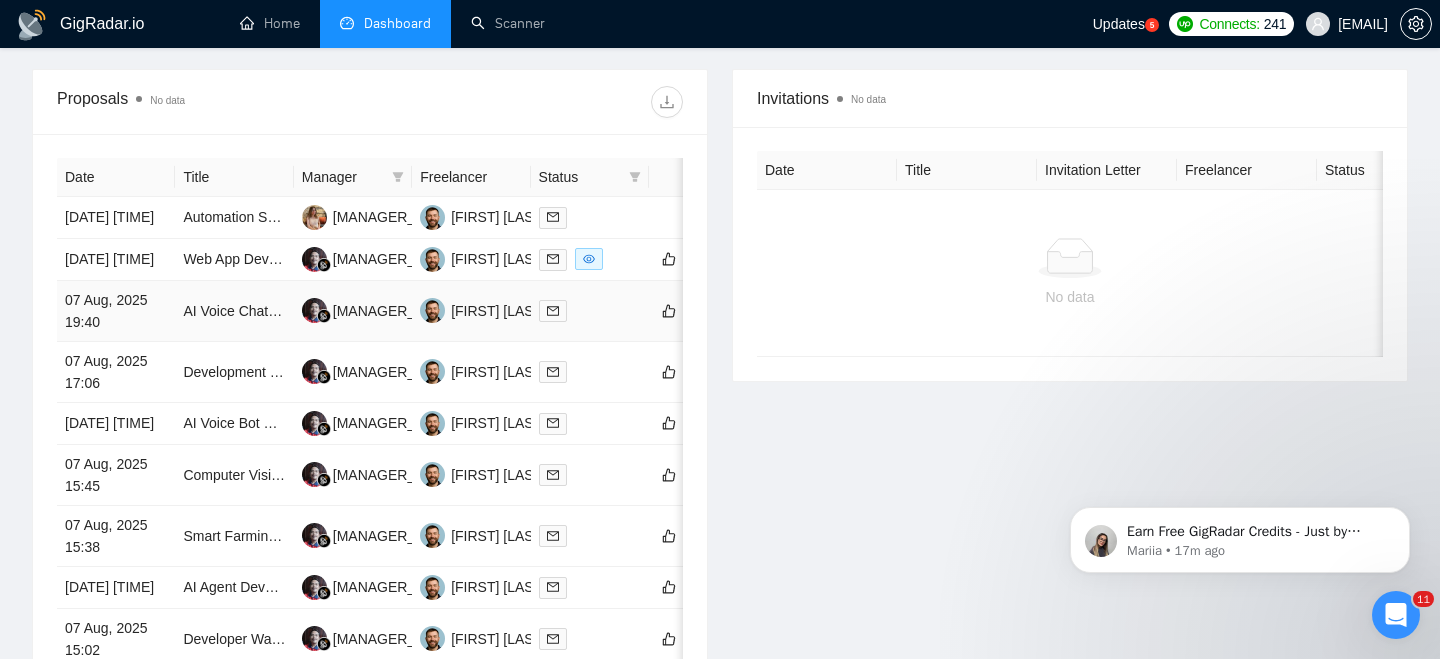 scroll, scrollTop: 767, scrollLeft: 0, axis: vertical 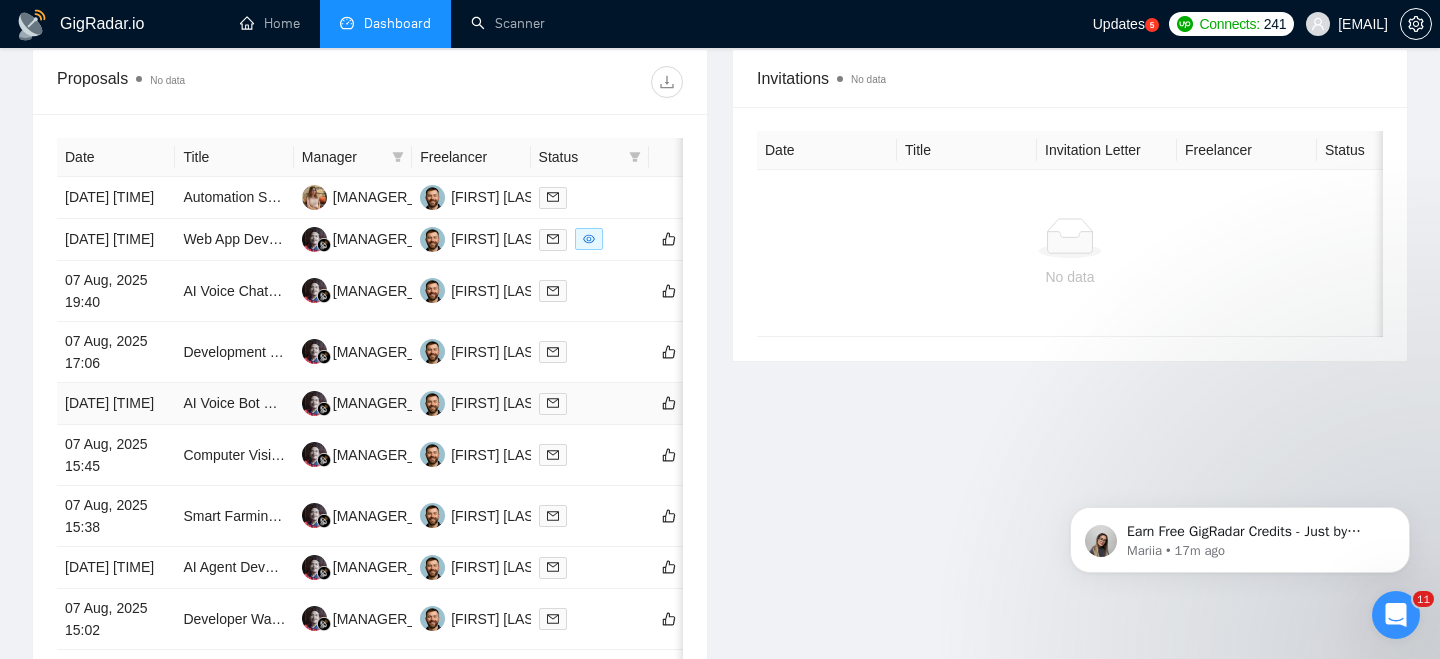 click on "[DATE] [TIME]" at bounding box center [116, 404] 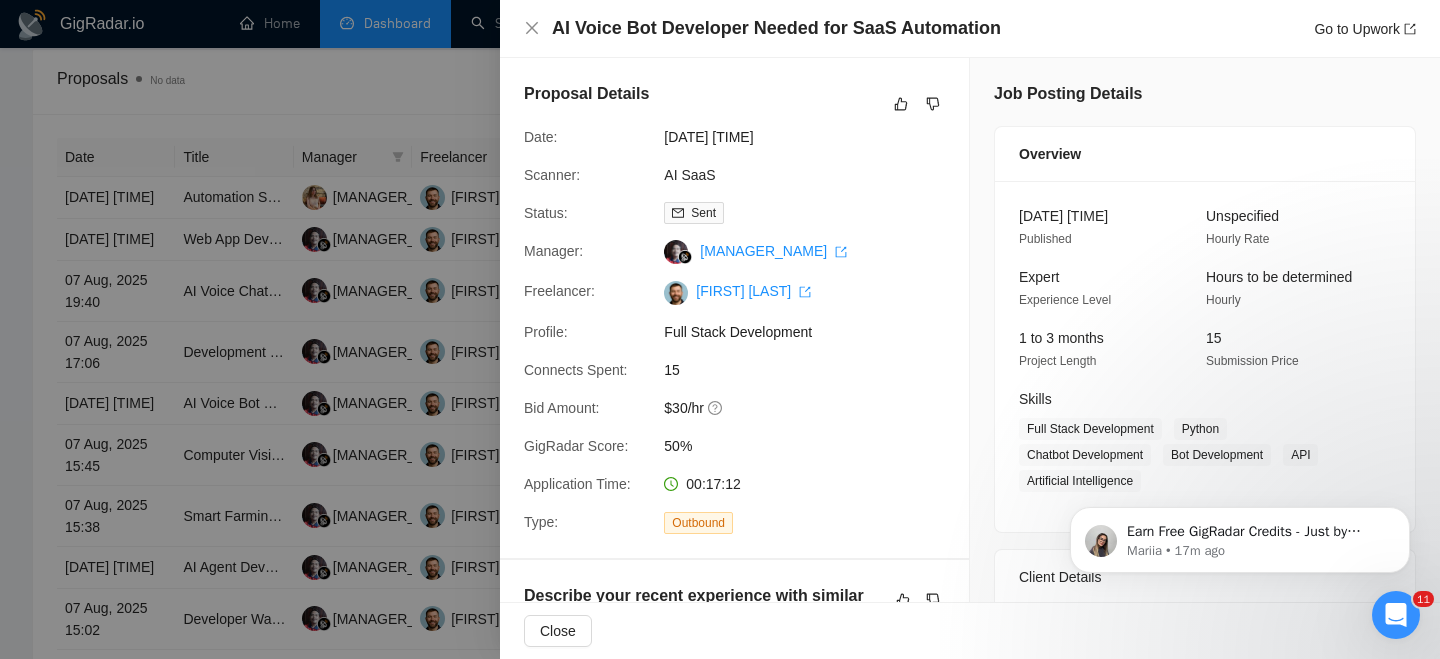 click on "AI Voice Bot Developer Needed for SaaS Automation Go to Upwork" at bounding box center [970, 29] 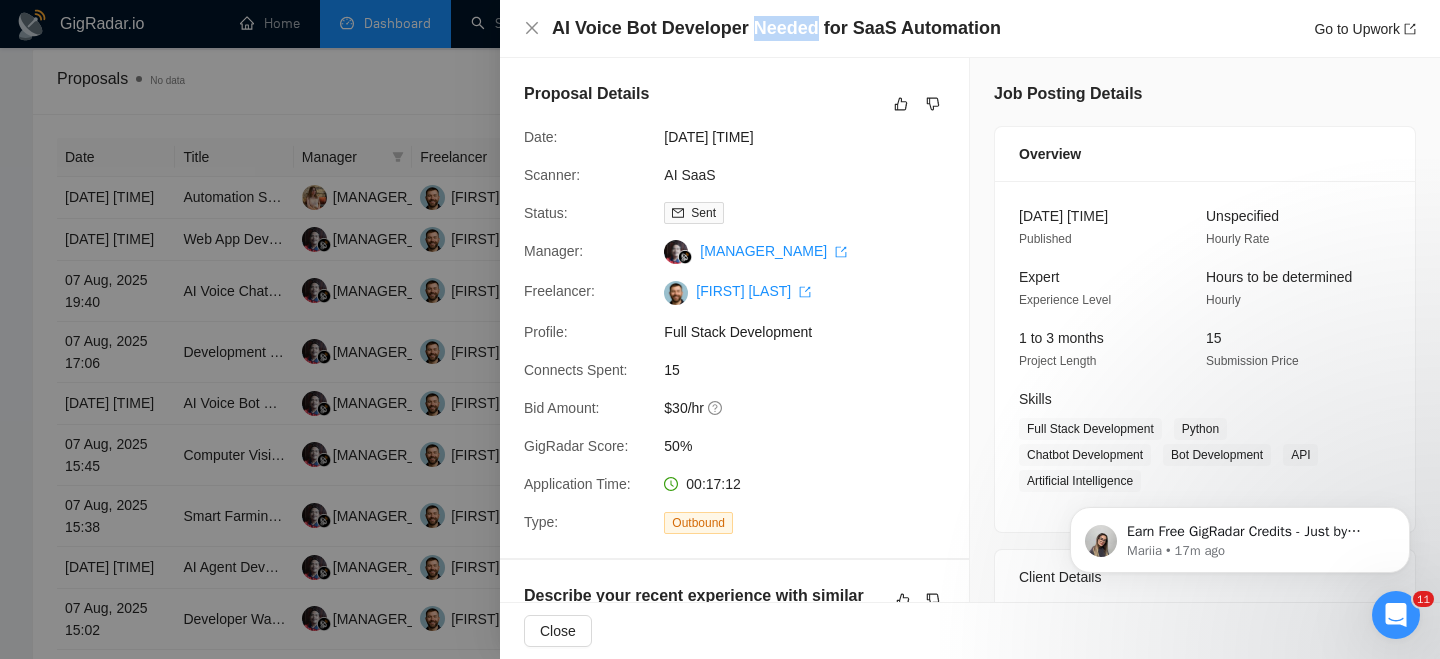 click on "AI Voice Bot Developer Needed for SaaS Automation" at bounding box center (776, 28) 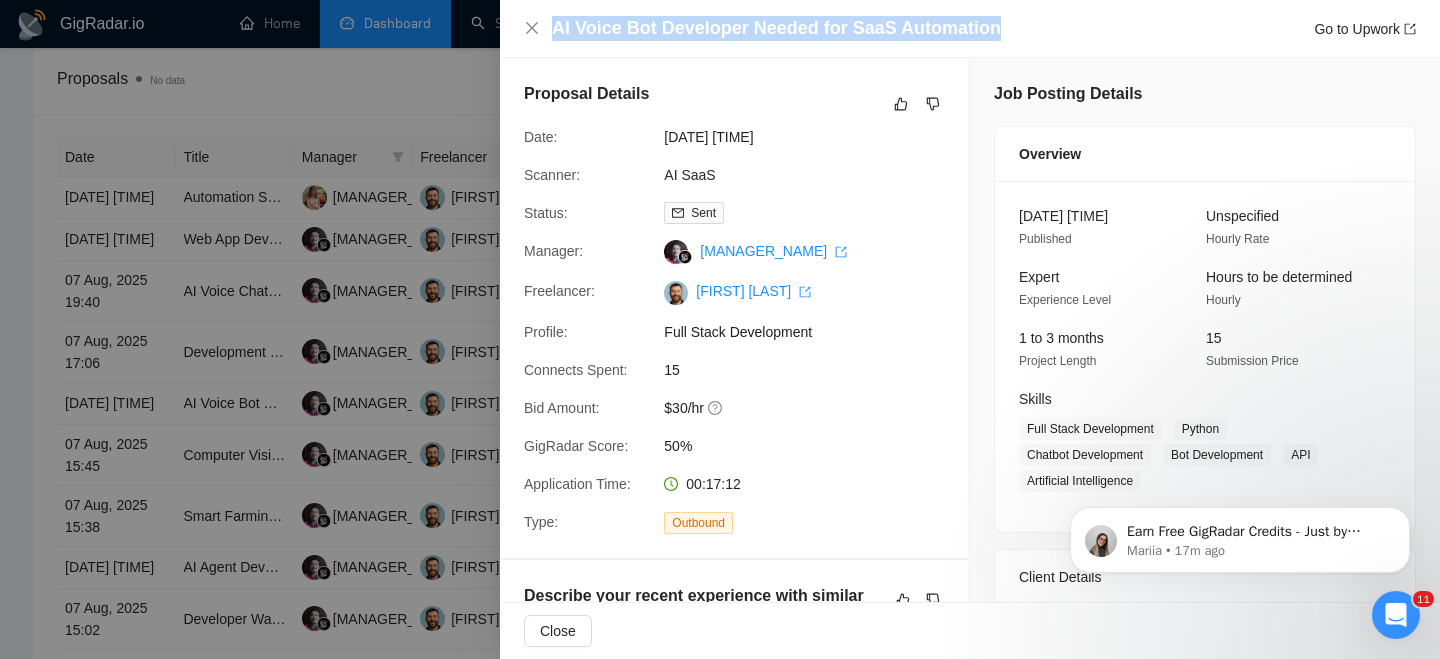 click on "AI Voice Bot Developer Needed for SaaS Automation" at bounding box center [776, 28] 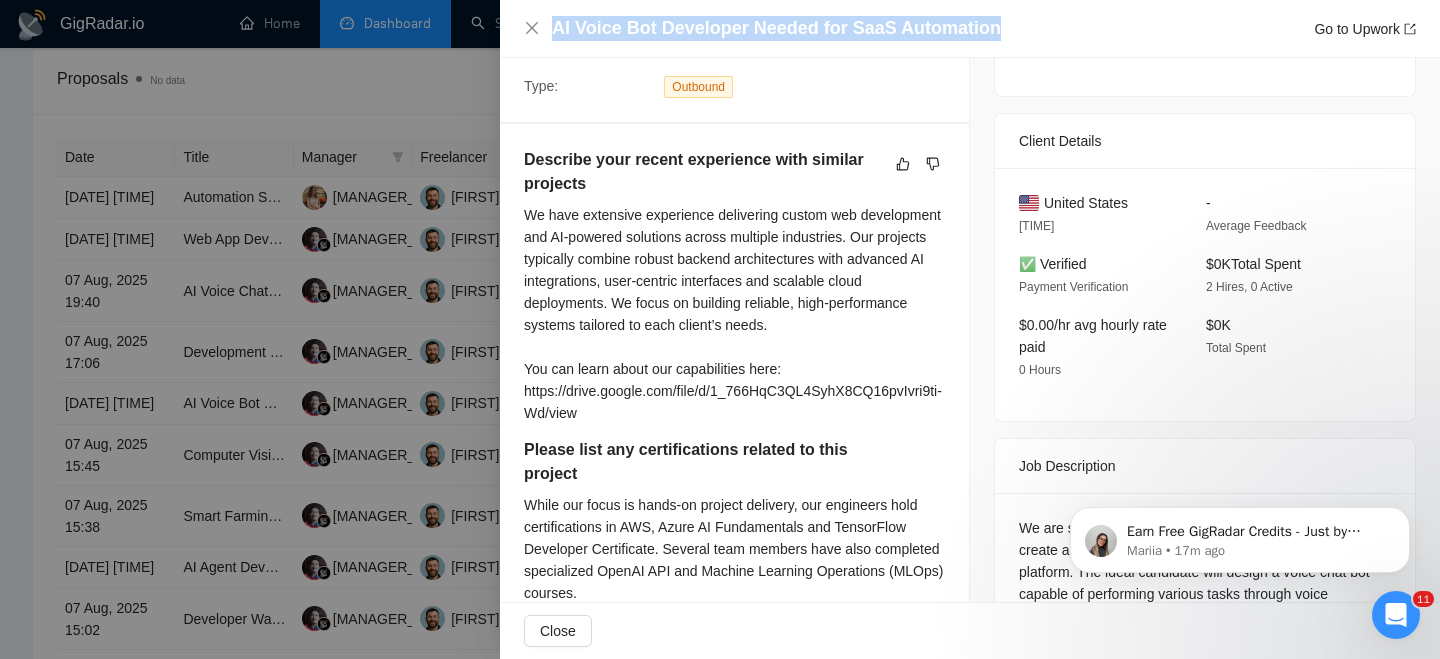 scroll, scrollTop: 462, scrollLeft: 0, axis: vertical 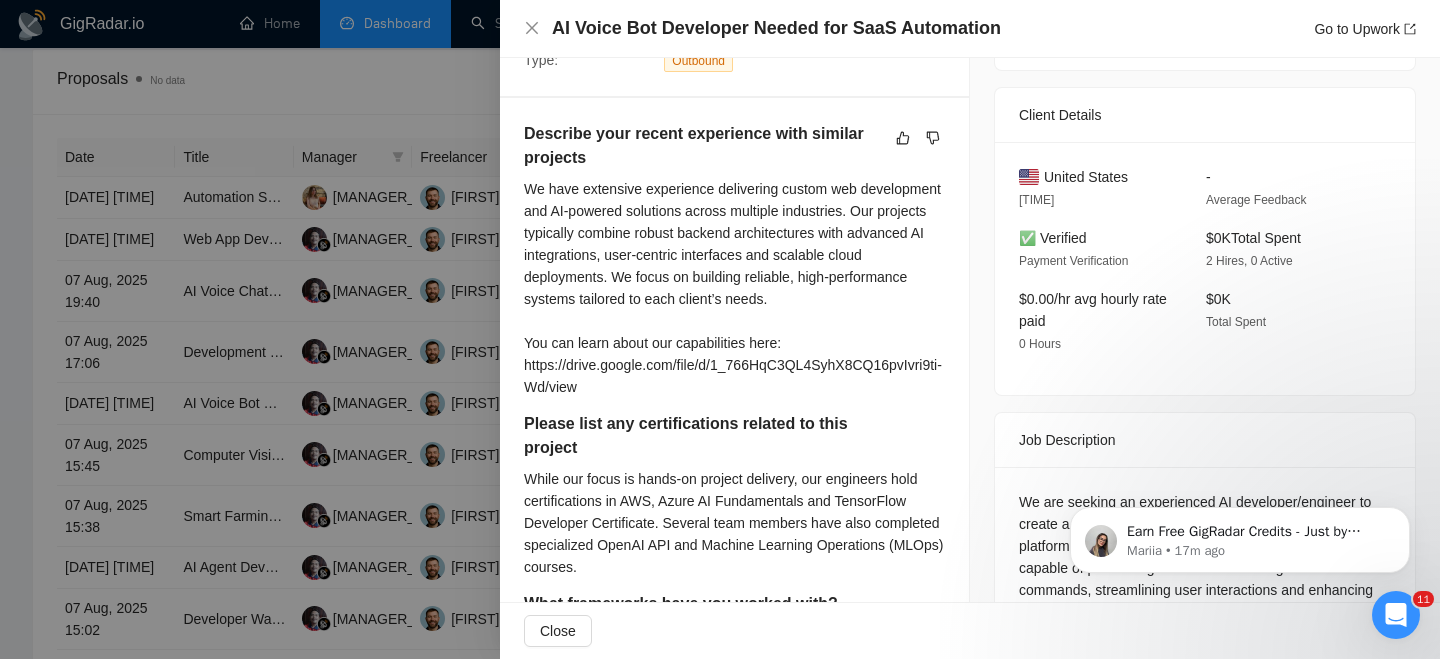 click on "United States" at bounding box center (1086, 177) 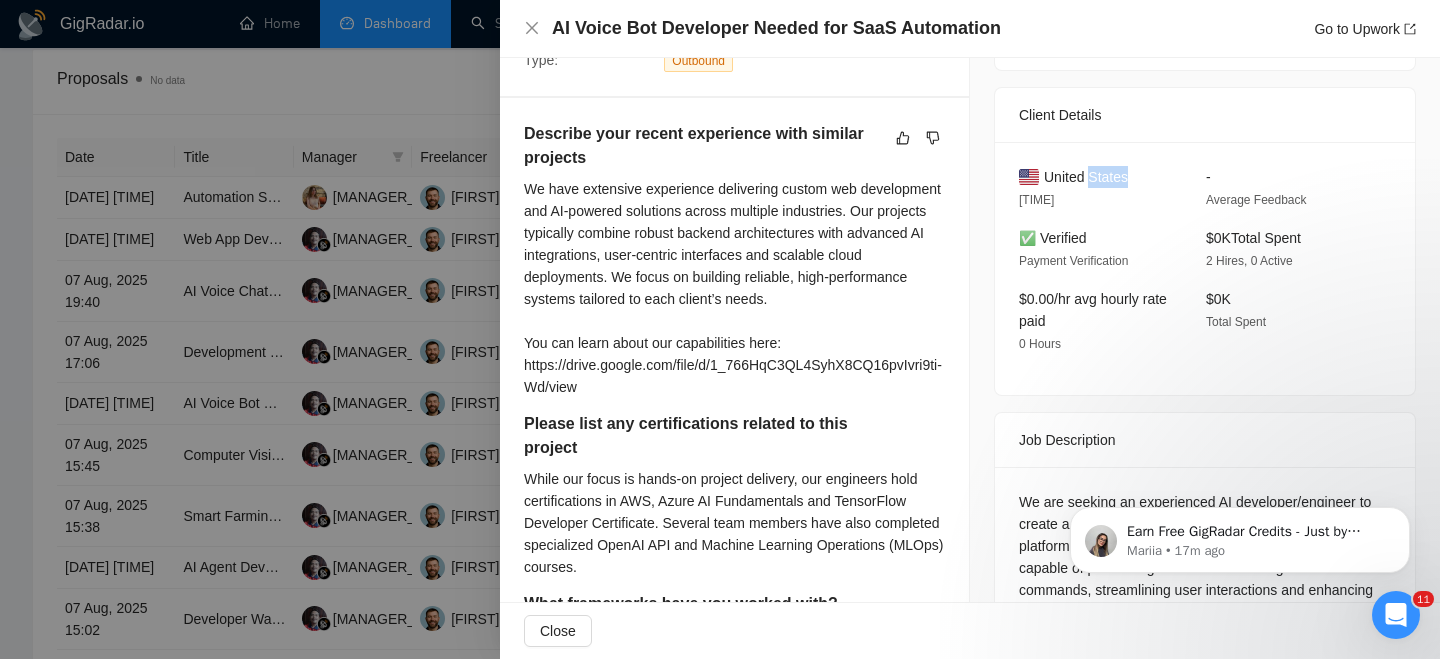 click on "United States" at bounding box center [1086, 177] 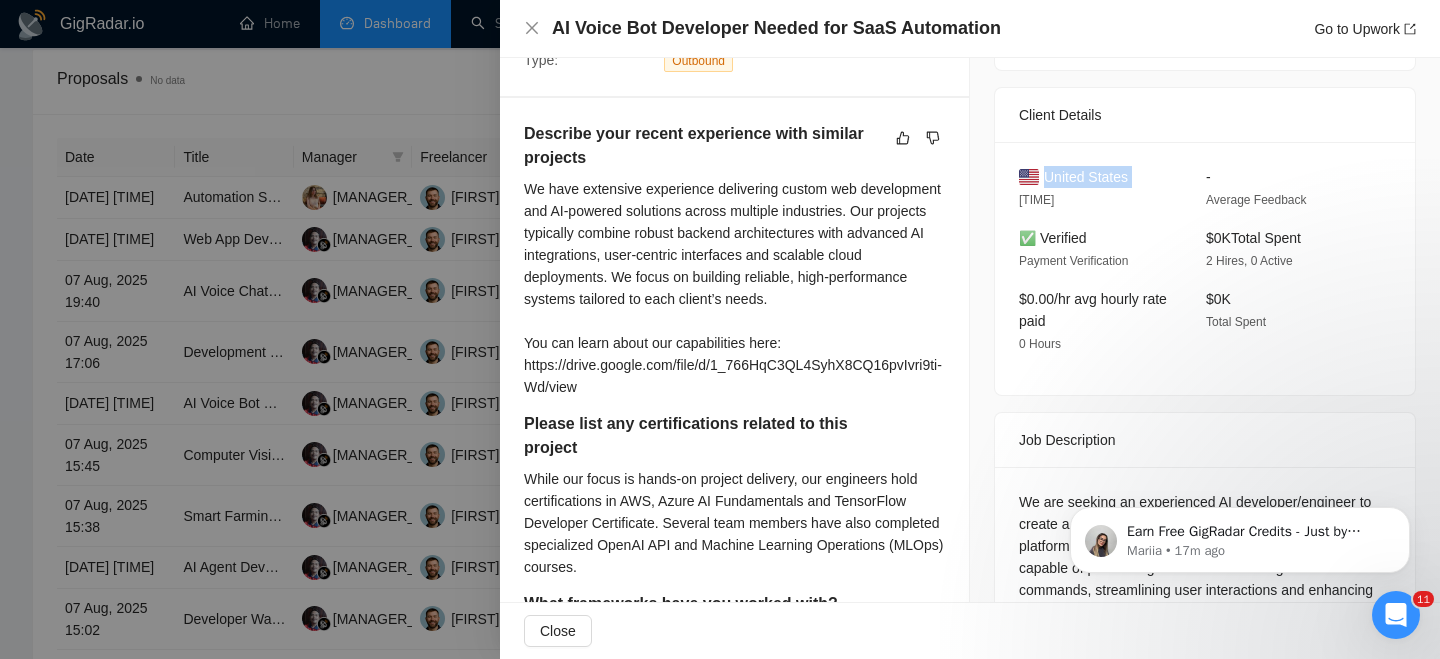 click on "United States" at bounding box center (1086, 177) 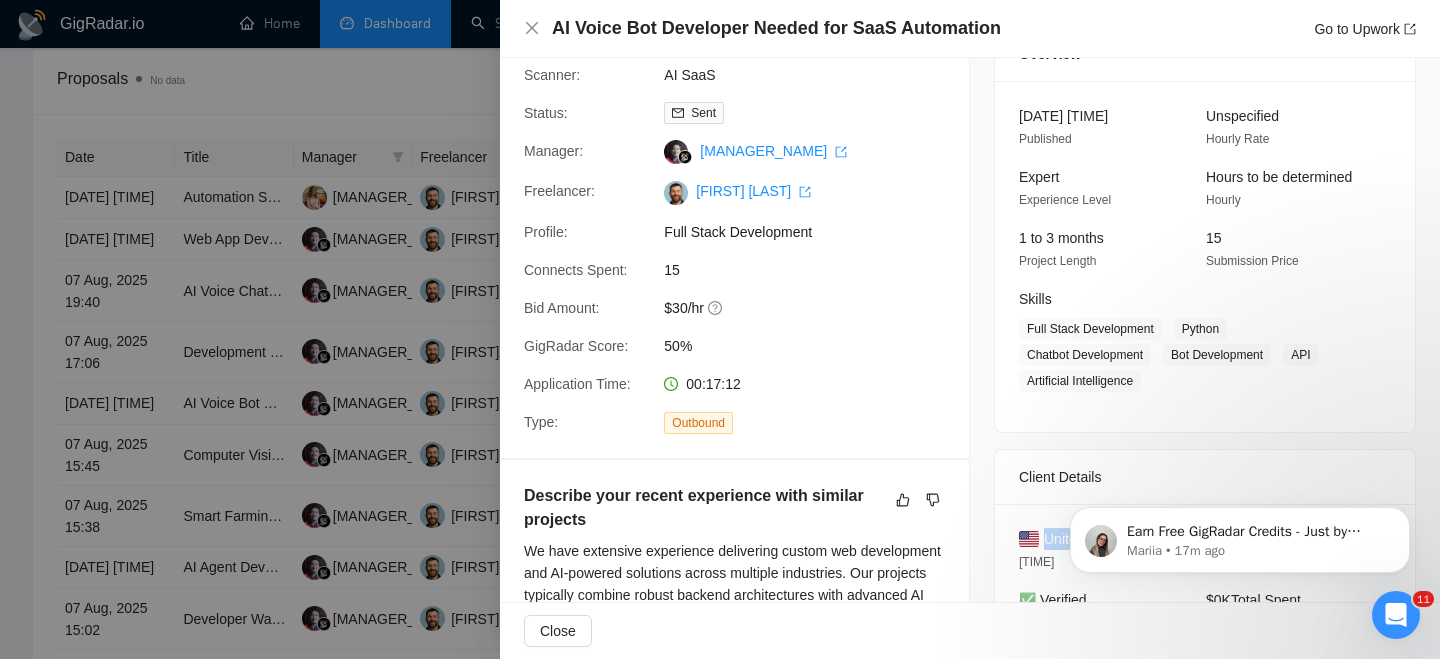 scroll, scrollTop: 115, scrollLeft: 0, axis: vertical 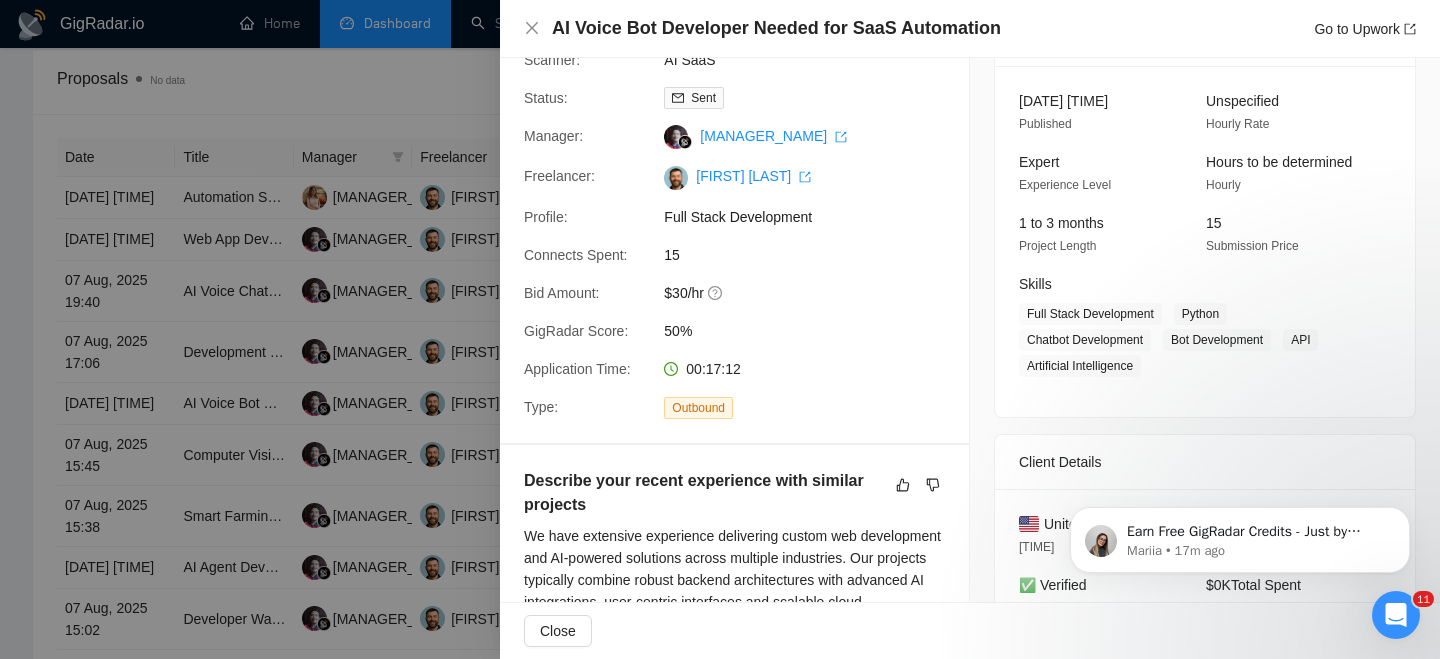 click on "AI Voice Bot Developer Needed for SaaS Automation Go to Upwork" at bounding box center (970, 29) 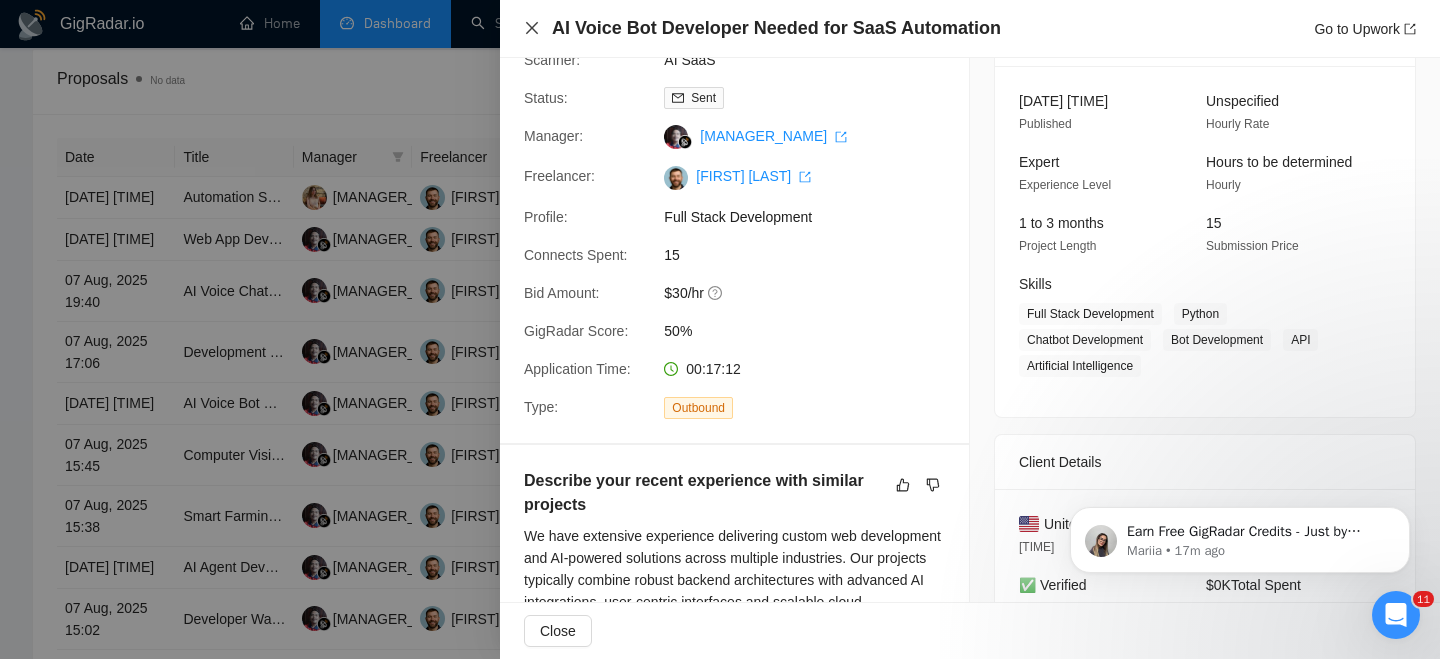 click 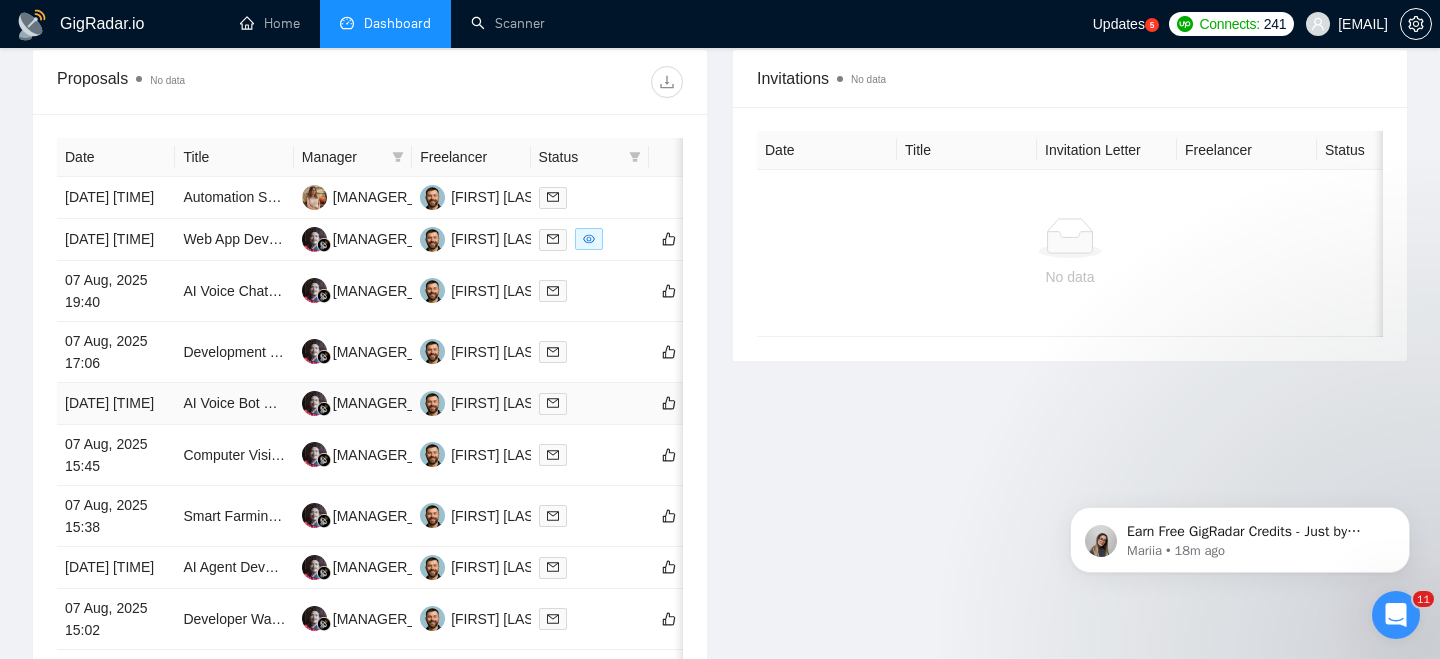 click on "[DATE] [TIME]" at bounding box center [116, 404] 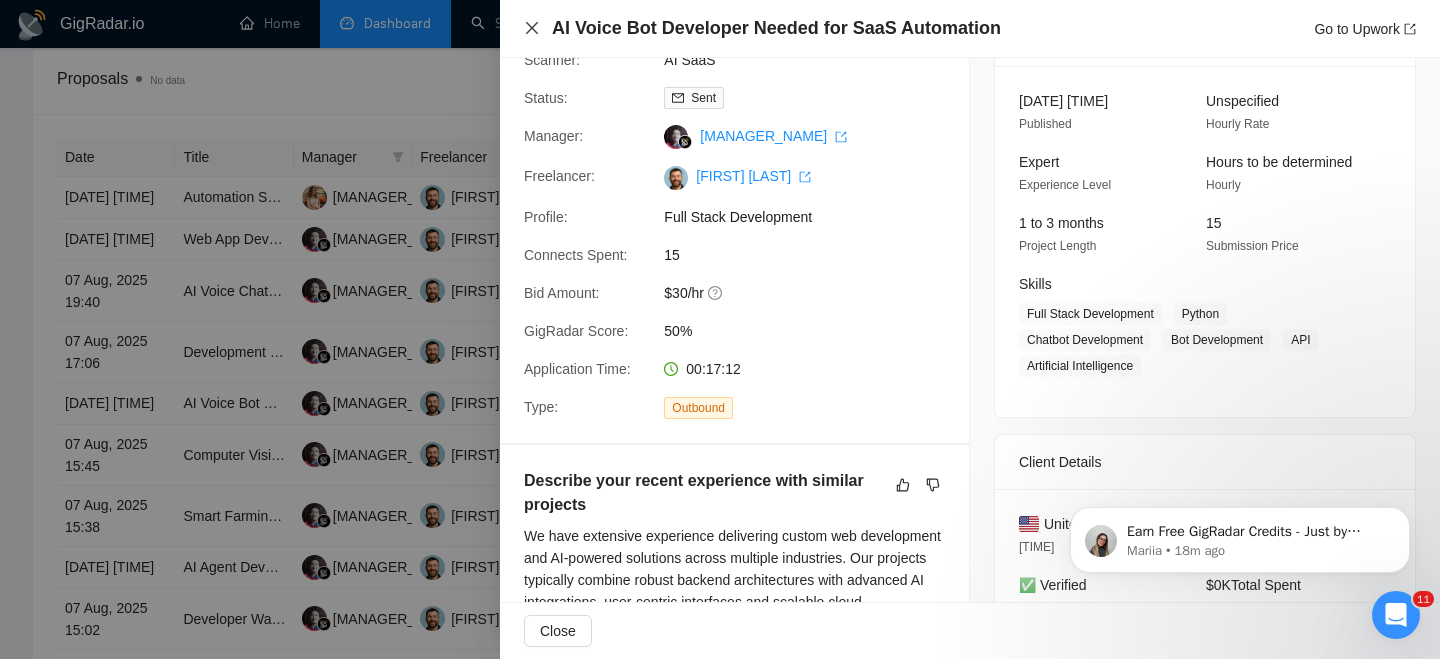 click 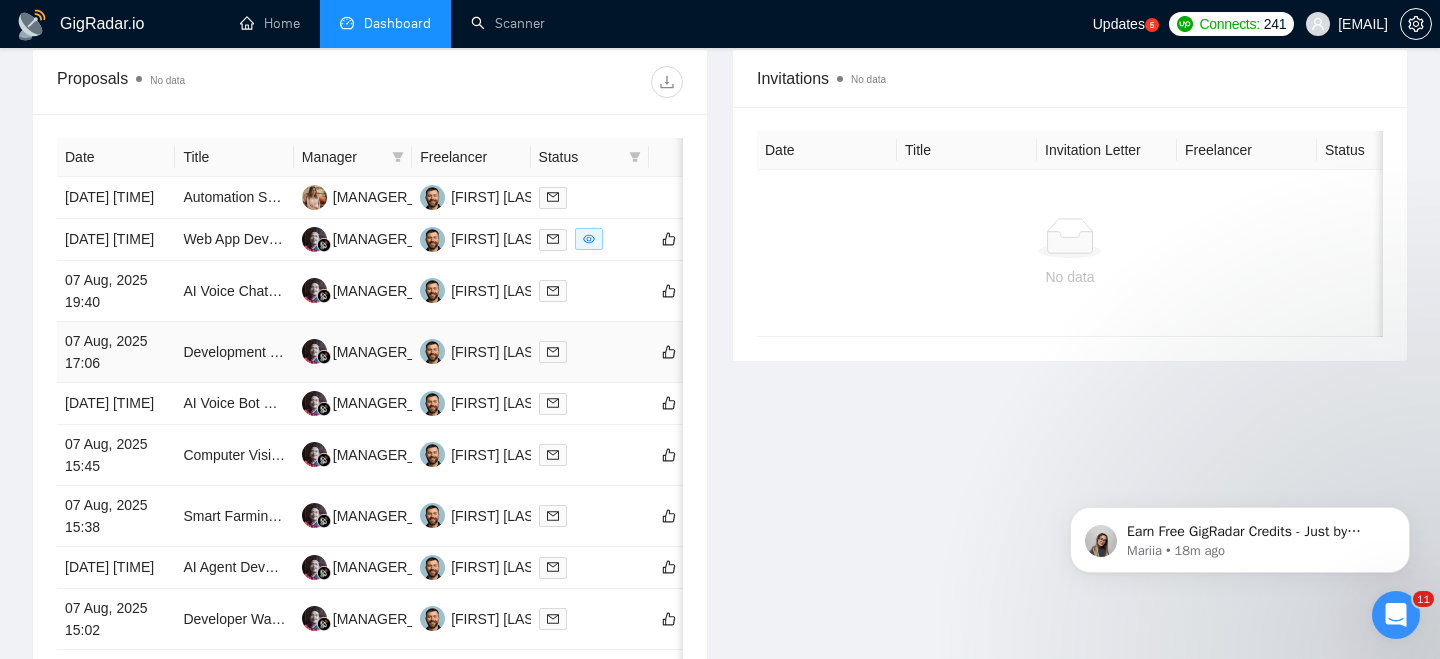 click on "07 Aug, 2025 17:06" at bounding box center [116, 352] 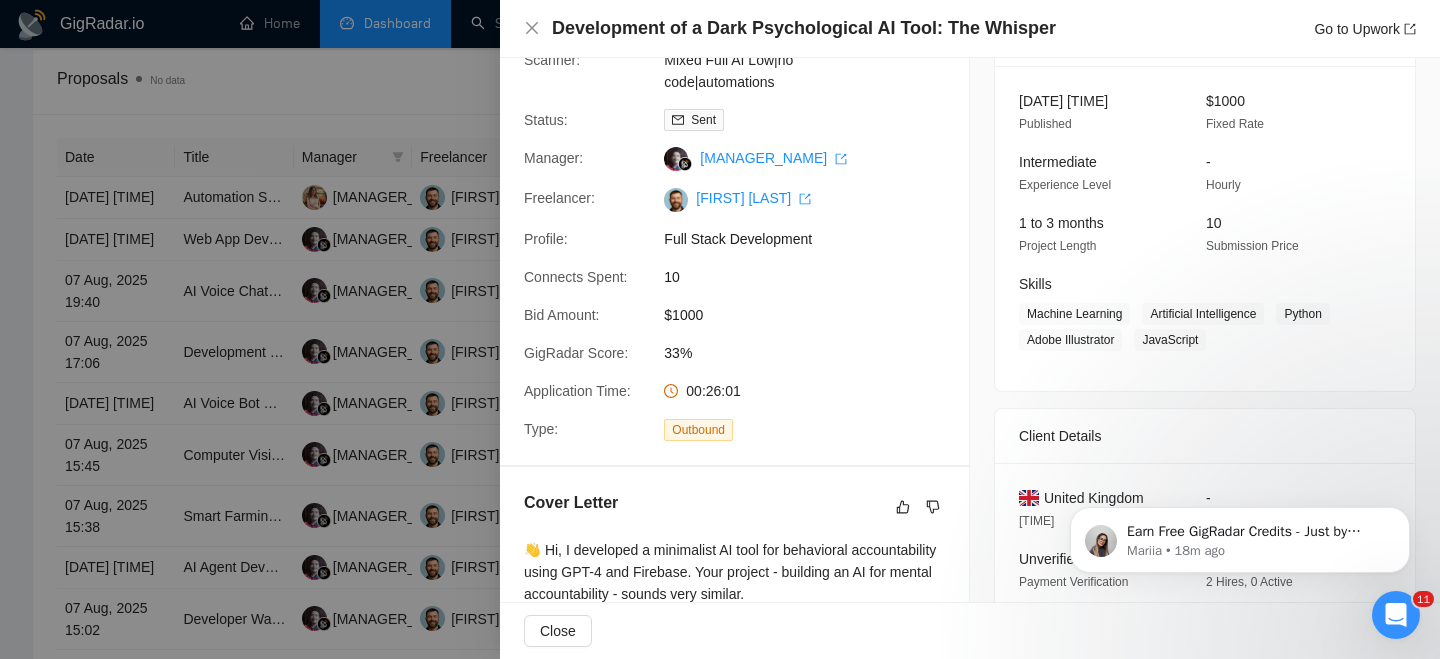 click on "Development of a Dark Psychological AI Tool: The Whisper Go to Upwork" at bounding box center (970, 29) 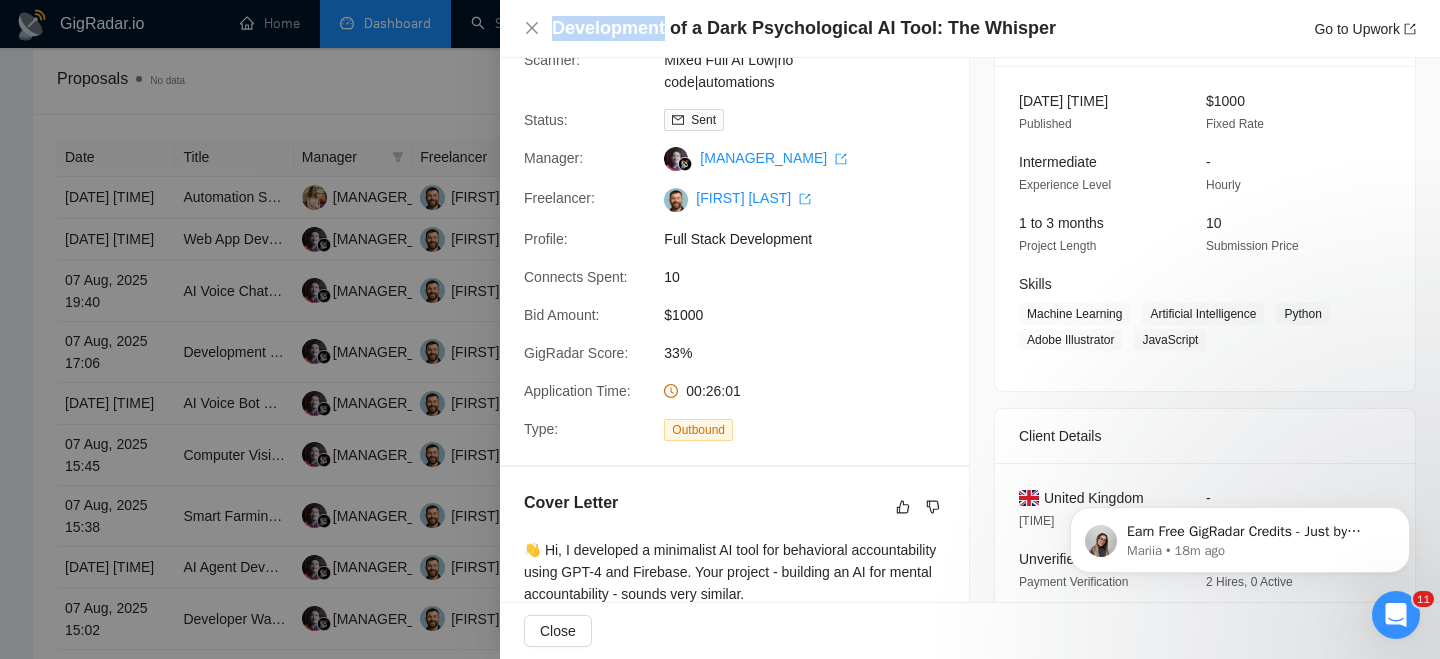 click on "Development of a Dark Psychological AI Tool: The Whisper" at bounding box center [804, 28] 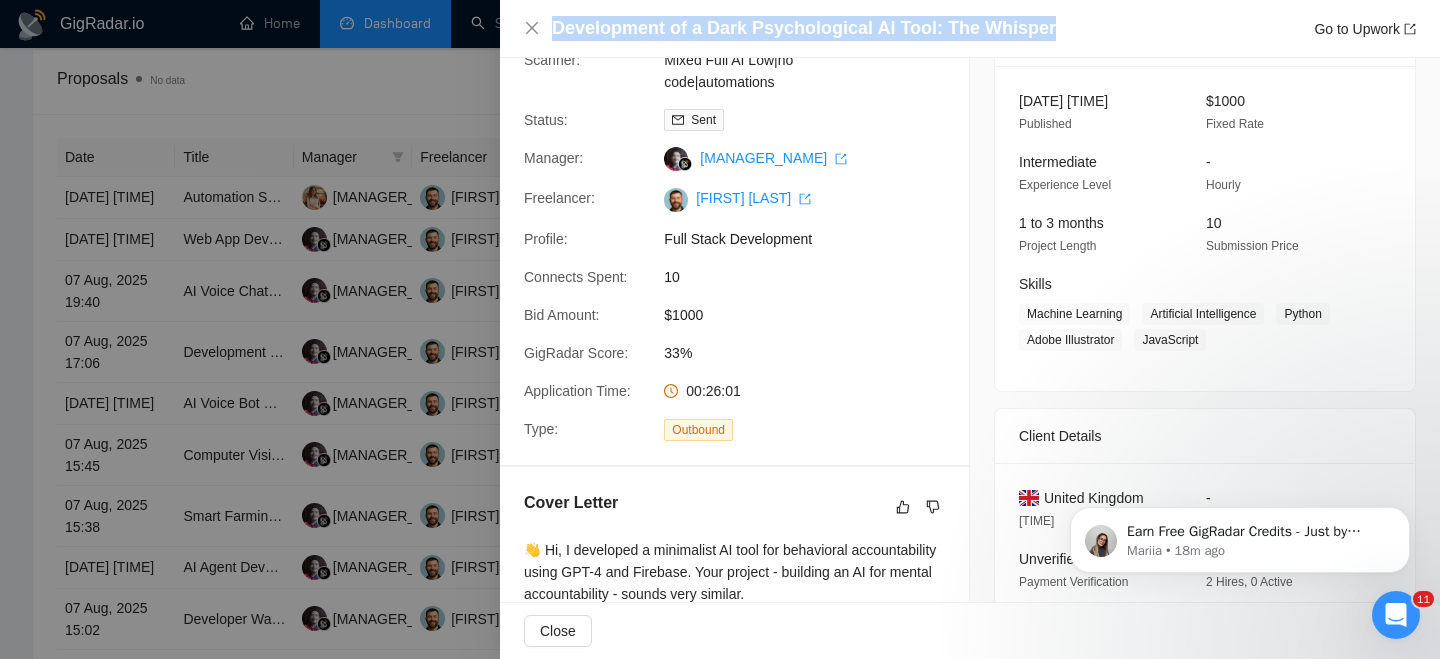 click on "Development of a Dark Psychological AI Tool: The Whisper" at bounding box center [804, 28] 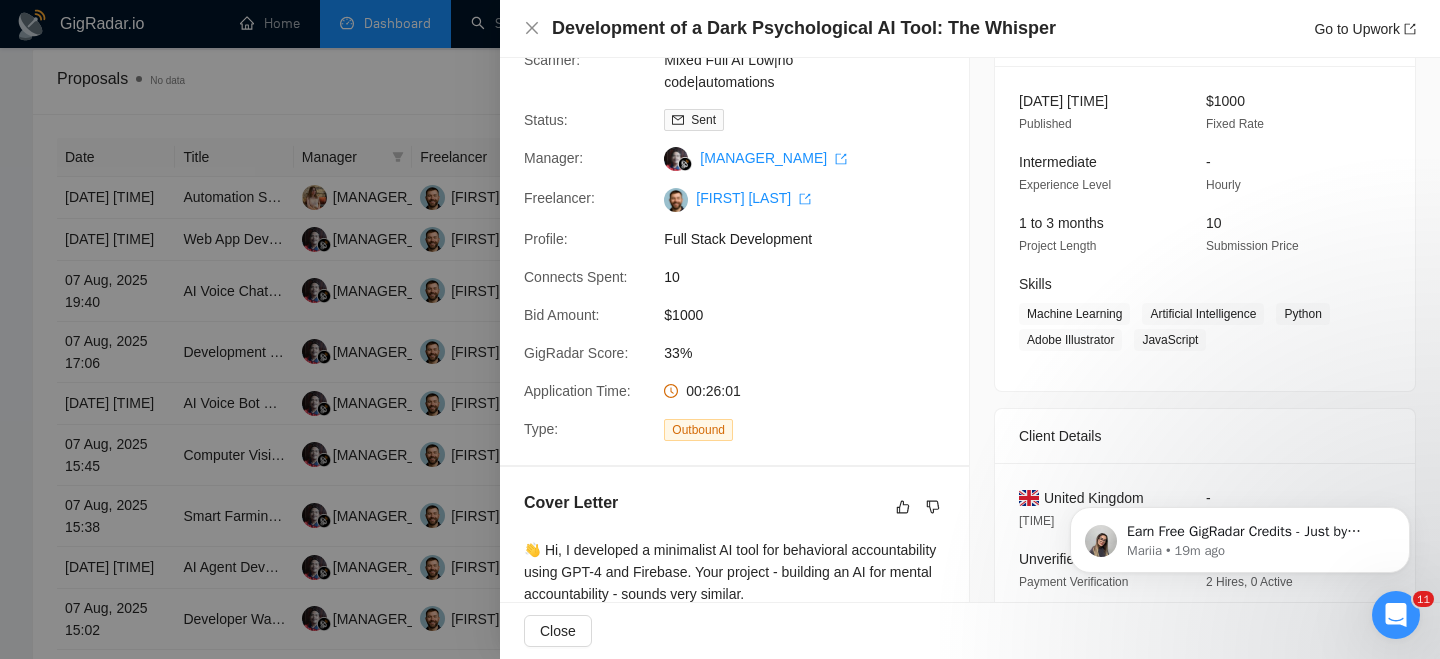 click on "Proposal Details Date: [DATE] [TIME] Scanner: Mixed Full AI Low|no code|automations Status: Sent     Manager: [MANAGER_NAME]   Freelancer: [FREELANCER_NAME]   Profile: Full Stack Development Connects Spent: 10 Bid Amount: $1000 GigRadar Score: 33% Application Time: [TIME] Type: Outbound" at bounding box center [734, 204] 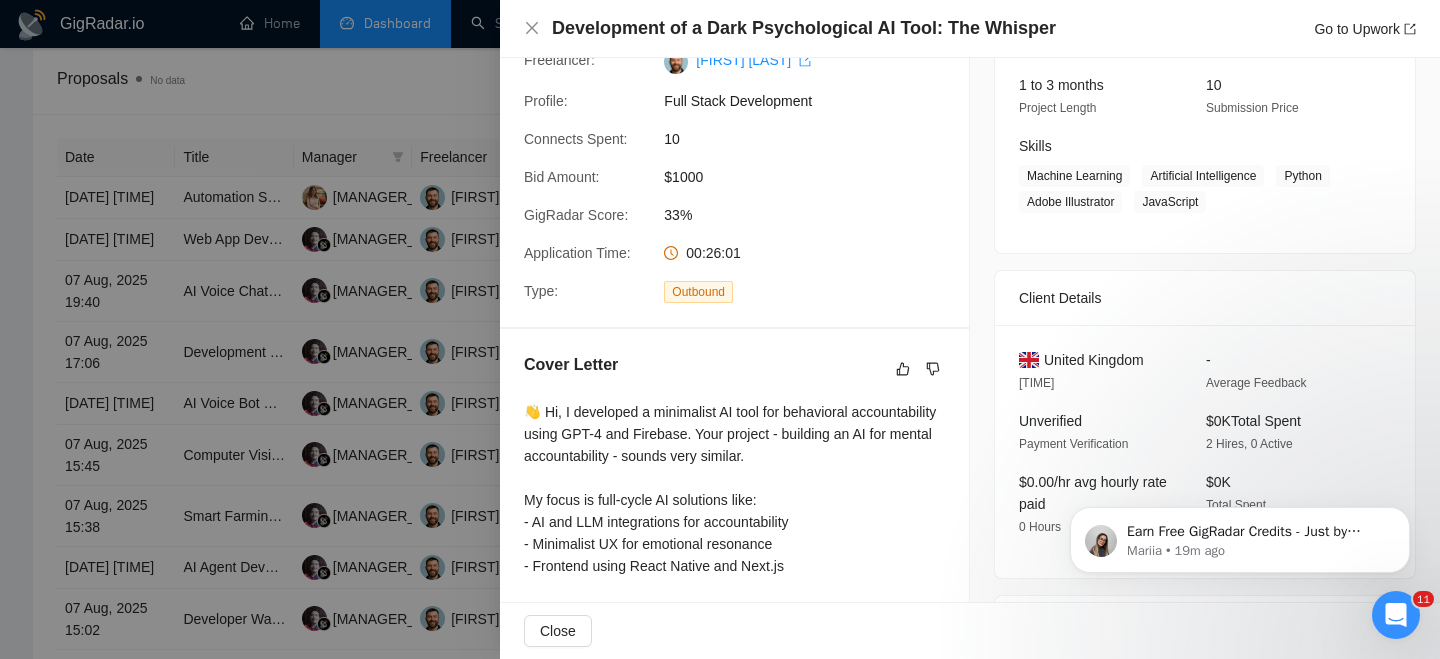 scroll, scrollTop: 287, scrollLeft: 0, axis: vertical 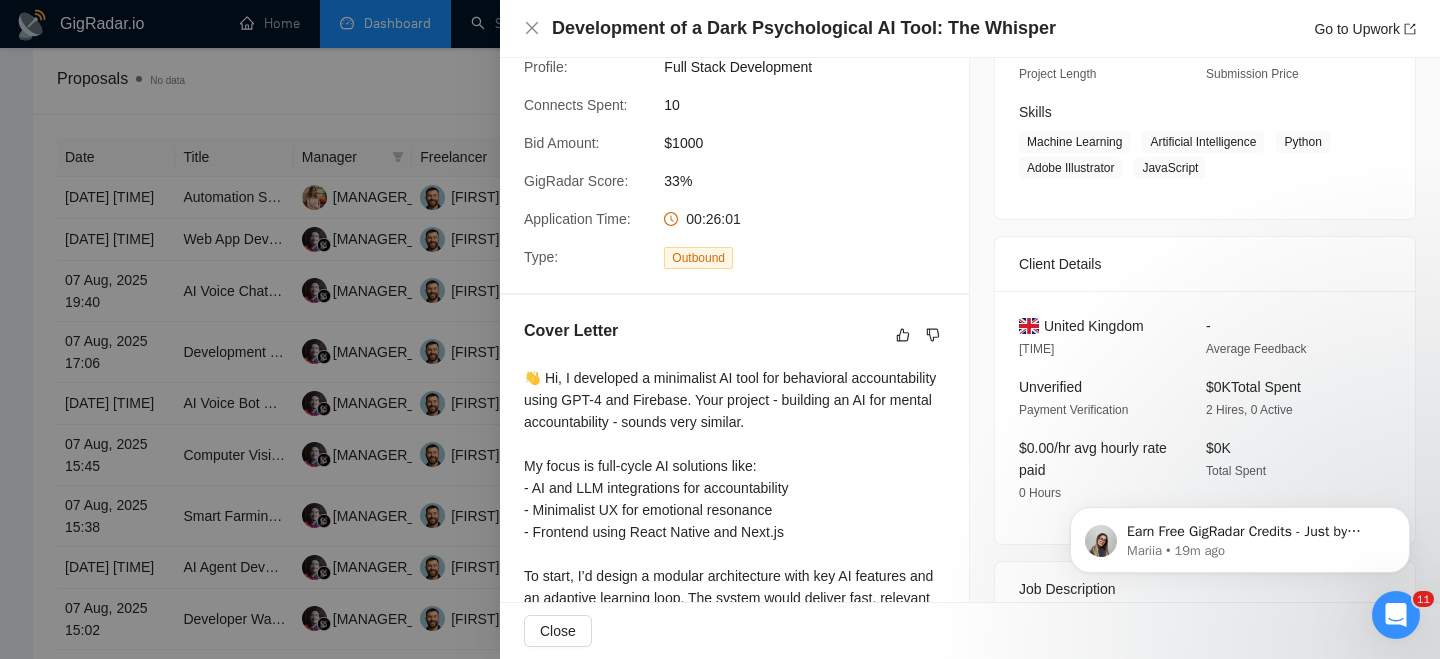 click on "United Kingdom" at bounding box center [1094, 326] 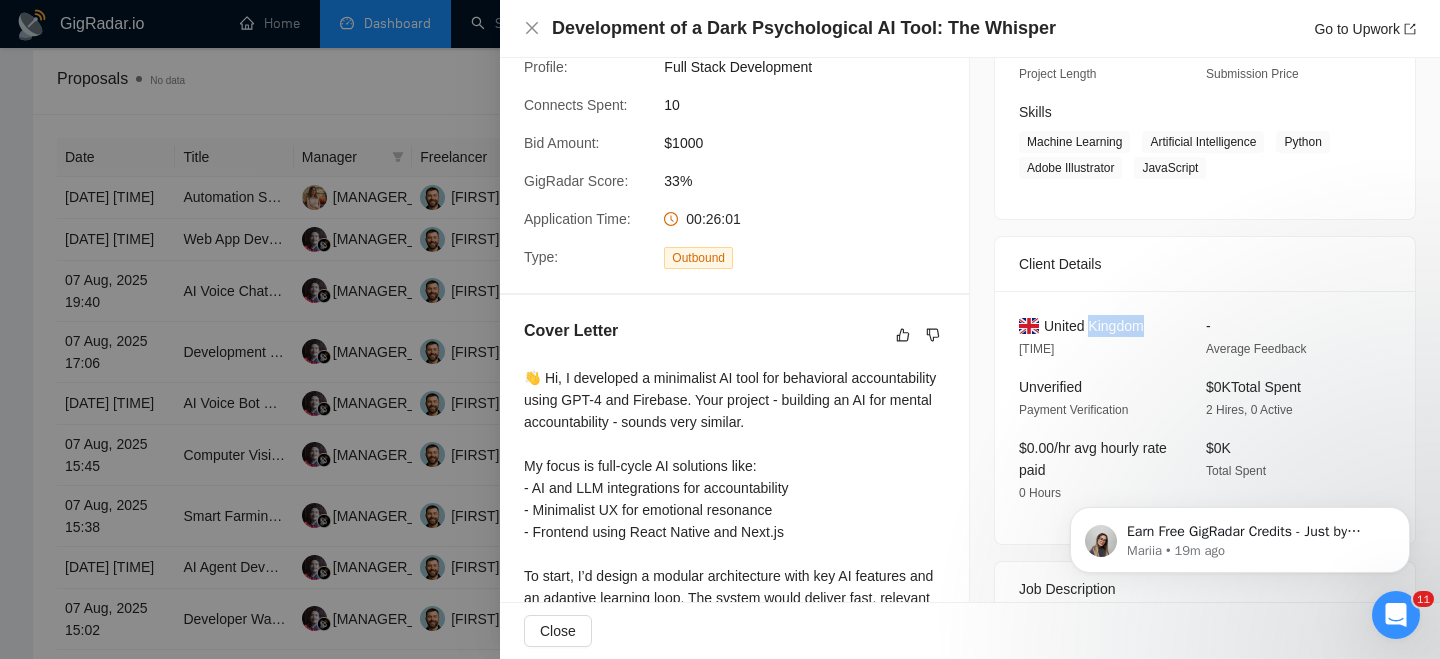 click on "United Kingdom" at bounding box center [1094, 326] 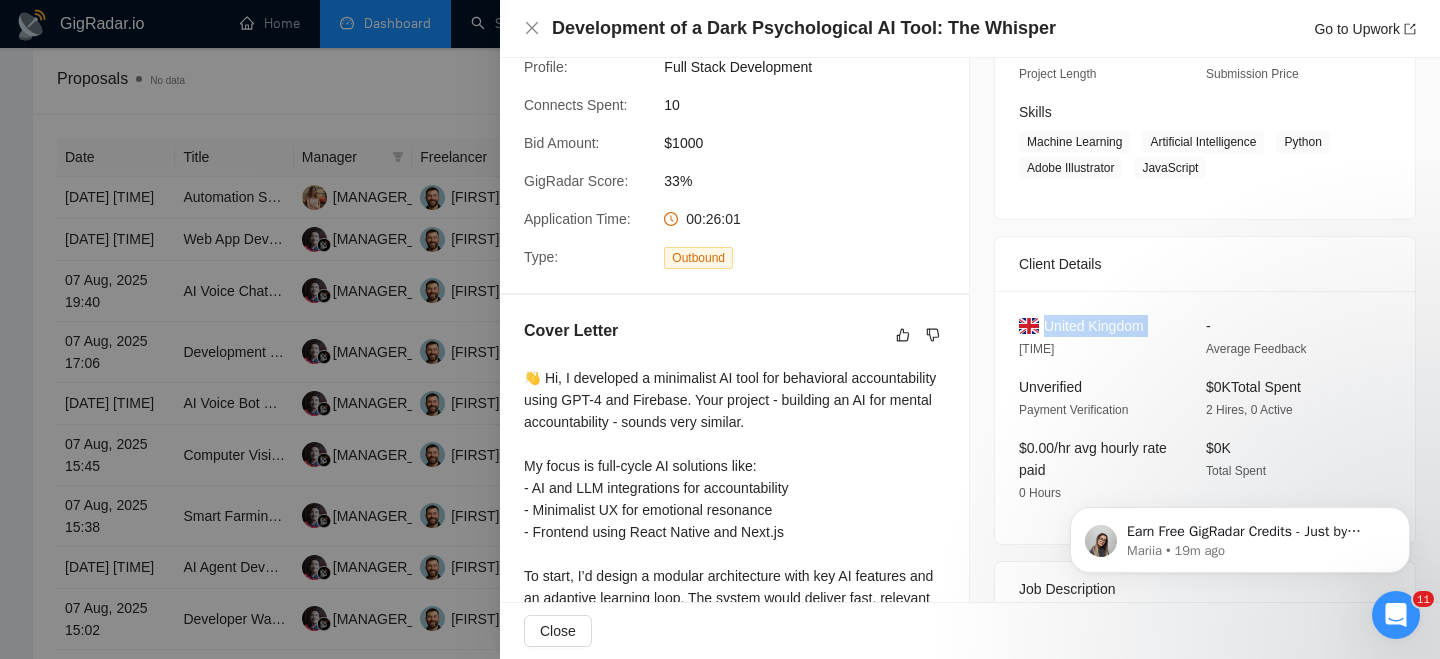 click on "United Kingdom" at bounding box center [1094, 326] 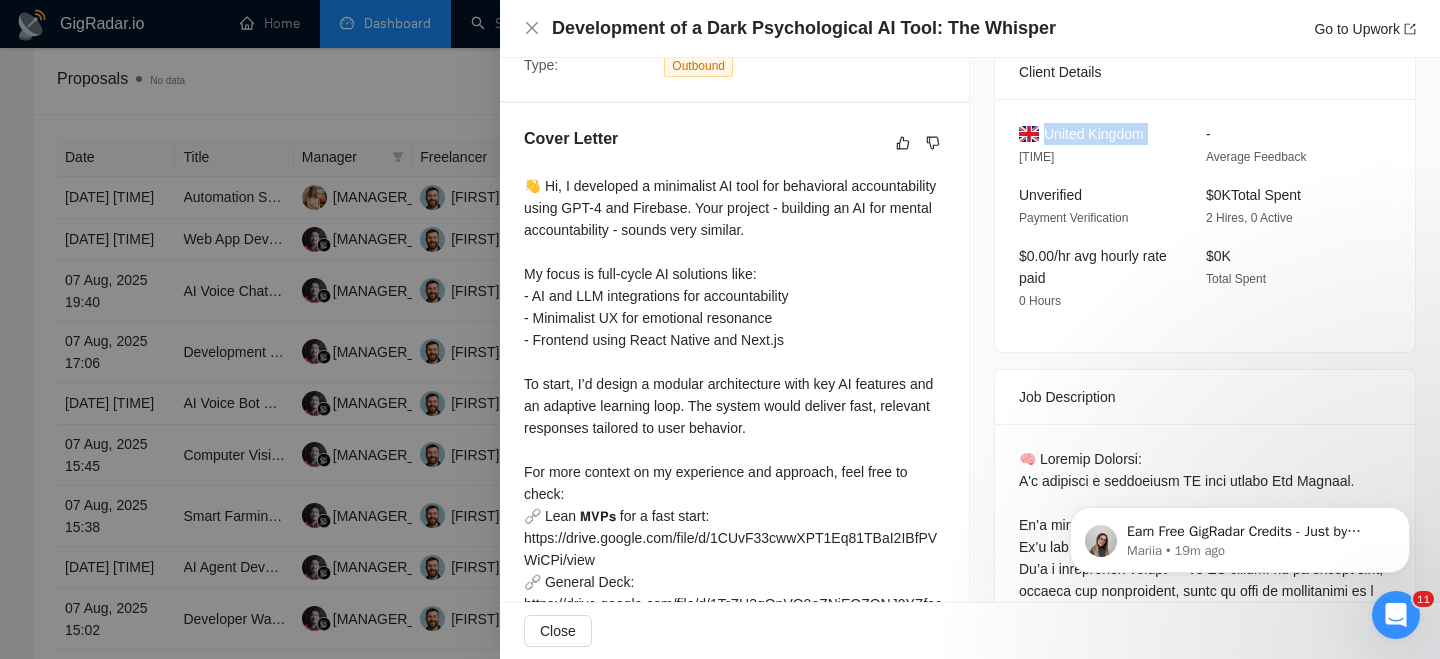 scroll, scrollTop: 483, scrollLeft: 0, axis: vertical 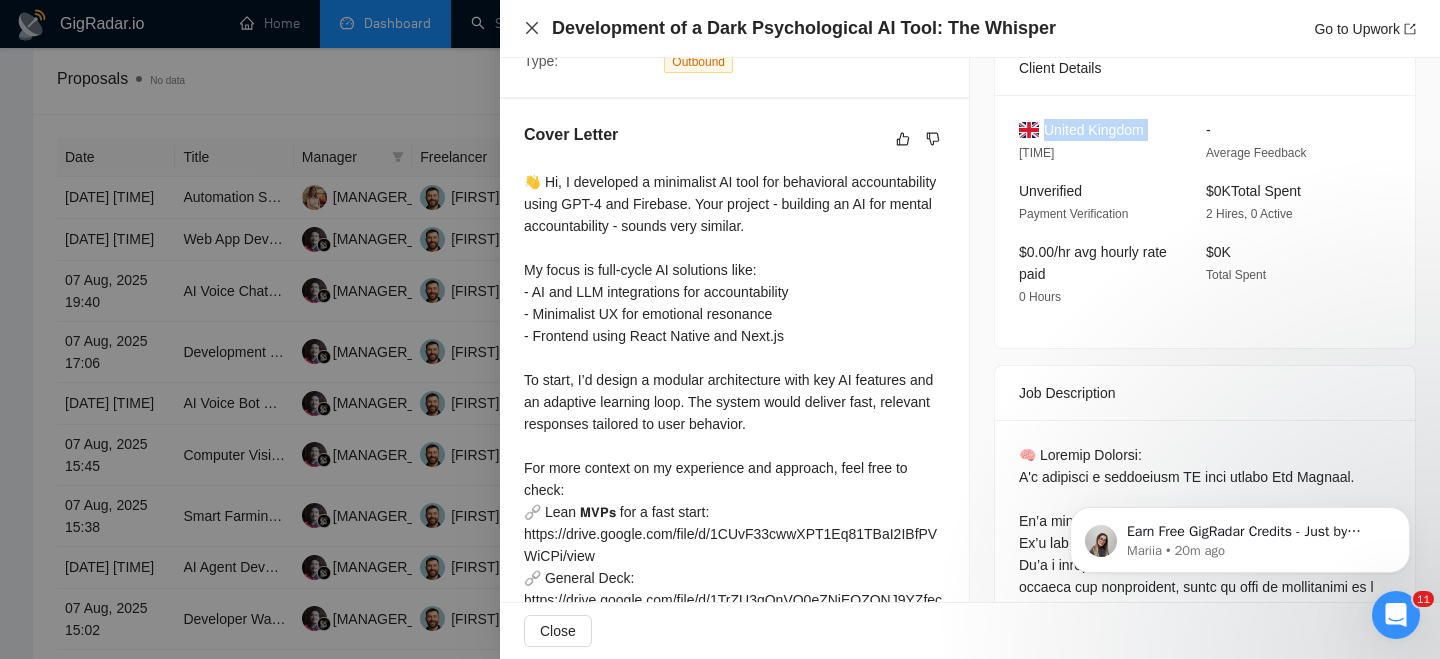 click 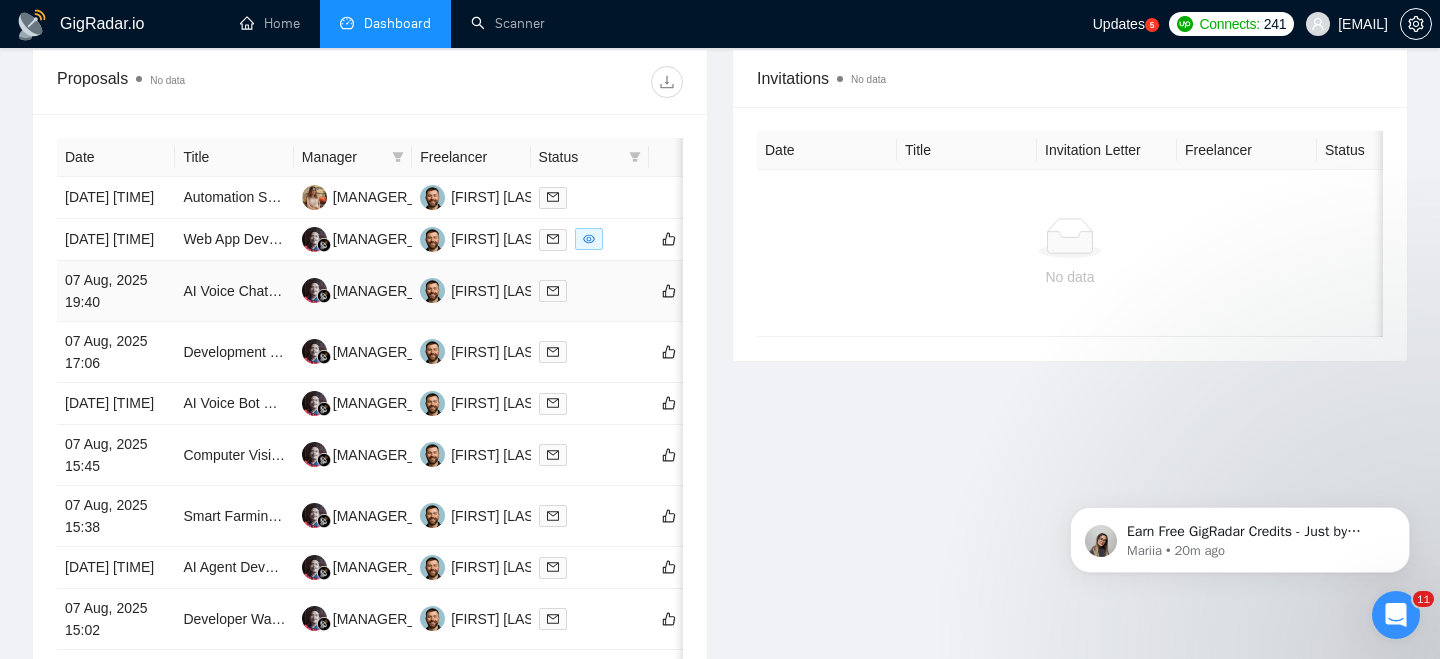 click on "07 Aug, 2025 19:40" at bounding box center (116, 291) 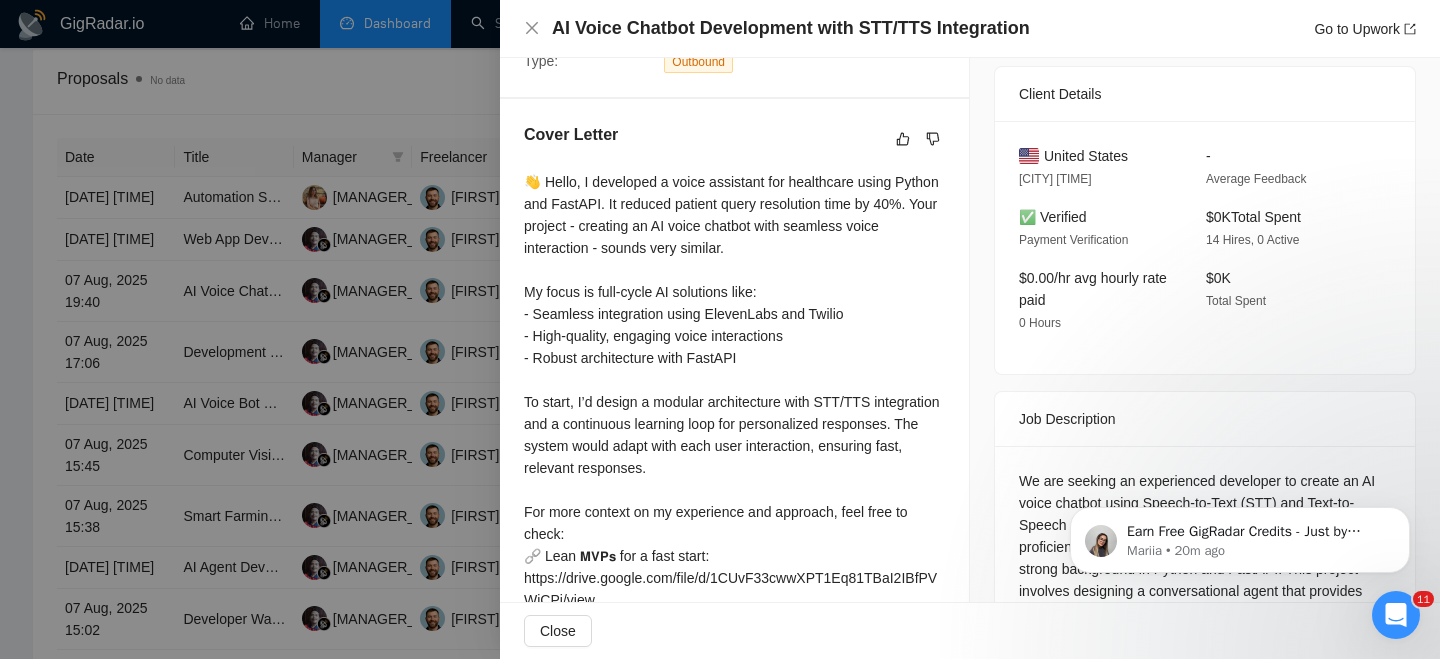 click on "AI Voice Chatbot Development with STT/TTS Integration" at bounding box center [791, 28] 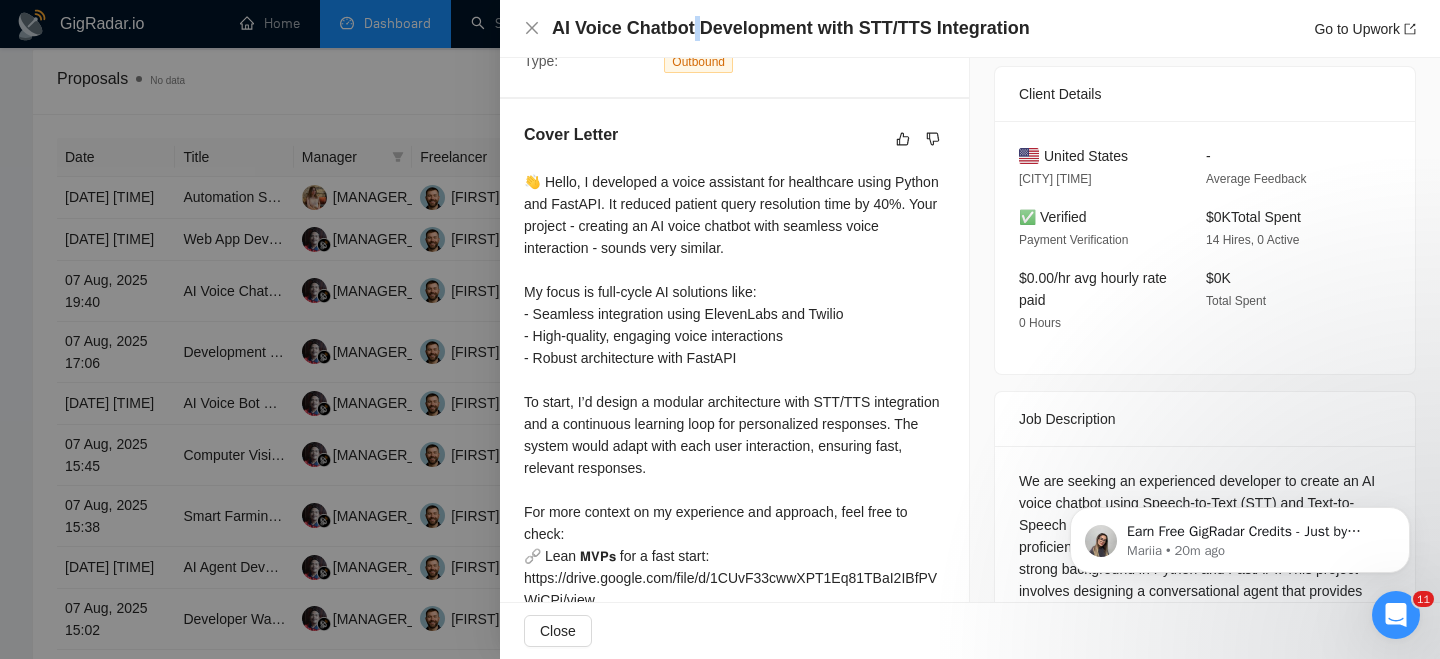 click on "AI Voice Chatbot Development with STT/TTS Integration" at bounding box center (791, 28) 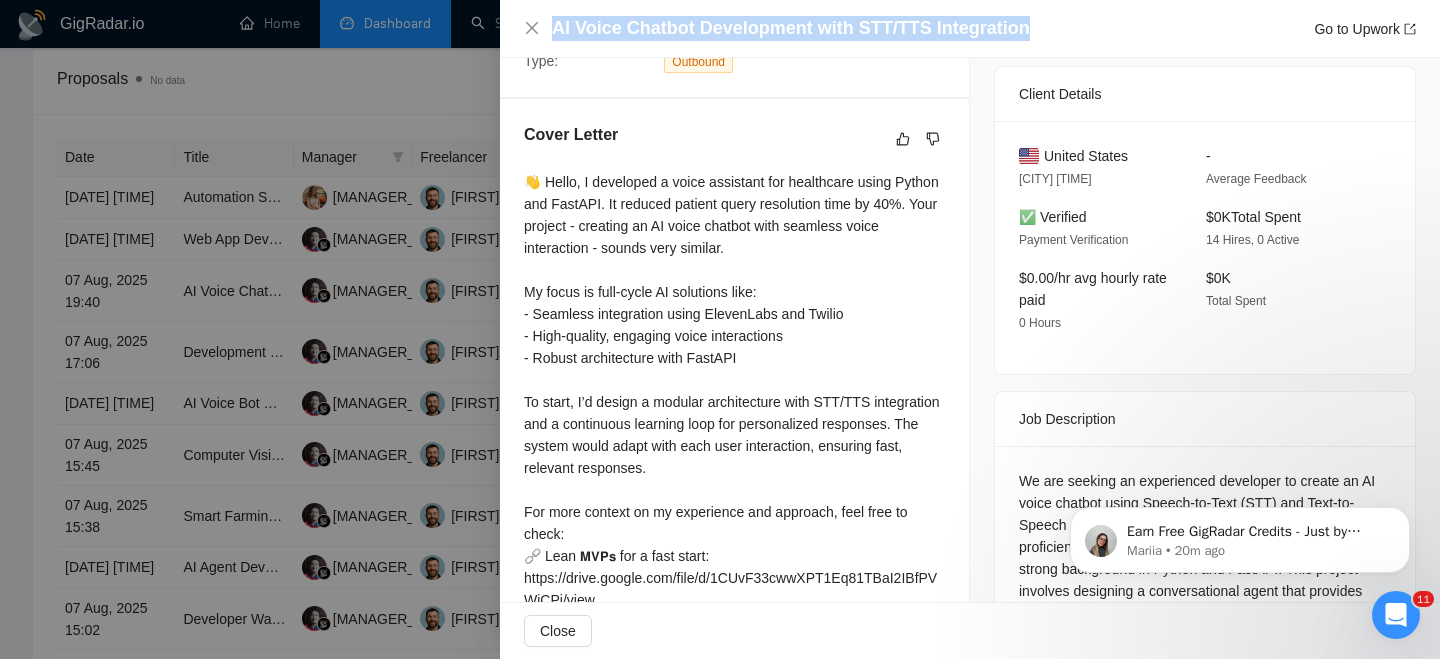 click on "AI Voice Chatbot Development with STT/TTS Integration" at bounding box center (791, 28) 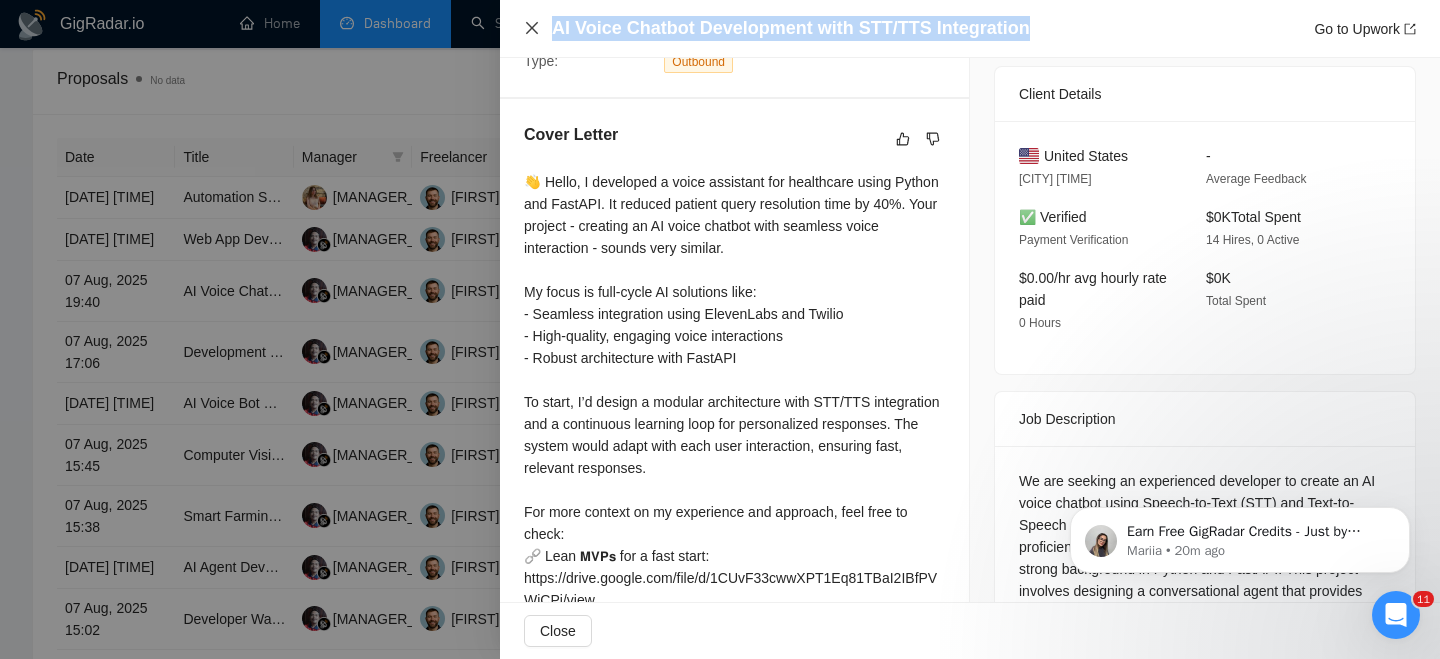 click 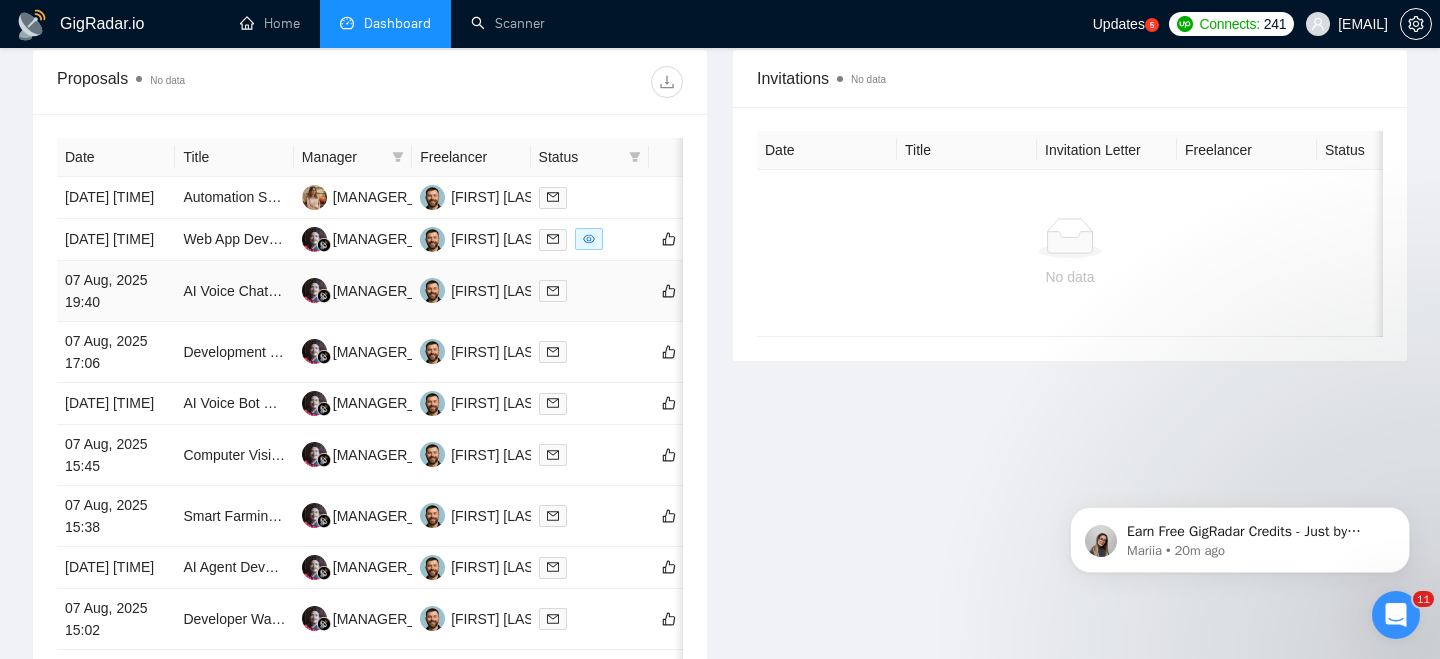 click on "07 Aug, 2025 19:40" at bounding box center (116, 291) 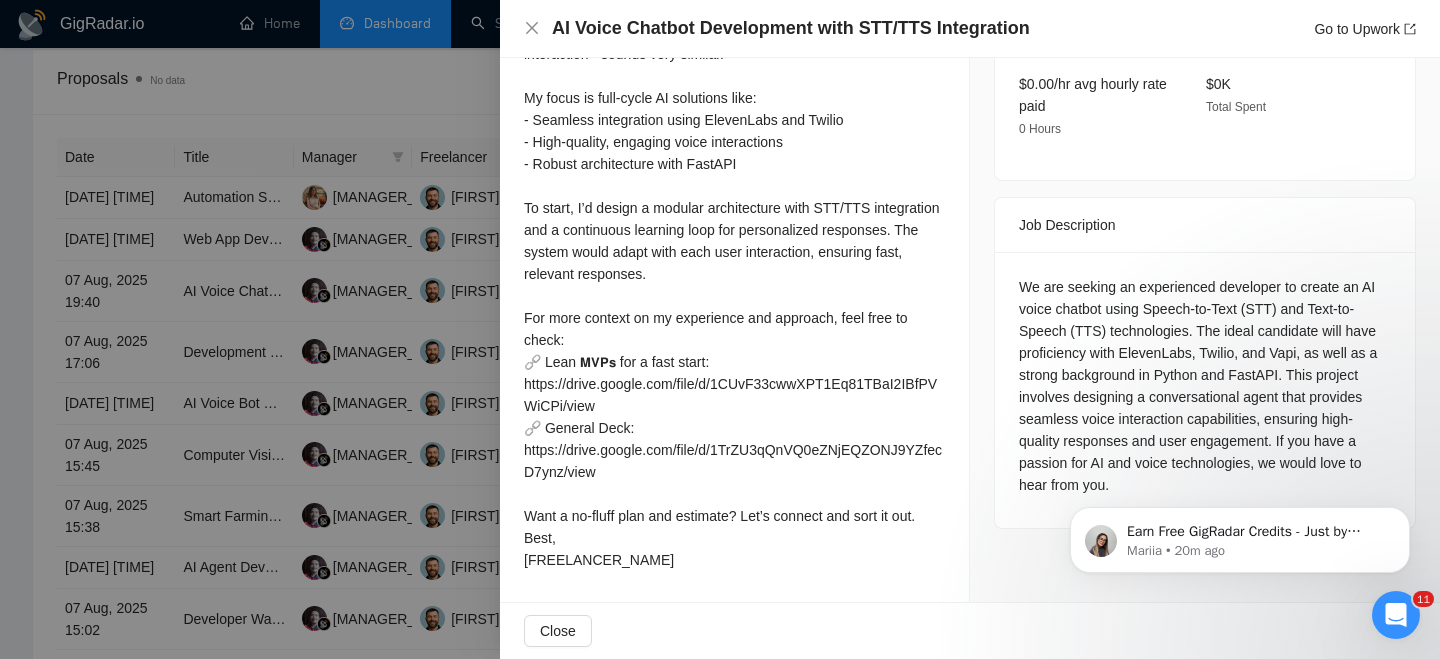 scroll, scrollTop: 676, scrollLeft: 0, axis: vertical 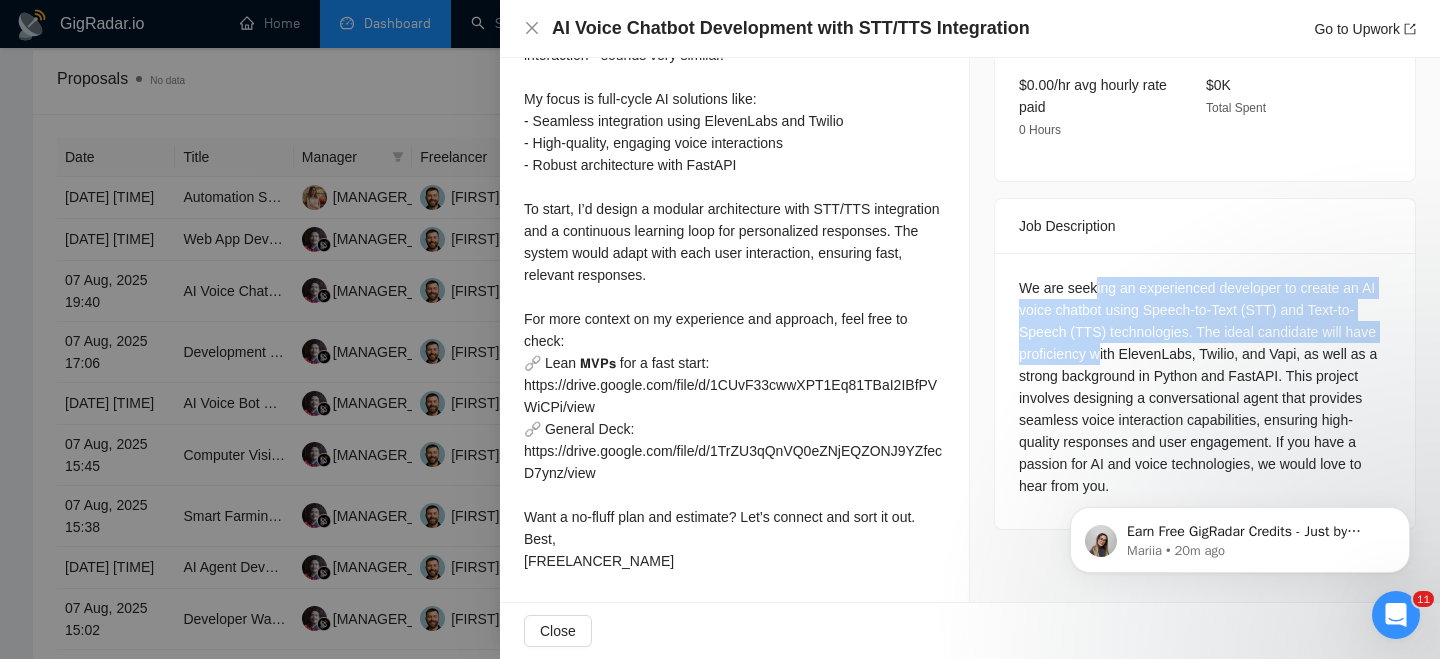 drag, startPoint x: 1095, startPoint y: 276, endPoint x: 1103, endPoint y: 342, distance: 66.48308 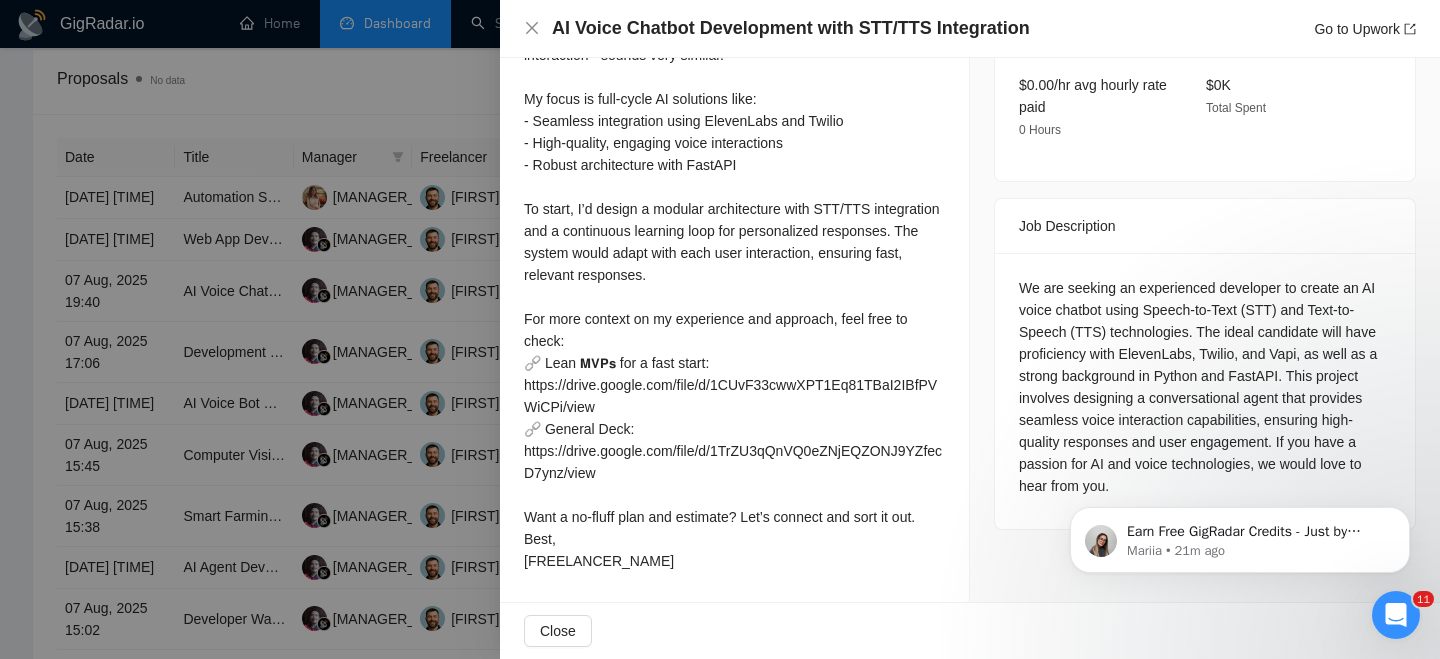 click on "We are seeking an experienced developer to create an AI voice chatbot using Speech-to-Text (STT) and Text-to-Speech (TTS) technologies. The ideal candidate will have proficiency with ElevenLabs, Twilio, and Vapi, as well as a strong background in Python and FastAPI. This project involves designing a conversational agent that provides seamless voice interaction capabilities, ensuring high-quality responses and user engagement. If you have a passion for AI and voice technologies, we would love to hear from you." at bounding box center (1205, 387) 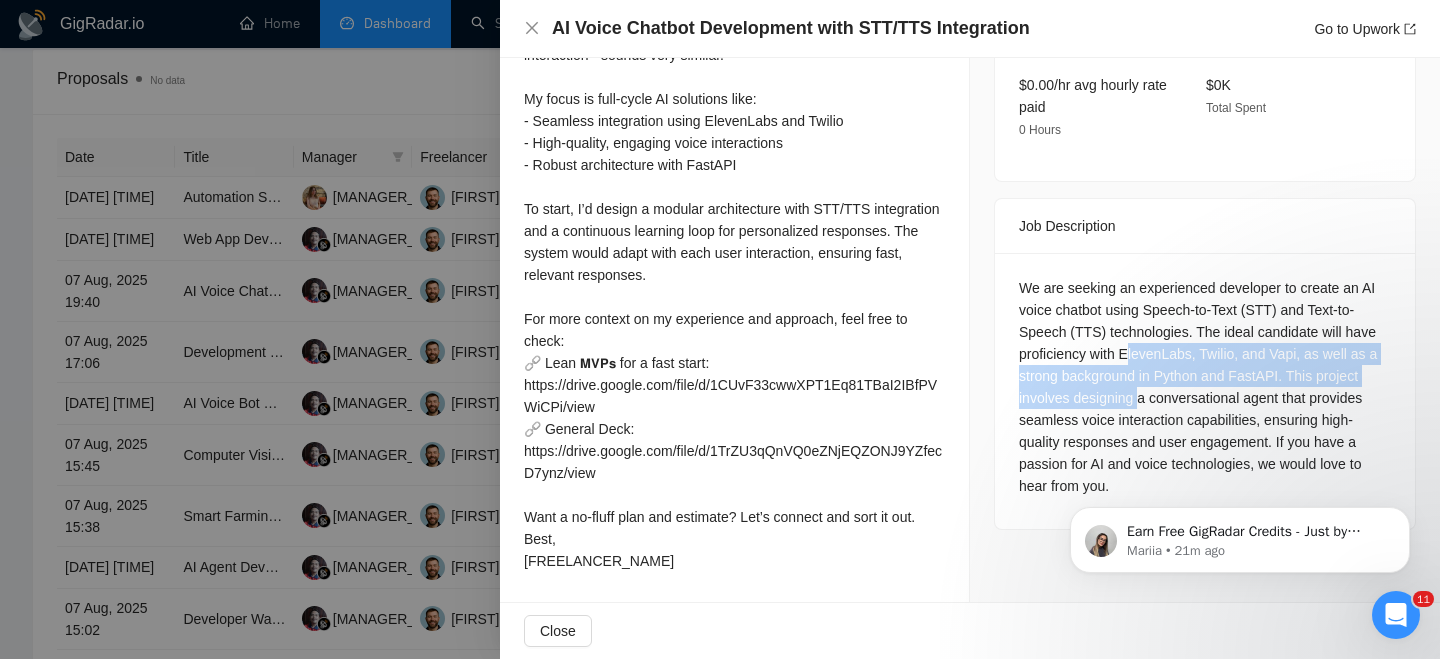 drag, startPoint x: 1134, startPoint y: 345, endPoint x: 1144, endPoint y: 388, distance: 44.14748 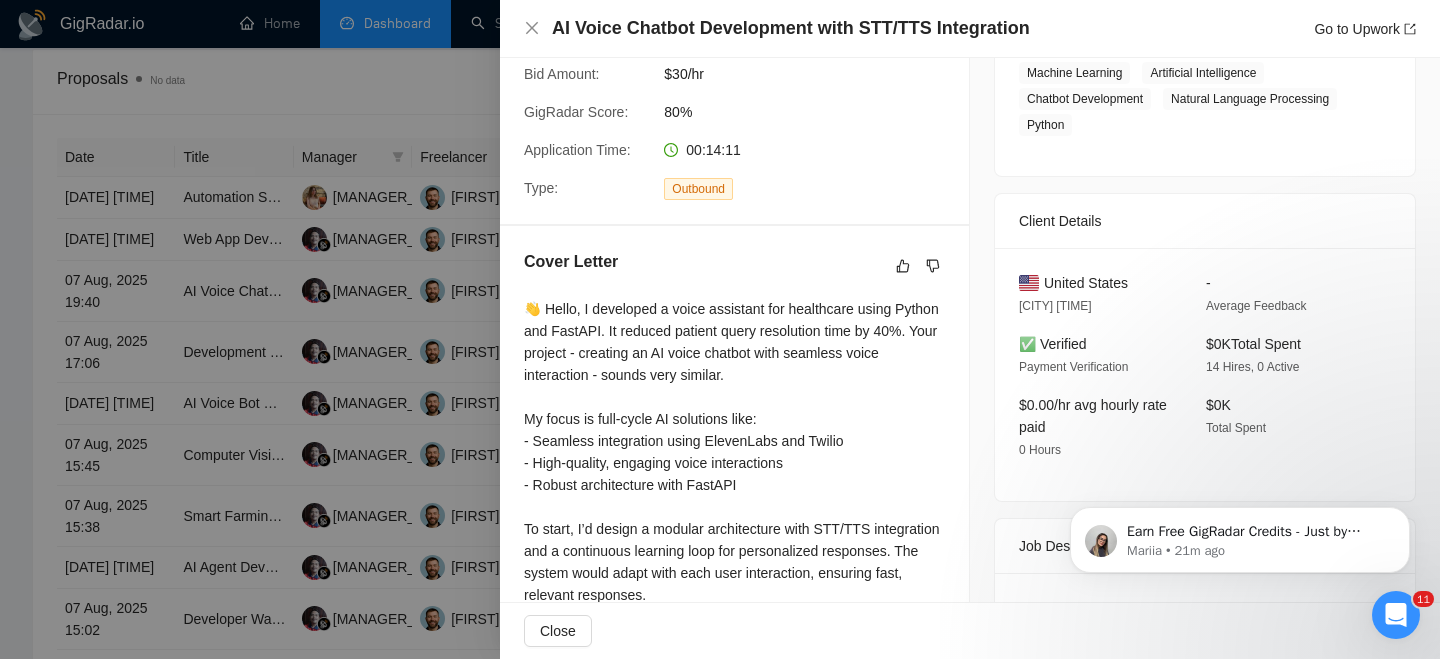 scroll, scrollTop: 268, scrollLeft: 0, axis: vertical 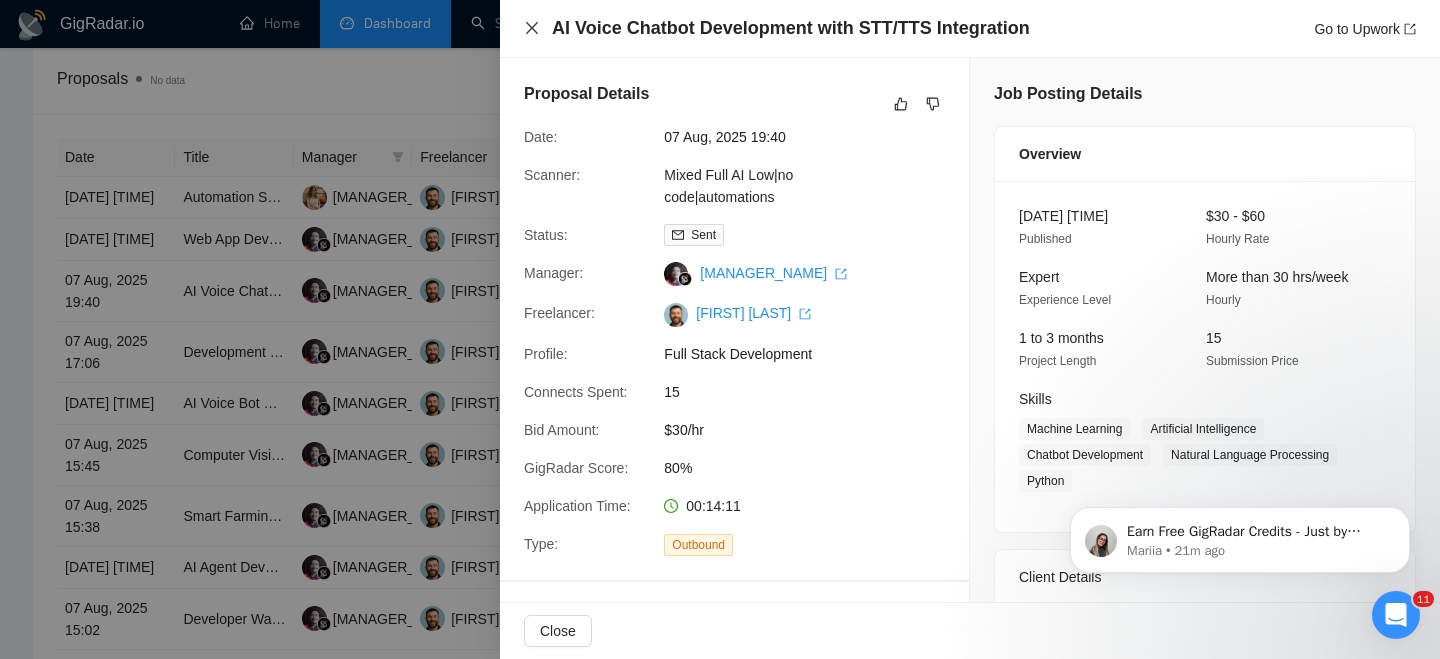 click 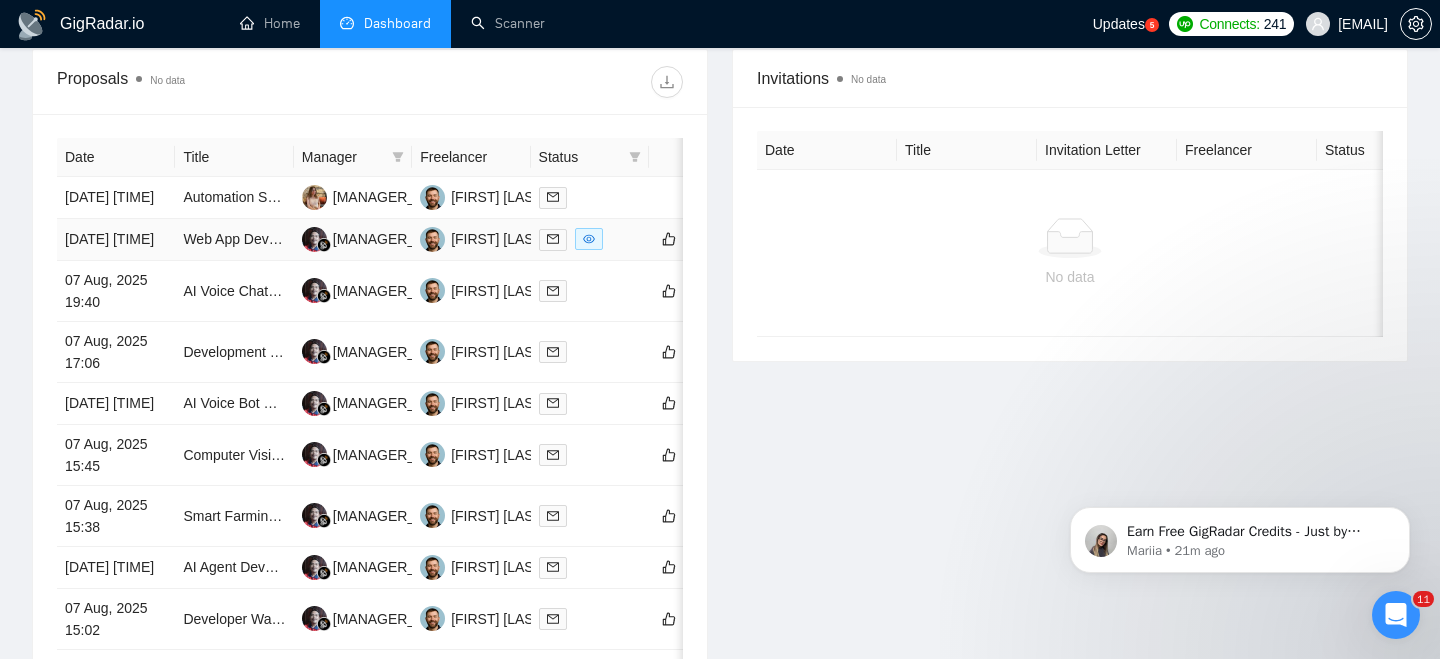 click on "[DATE] [TIME]" at bounding box center (116, 240) 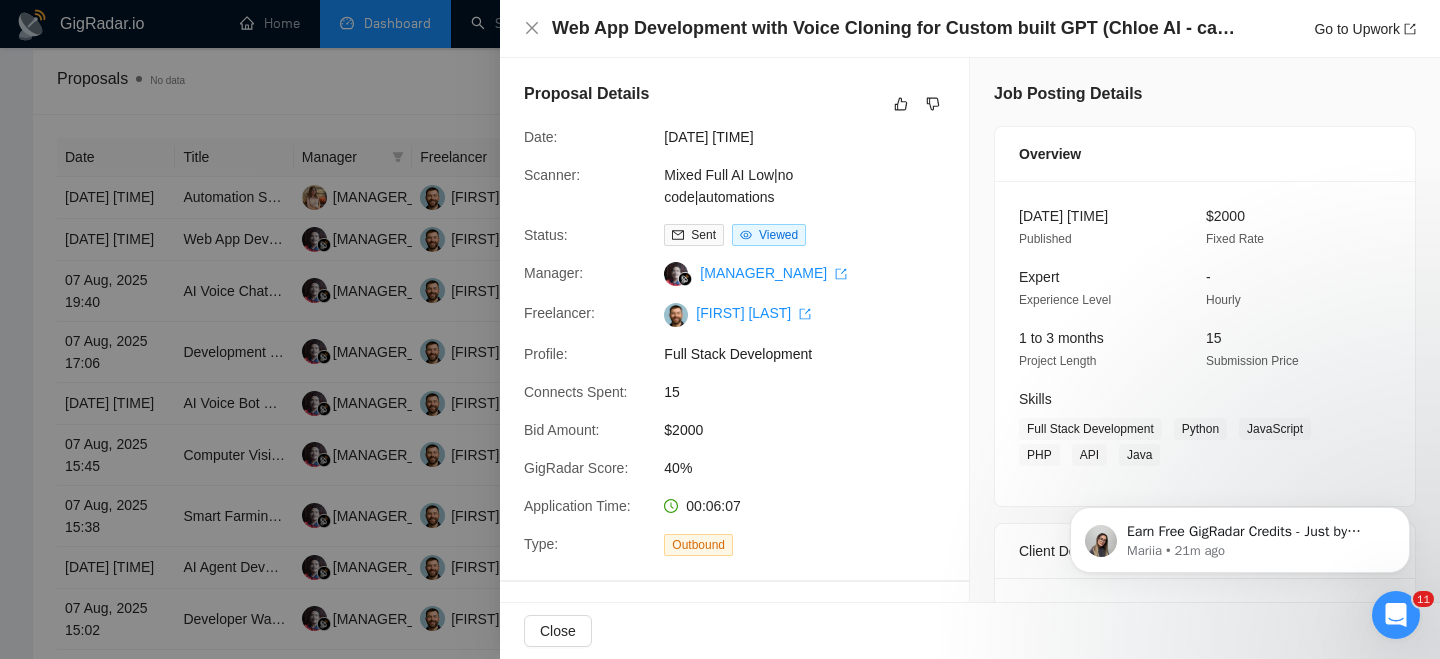 click on "Web App Development with Voice Cloning for Custom built GPT (Chloe AI - career coach assistant)" at bounding box center [897, 28] 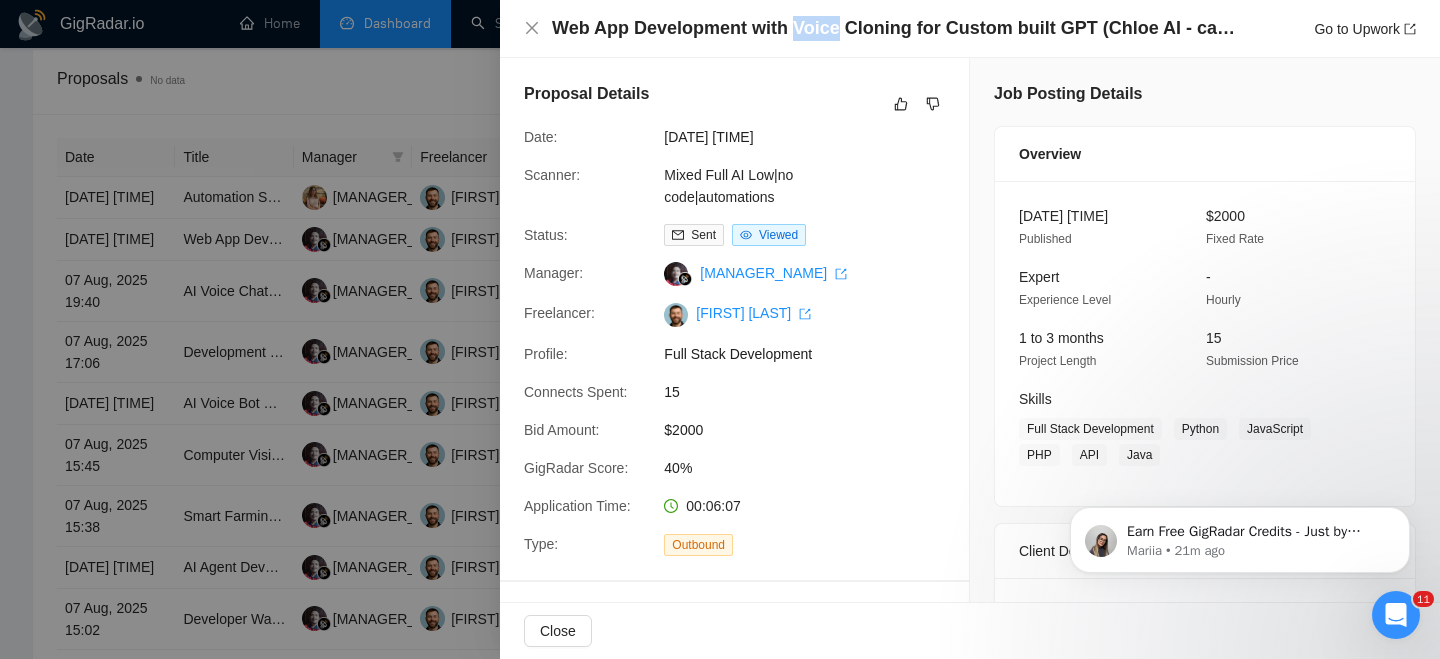 click on "Web App Development with Voice Cloning for Custom built GPT (Chloe AI - career coach assistant)" at bounding box center (897, 28) 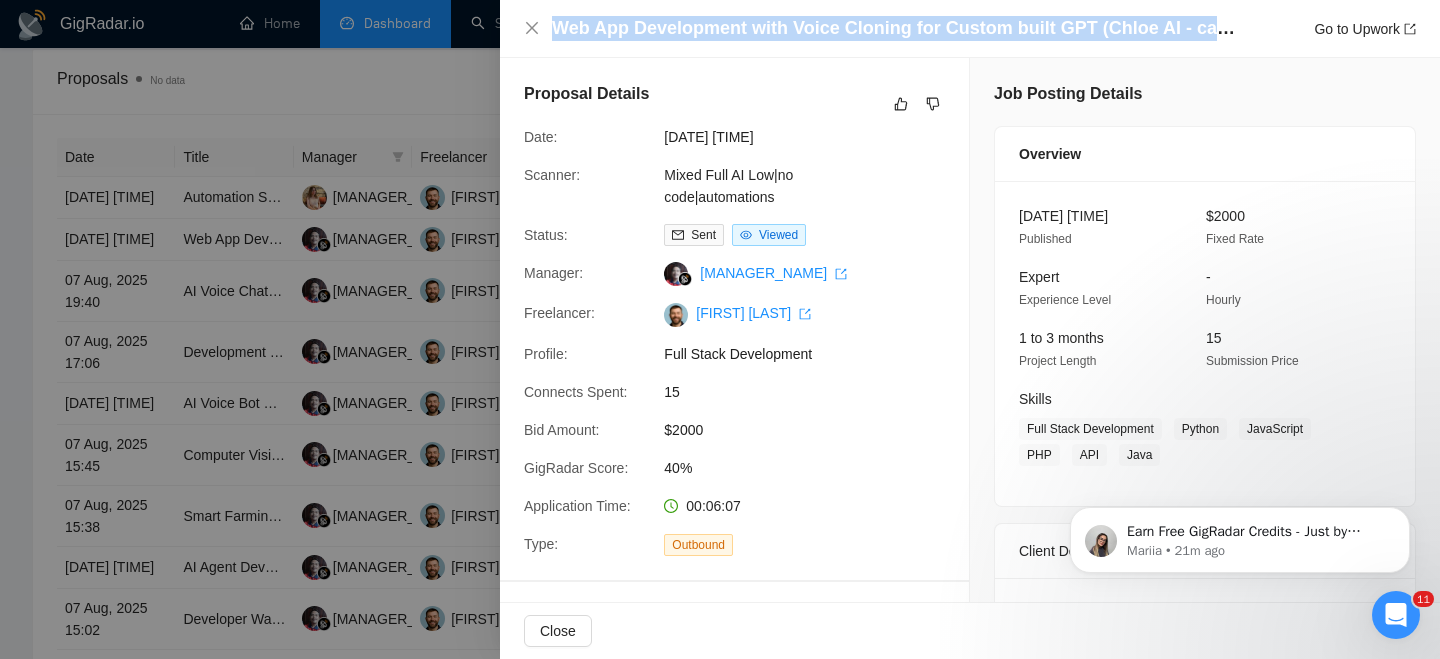 click on "Web App Development with Voice Cloning for Custom built GPT (Chloe AI - career coach assistant)" at bounding box center [897, 28] 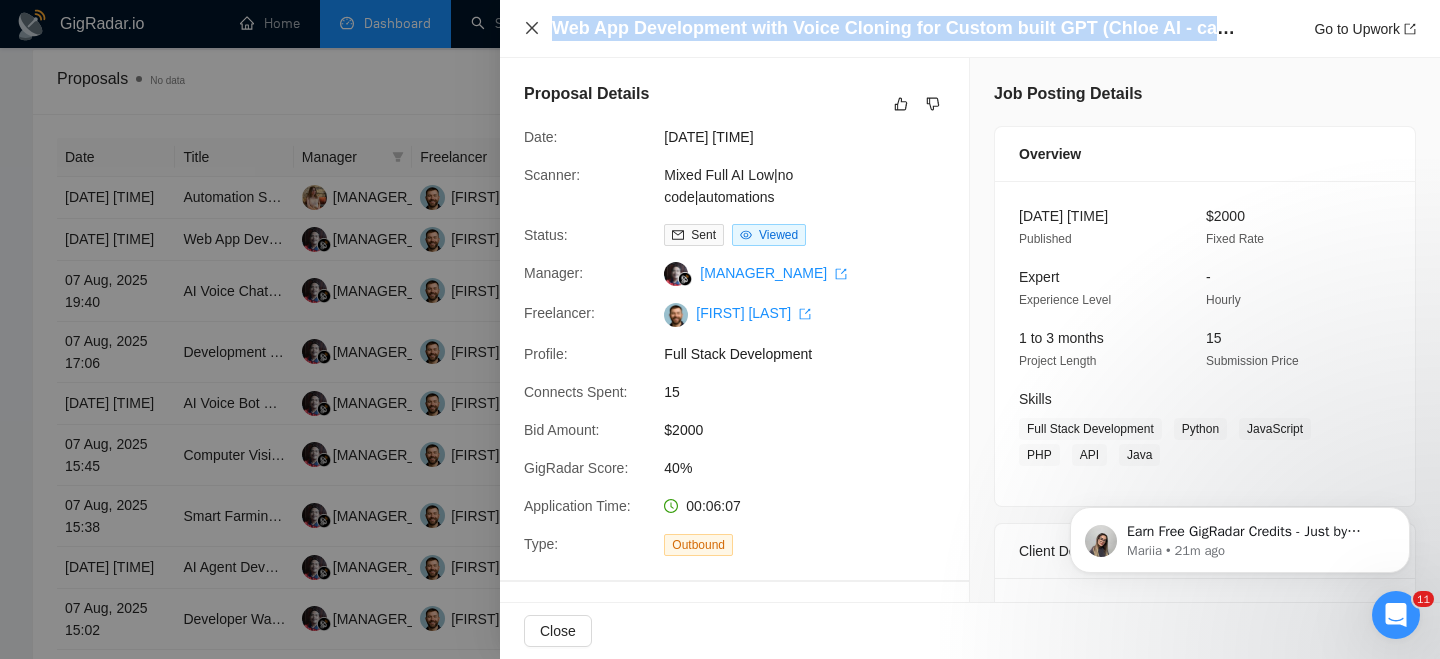 click 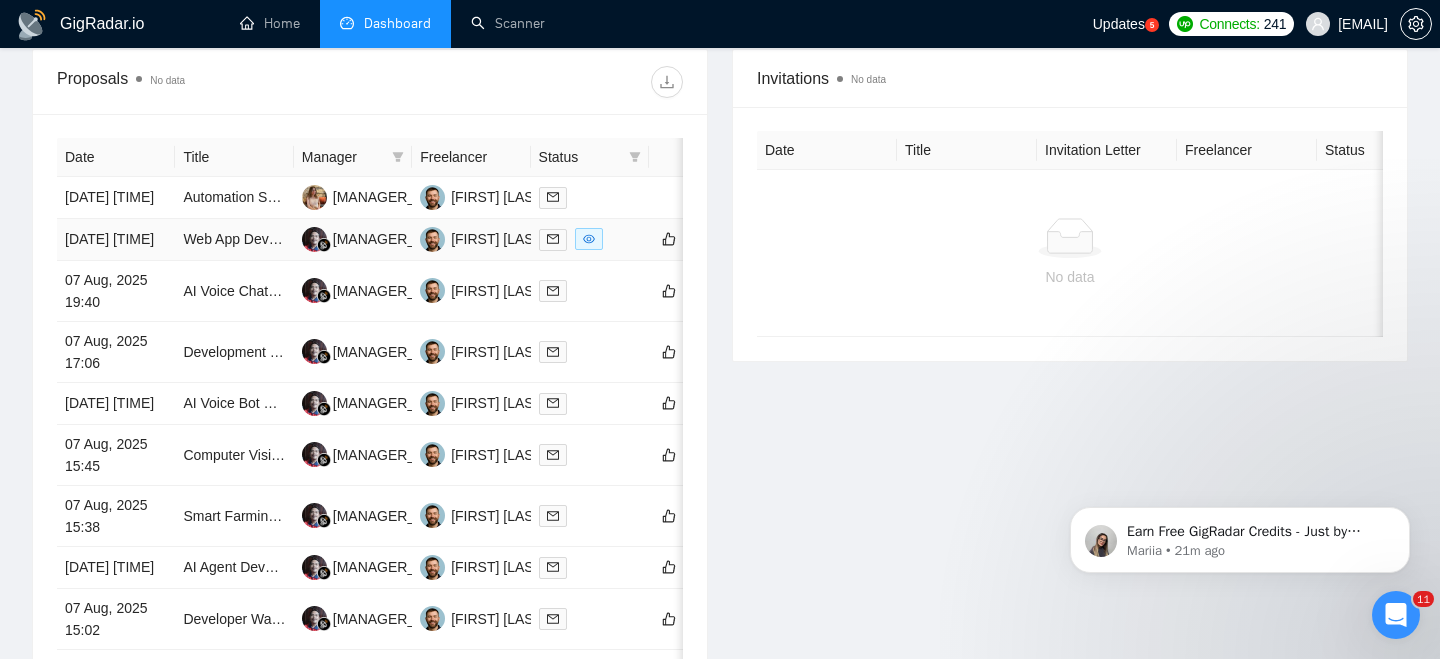 click on "[DATE] [TIME]" at bounding box center [116, 240] 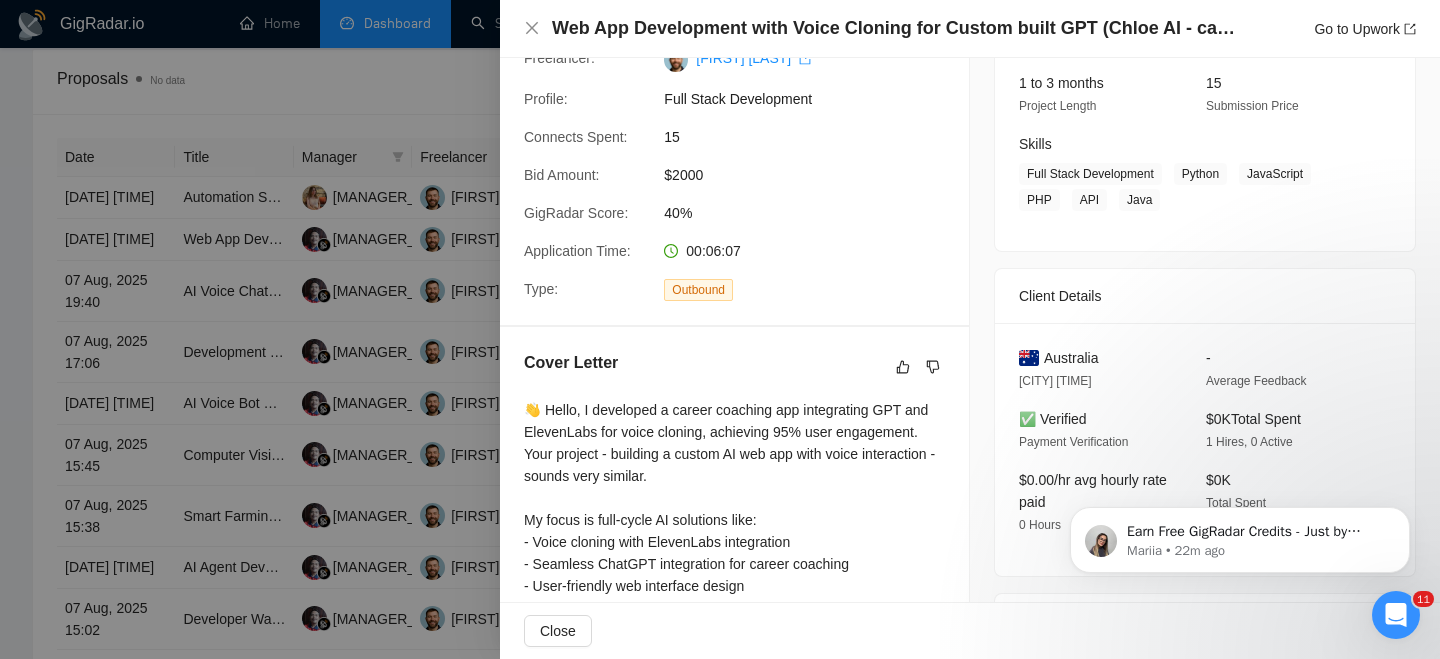 scroll, scrollTop: 283, scrollLeft: 0, axis: vertical 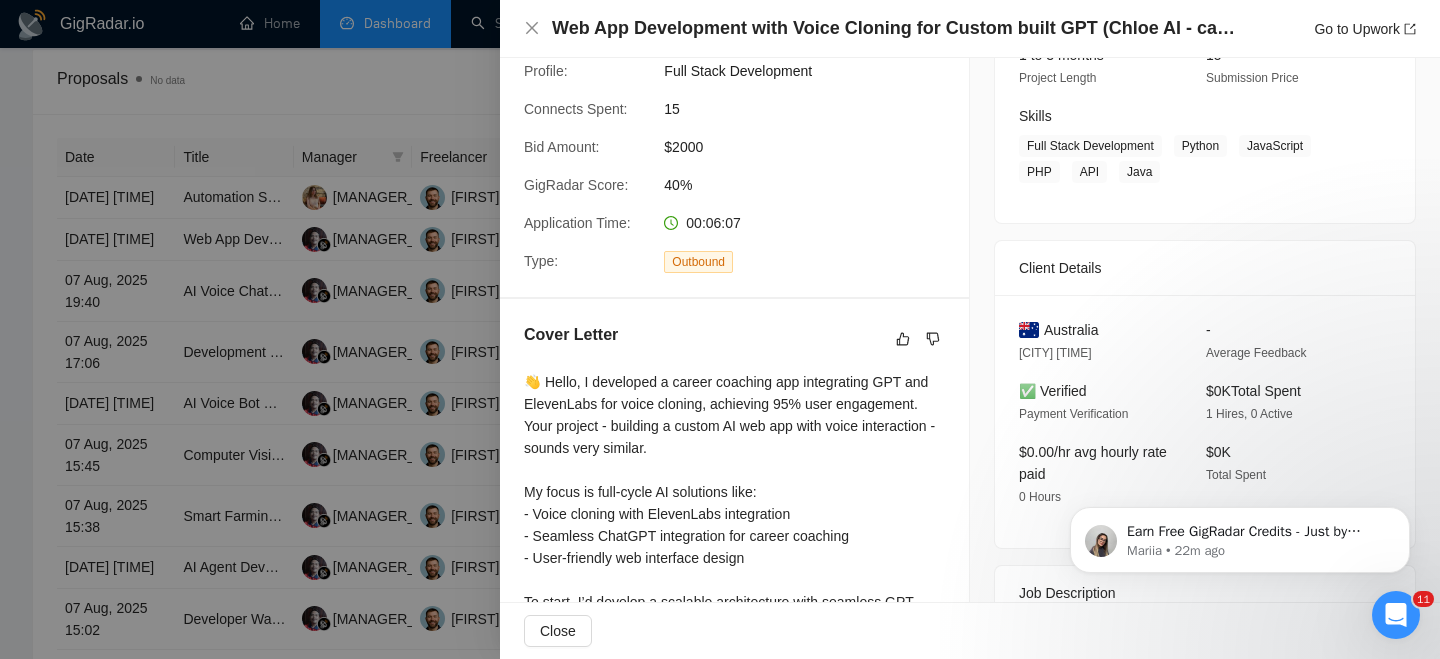 click on "Australia" at bounding box center [1071, 330] 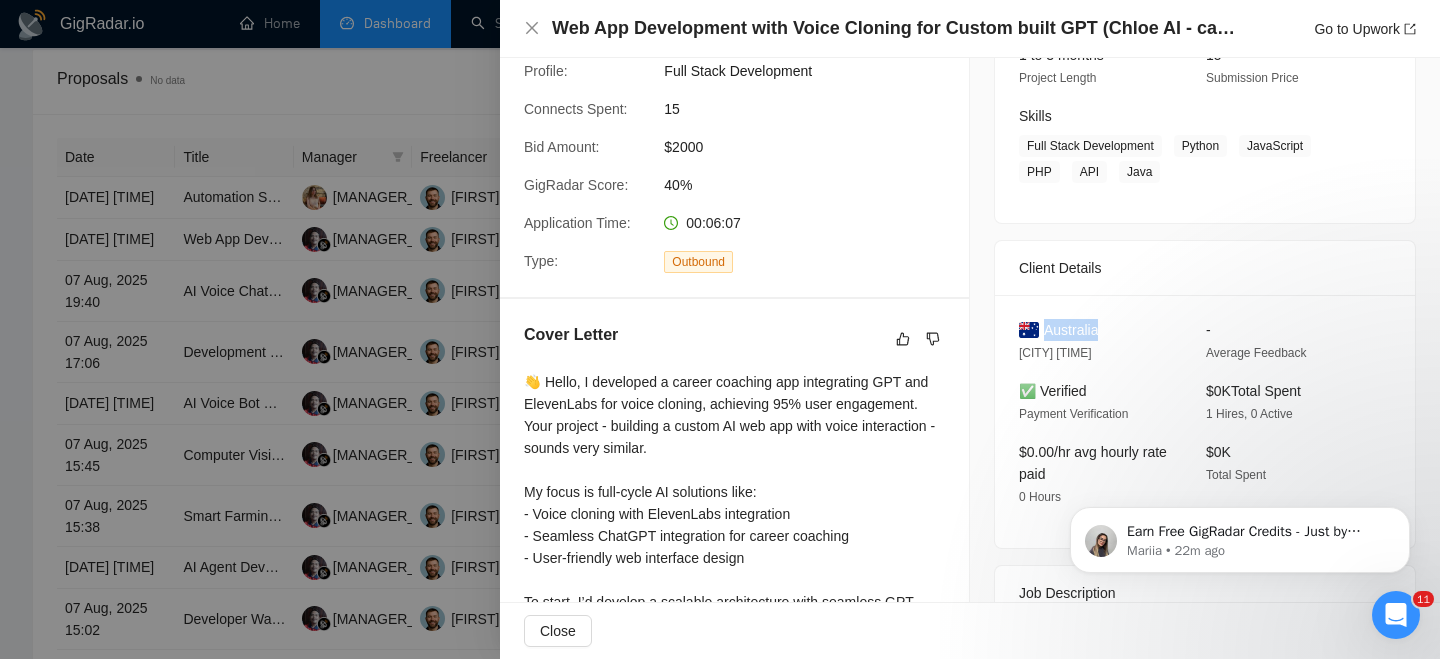click on "Australia" at bounding box center [1071, 330] 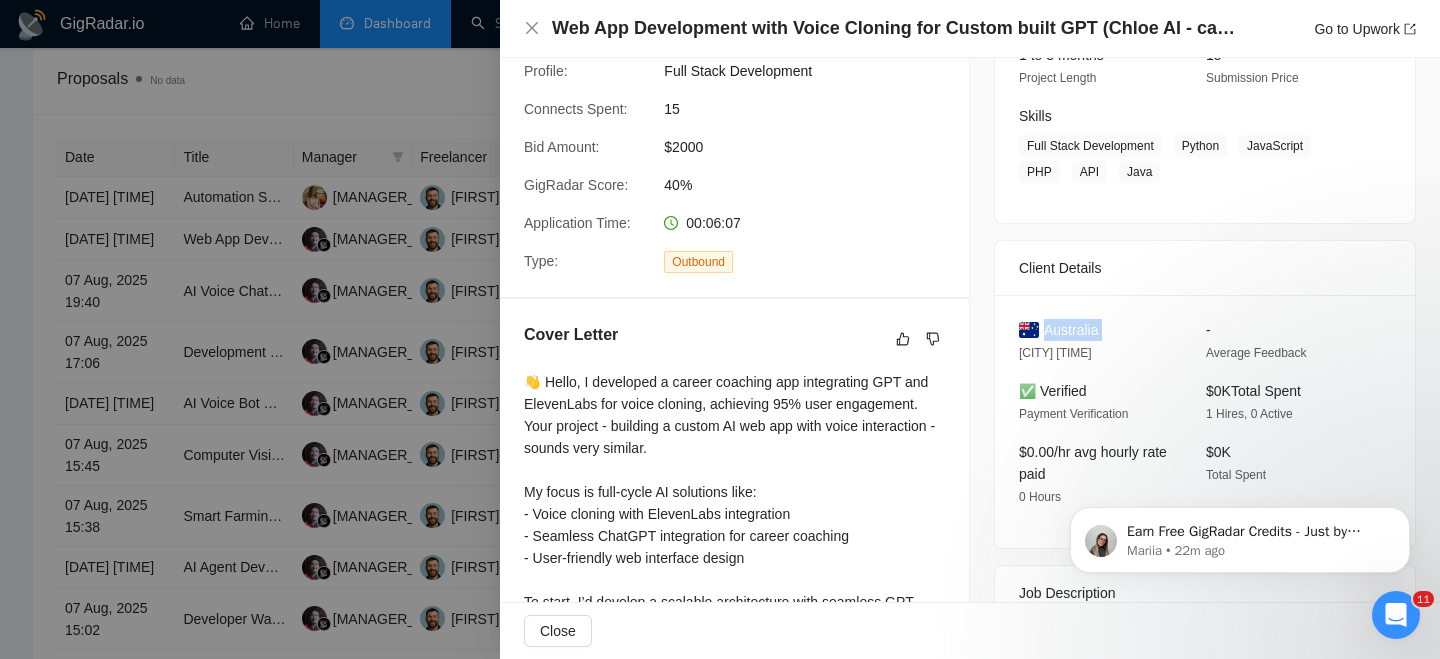 click on "Australia" at bounding box center (1071, 330) 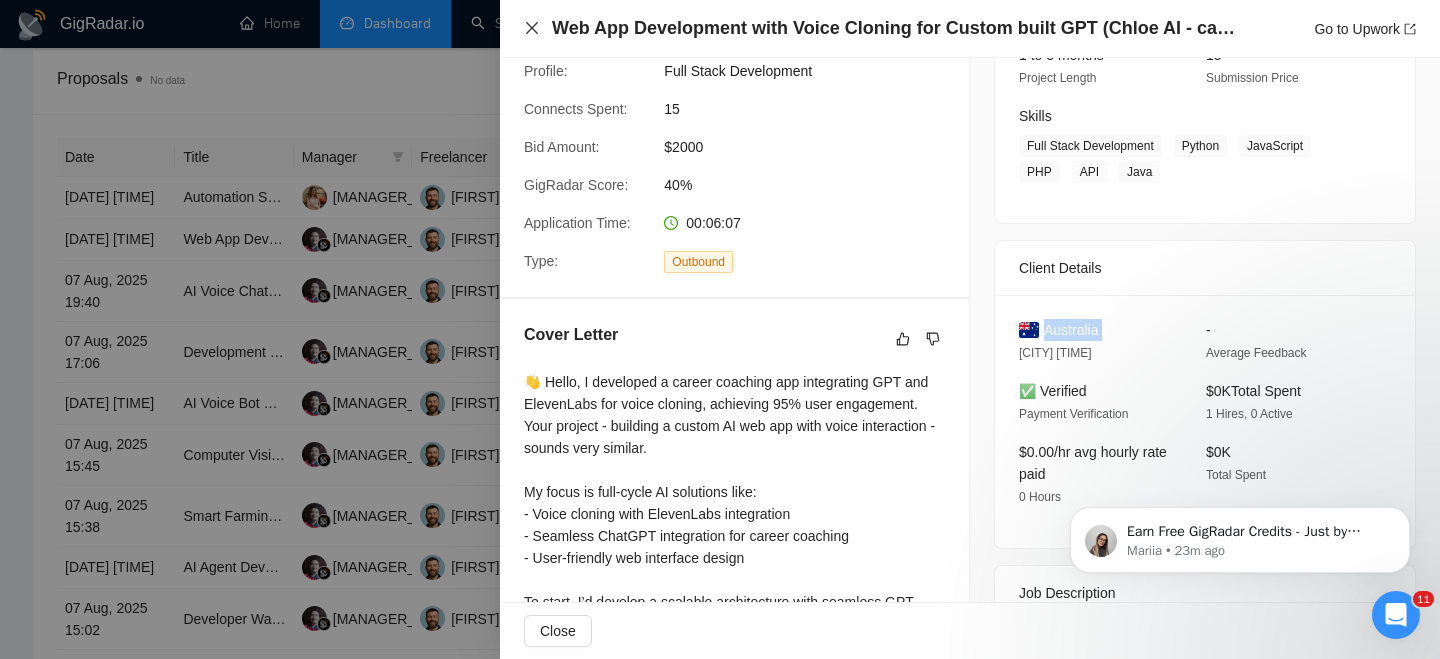 click 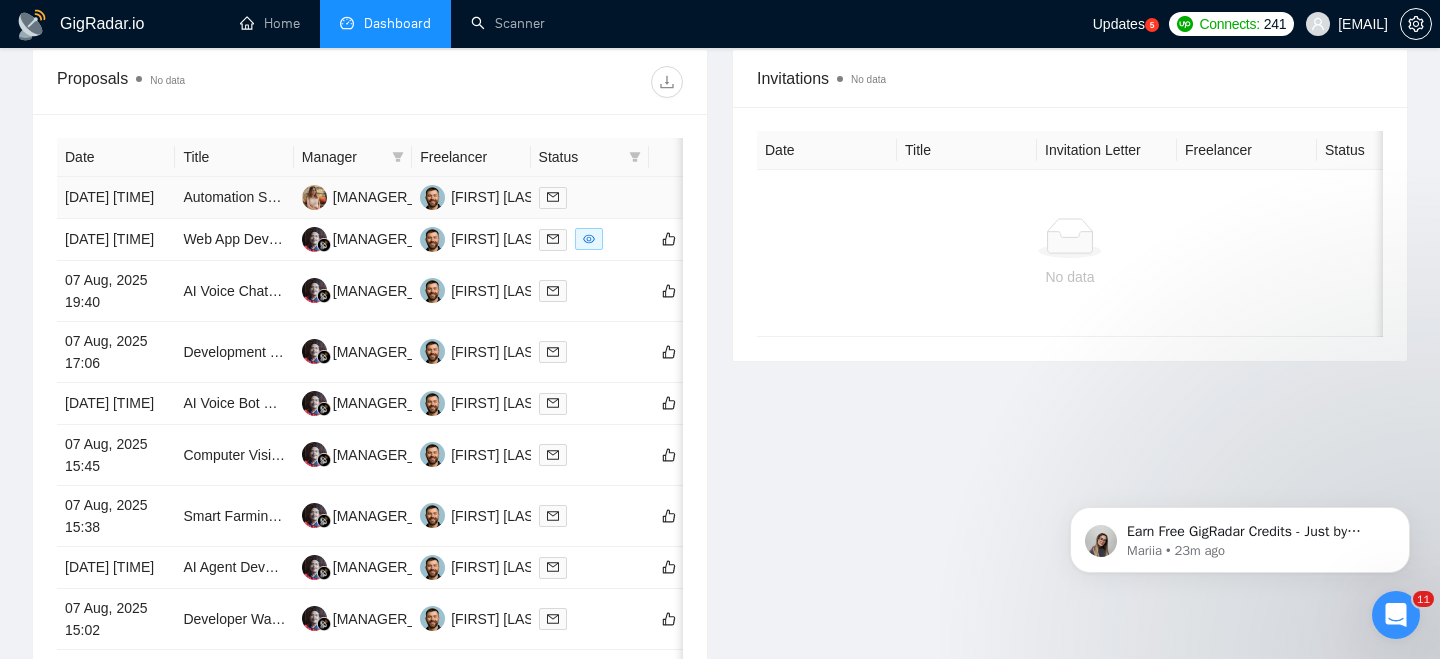 click on "[DATE] [TIME]" at bounding box center [116, 198] 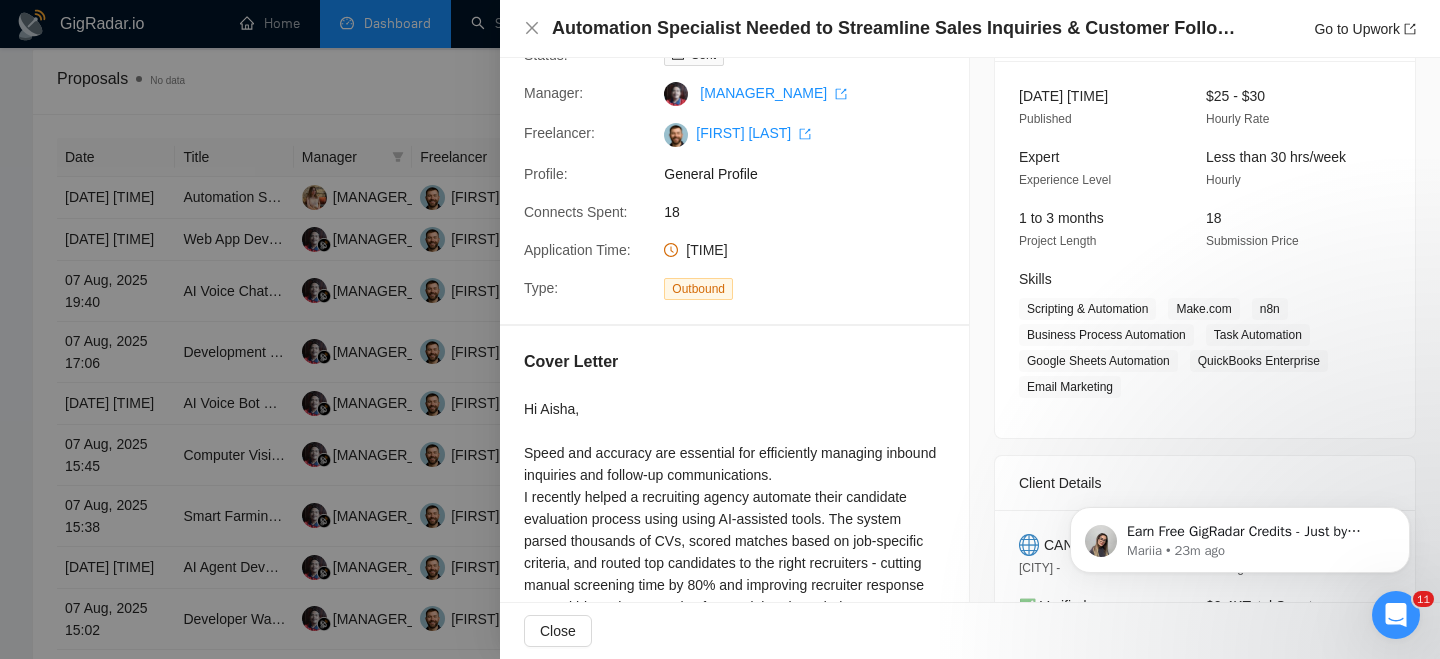 scroll, scrollTop: 93, scrollLeft: 0, axis: vertical 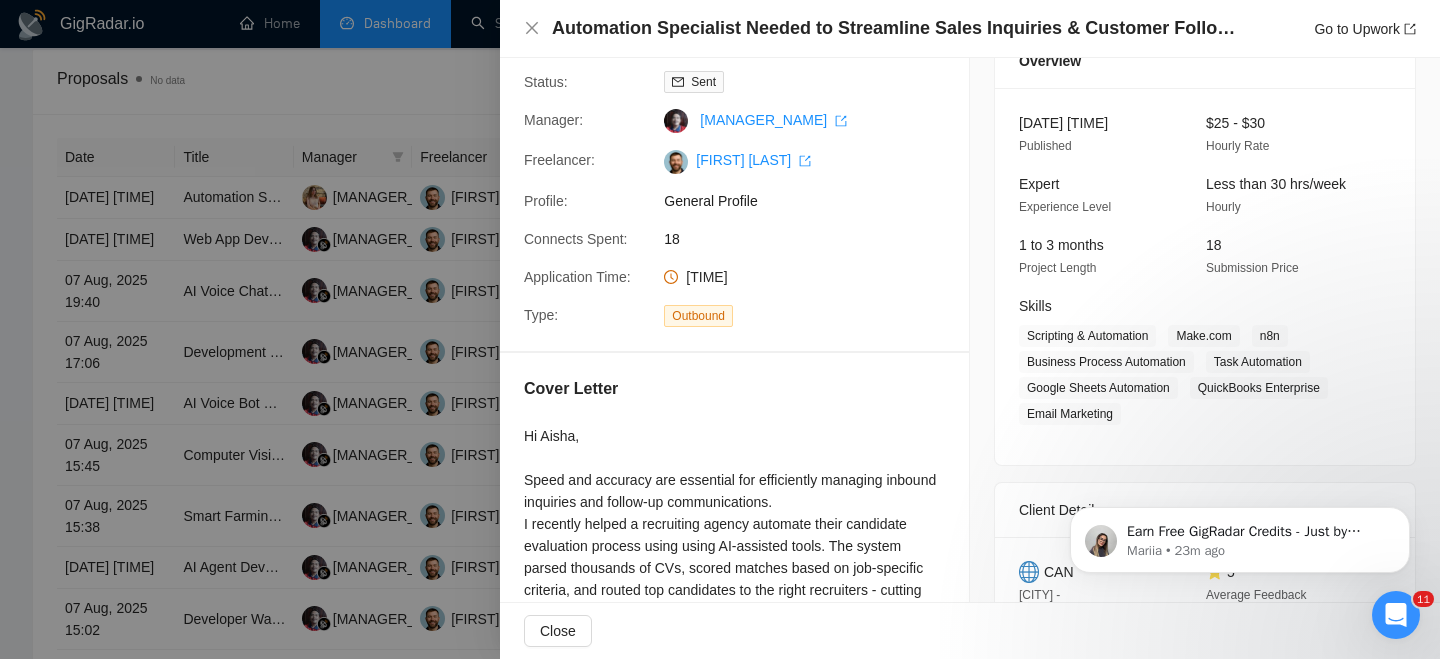 drag, startPoint x: 681, startPoint y: 276, endPoint x: 773, endPoint y: 268, distance: 92.34717 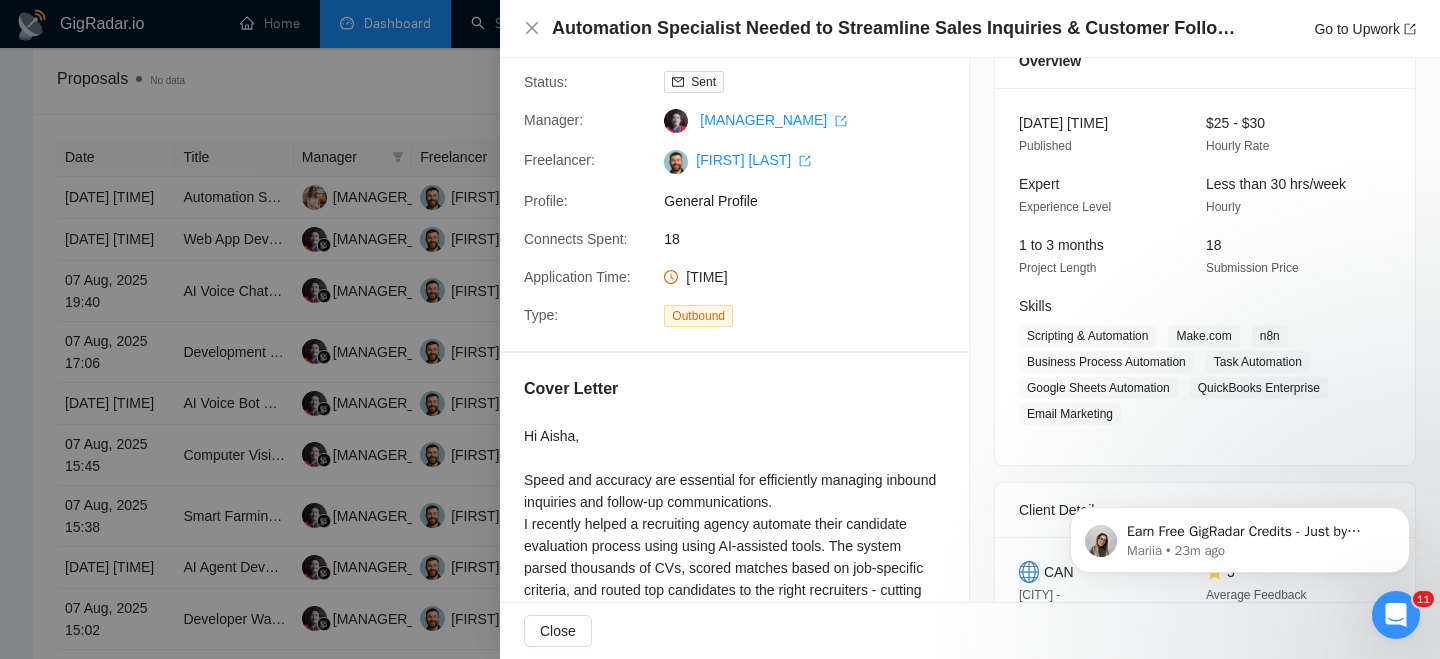 click on "Proposal Details Date: [DATE] [TIME] Status: Sent     Manager: [MANAGER_NAME]   Freelancer: [FREELANCER_NAME]   Profile: General Profile Connects Spent: 18 Application Time: [TIME] Type: Outbound" at bounding box center [734, 158] 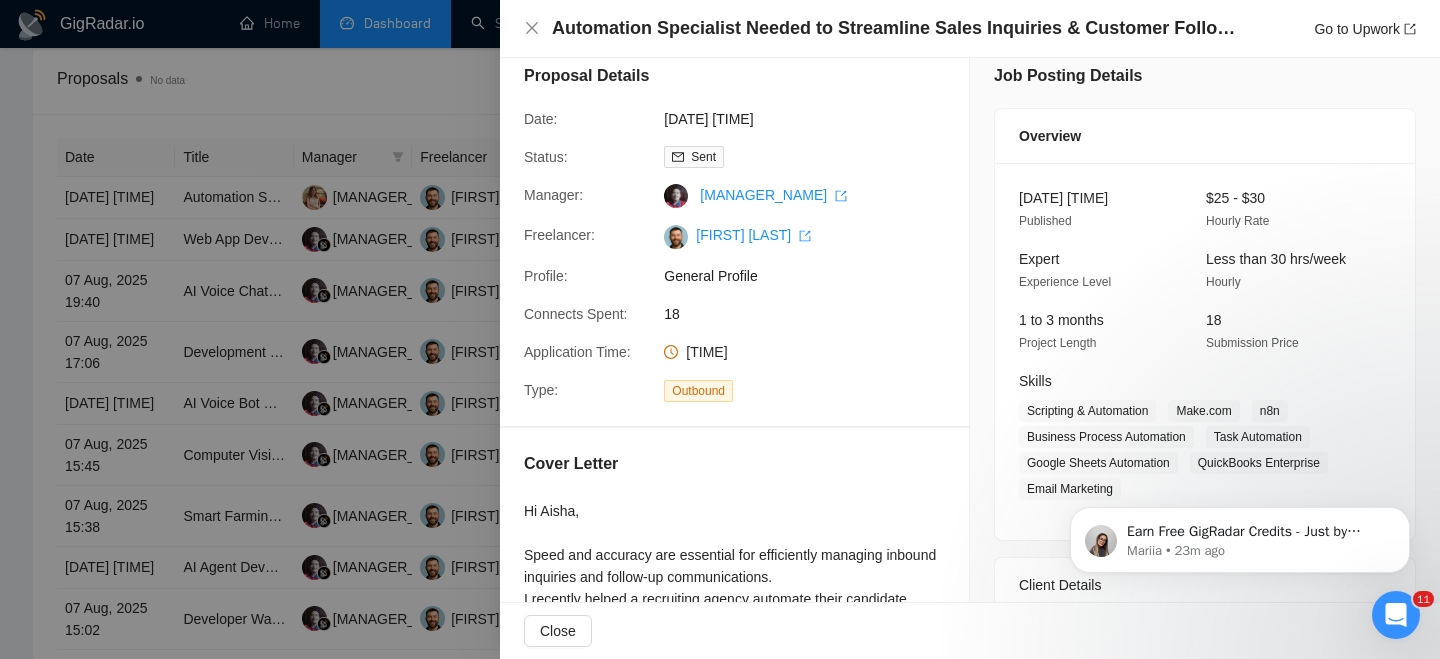 scroll, scrollTop: 9, scrollLeft: 0, axis: vertical 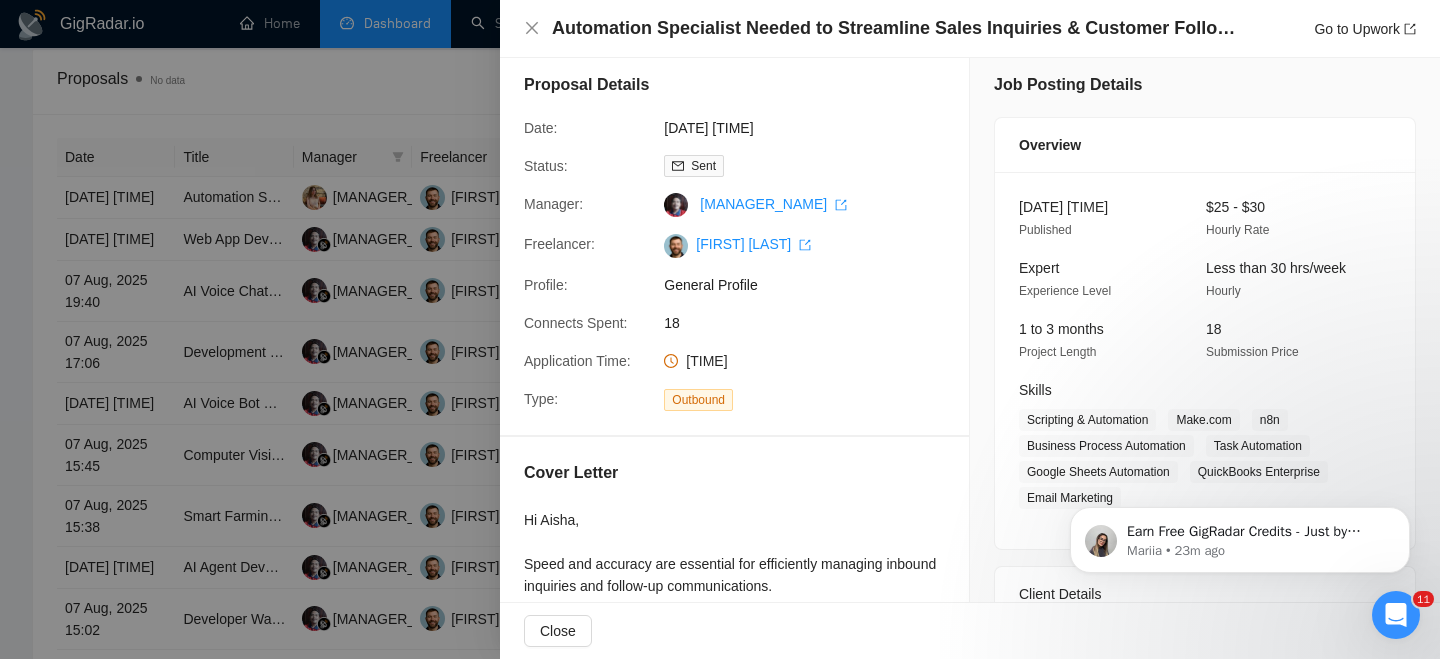 click at bounding box center (676, 205) 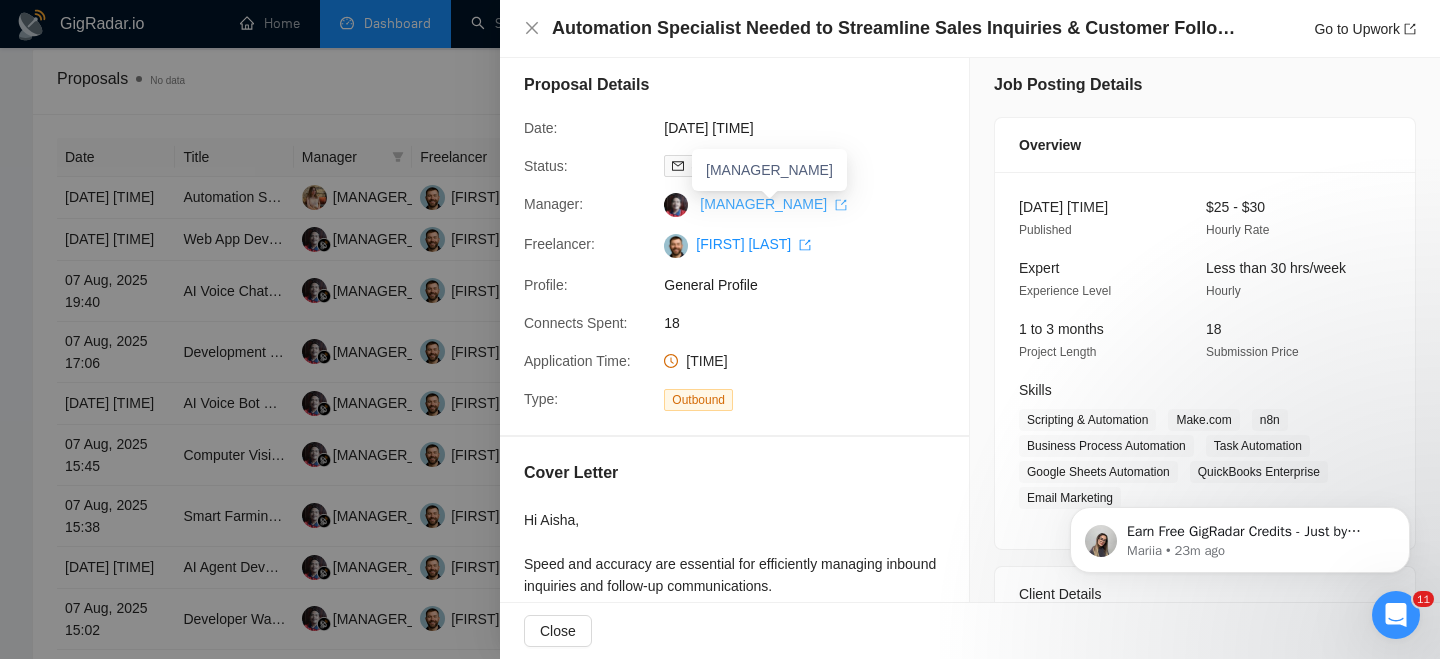 click on "[MANAGER_NAME]" at bounding box center [773, 204] 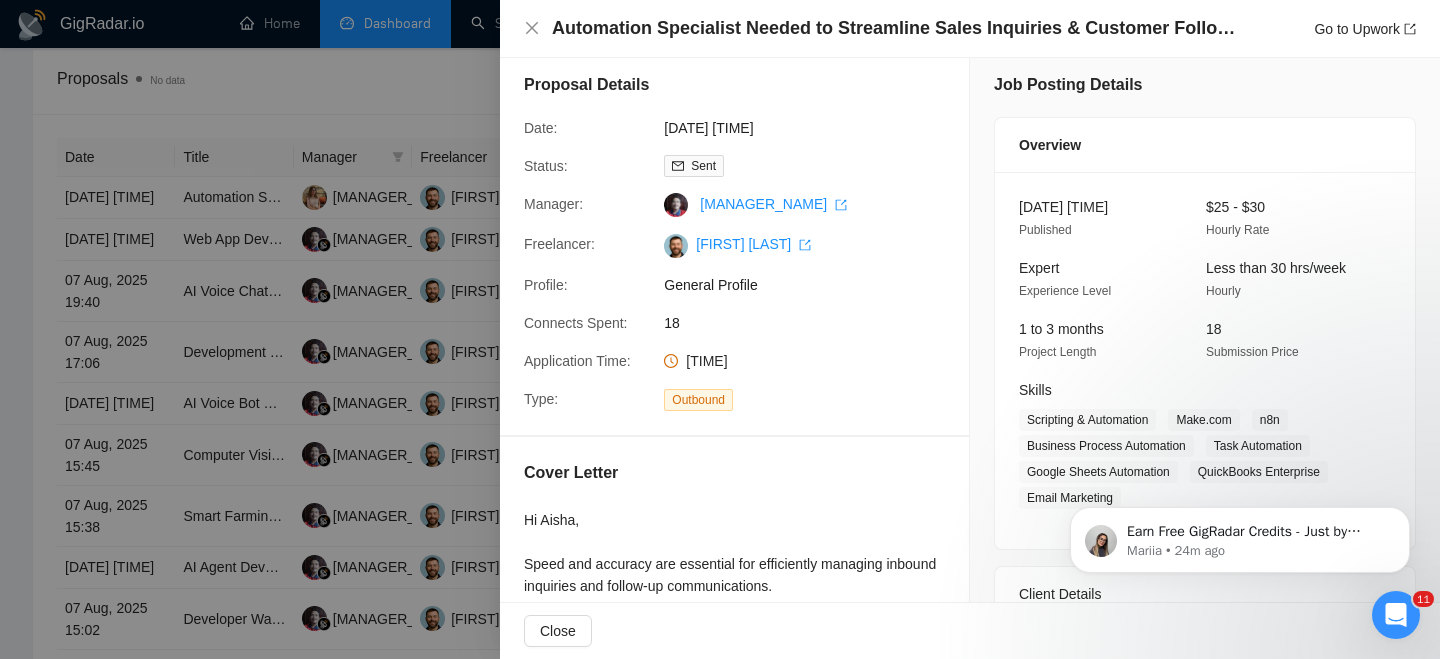 click on "Automation Specialist Needed to Streamline Sales Inquiries & Customer Follow-Ups Go to Upwork" at bounding box center (970, 28) 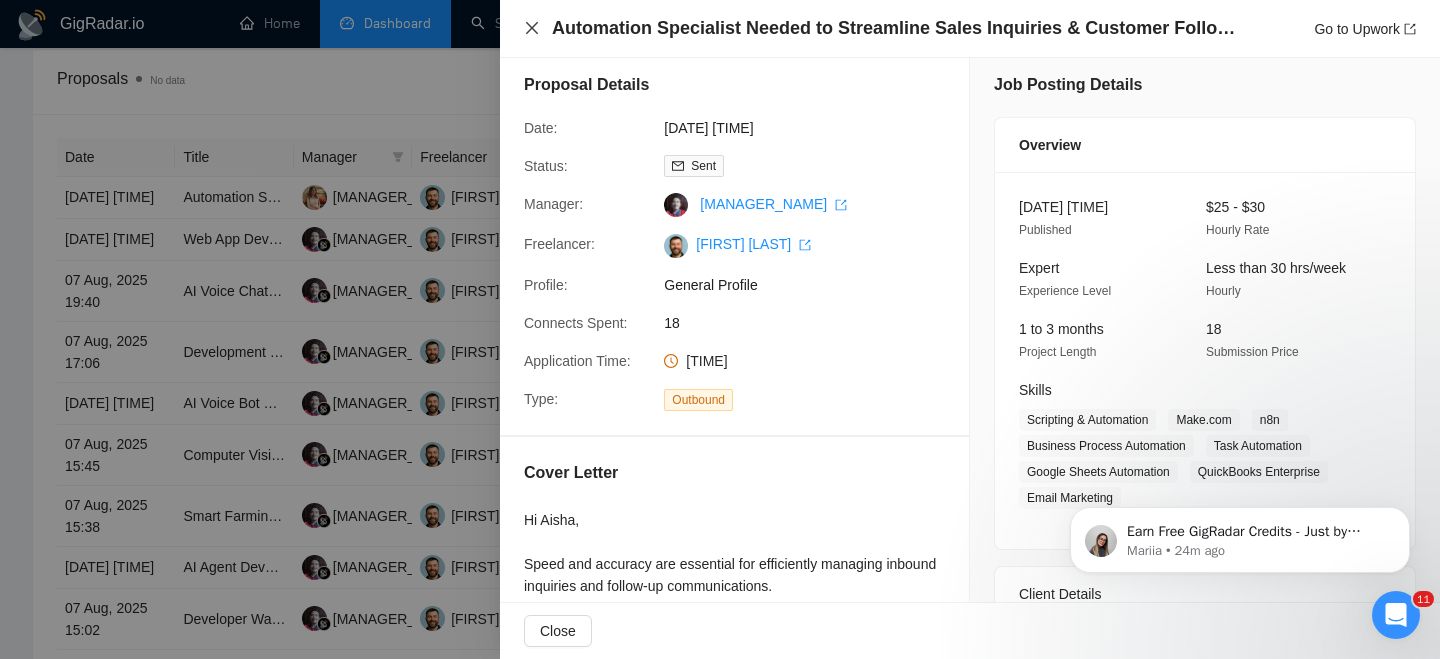 click 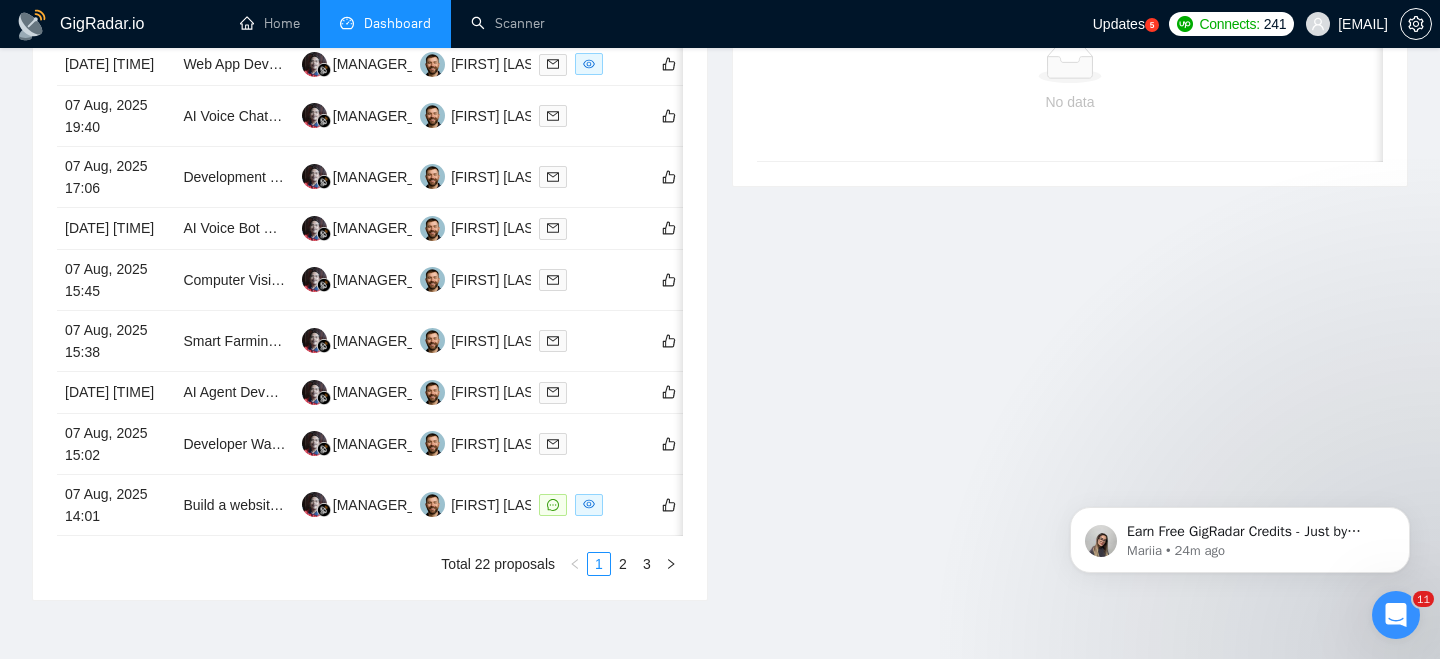 scroll, scrollTop: 1138, scrollLeft: 0, axis: vertical 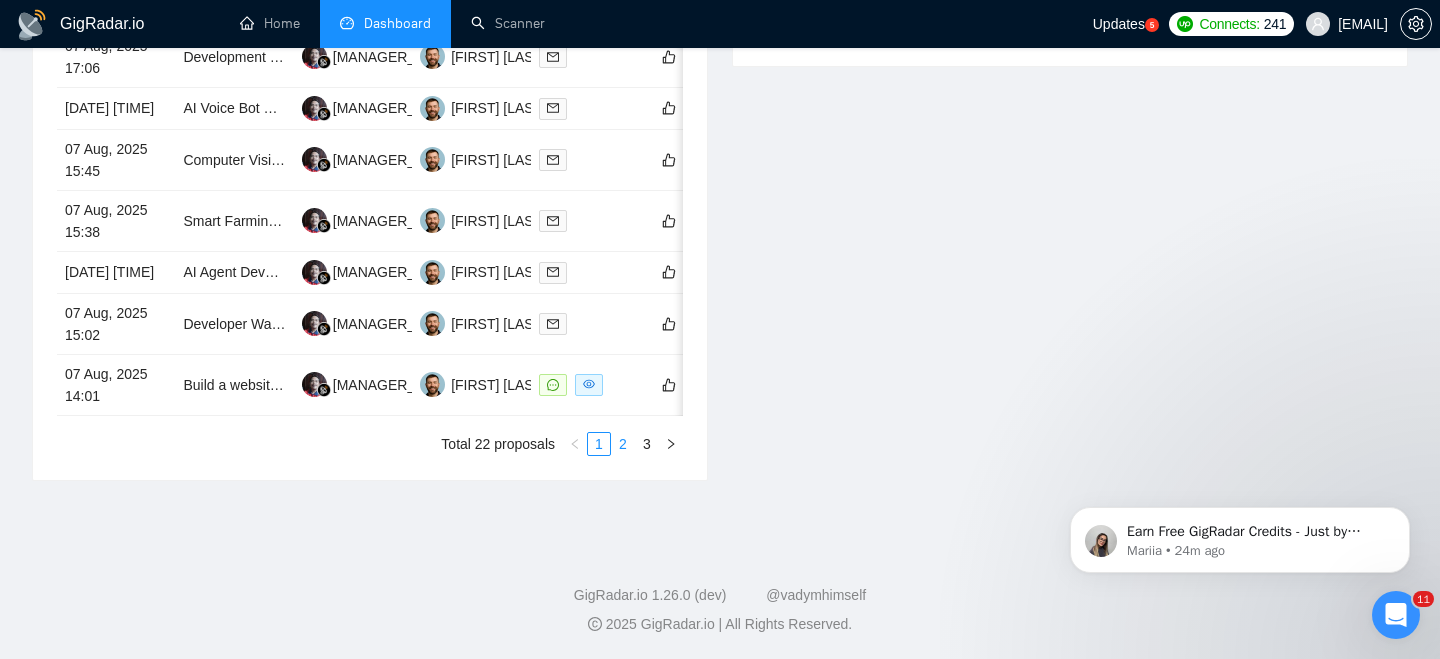 click on "2" at bounding box center [623, 444] 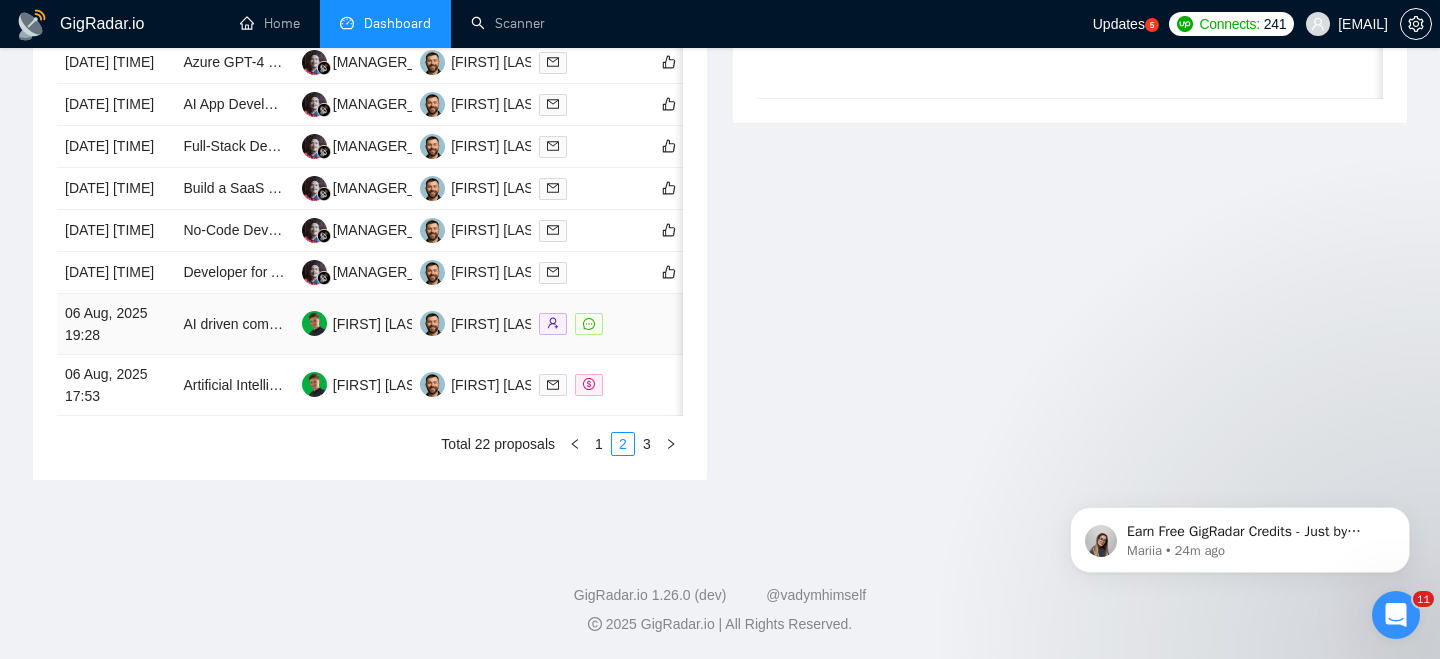 click on "AI driven compliance automation developer" at bounding box center (234, 324) 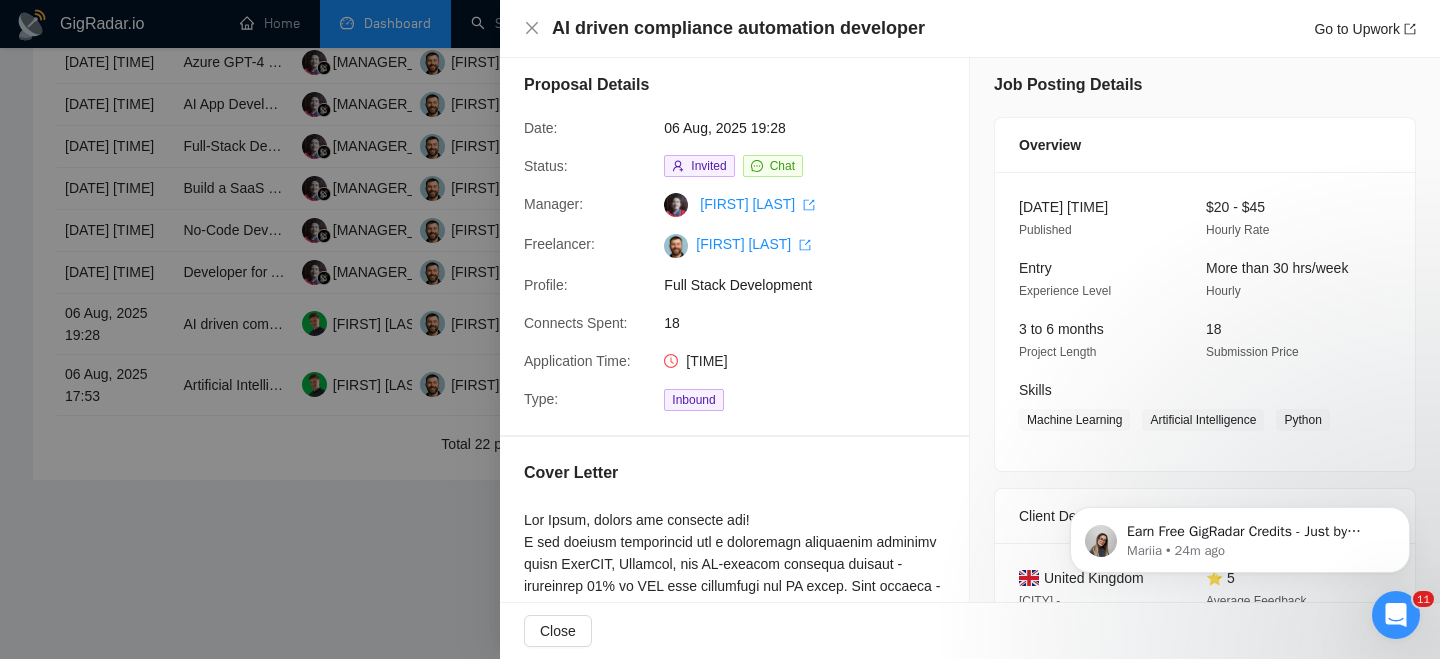 click at bounding box center [720, 329] 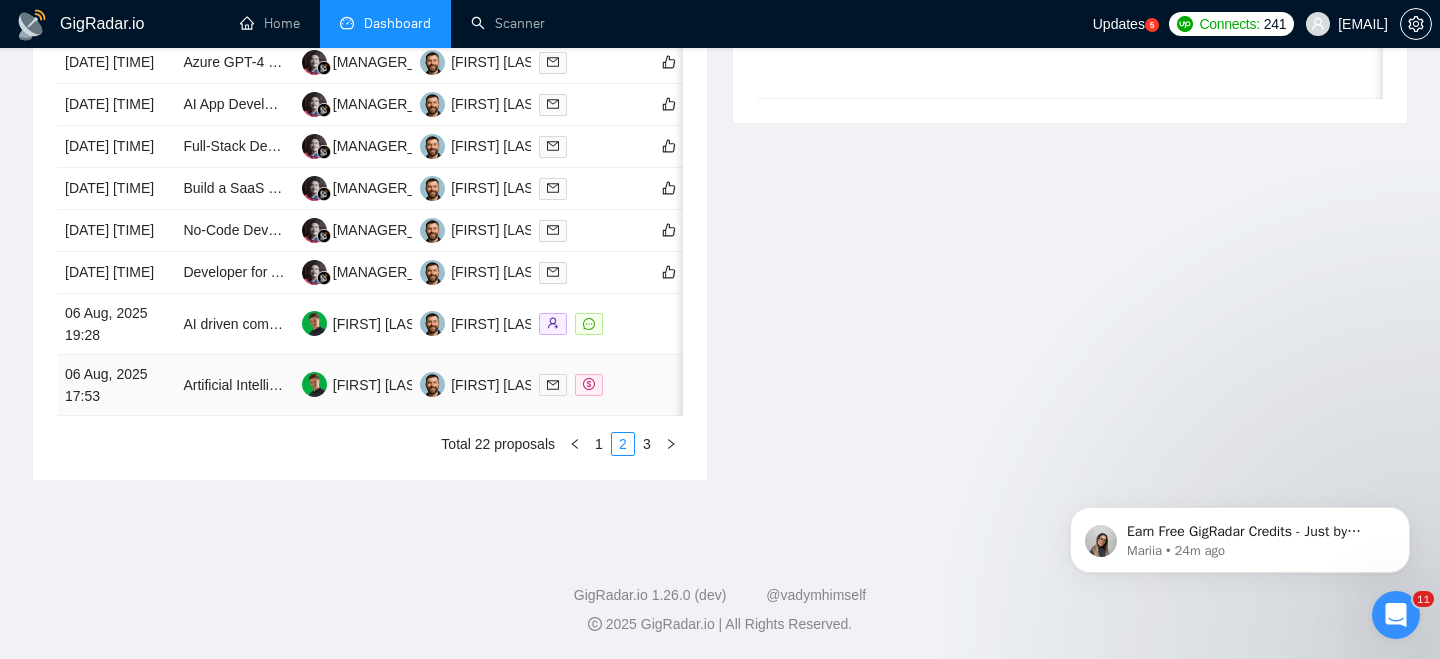 click on "[FIRST] [LAST]" at bounding box center [353, 385] 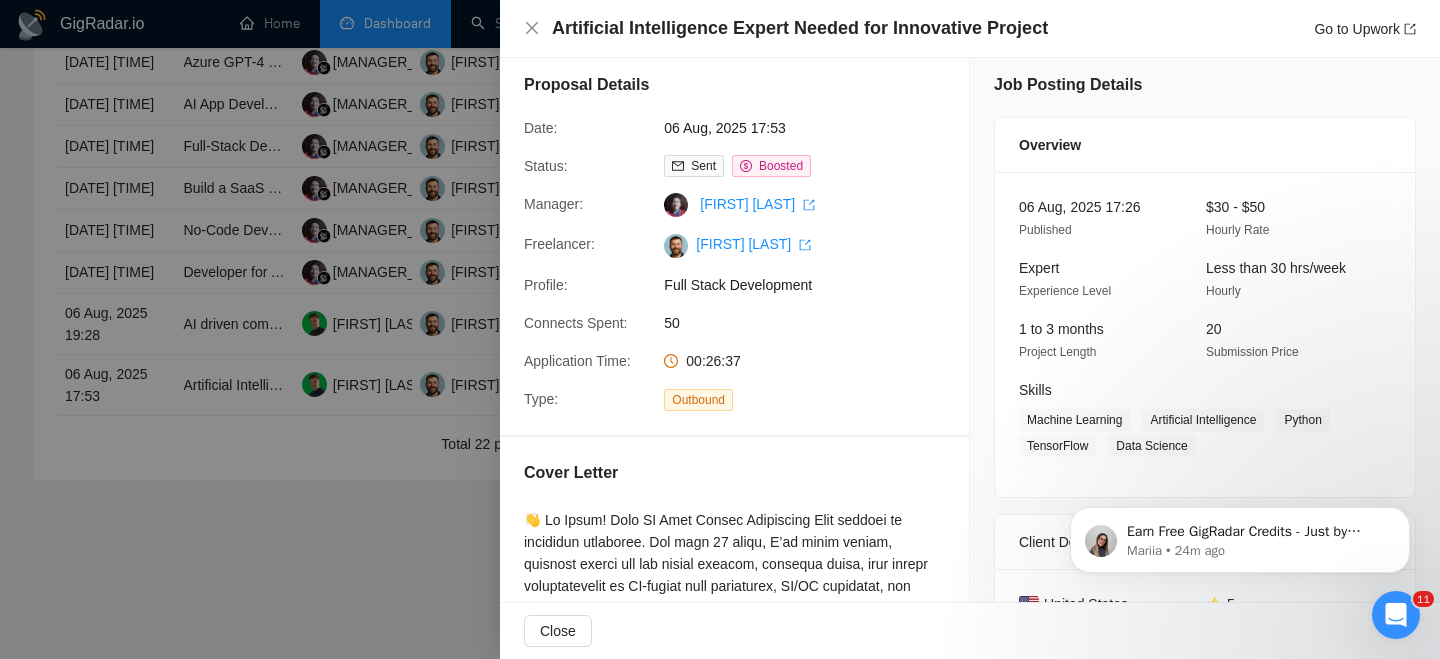 click on "Artificial Intelligence Expert Needed for Innovative Project Go to Upwork" at bounding box center (970, 29) 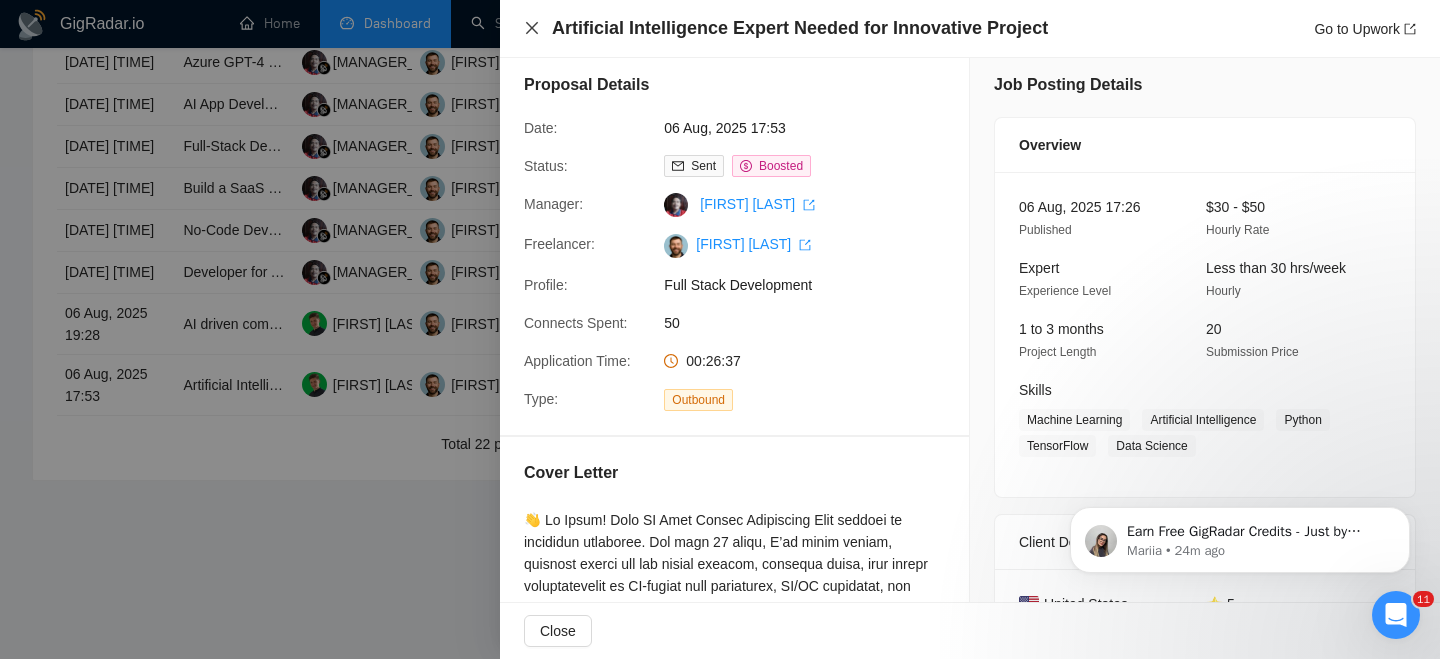click 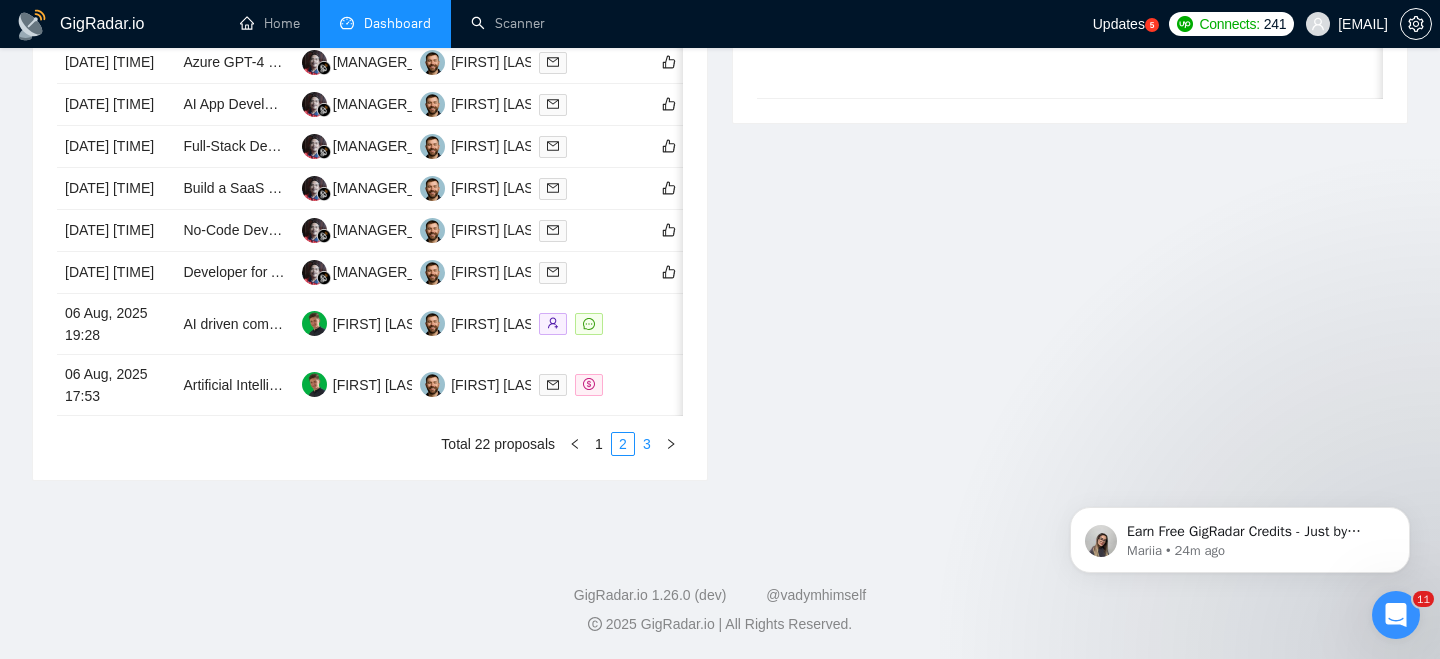 click on "3" at bounding box center [647, 444] 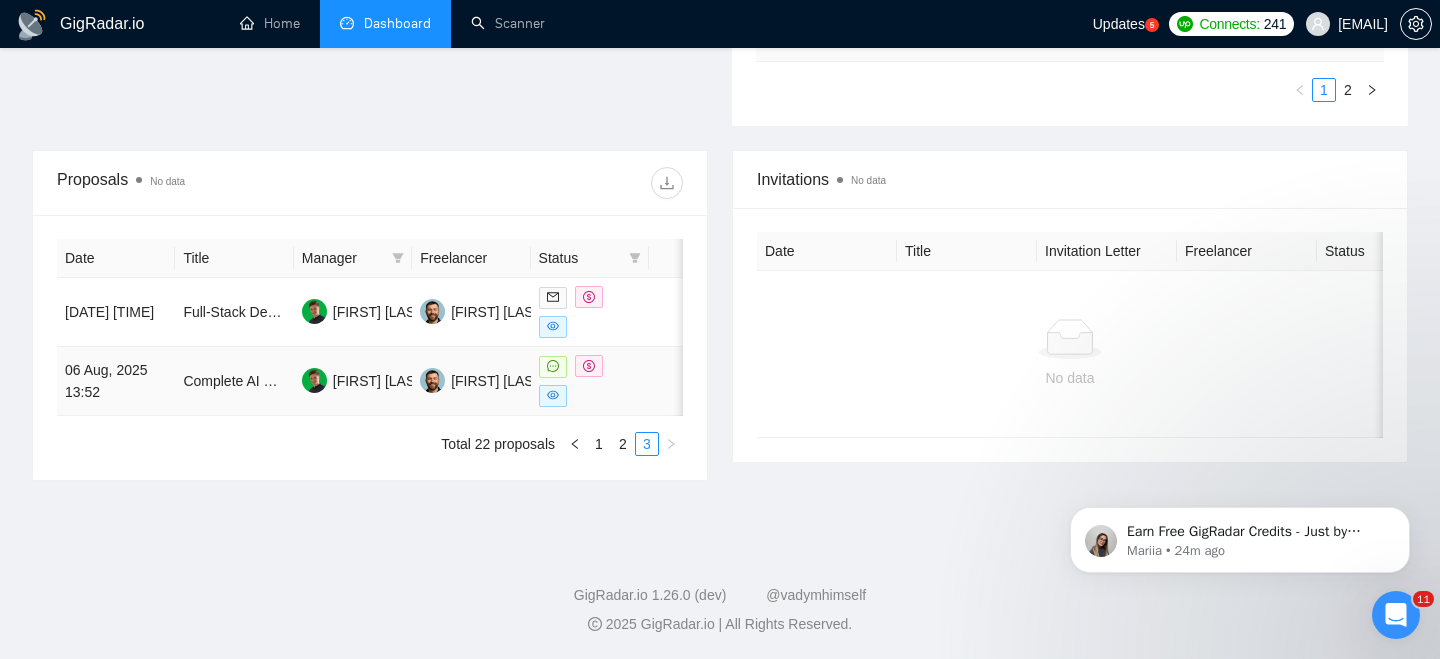 scroll, scrollTop: 665, scrollLeft: 0, axis: vertical 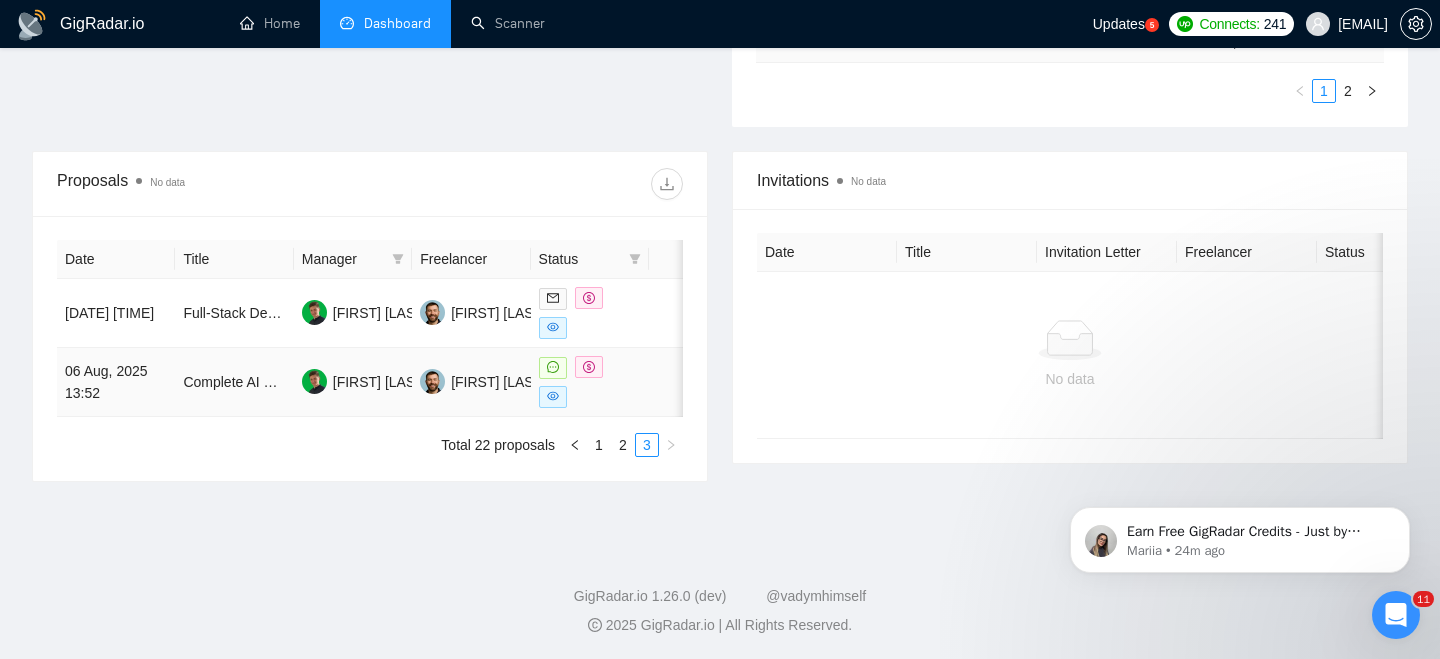 click on "Complete AI Shopping Assistant App" at bounding box center (234, 382) 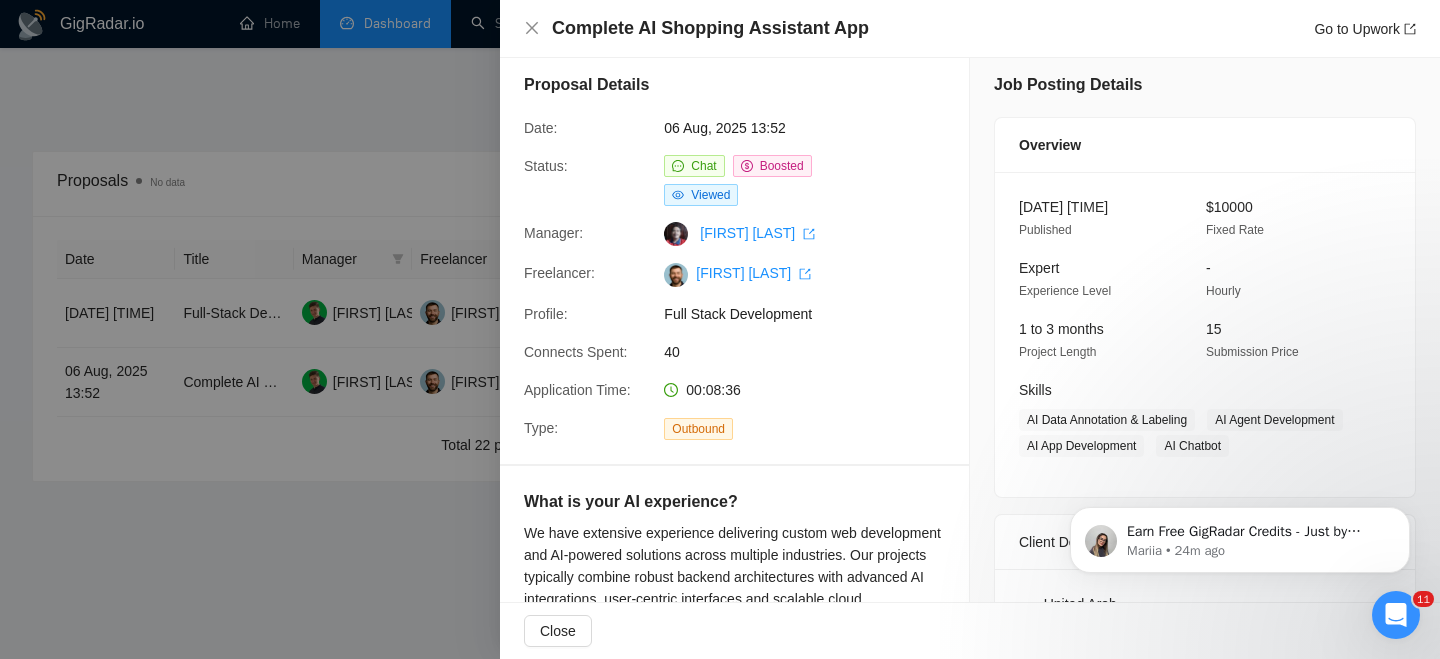 click at bounding box center (720, 329) 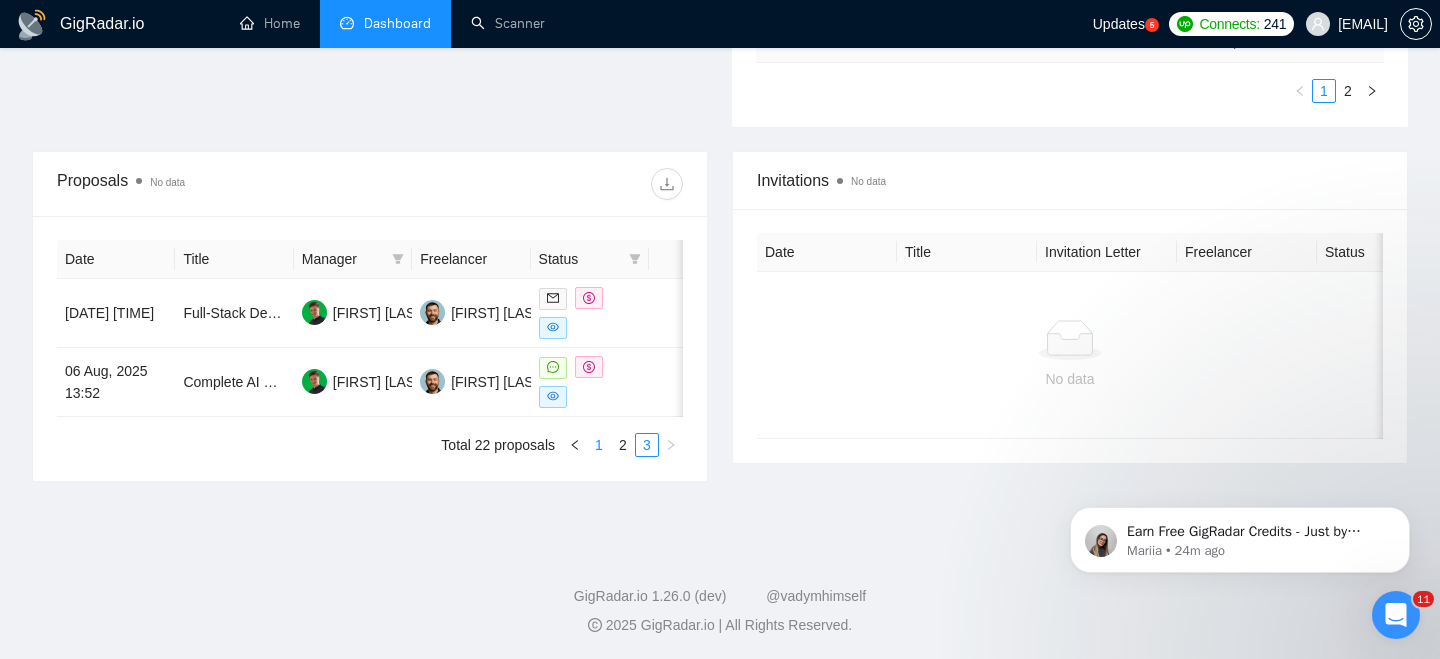 click on "1" at bounding box center [599, 445] 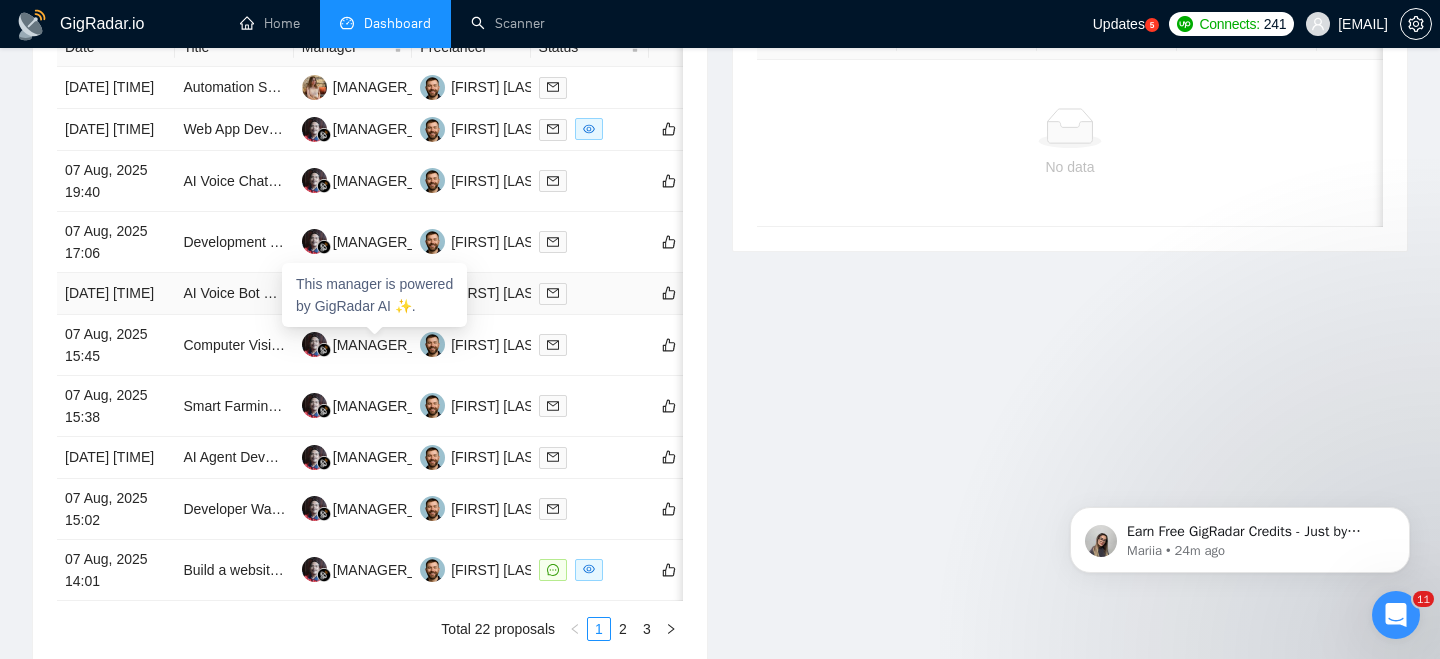 scroll, scrollTop: 1138, scrollLeft: 0, axis: vertical 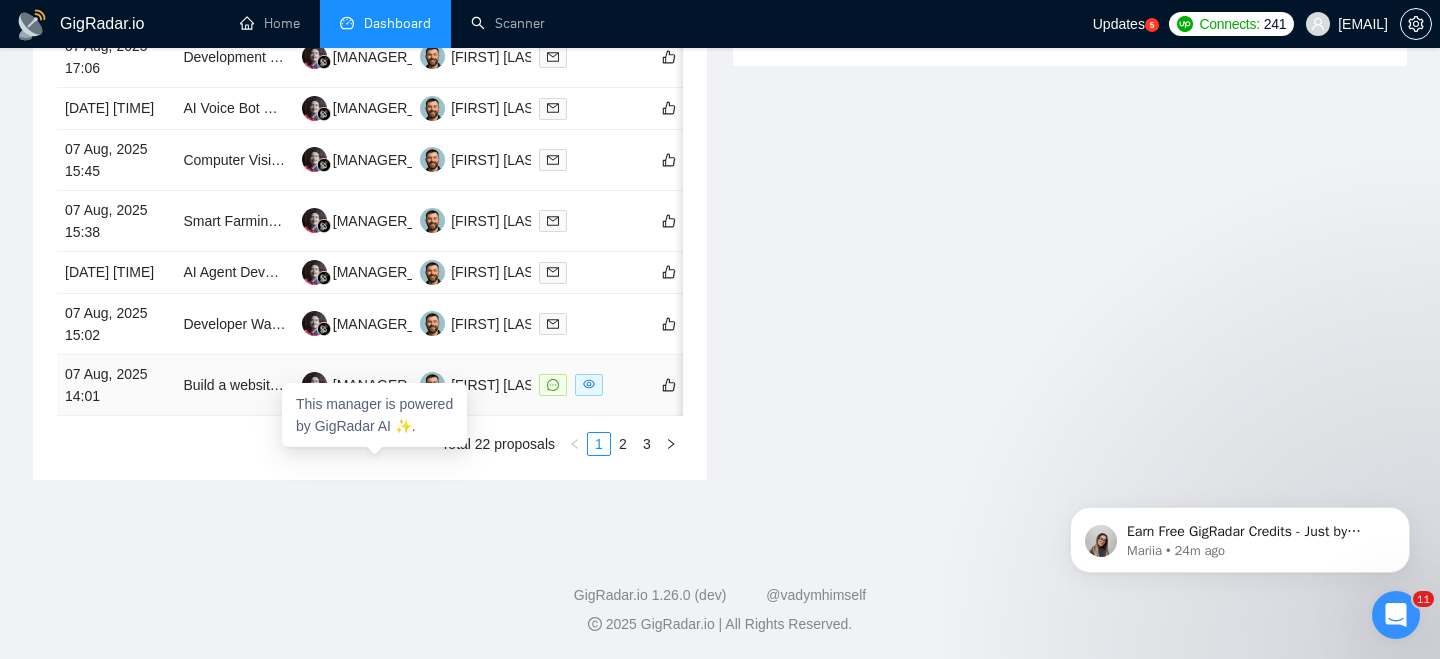 click on "[MANAGER_NAME]" at bounding box center (353, 385) 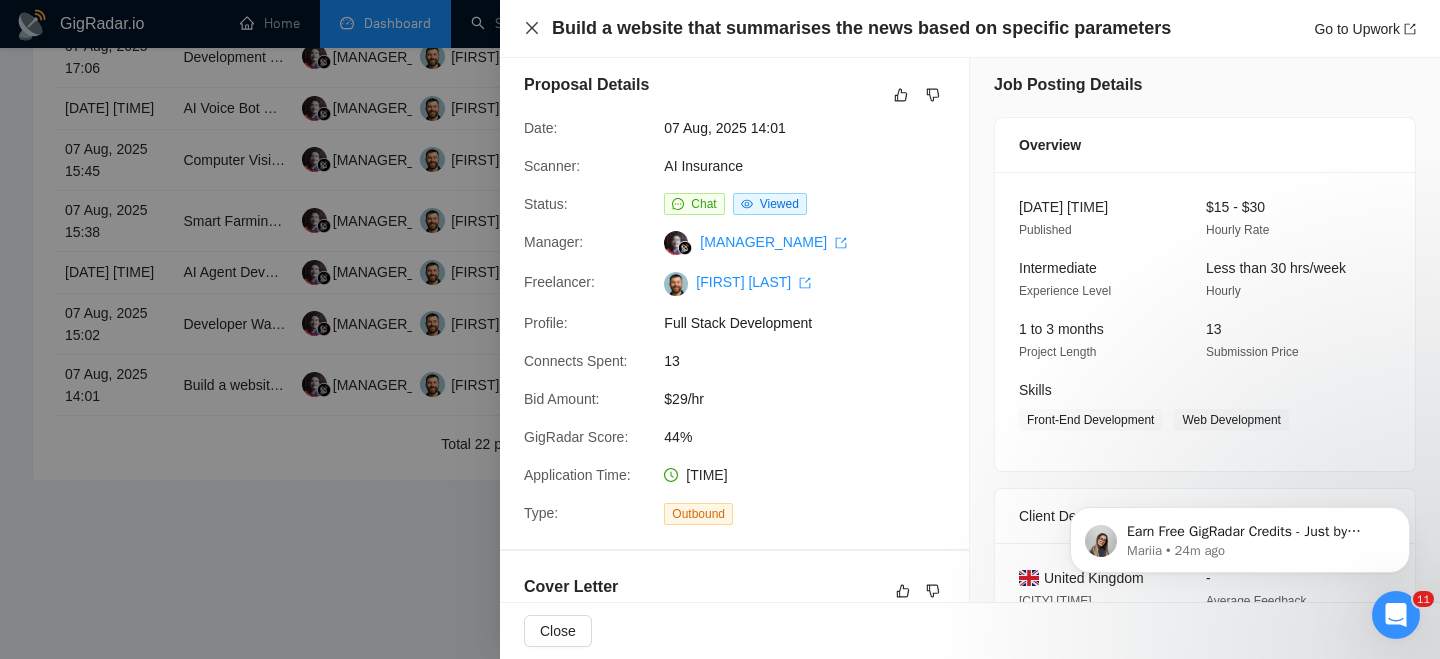 click 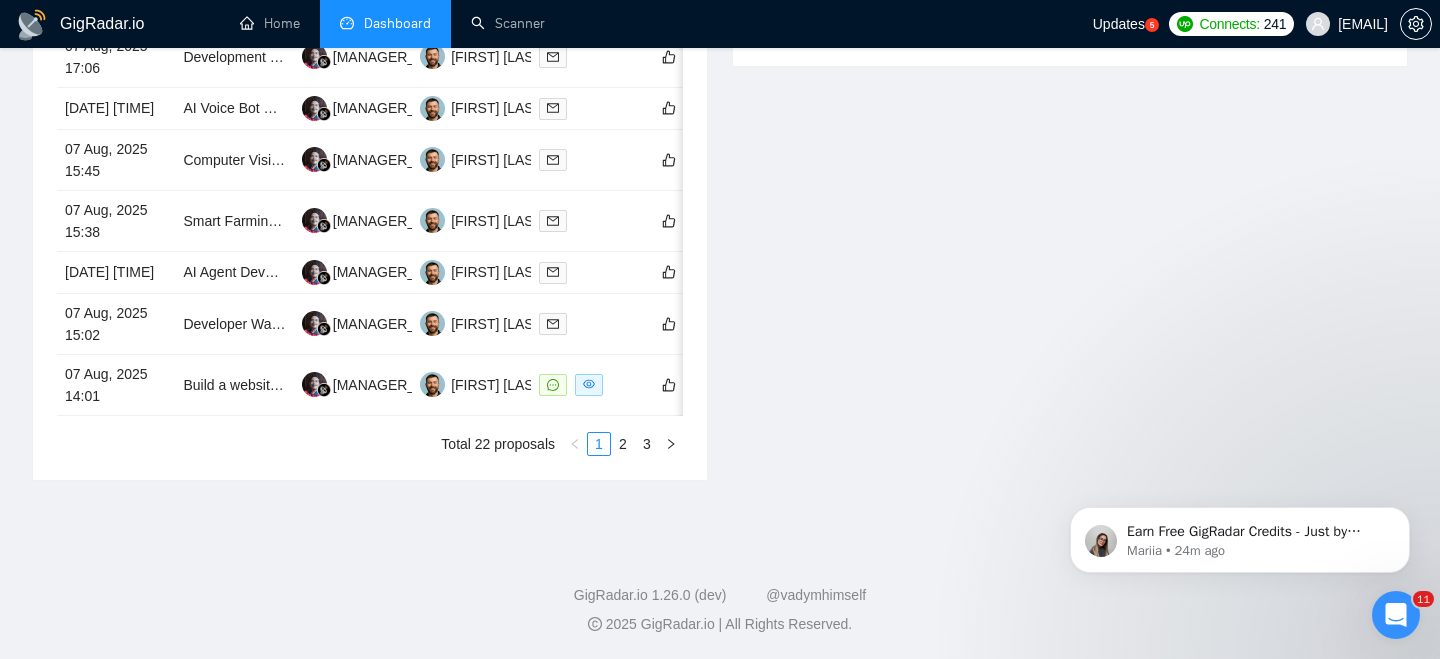click on "Date Title Manager Freelancer Status               [DATE] [TIME] Automation Specialist Needed to Streamline Sales Inquiries & Customer Follow-Ups [MANAGER_NAME] [FREELANCER_NAME] [DATE] [TIME] Web App Development with Voice Cloning for Custom built GPT (Chloe AI - career coach assistant) [MANAGER_NAME] [FREELANCER_NAME] [DATE] [TIME] AI Voice Chatbot Development with STT/TTS Integration [MANAGER_NAME] [FREELANCER_NAME] [DATE] [TIME] Development of a Dark Psychological AI Tool: The Whisper [MANAGER_NAME] [FREELANCER_NAME] [DATE] [TIME] AI Voice Bot Developer Needed for SaaS Automation [MANAGER_NAME] [FREELANCER_NAME] [DATE] [TIME] Computer Vision Developer for AI Retail & Security Dashboard [MANAGER_NAME] [FREELANCER_NAME] [DATE] [TIME] Smart Farming App Development - AgroPilot [MANAGER_NAME] [FREELANCER_NAME] [DATE] [TIME] AI Agent Development with n8n or Make. com [MANAGER_NAME] [FREELANCER_NAME] [DATE] [TIME] [MANAGER_NAME] [FREELANCER_NAME] 1 2 3" at bounding box center [370, 149] 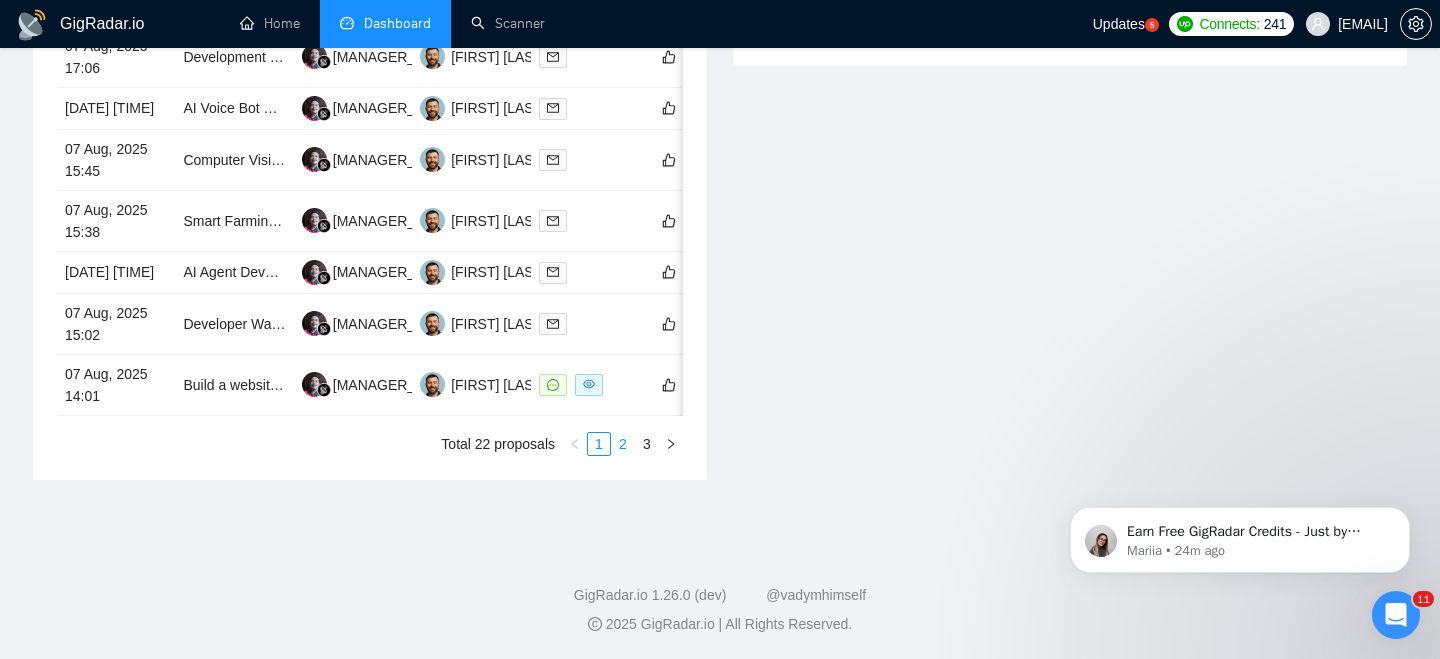 click on "2" at bounding box center [623, 444] 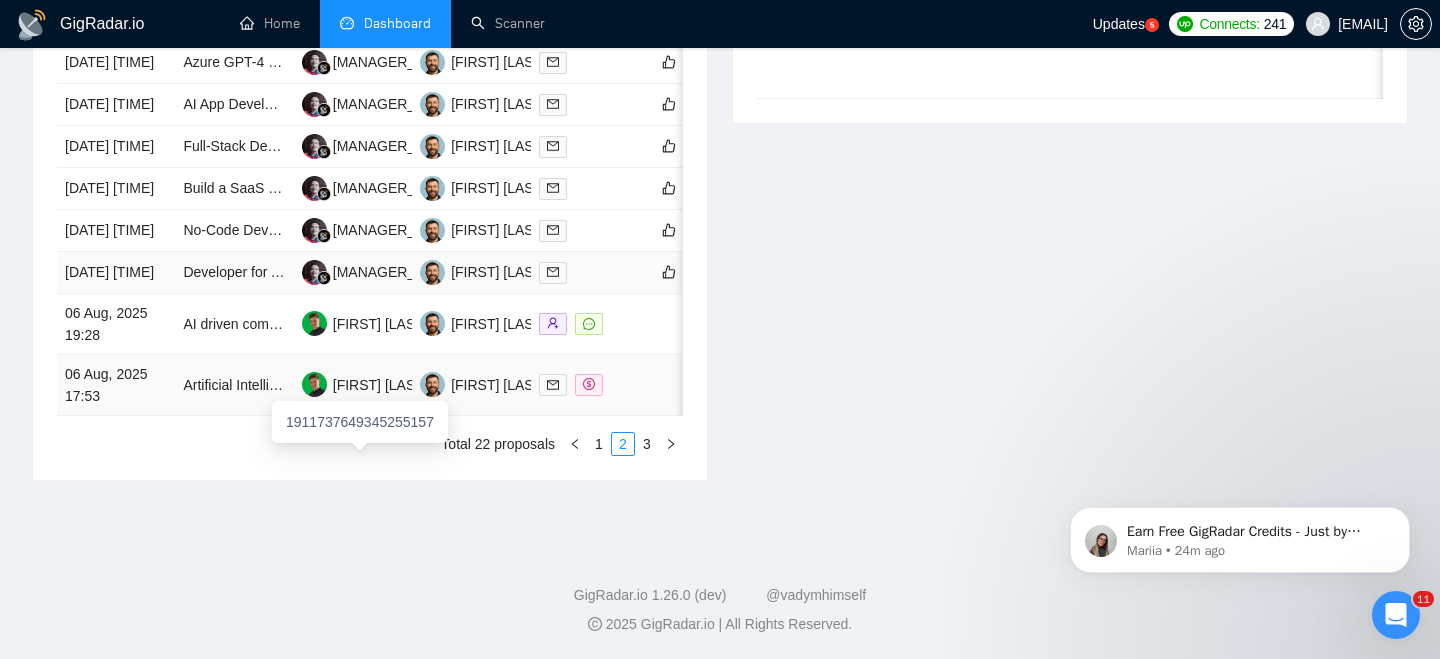 scroll, scrollTop: 1064, scrollLeft: 0, axis: vertical 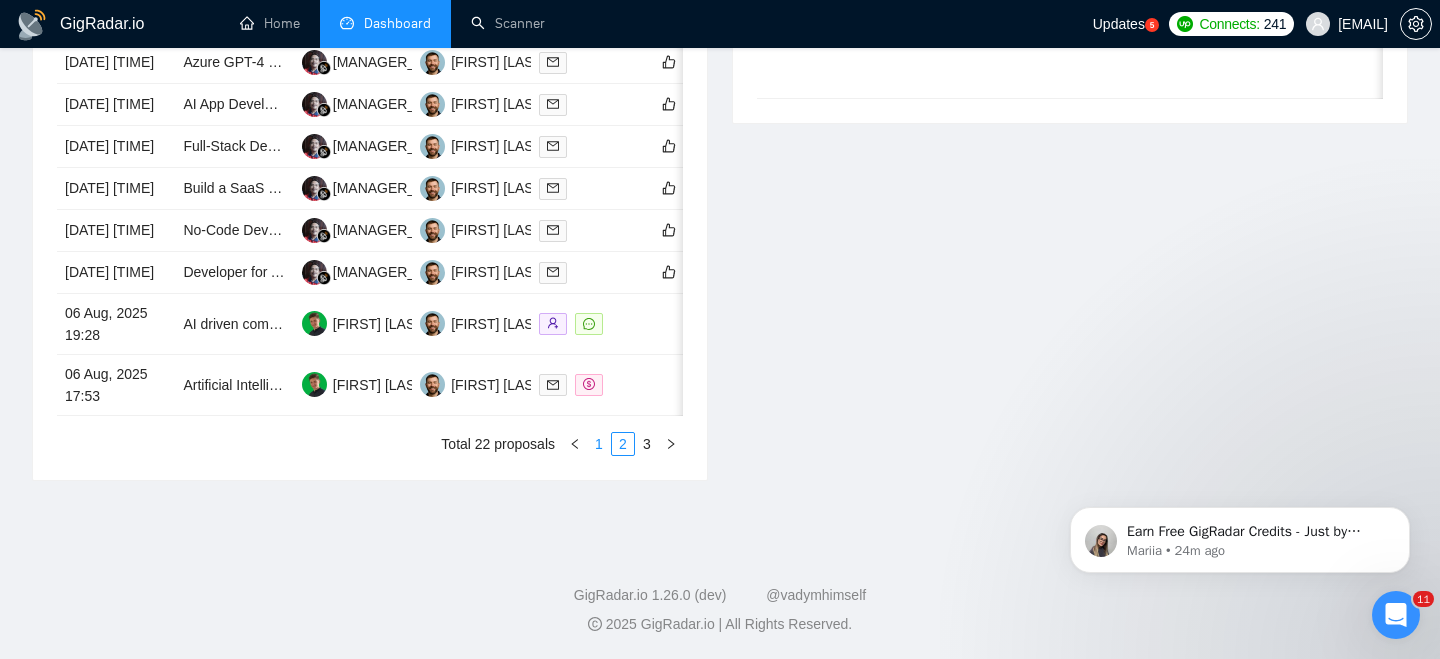 click on "1" at bounding box center [599, 444] 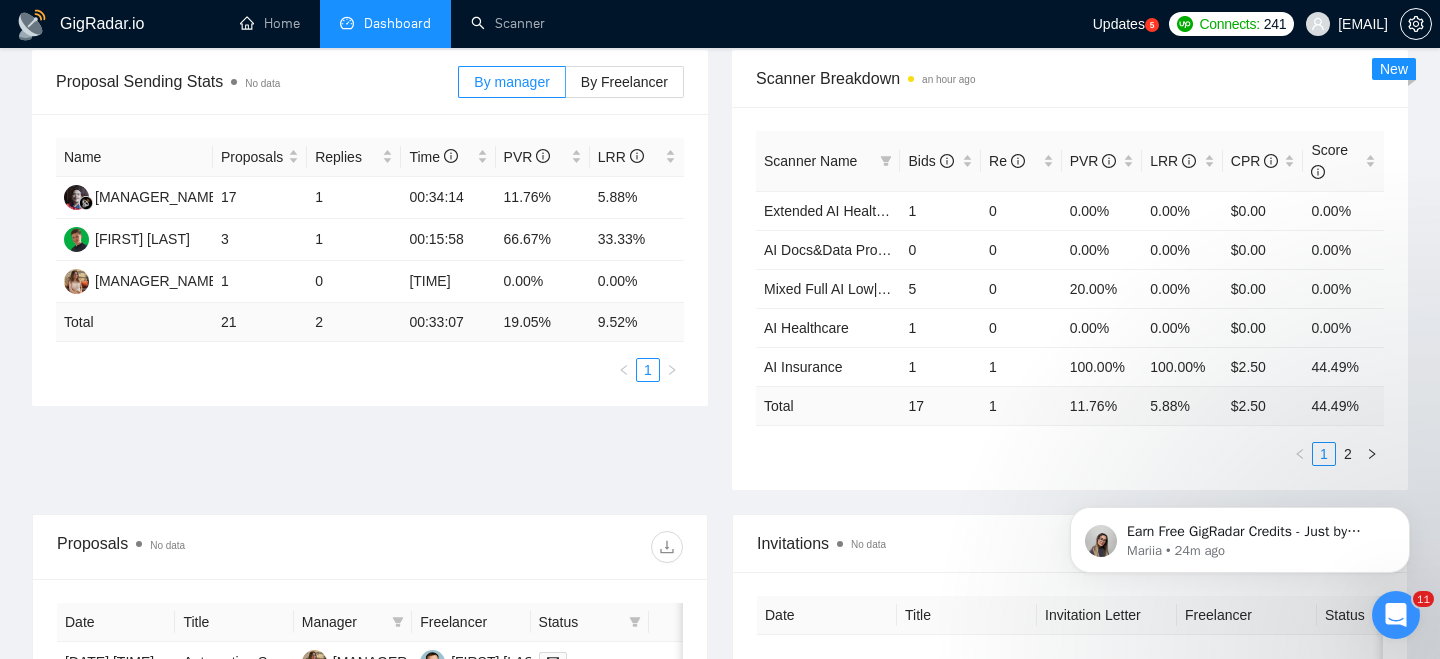 scroll, scrollTop: 0, scrollLeft: 0, axis: both 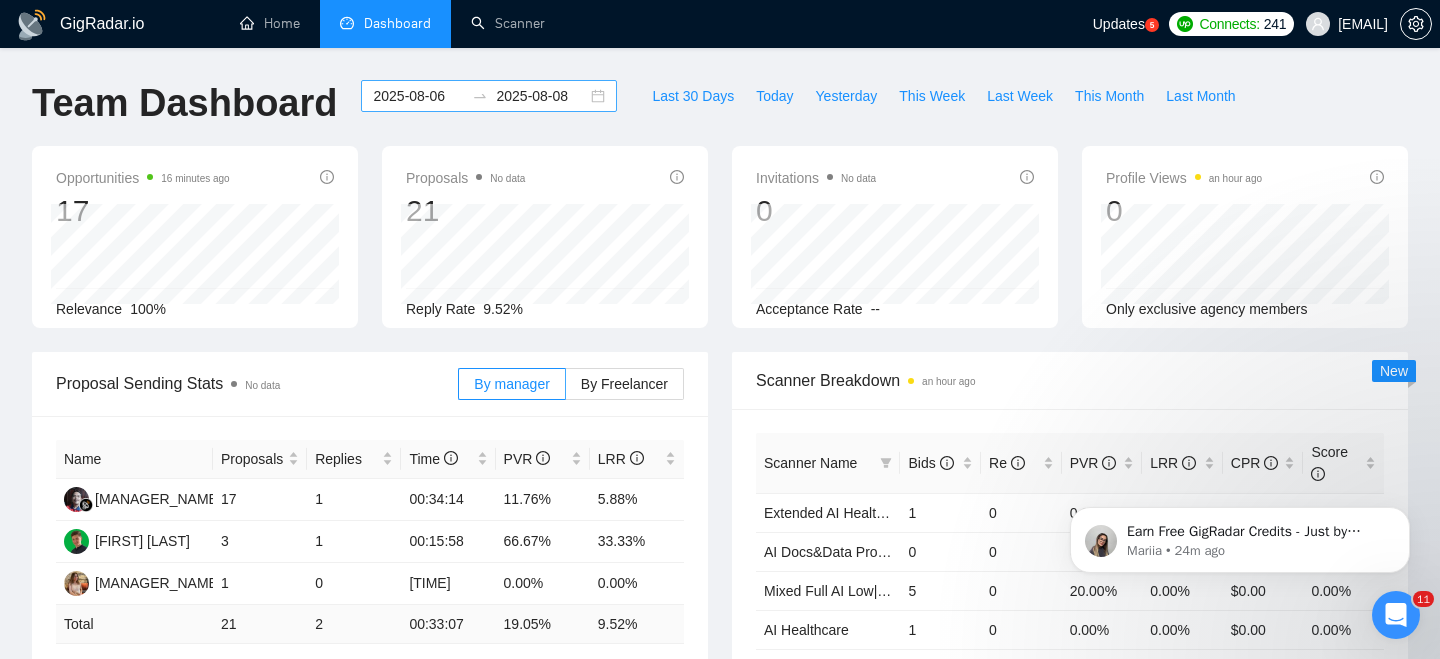 click on "[DATE] [DATE]" at bounding box center [489, 96] 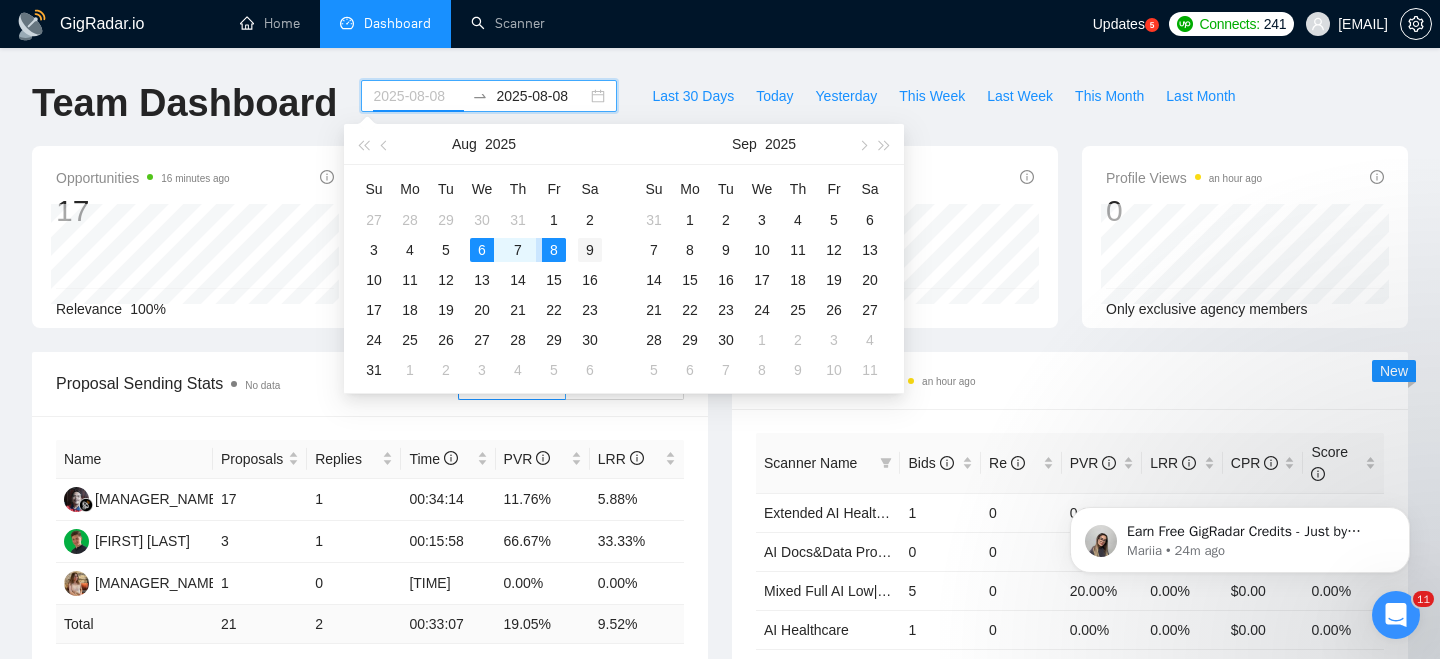 type on "2025-08-09" 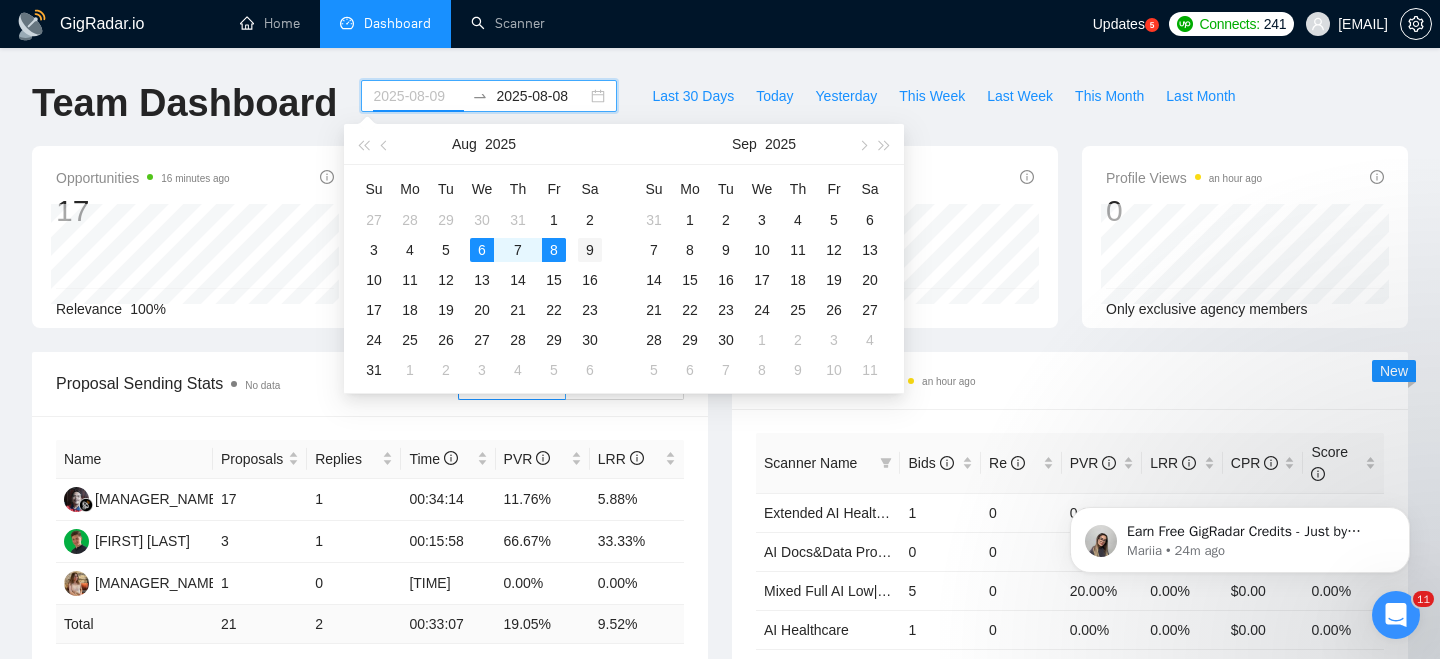 click on "9" at bounding box center (590, 250) 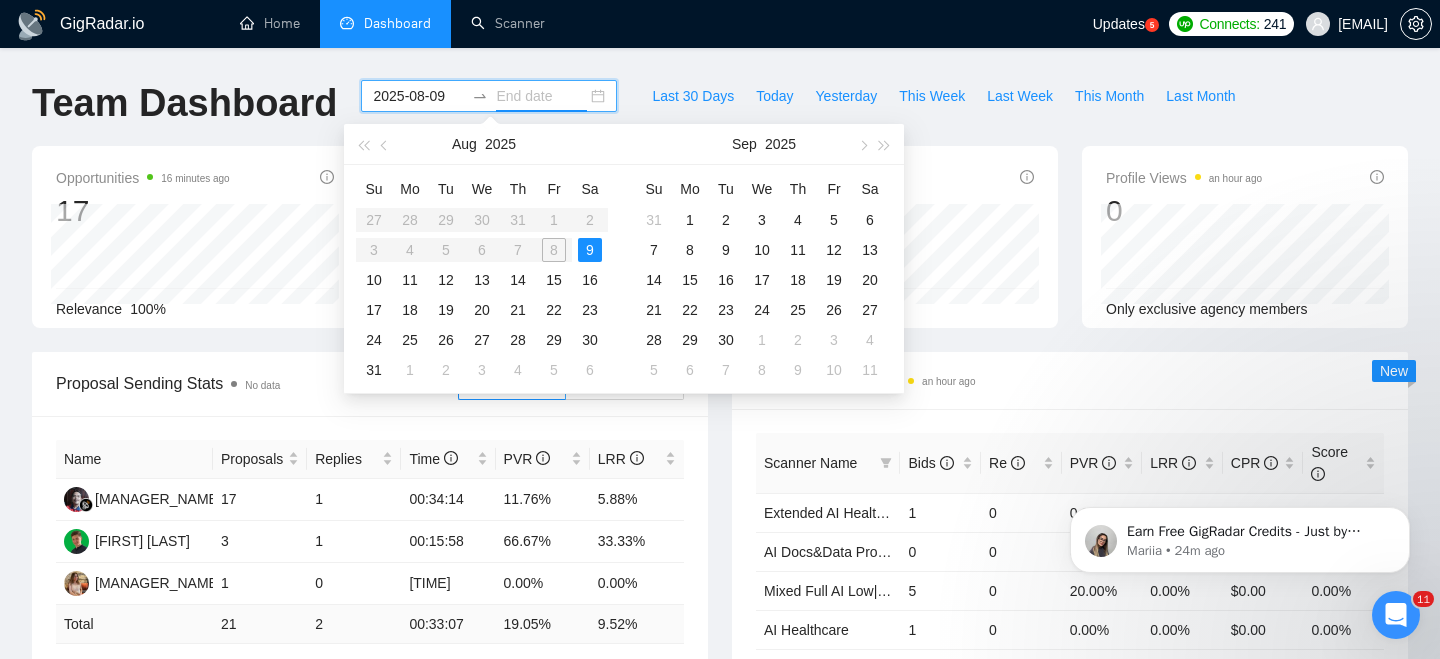 click on "Su Mo Tu We Th Fr Sa 27 28 29 30 31 1 2 3 4 5 6 7 8 9 10 11 12 13 14 15 16 17 18 19 20 21 22 23 24 25 26 27 28 29 30 31 1 2 3 4 5 6" at bounding box center [482, 279] 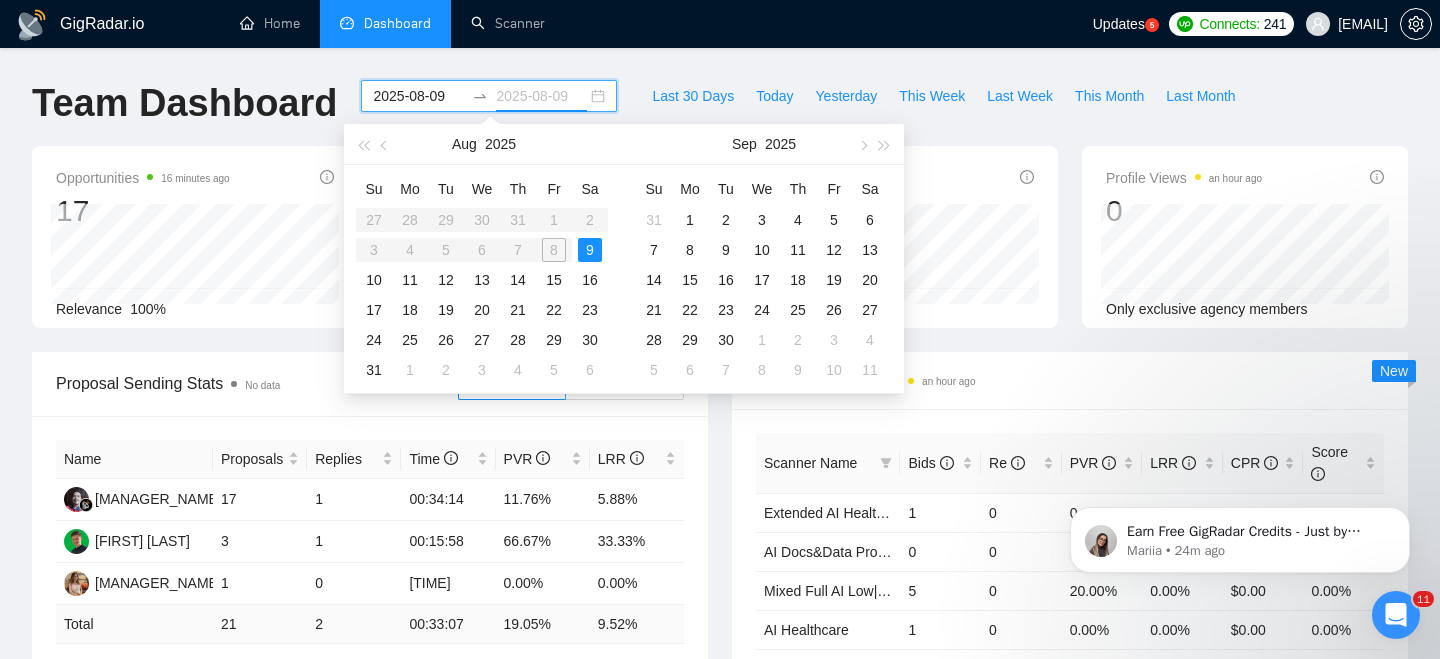 click on "9" at bounding box center (590, 250) 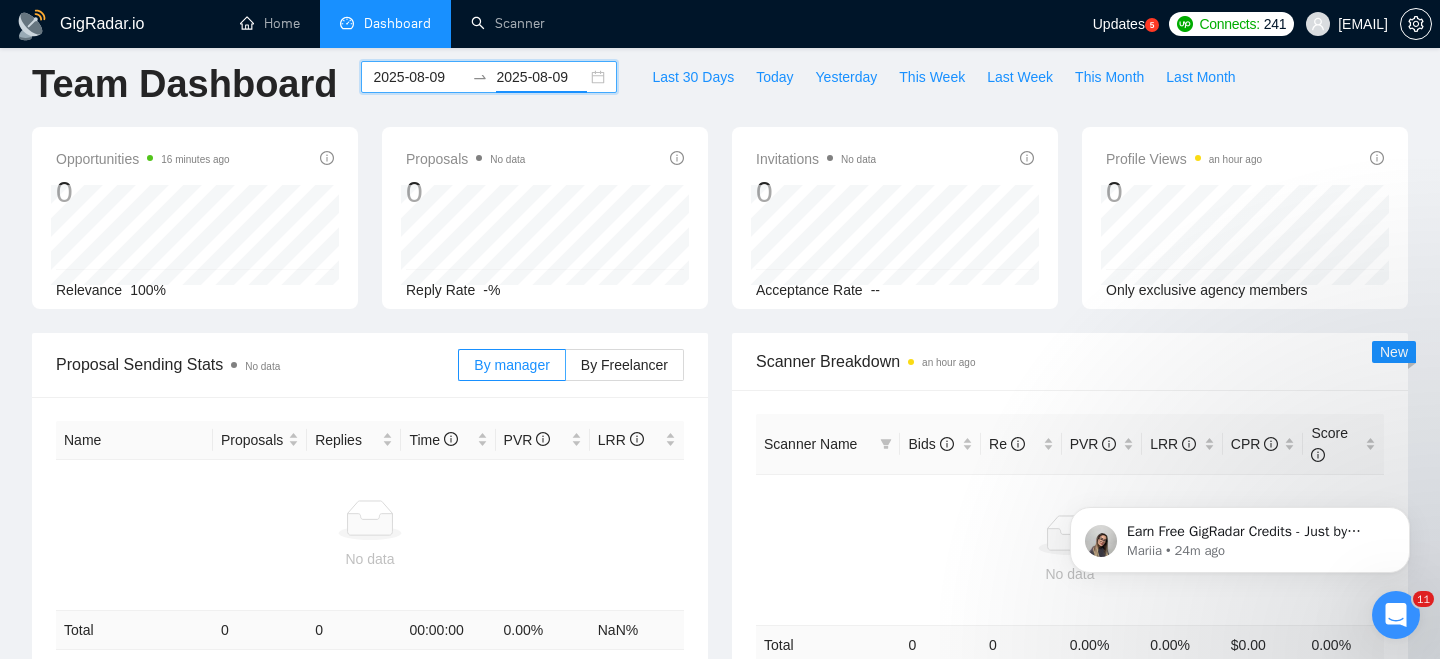 scroll, scrollTop: 0, scrollLeft: 0, axis: both 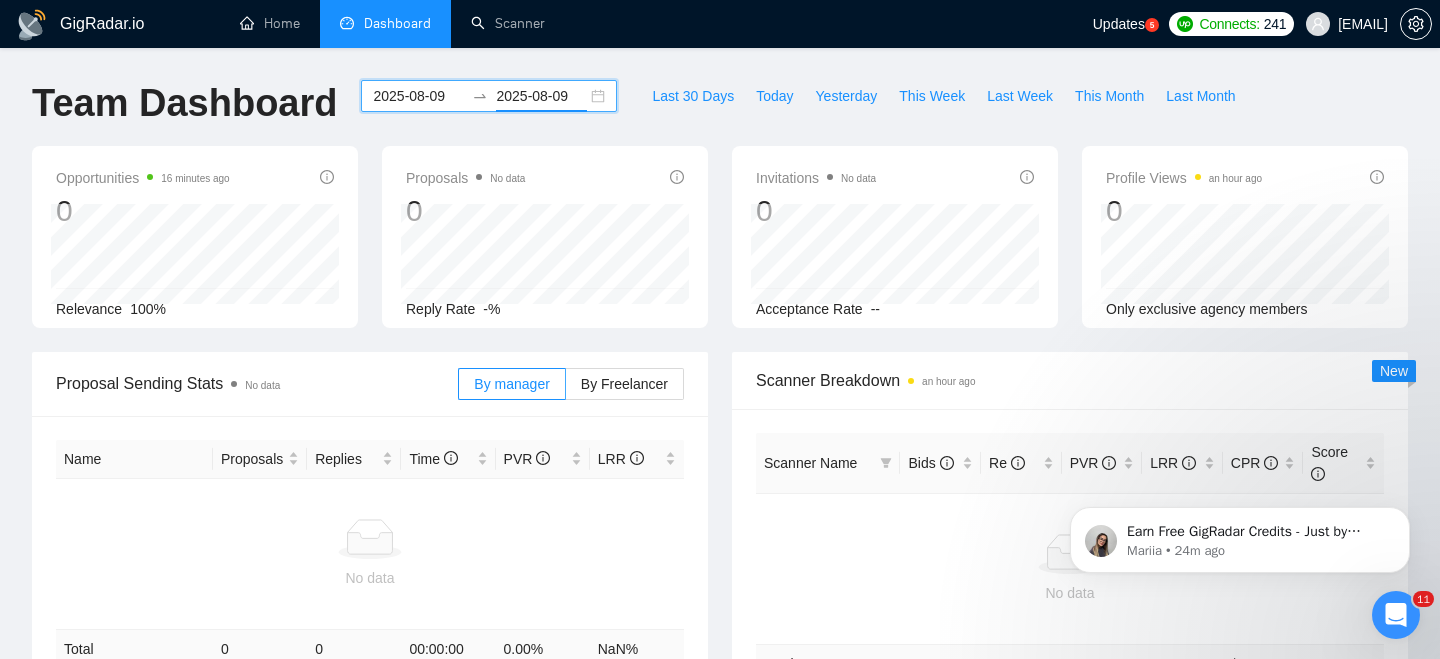 click on "[DATE] [DATE]" at bounding box center [489, 96] 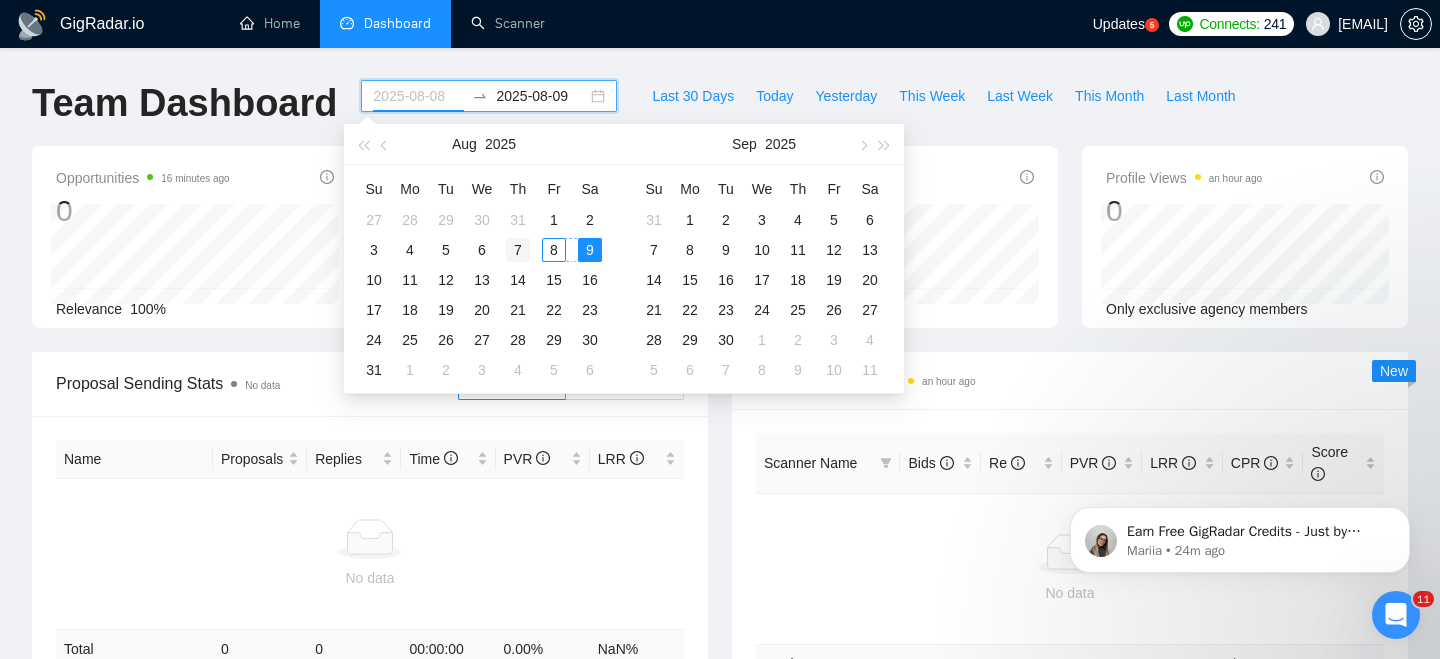 type on "2025-08-07" 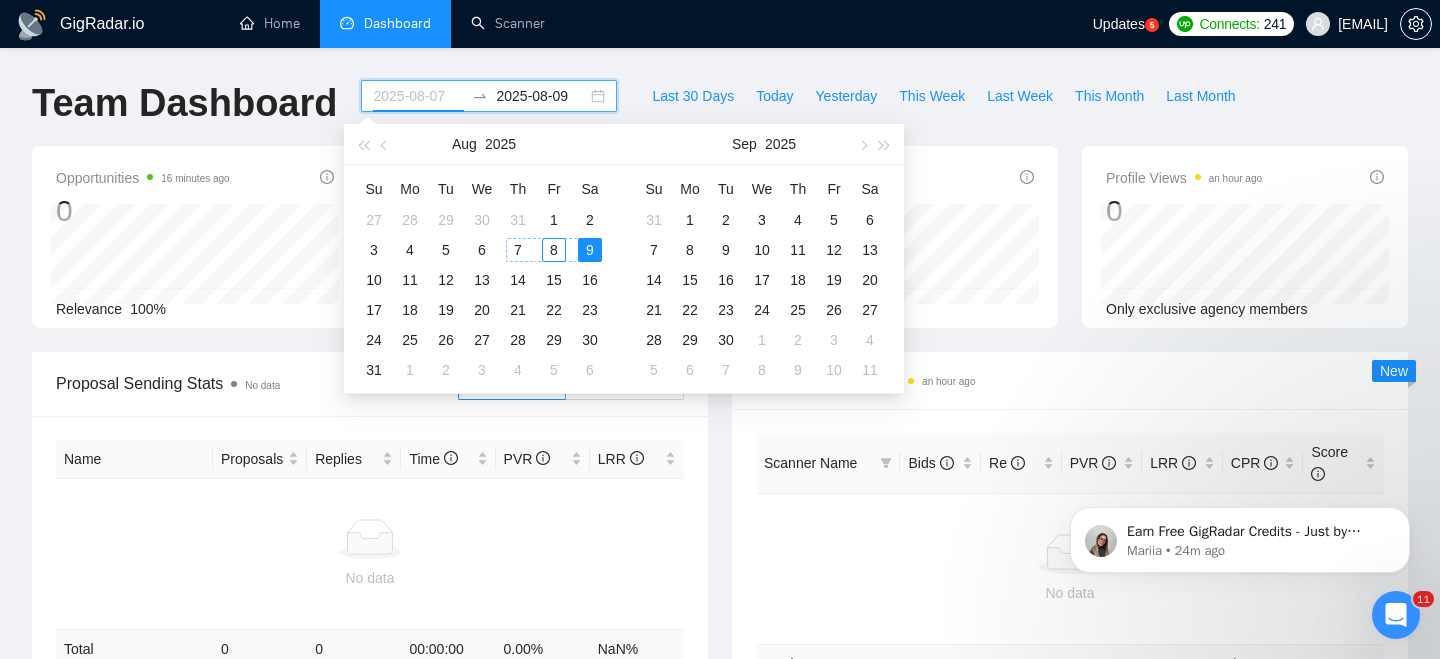 click on "7" at bounding box center [518, 250] 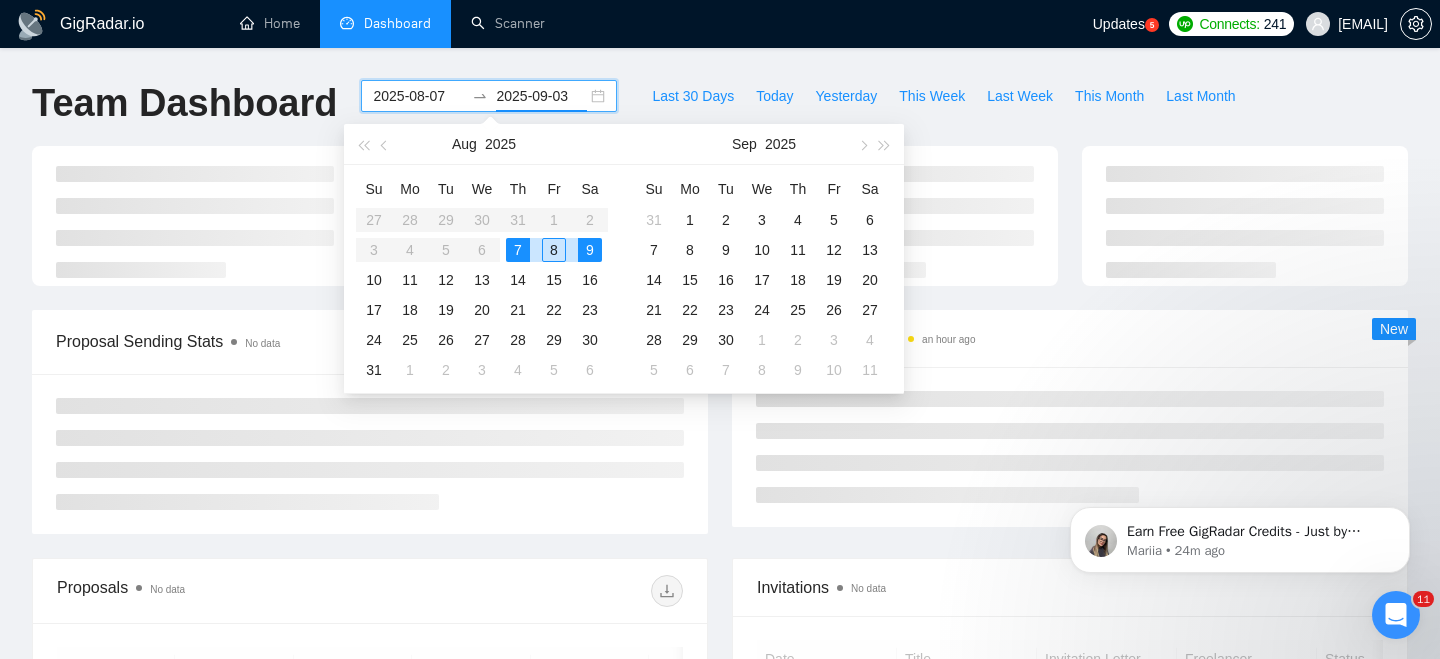 type on "2025-08-09" 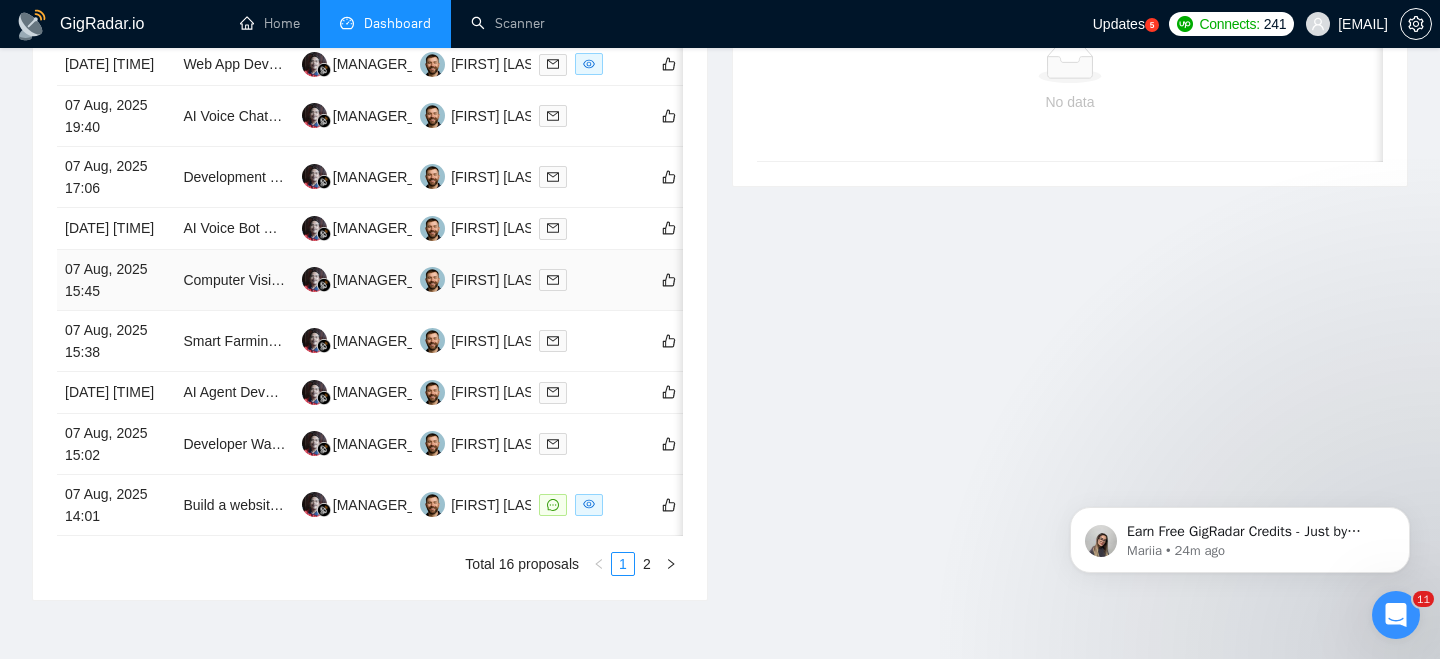 scroll, scrollTop: 944, scrollLeft: 0, axis: vertical 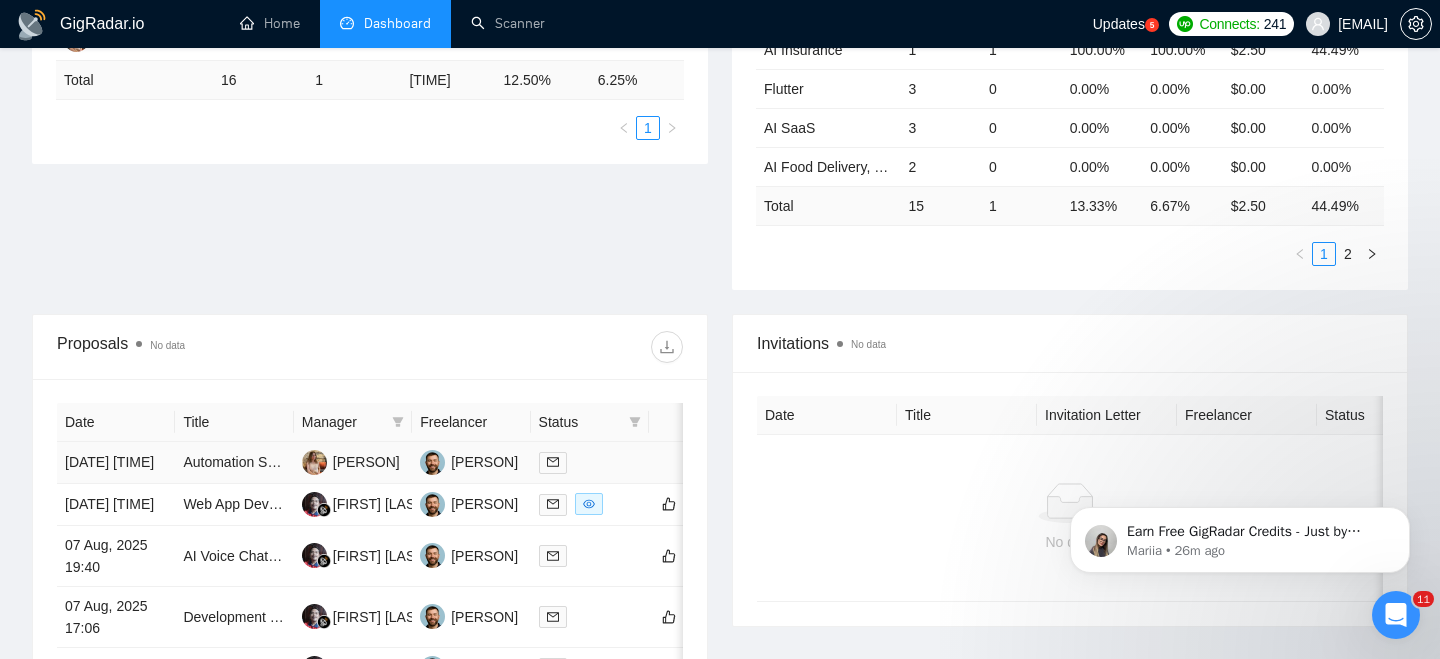 click on "[DATE] [TIME]" at bounding box center (116, 463) 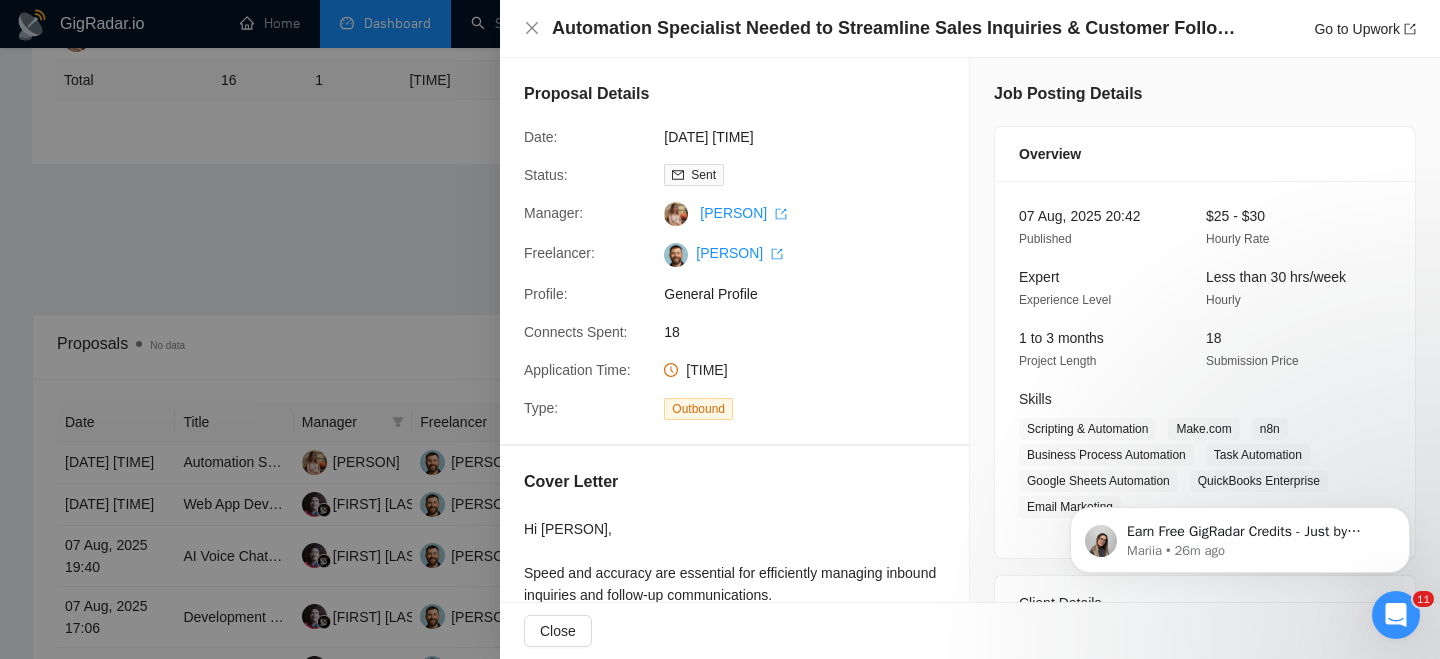 click on "Automation Specialist Needed to Streamline Sales Inquiries & Customer Follow-Ups" at bounding box center [897, 28] 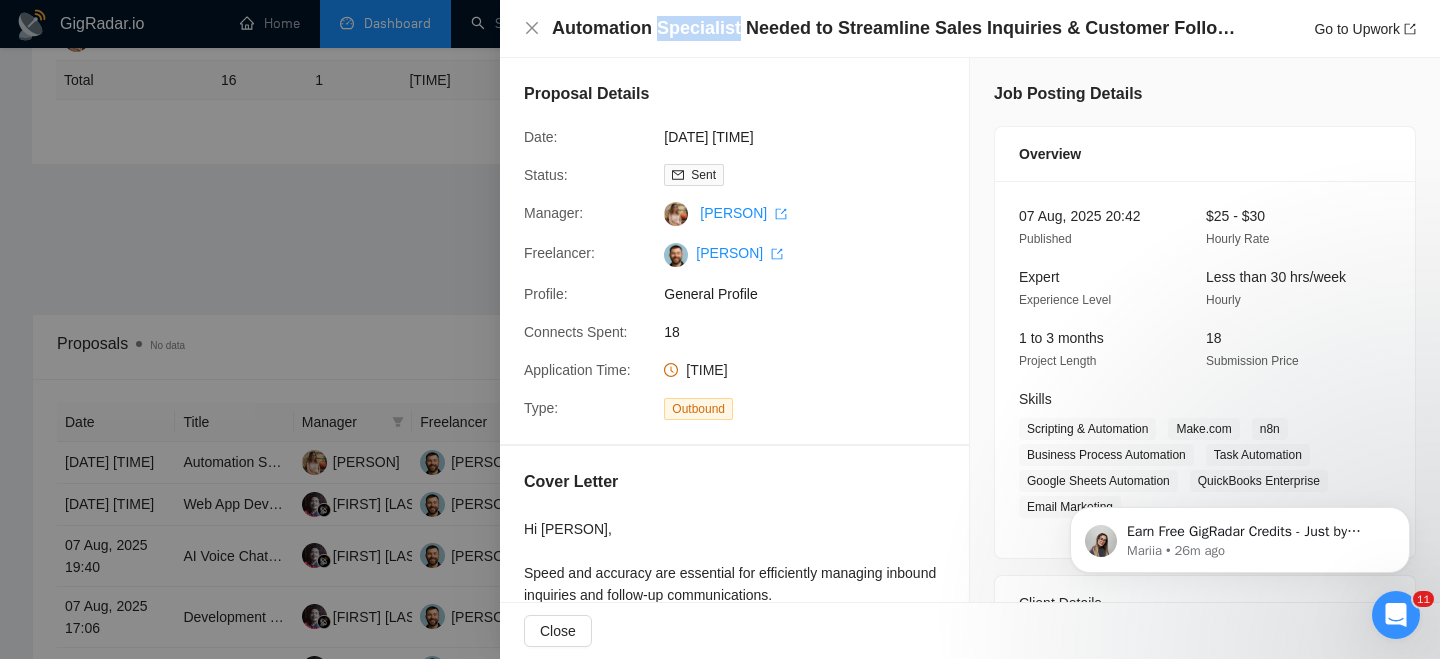 click on "Automation Specialist Needed to Streamline Sales Inquiries & Customer Follow-Ups" at bounding box center (897, 28) 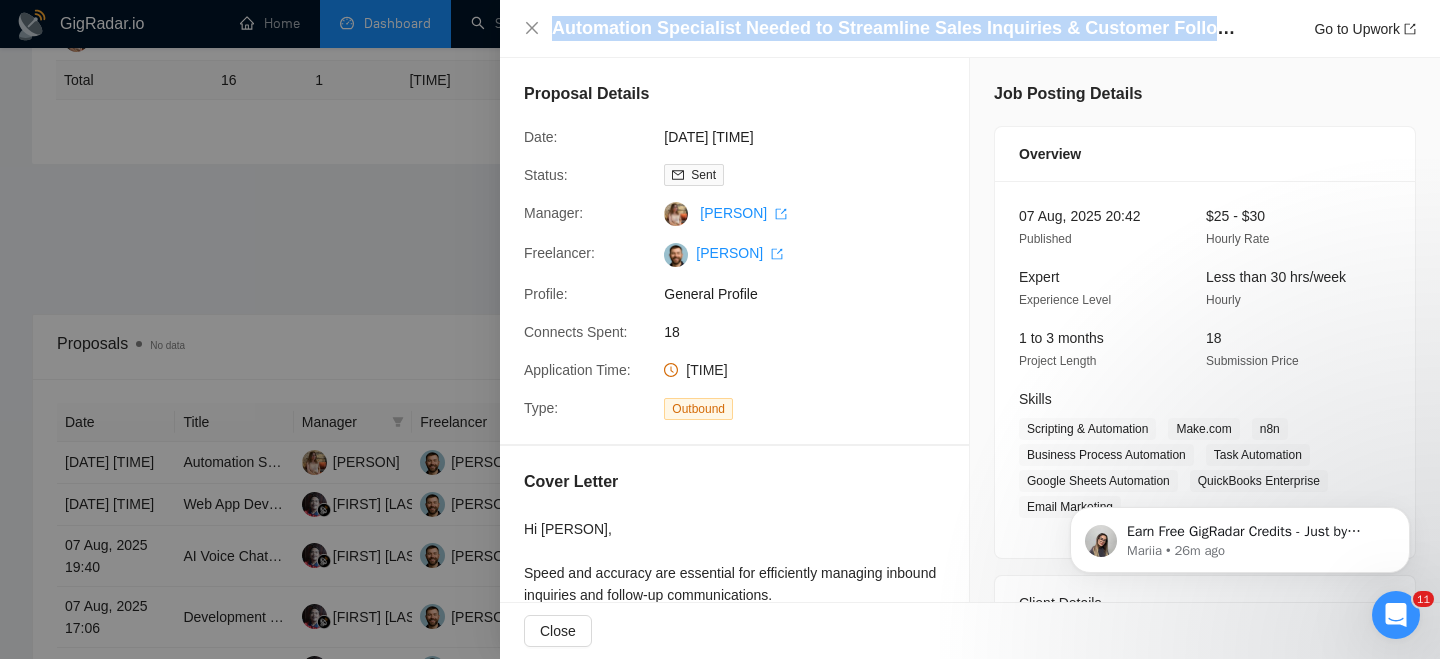 click on "Automation Specialist Needed to Streamline Sales Inquiries & Customer Follow-Ups" at bounding box center (897, 28) 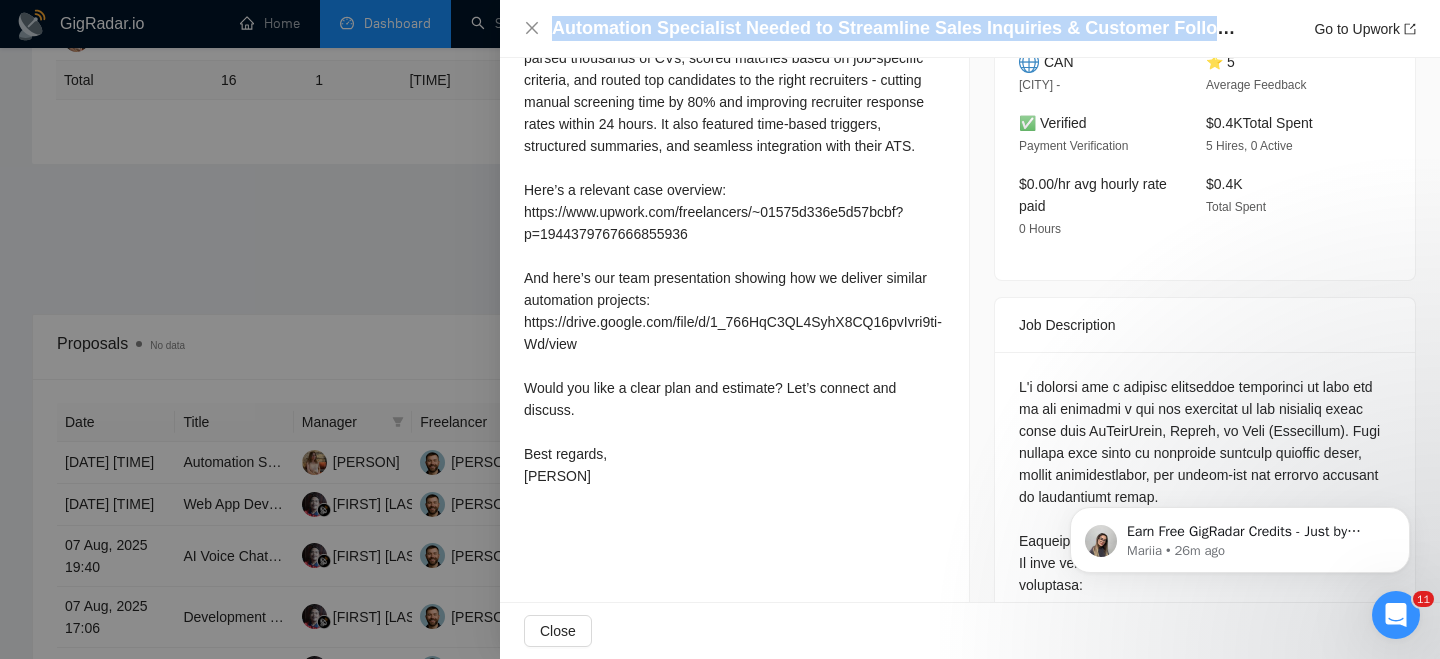 scroll, scrollTop: 578, scrollLeft: 0, axis: vertical 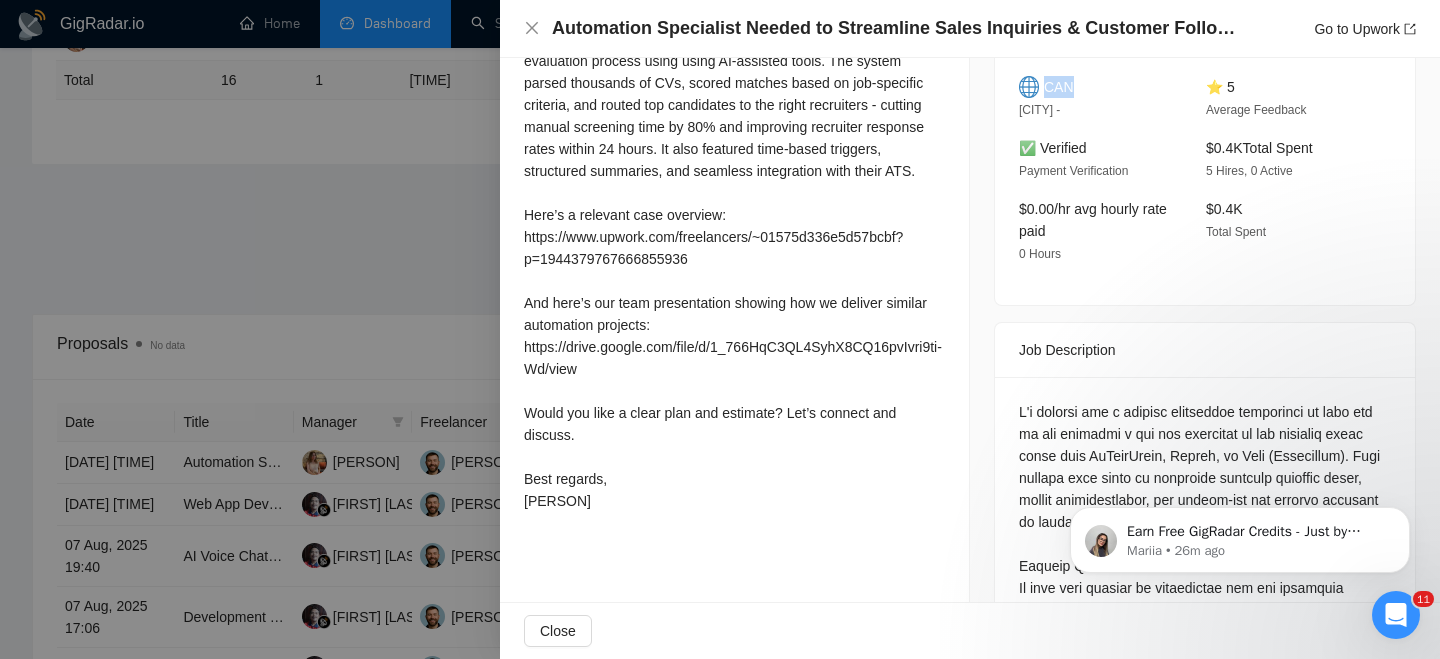 drag, startPoint x: 1086, startPoint y: 90, endPoint x: 1042, endPoint y: 81, distance: 44.911022 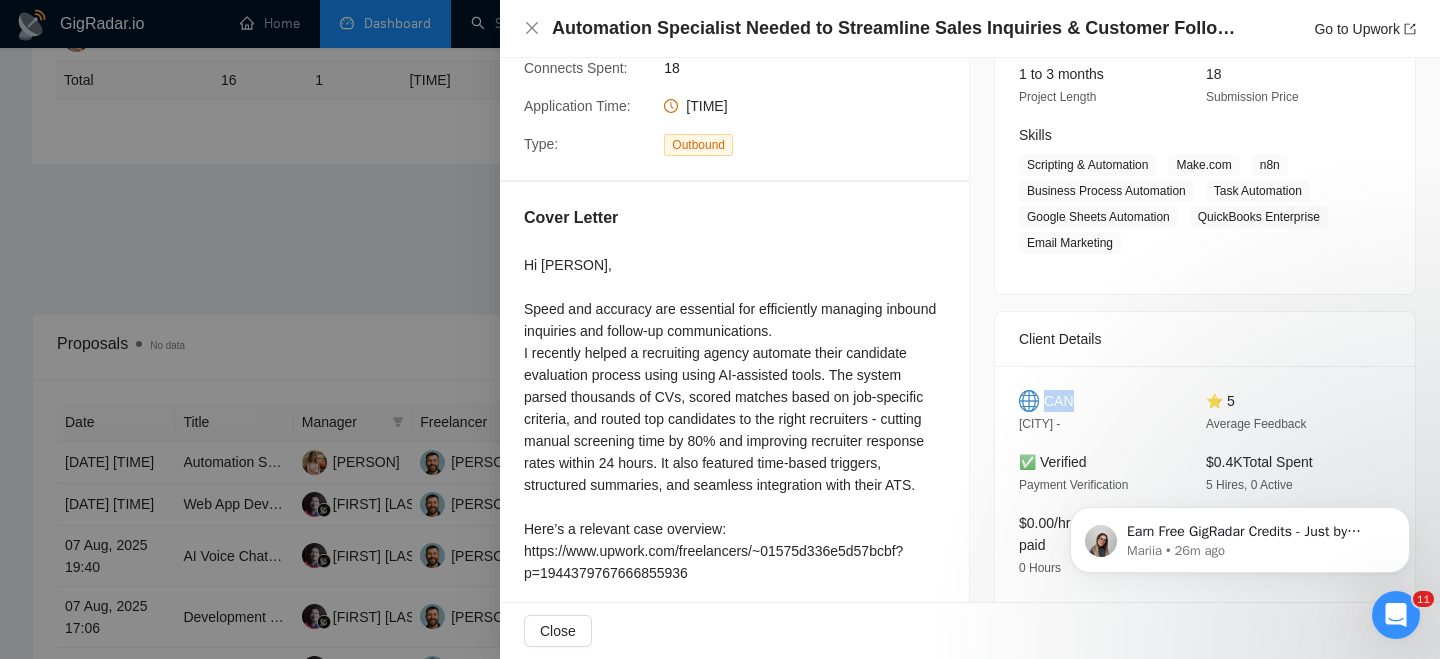 scroll, scrollTop: 352, scrollLeft: 0, axis: vertical 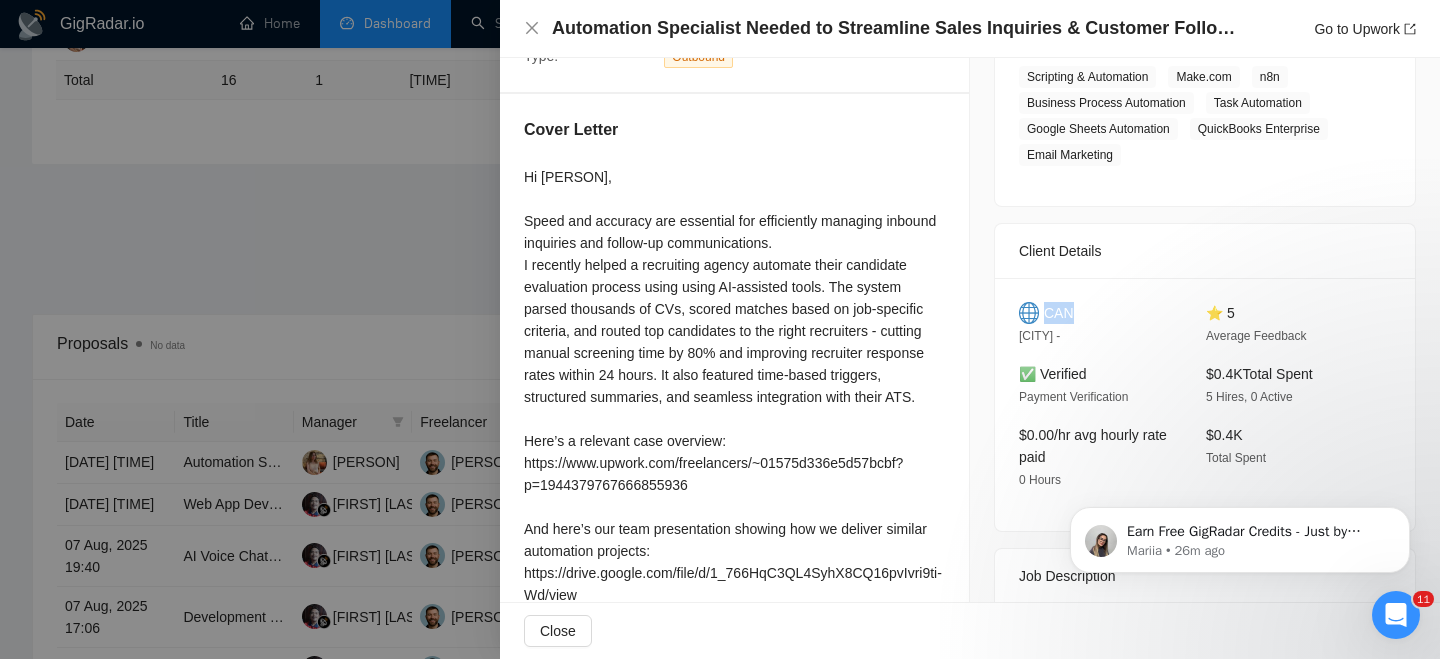 copy on "CAN" 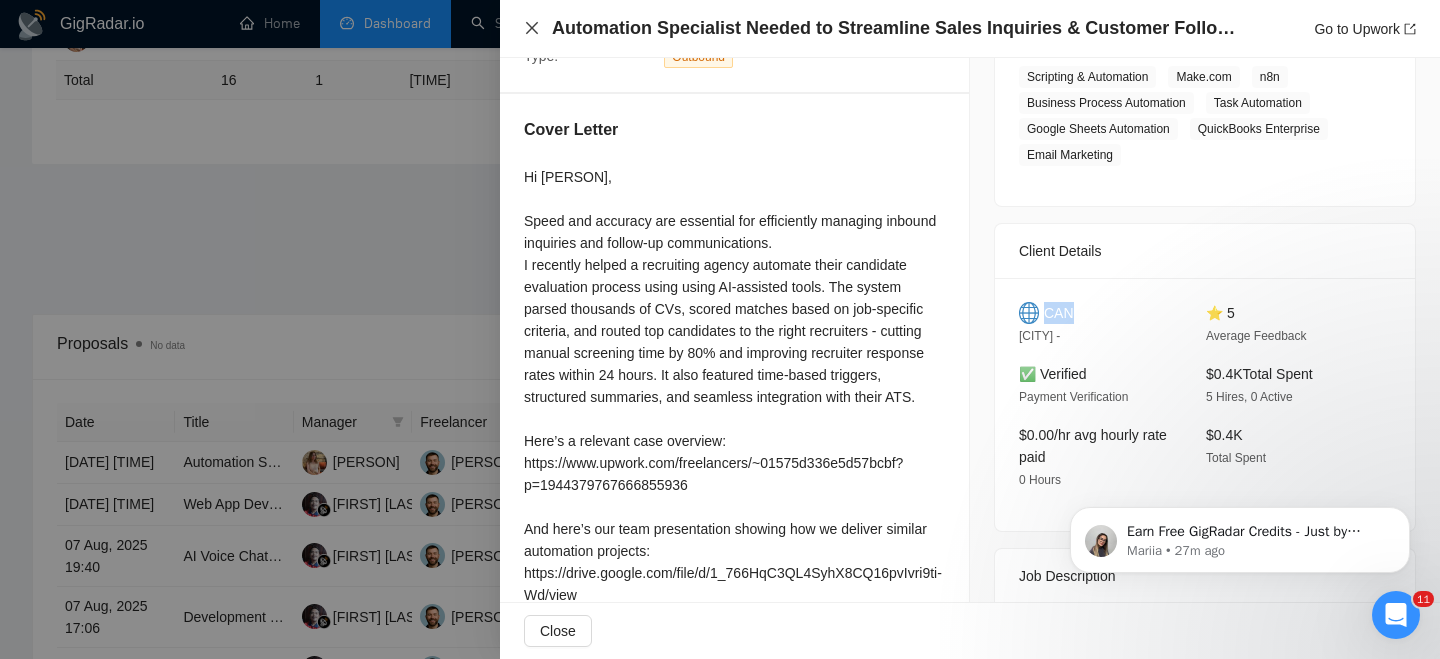 click 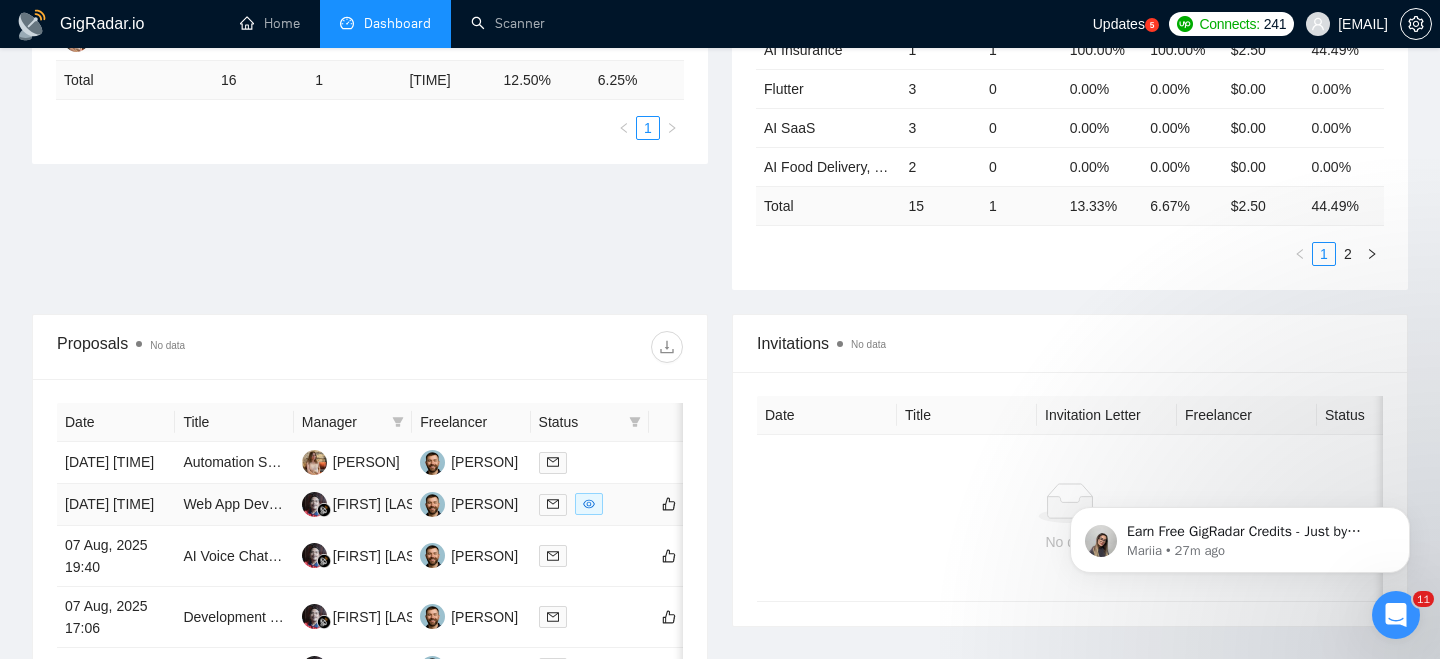 click on "[DATE] [TIME]" at bounding box center (116, 505) 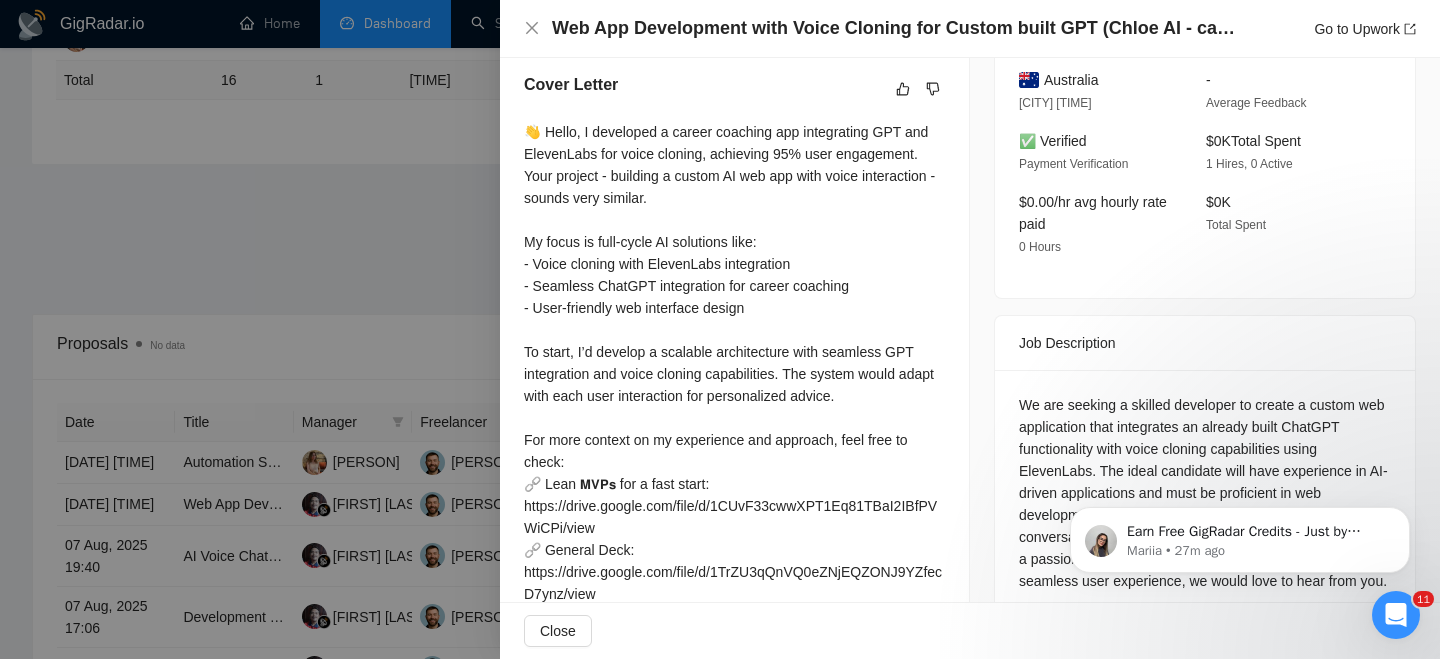 scroll, scrollTop: 540, scrollLeft: 0, axis: vertical 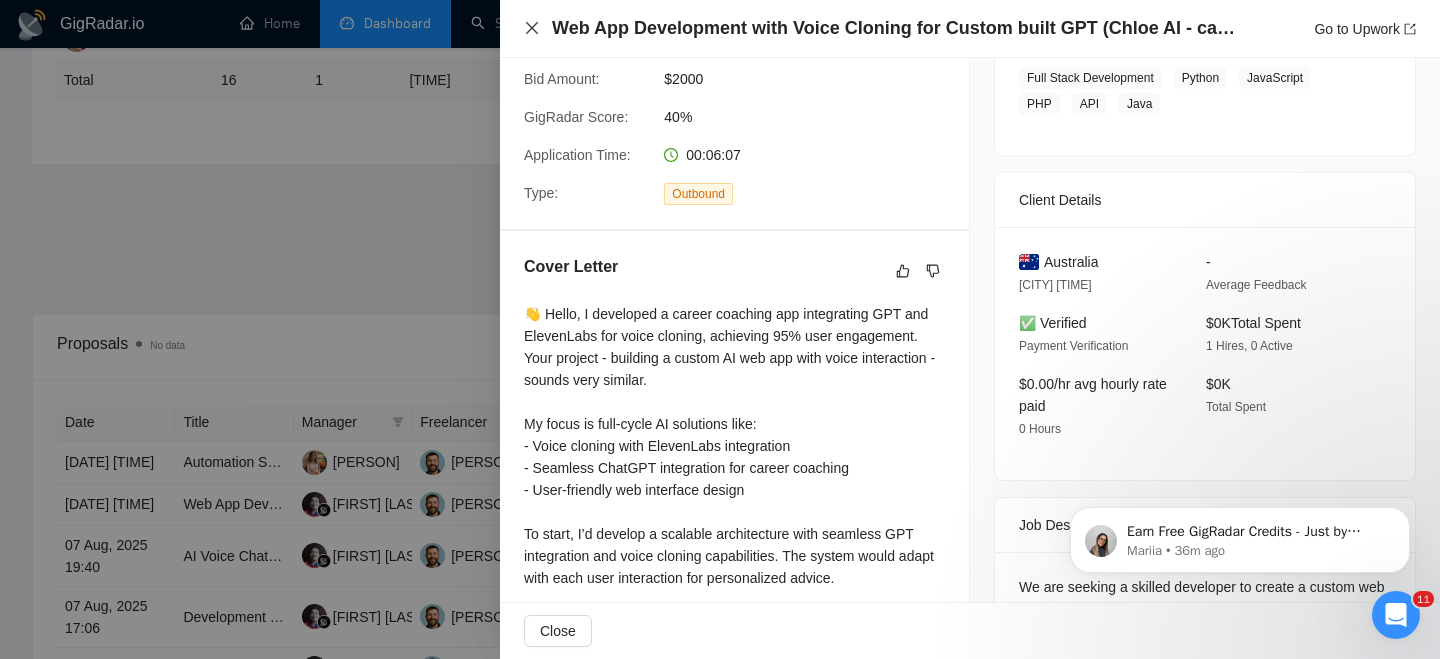 click 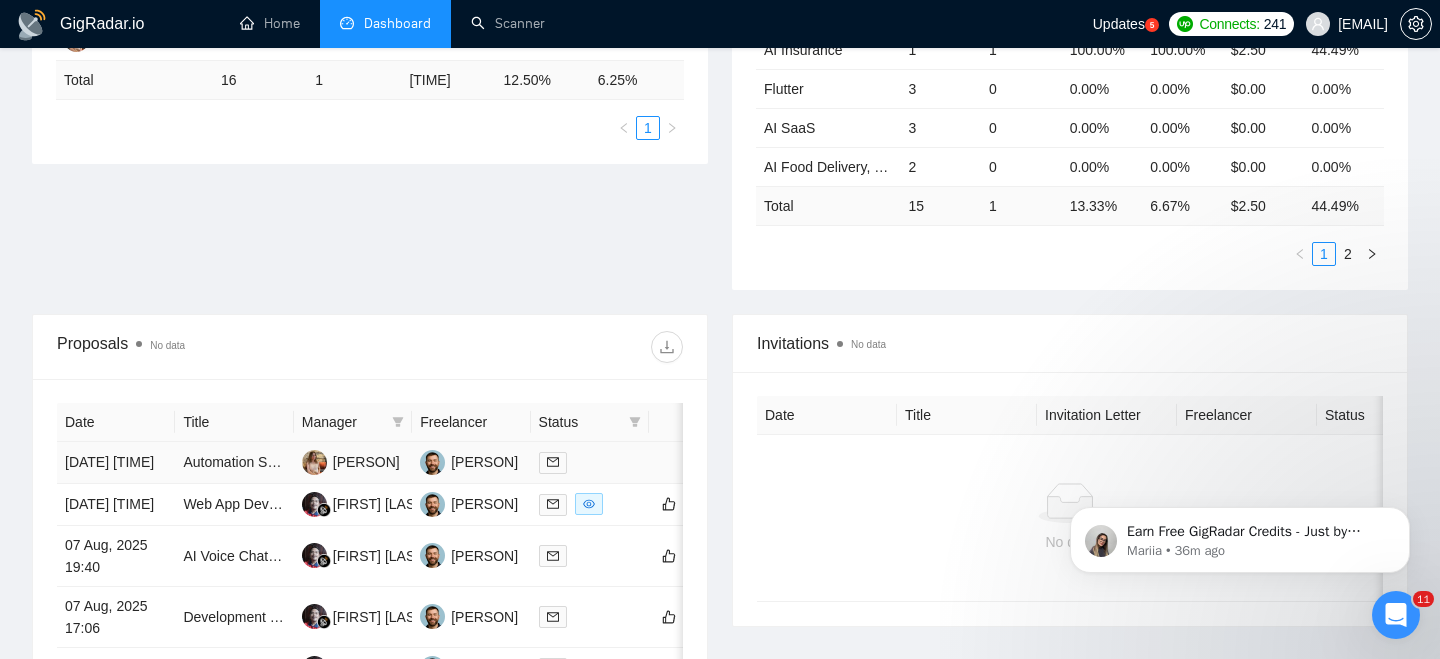 click on "Automation Specialist Needed to Streamline Sales Inquiries & Customer Follow-Ups" at bounding box center (234, 463) 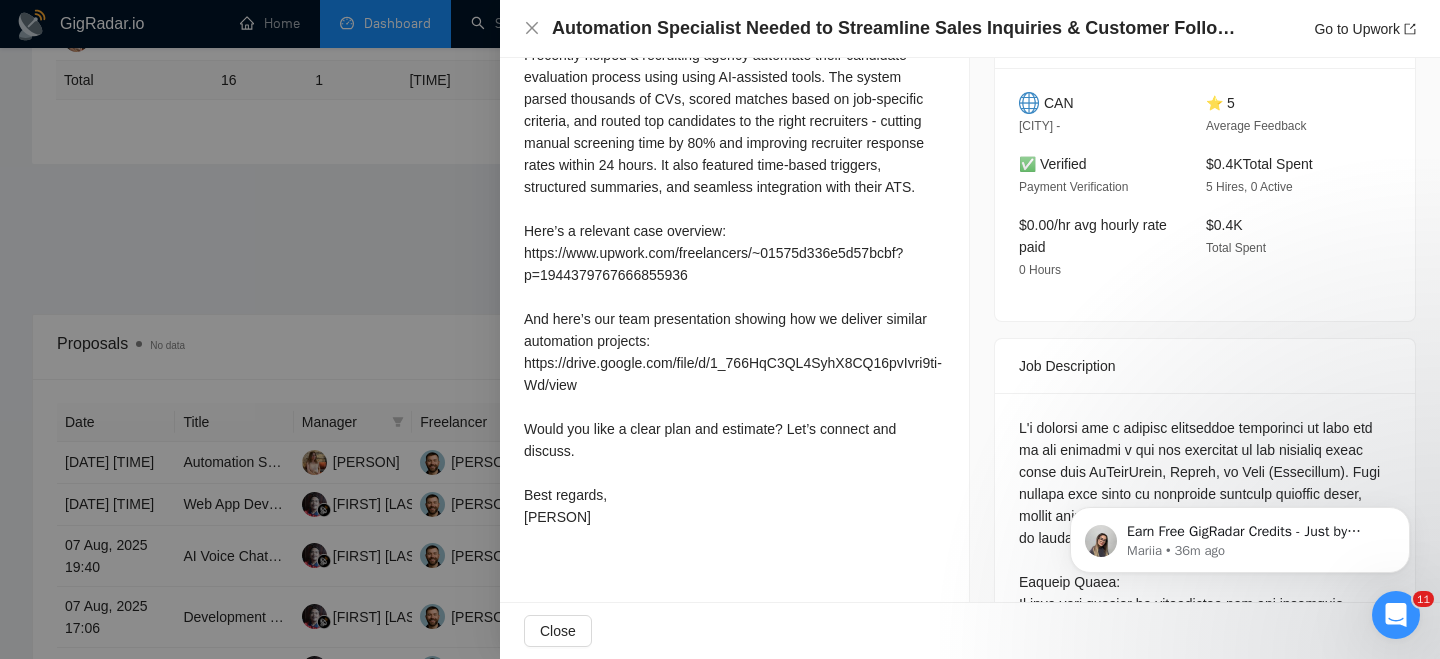 scroll, scrollTop: 563, scrollLeft: 0, axis: vertical 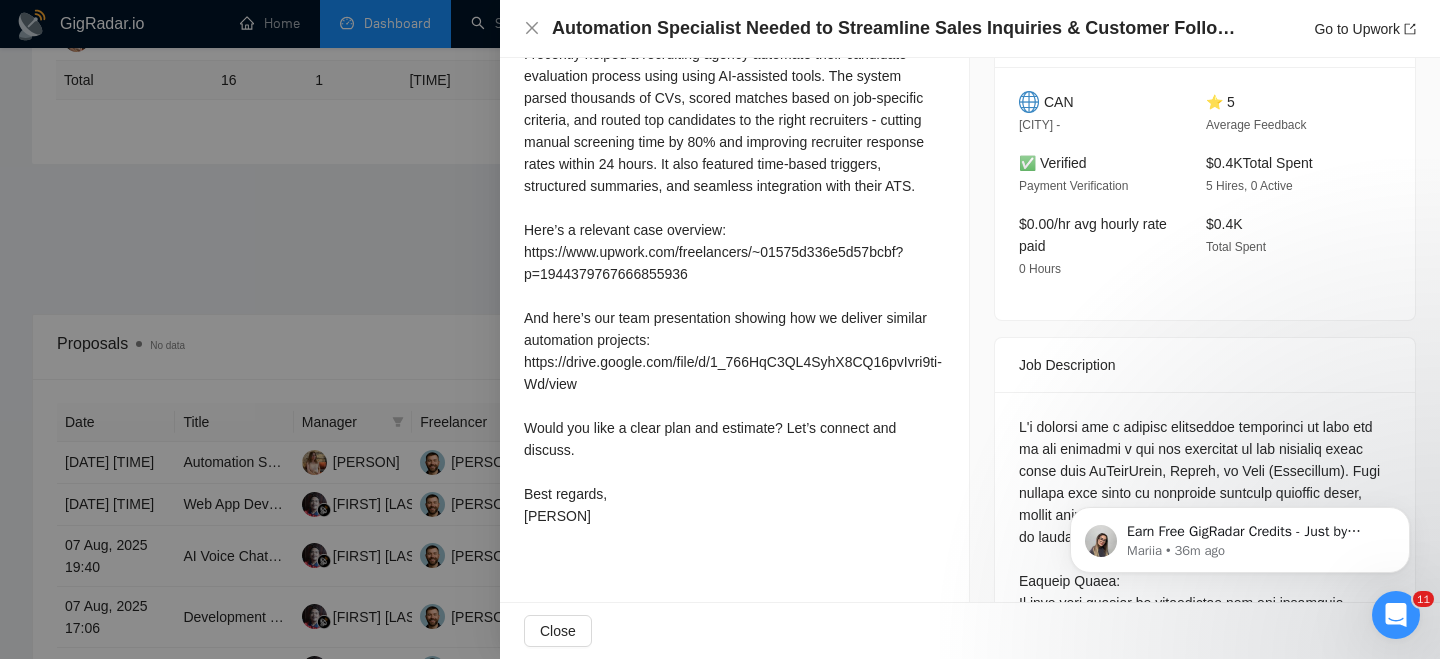 drag, startPoint x: 1025, startPoint y: 115, endPoint x: 1132, endPoint y: 116, distance: 107.00467 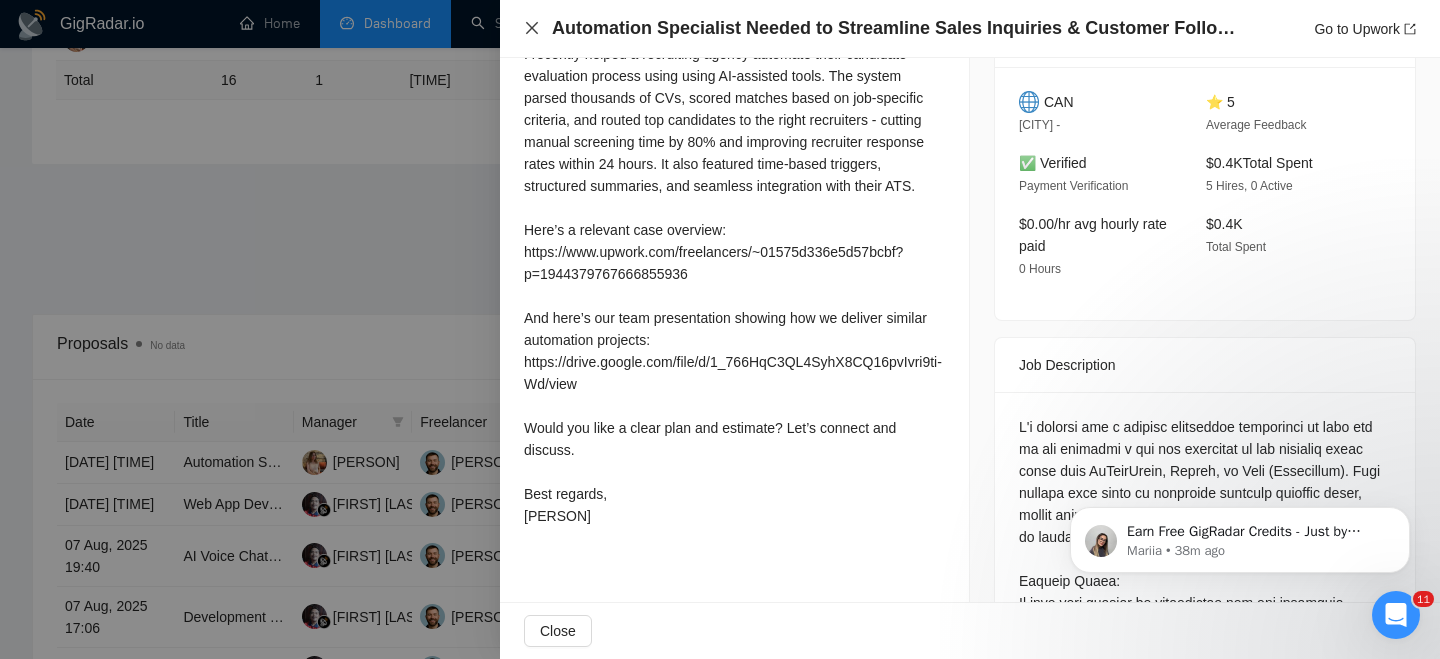 click 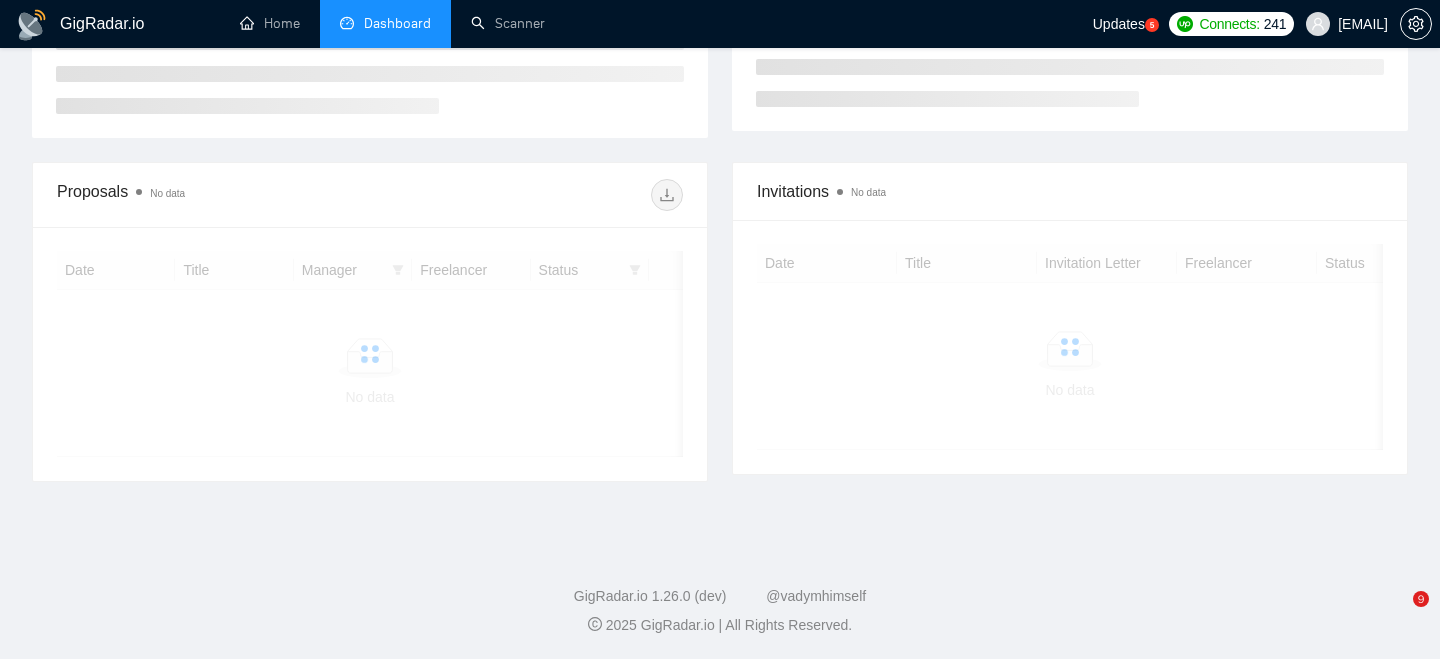 scroll, scrollTop: 519, scrollLeft: 0, axis: vertical 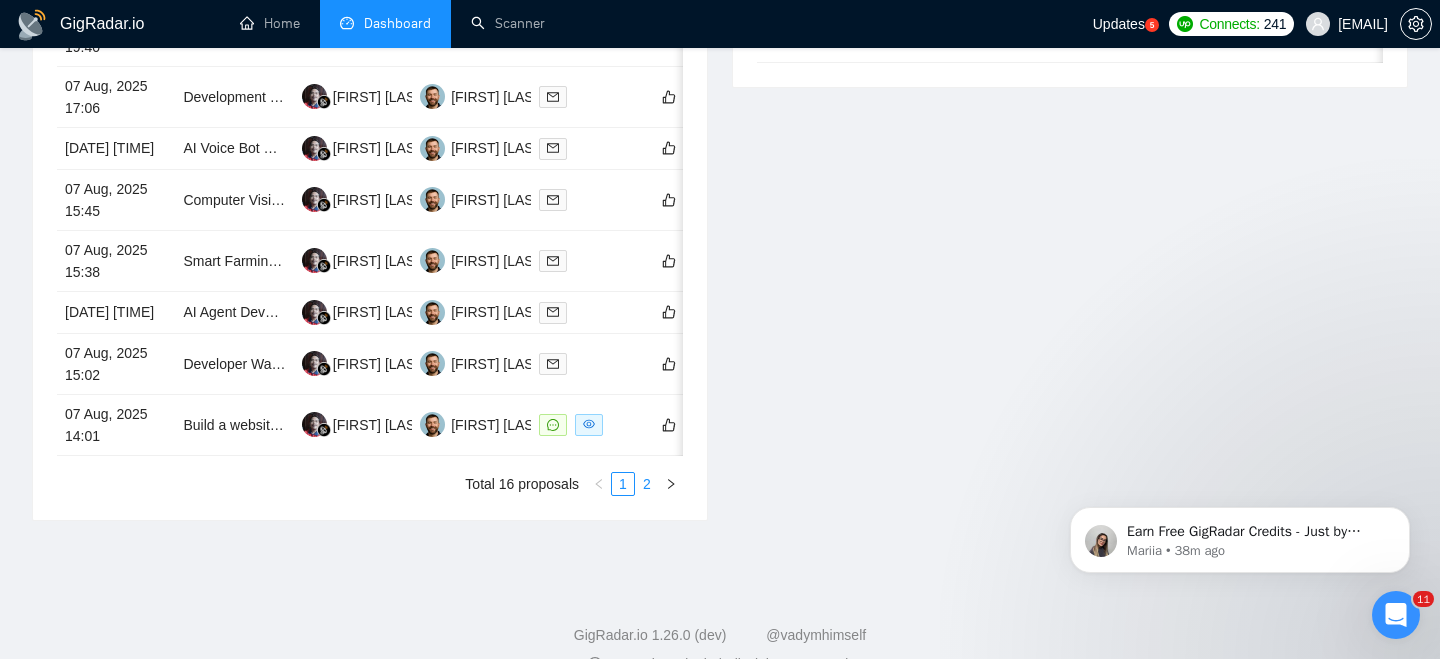 click on "2" at bounding box center [647, 484] 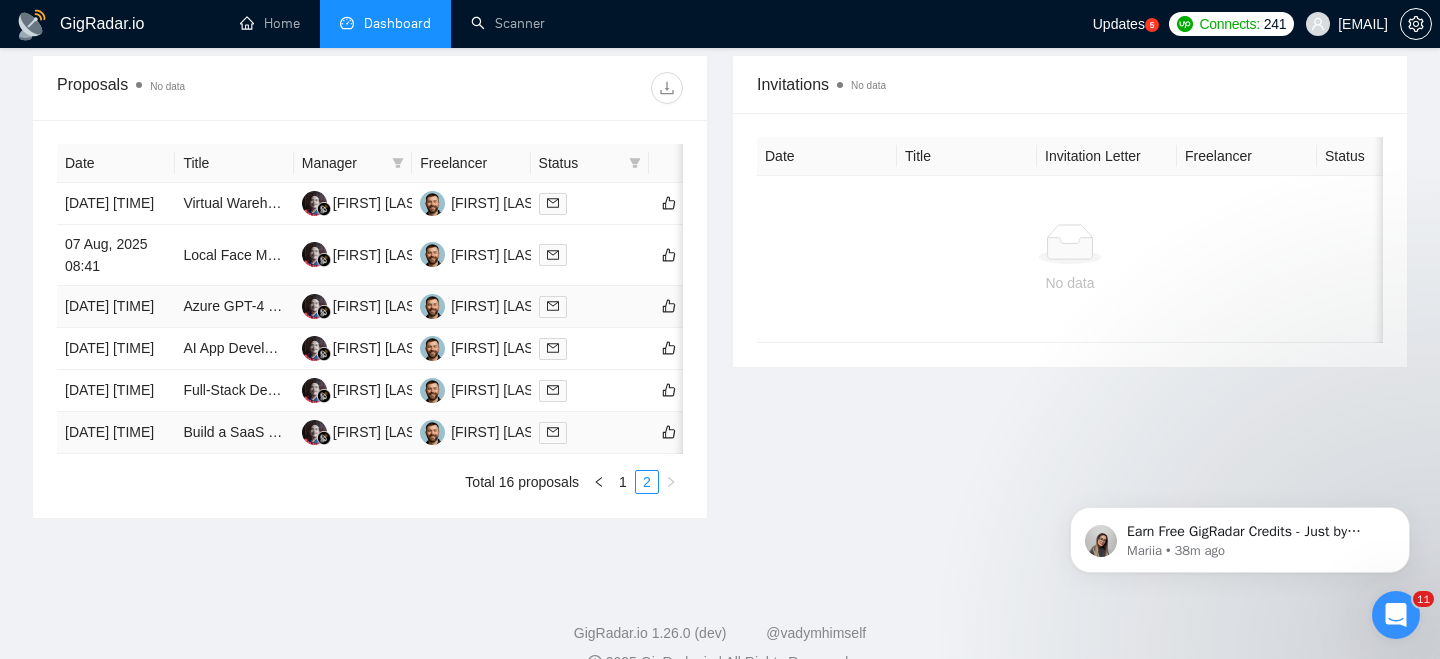 scroll, scrollTop: 710, scrollLeft: 0, axis: vertical 